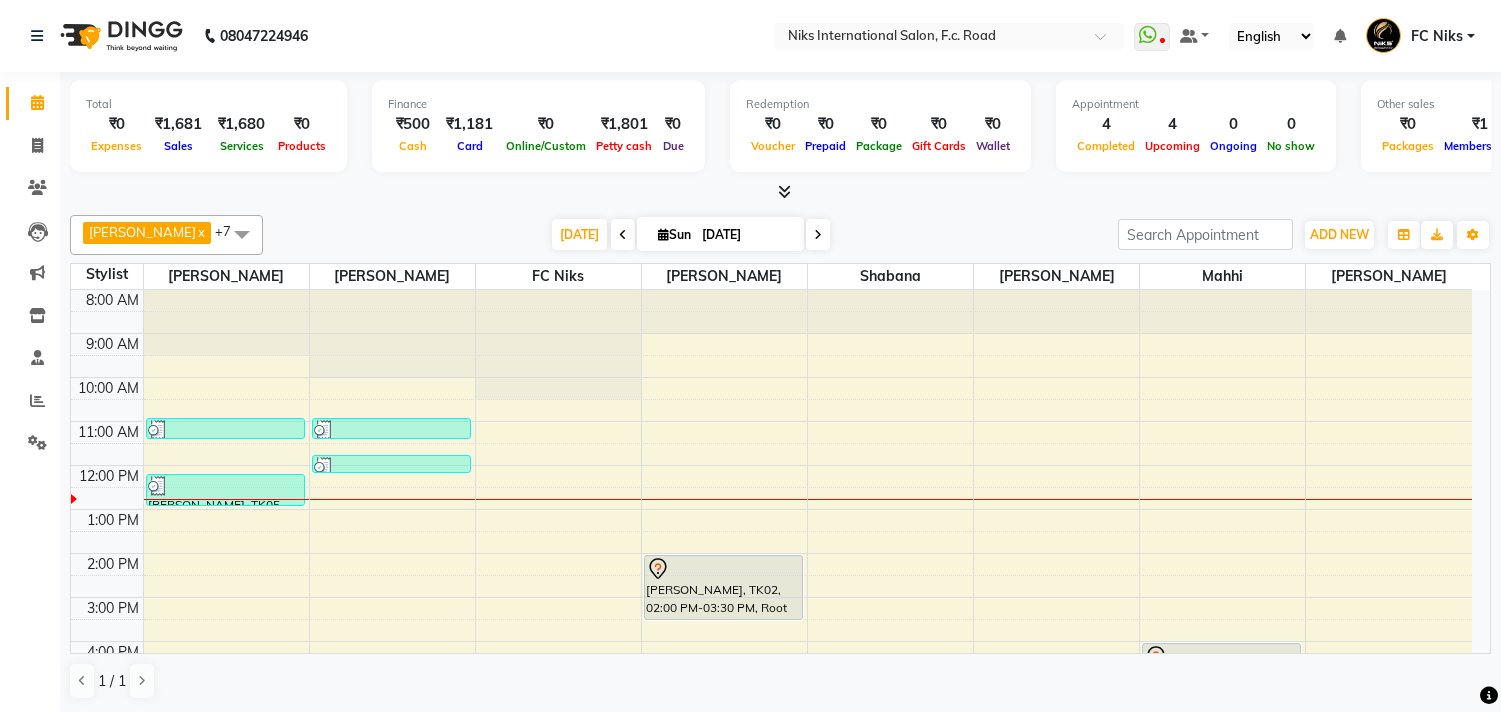 scroll, scrollTop: 0, scrollLeft: 0, axis: both 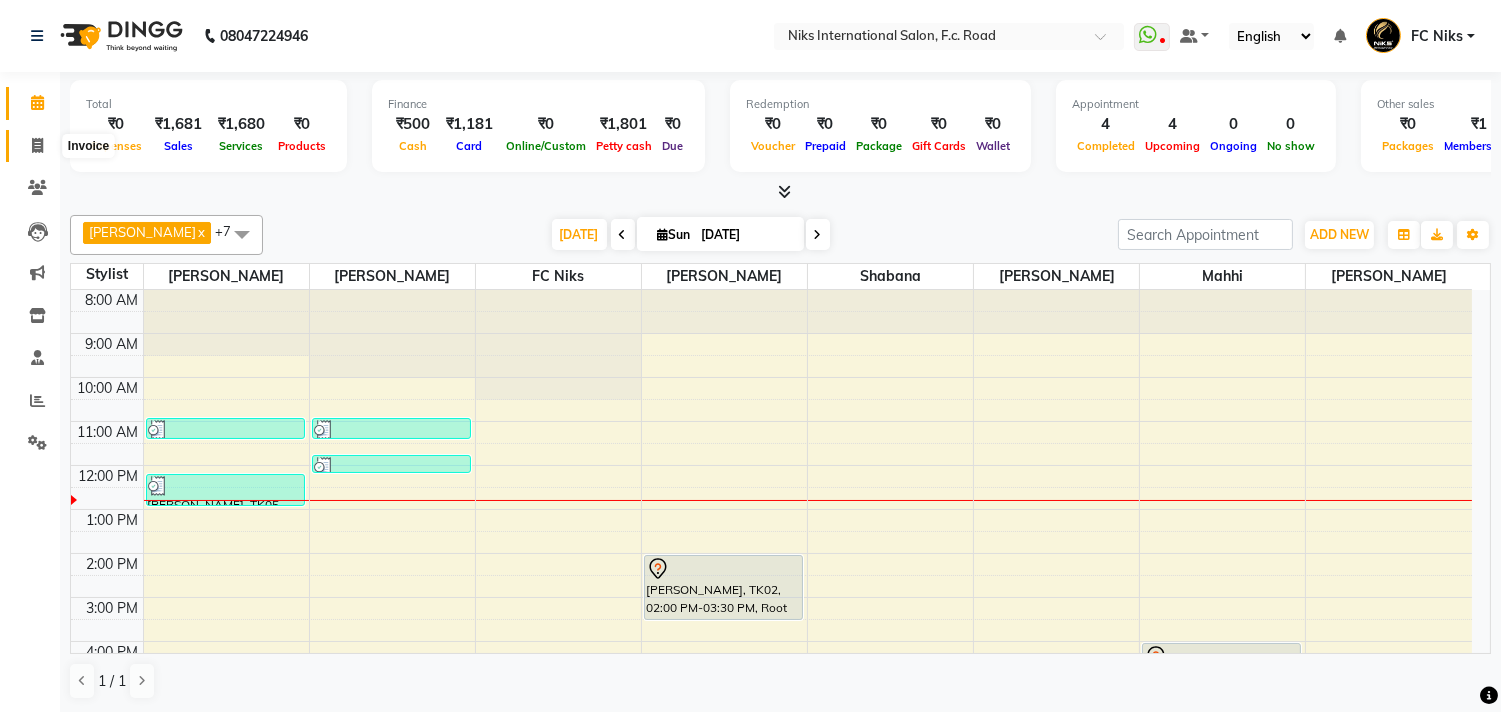 click 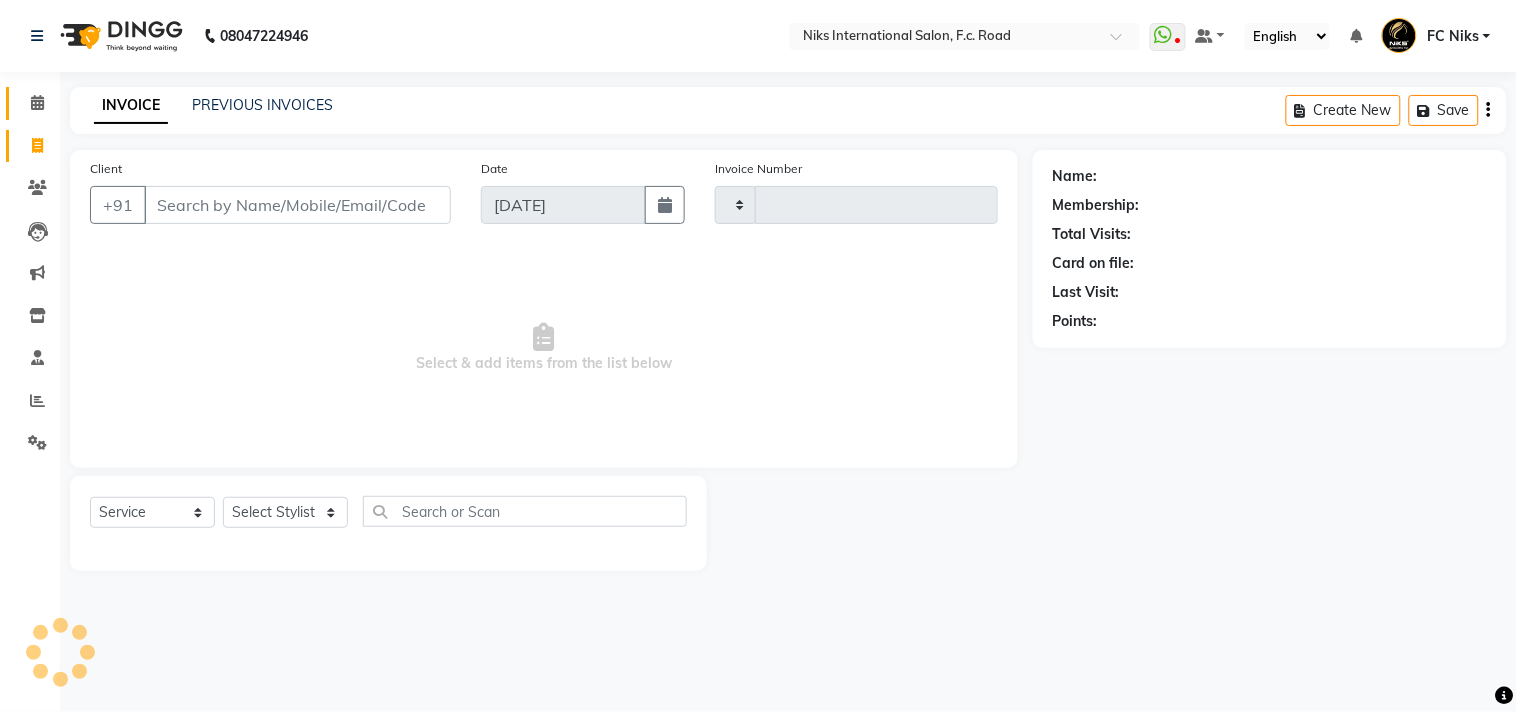 type on "1231" 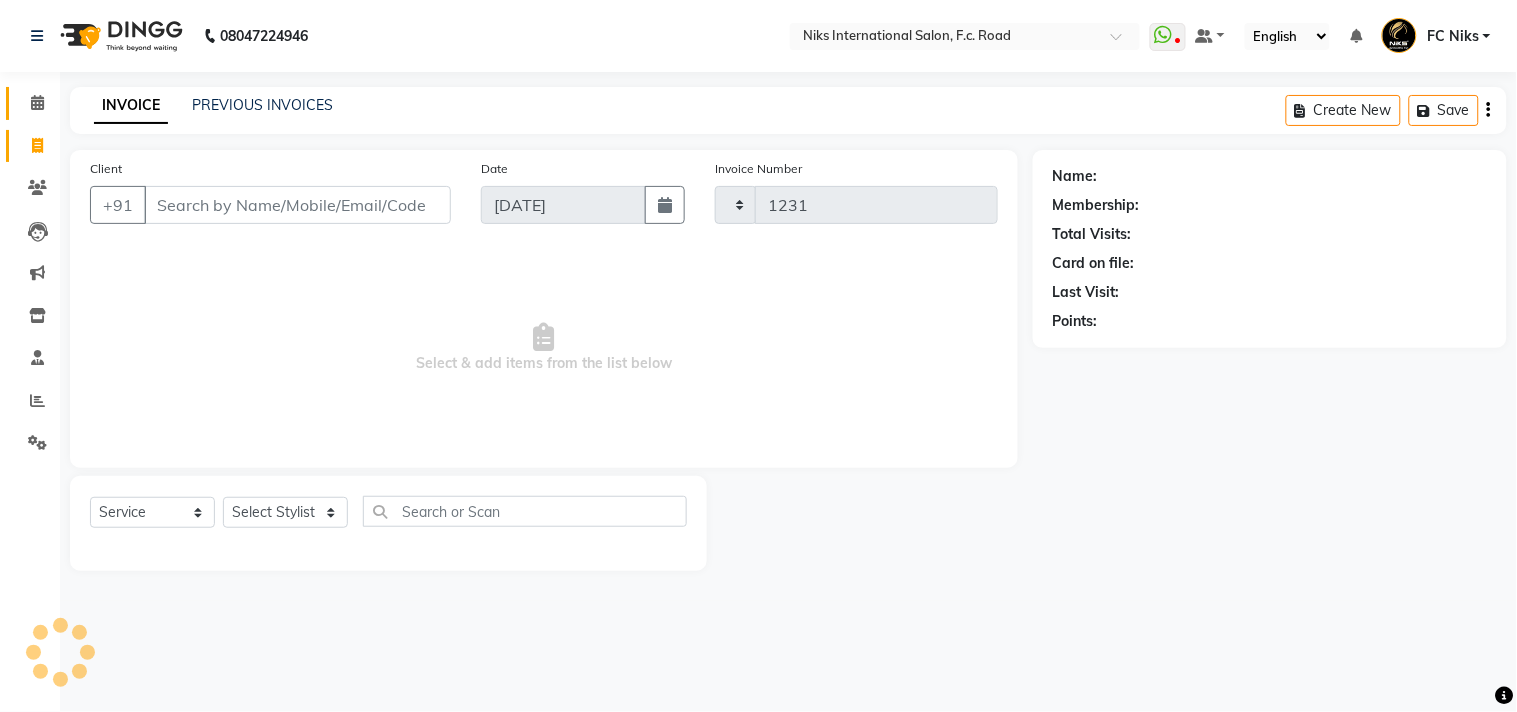 select on "7" 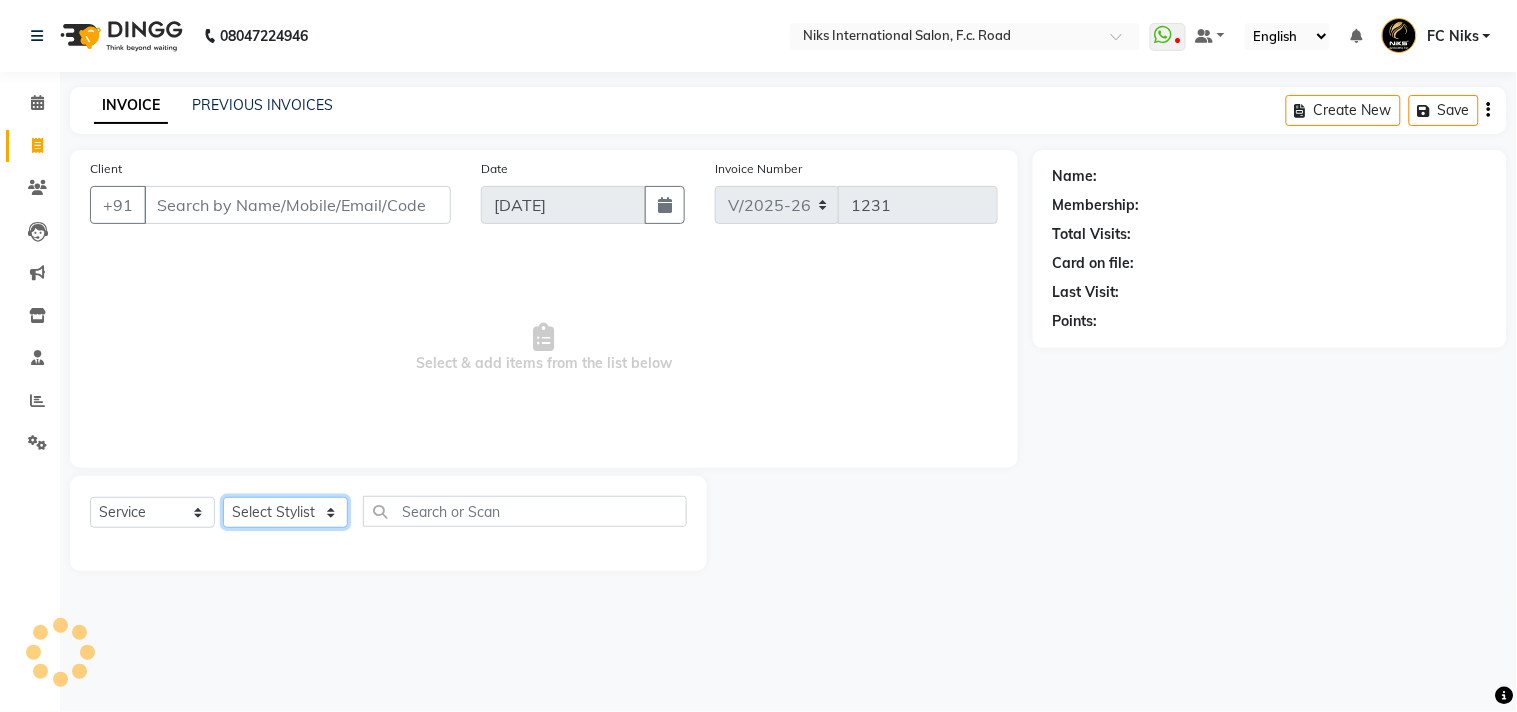 click on "Select Stylist" 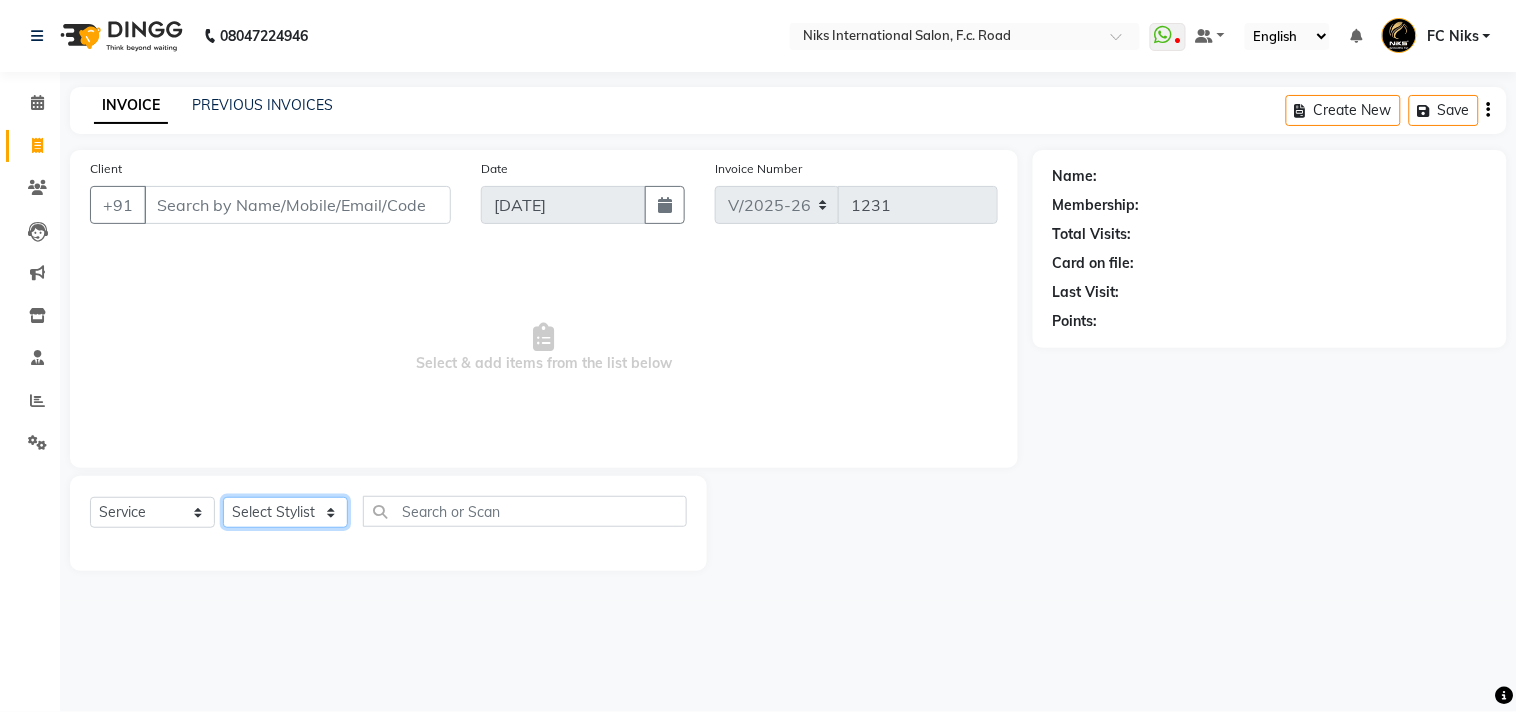 click on "Select Stylist" 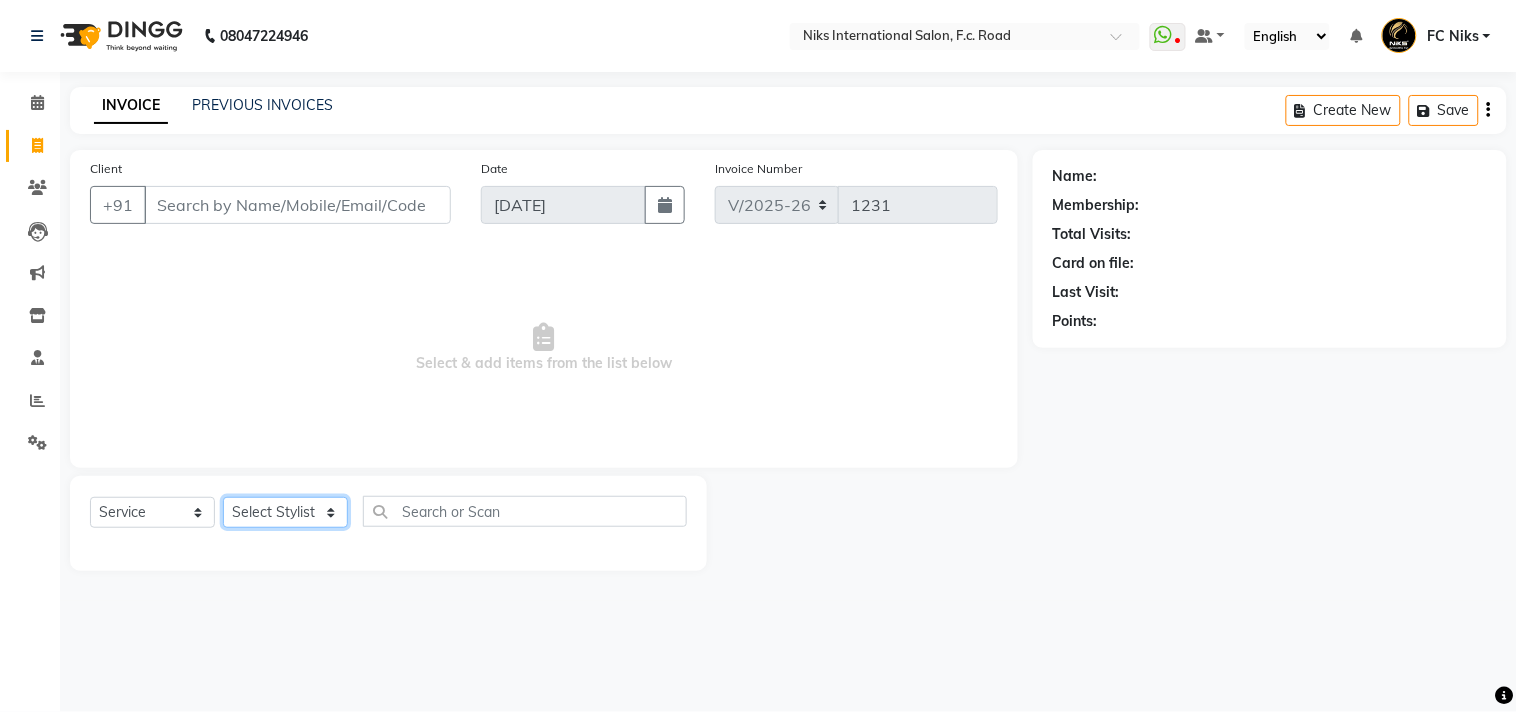 select on "82852" 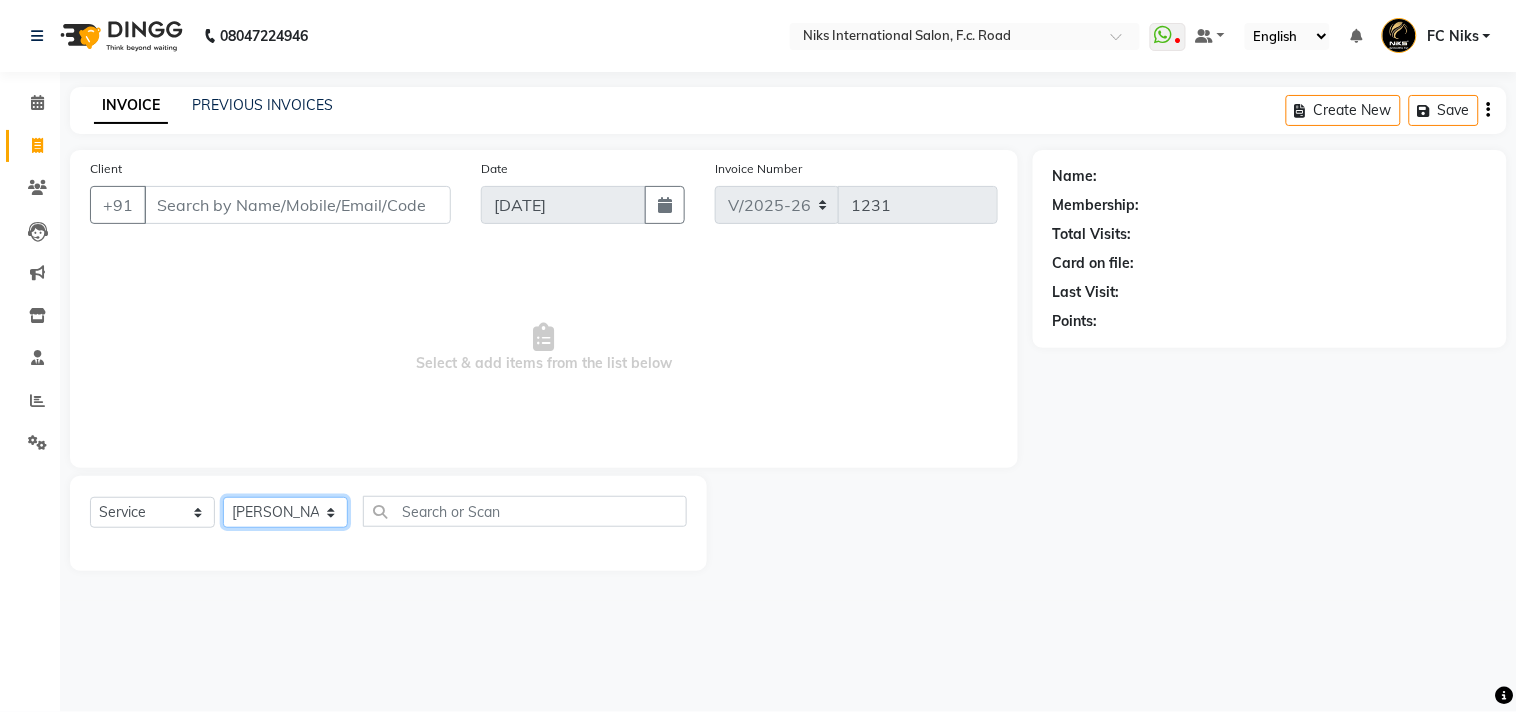 click on "Select Stylist [PERSON_NAME] [PERSON_NAME] CA [PERSON_NAME] Niks [PERSON_NAME] [PERSON_NAME] Krishi Mahhi Nakshatra Nikhil [PERSON_NAME] Savita [PERSON_NAME] [PERSON_NAME] [PERSON_NAME]" 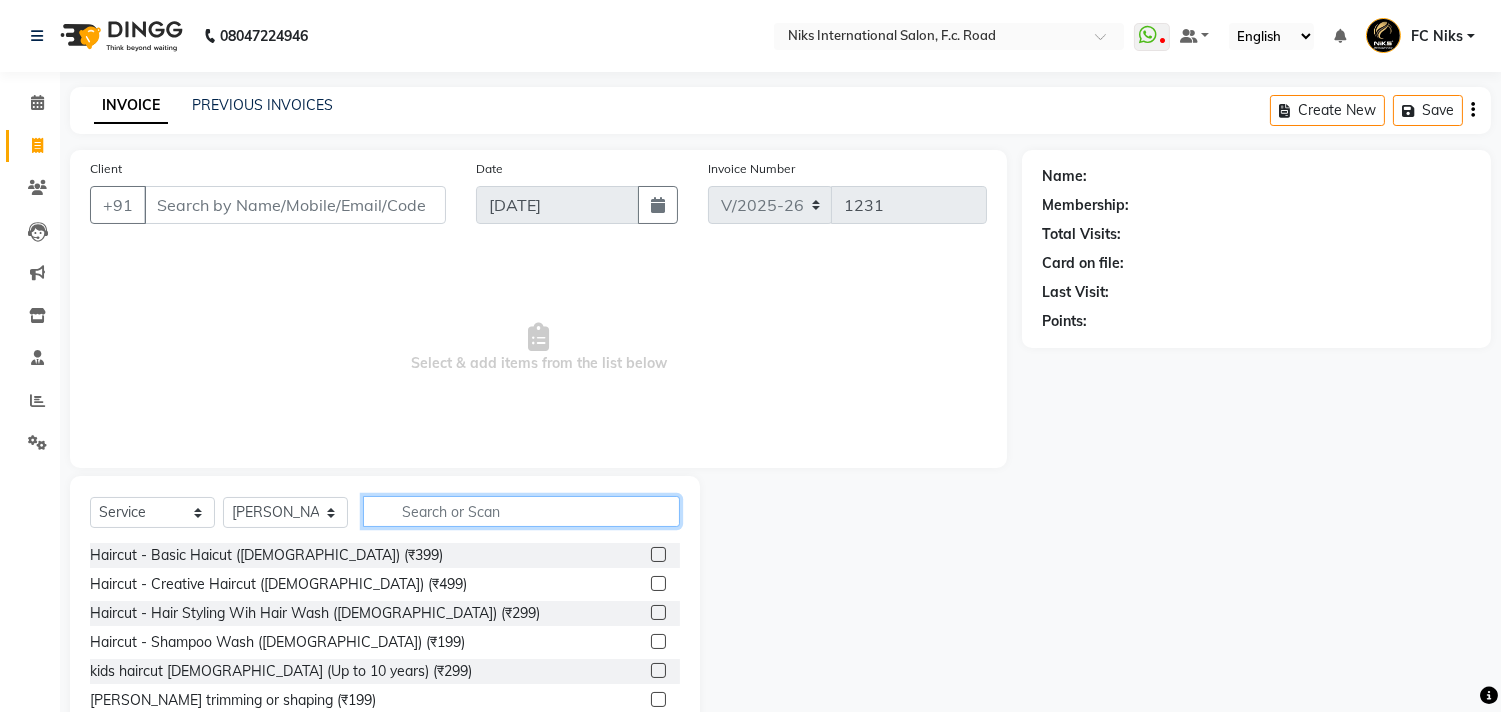 click 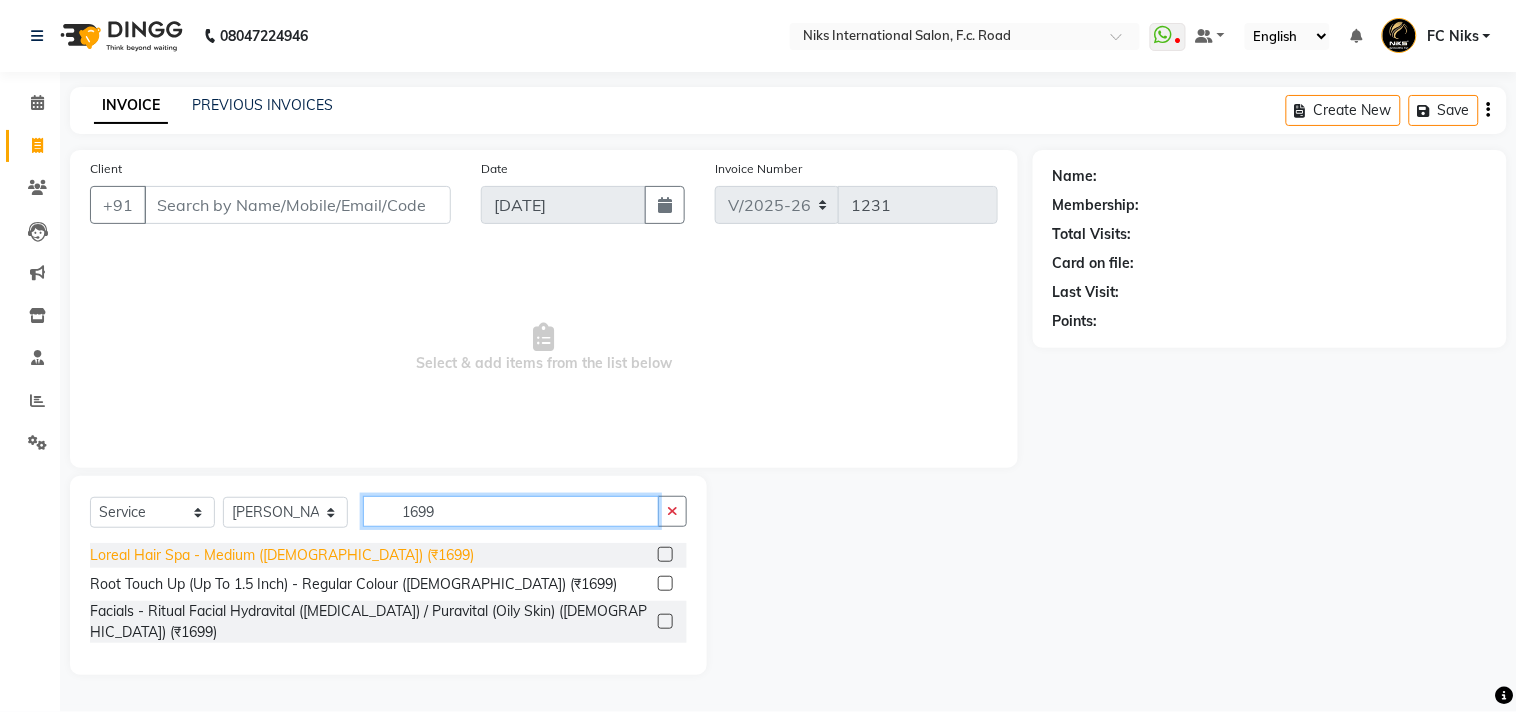 type on "1699" 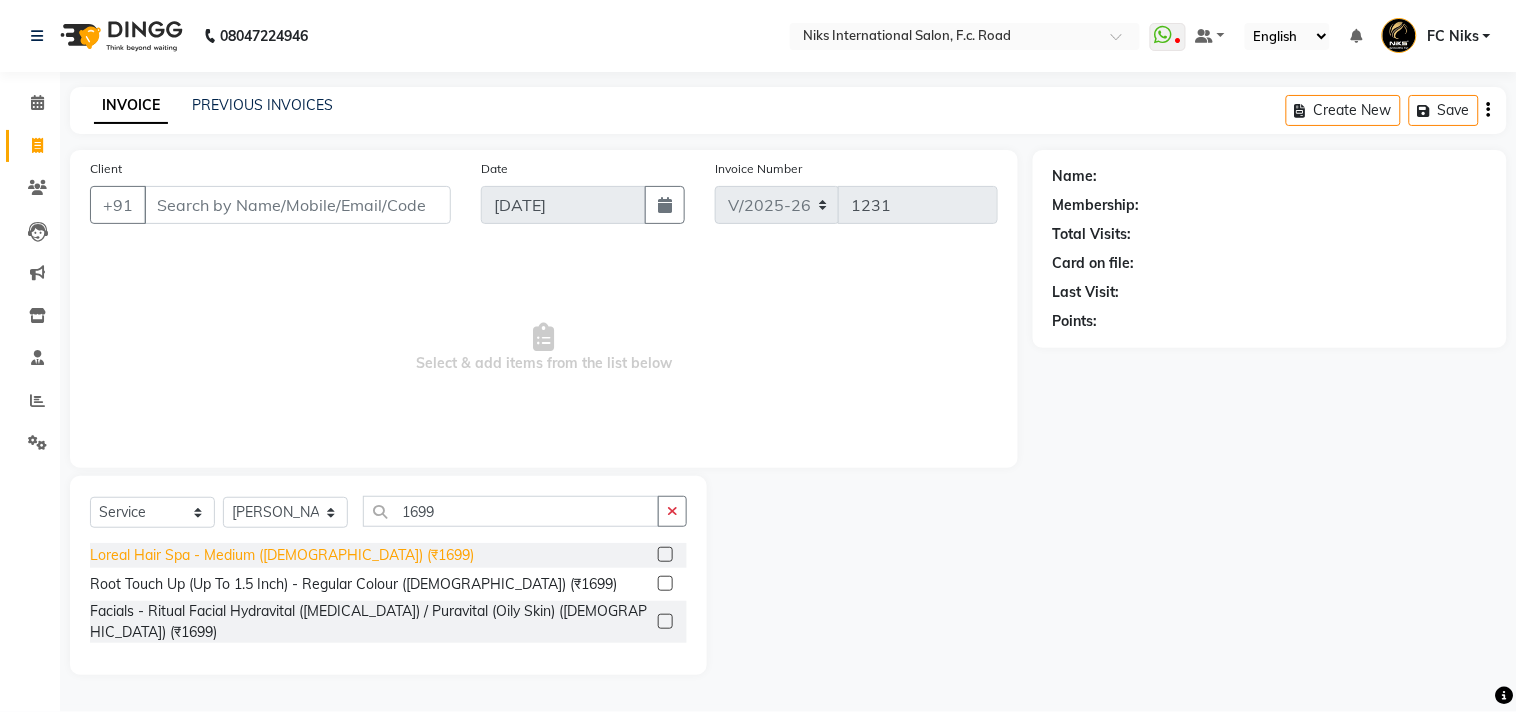 click on "Loreal Hair Spa - Medium ([DEMOGRAPHIC_DATA]) (₹1699)" 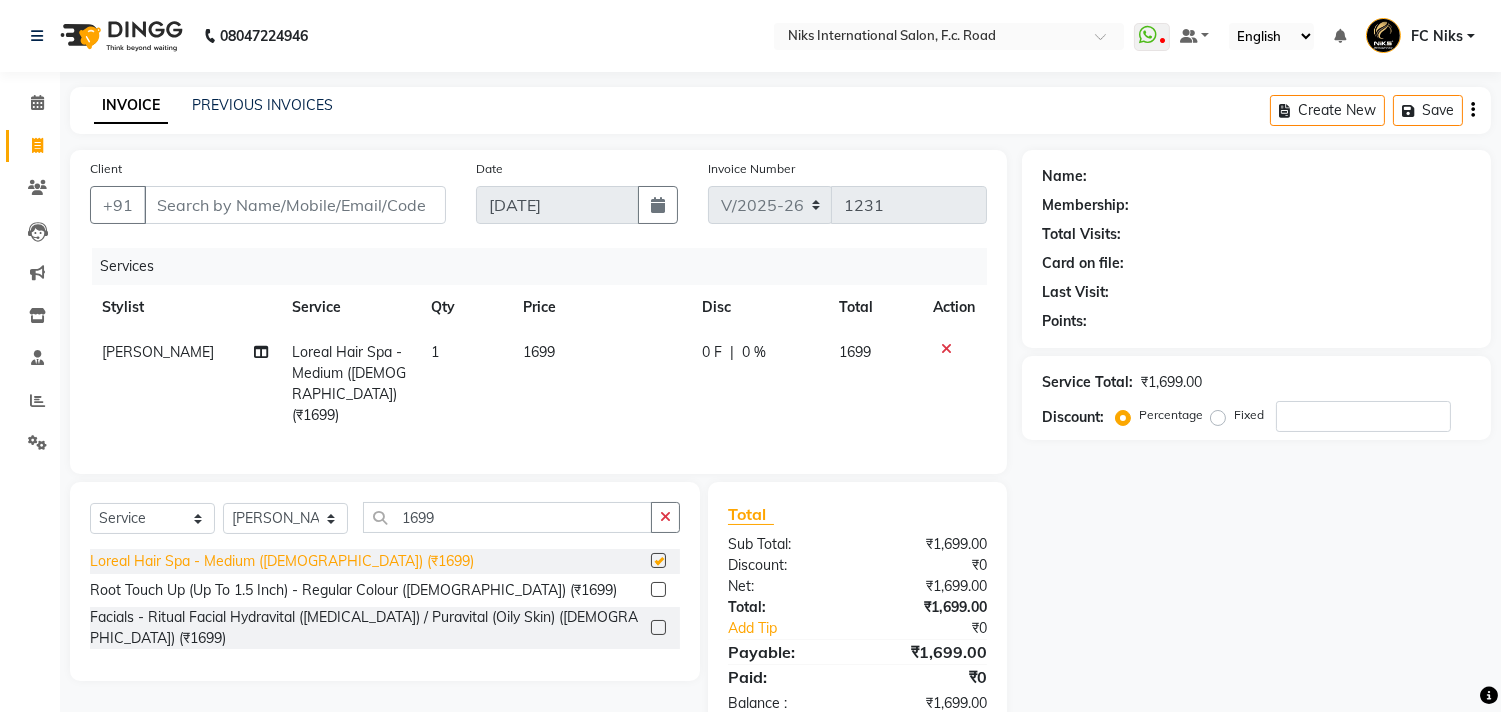 checkbox on "false" 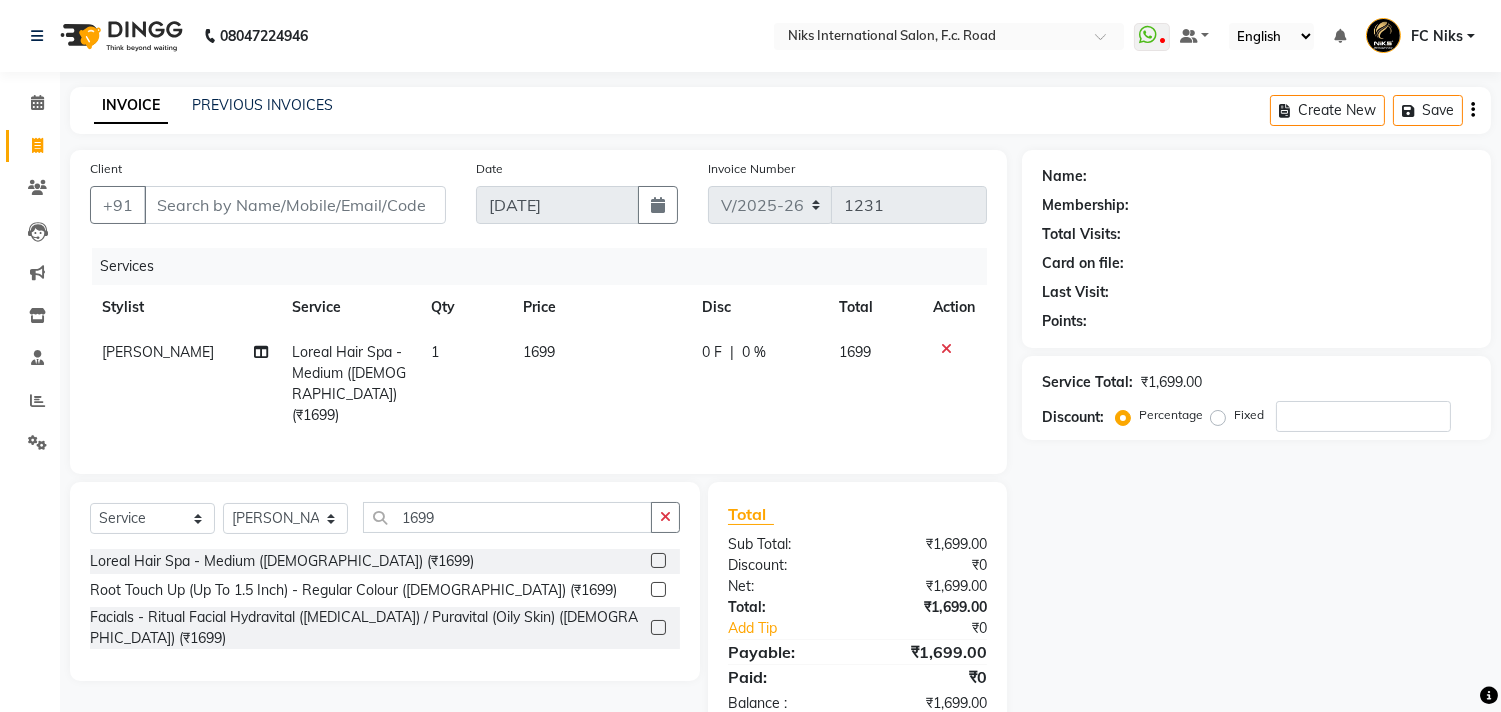 click on "1699" 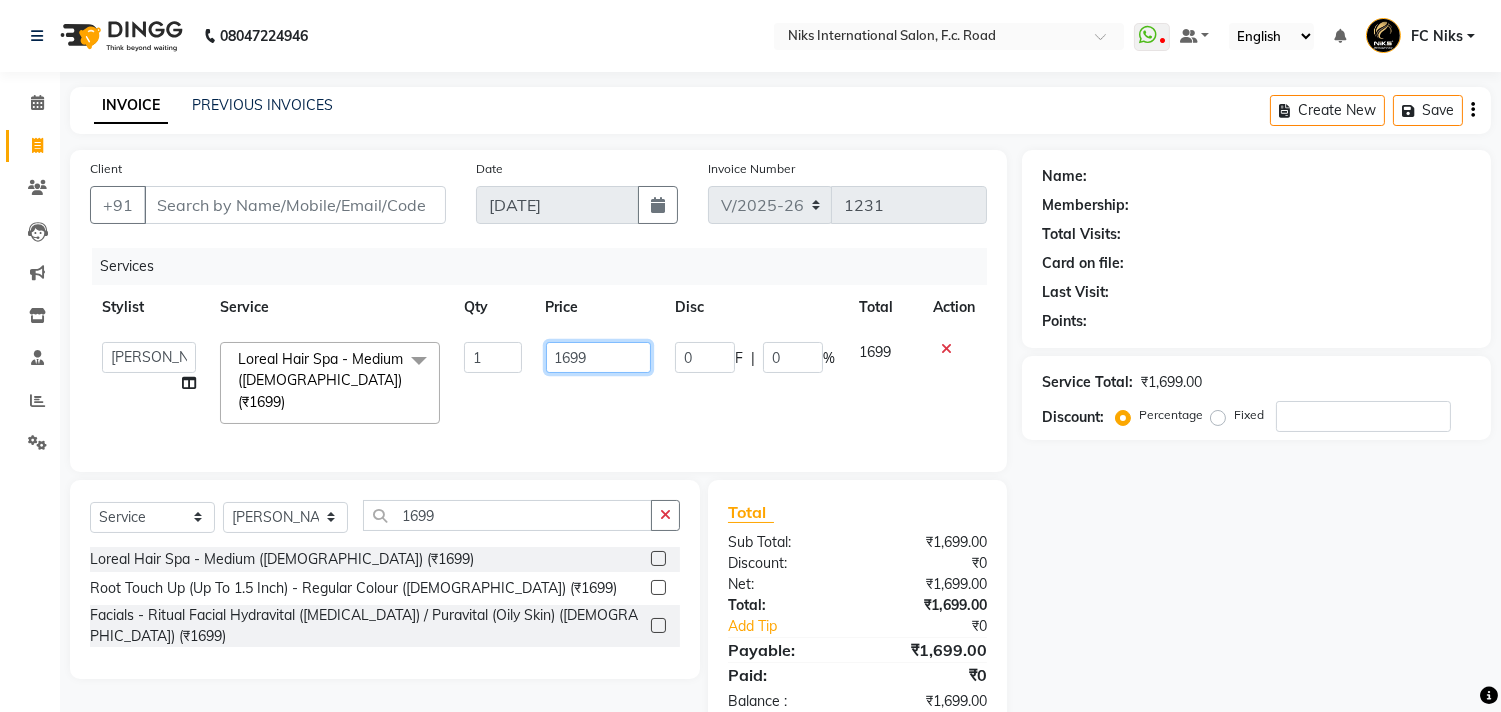 click on "1699" 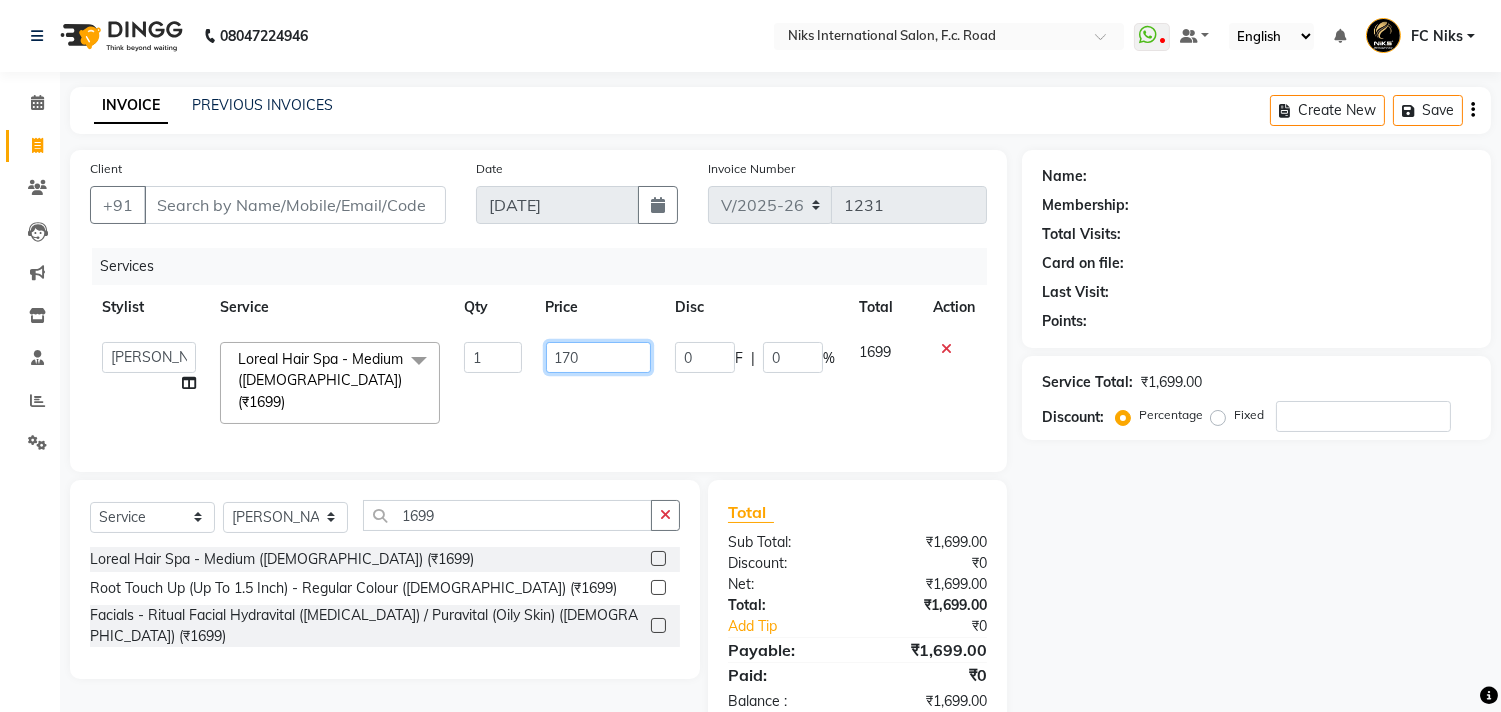 type on "1700" 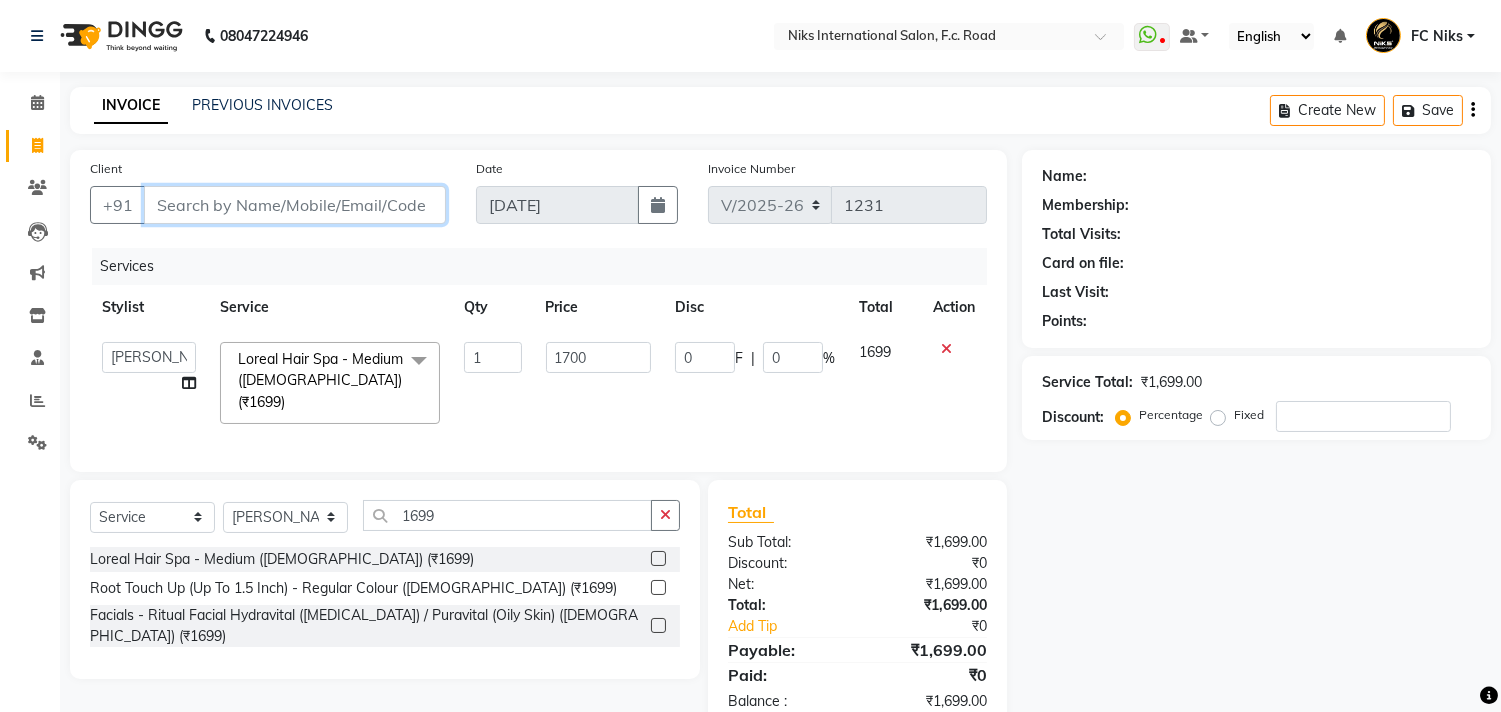 click on "Client" at bounding box center [295, 205] 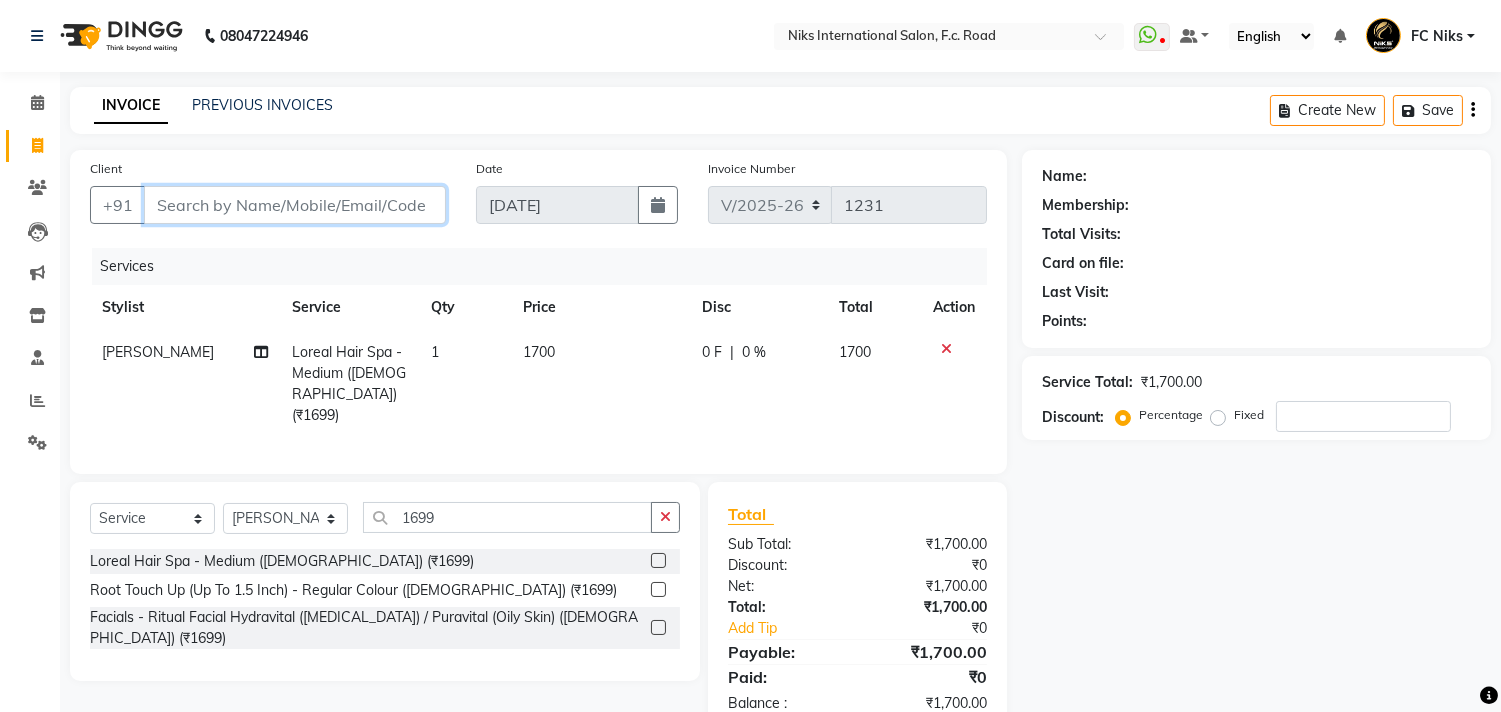 type on "8" 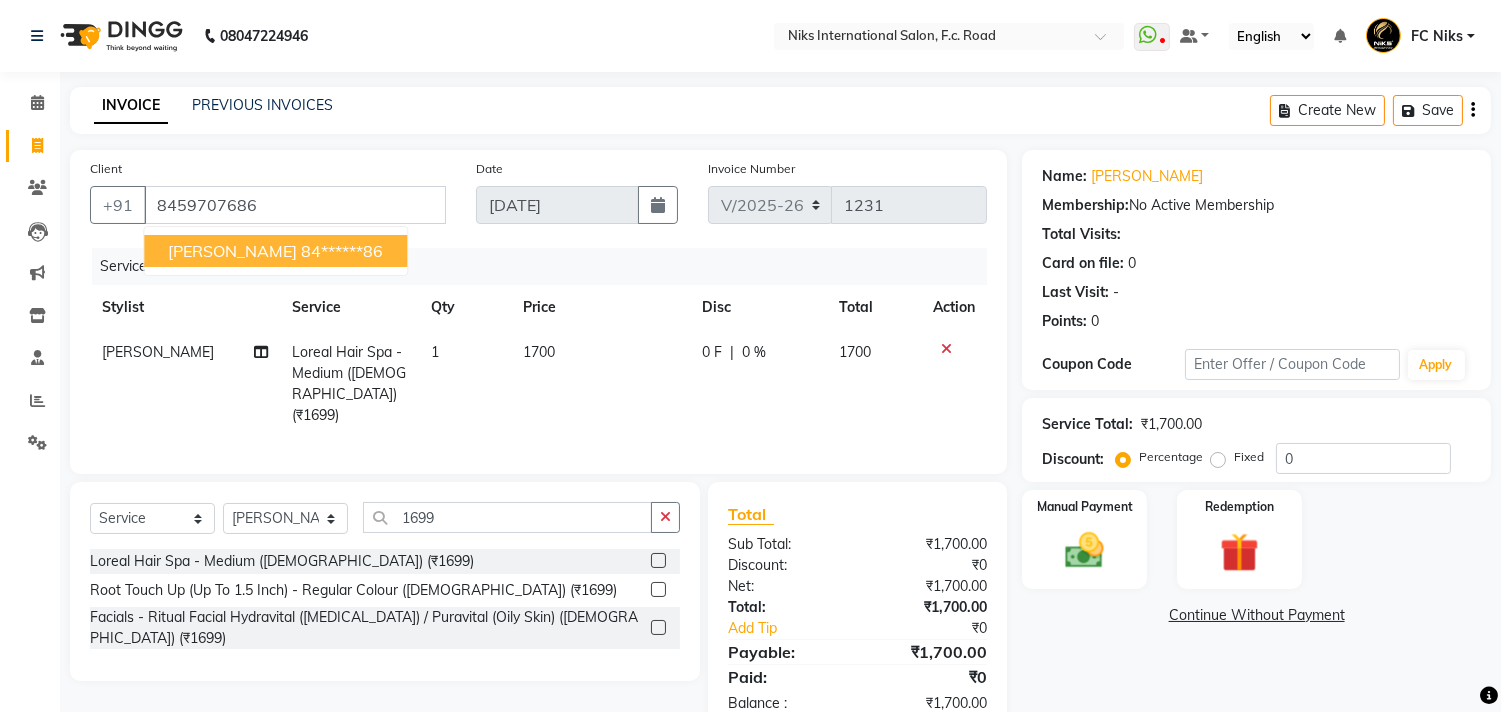click on "Gauri Bhapkar  84******86" at bounding box center [275, 251] 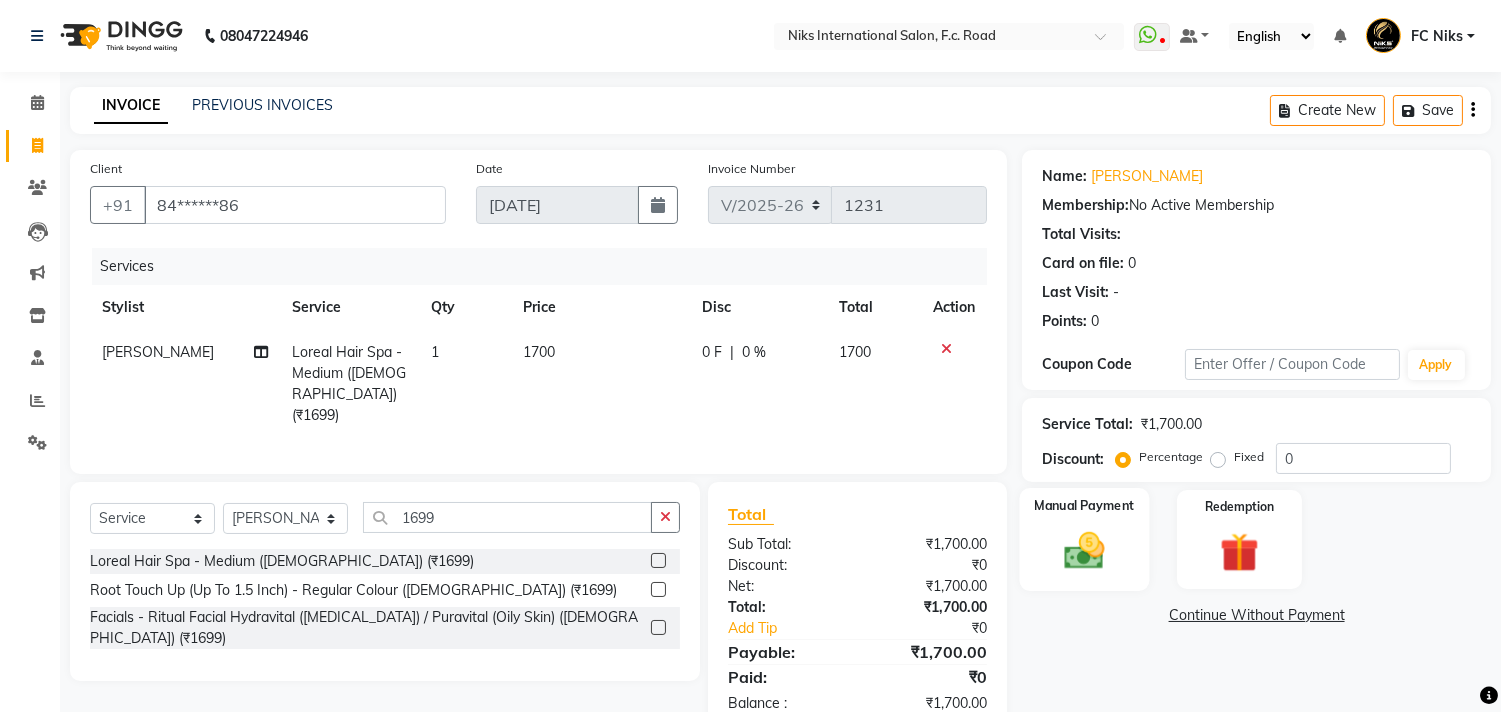 click 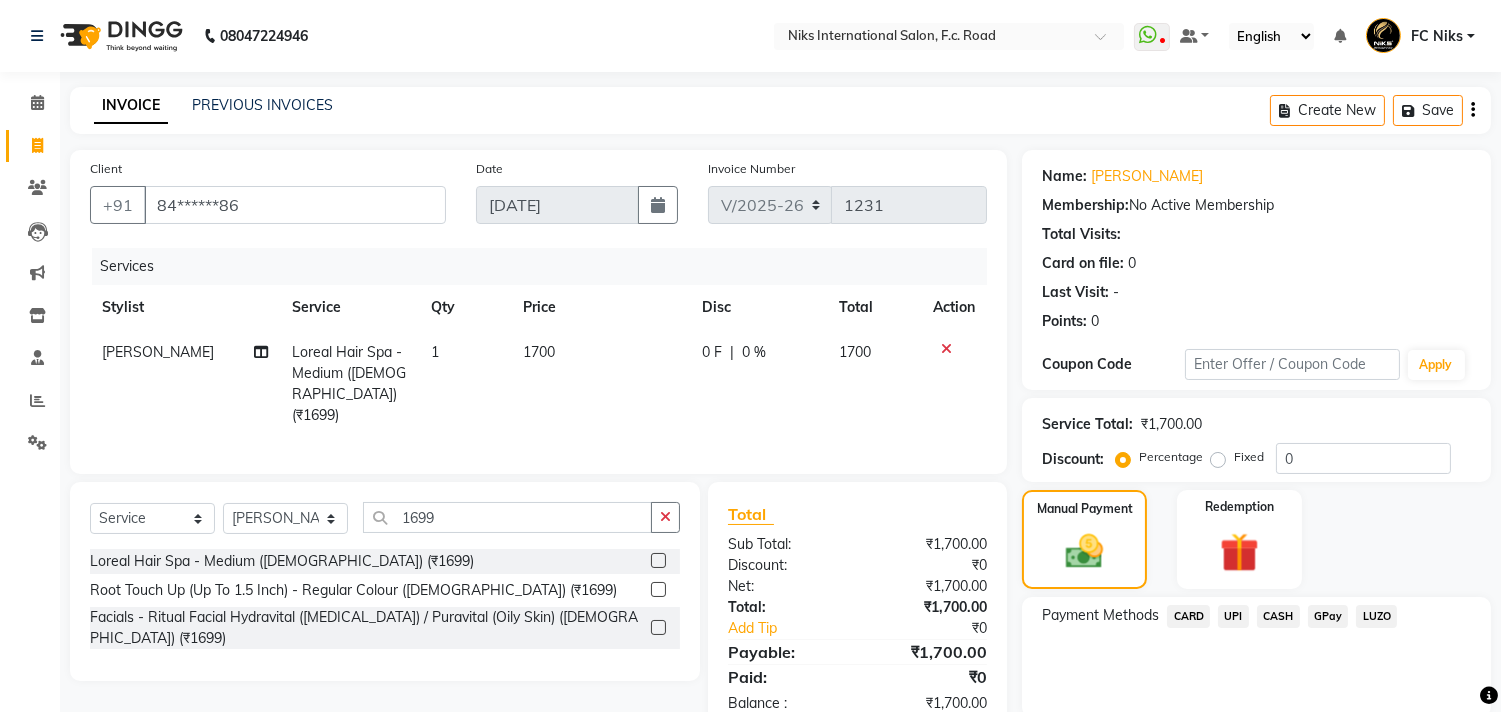 click on "CASH" 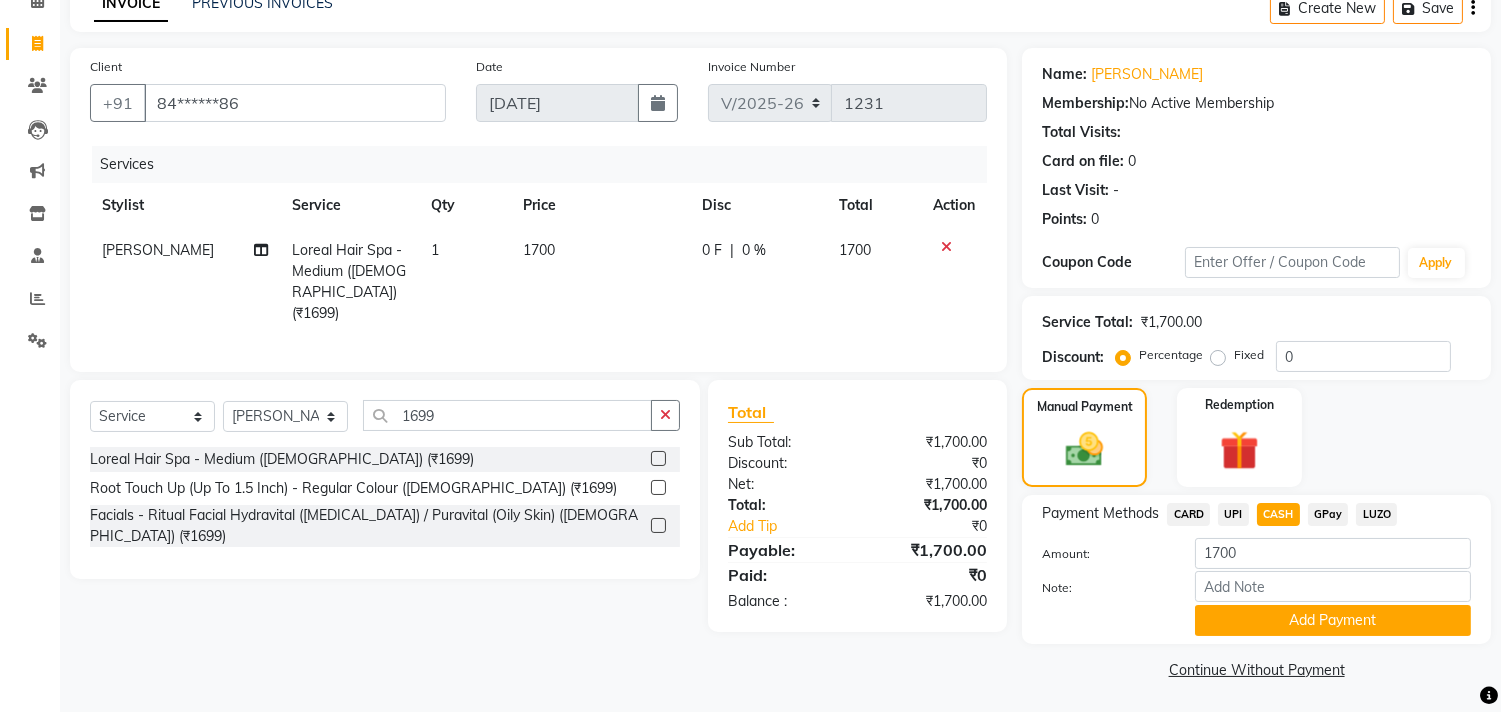 scroll, scrollTop: 104, scrollLeft: 0, axis: vertical 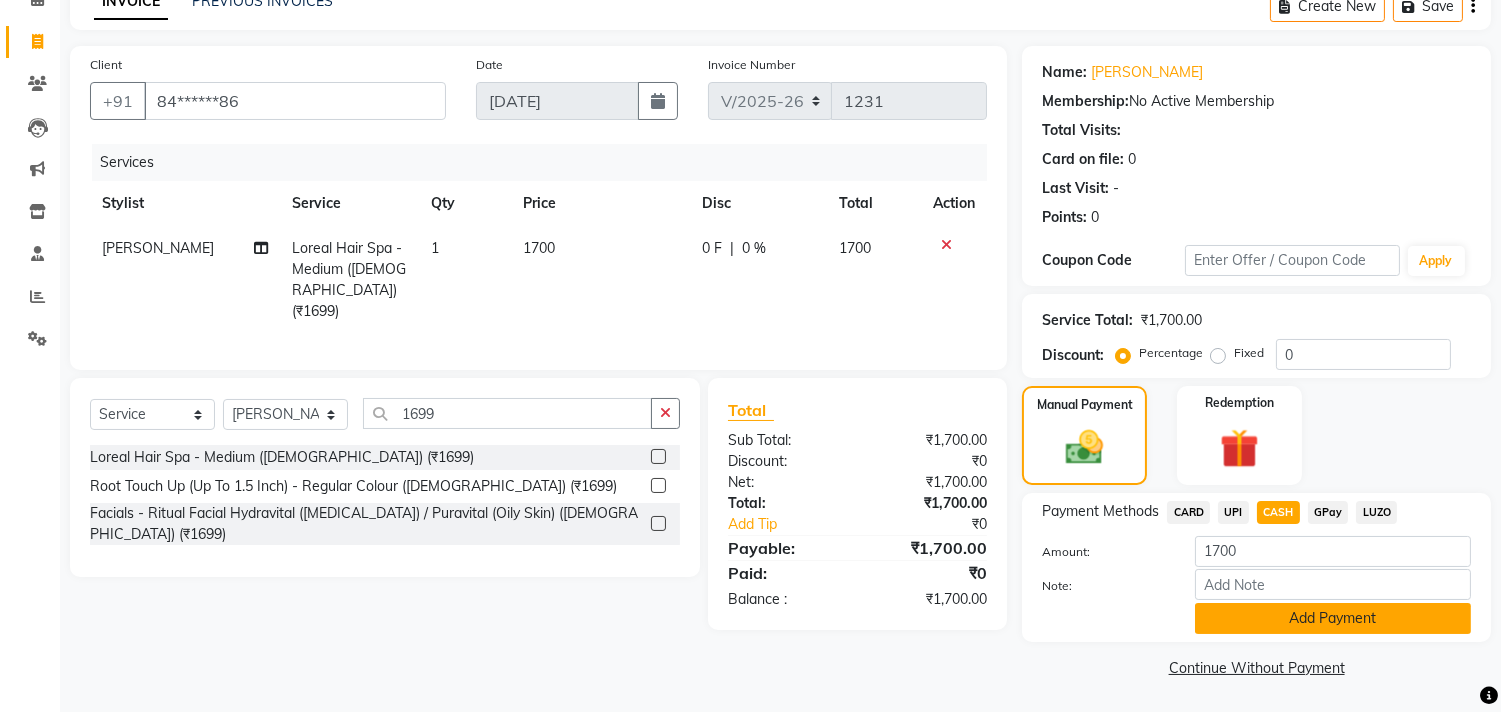 click on "Add Payment" 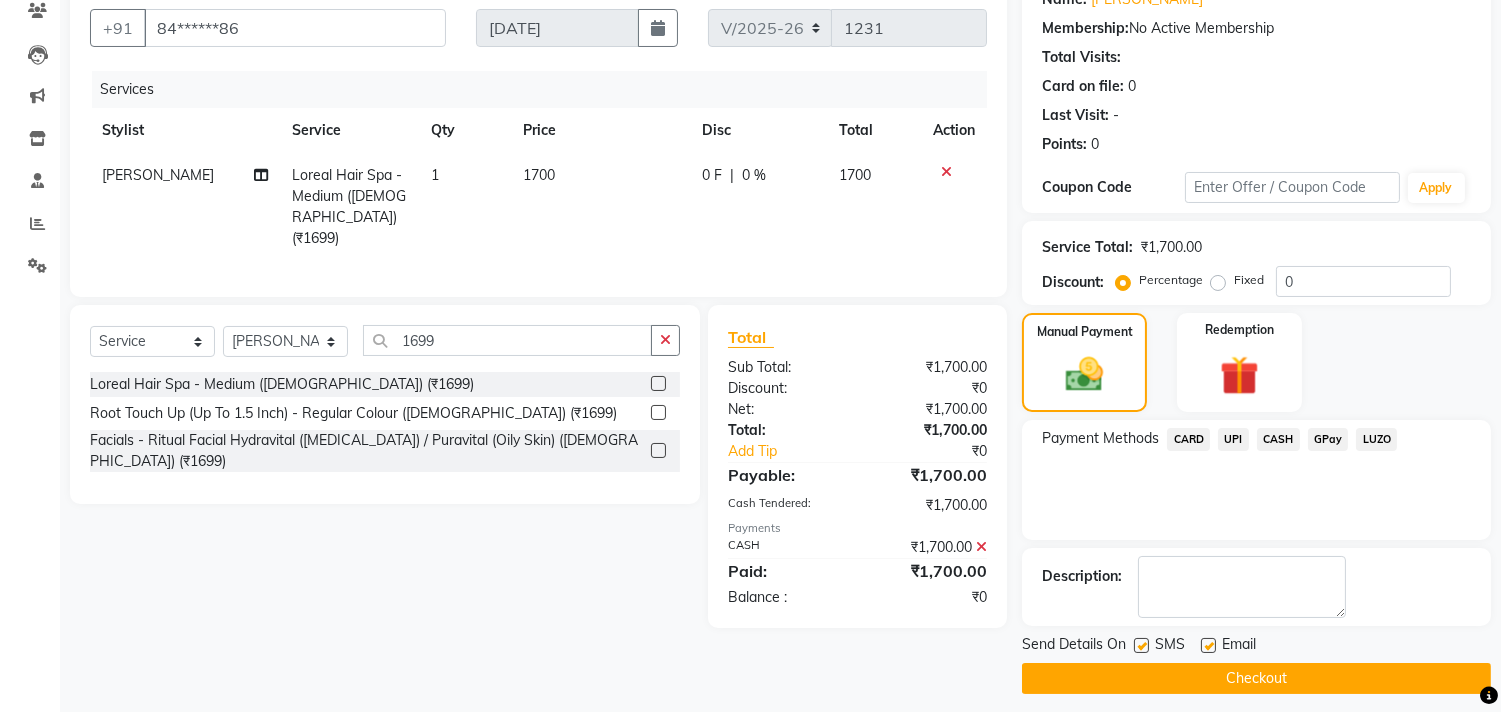 scroll, scrollTop: 178, scrollLeft: 0, axis: vertical 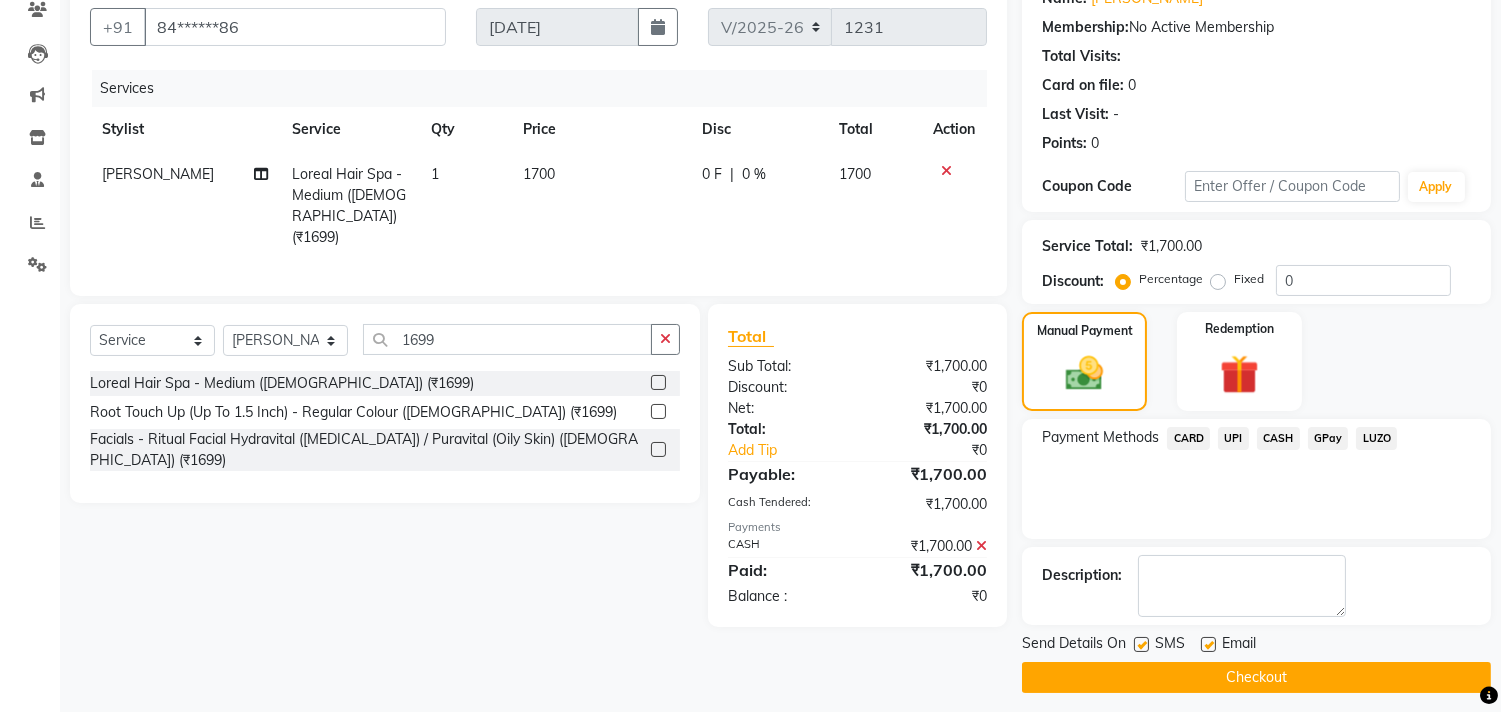 click 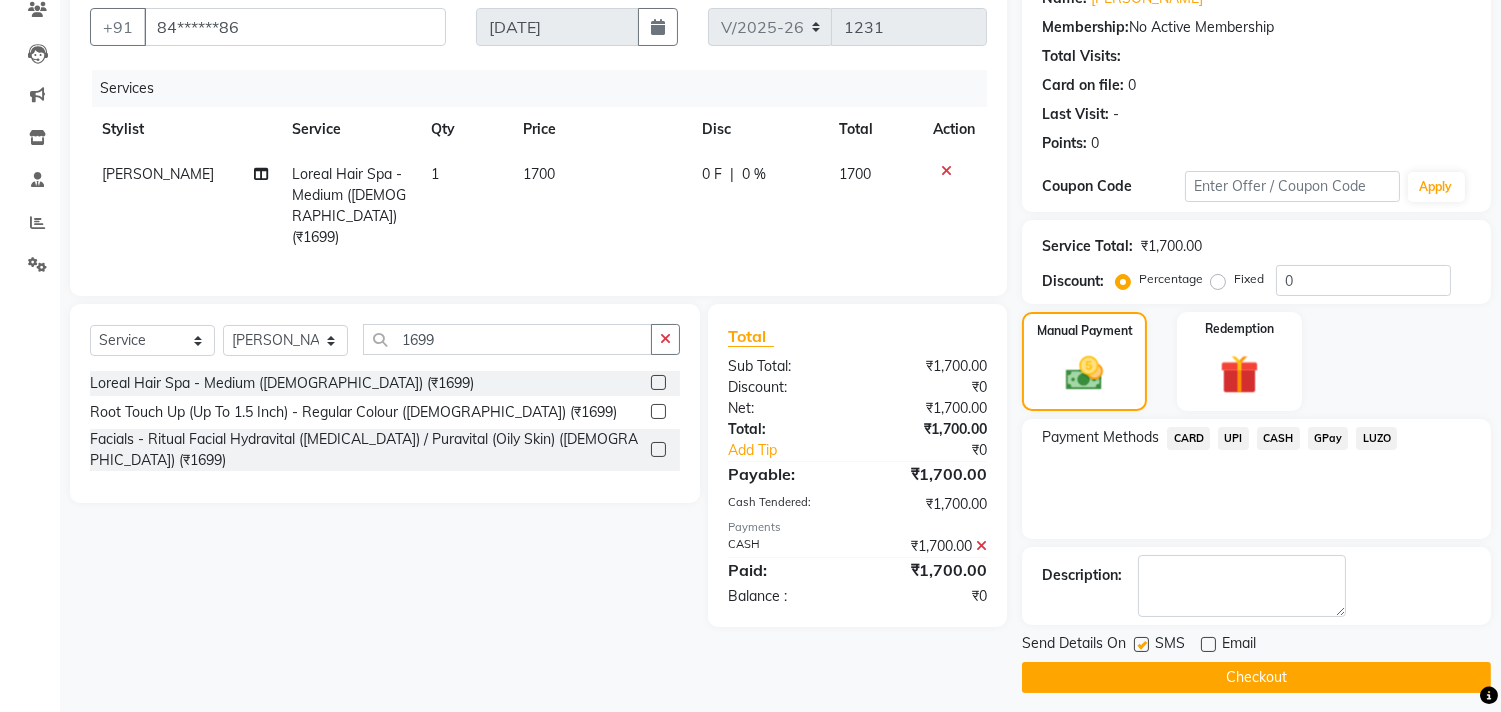 click 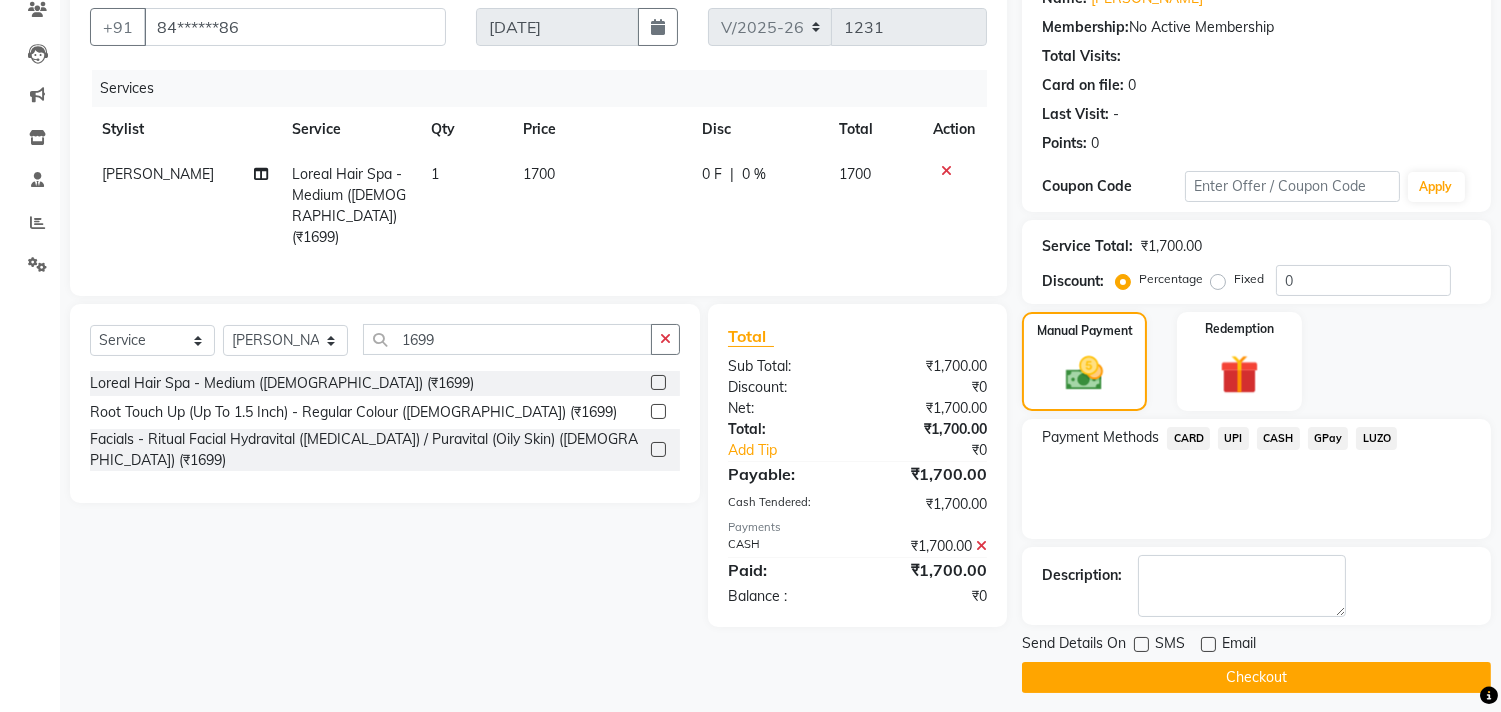 click on "Checkout" 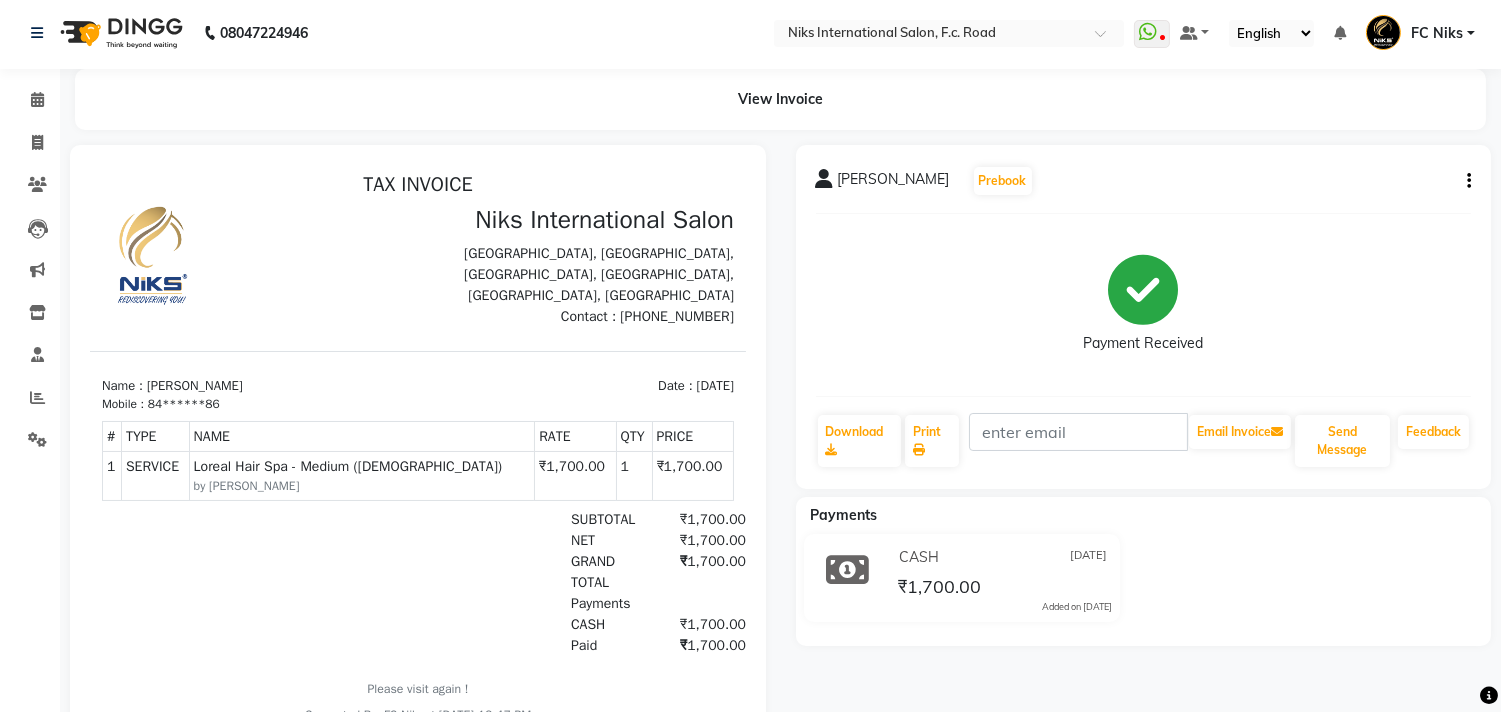 scroll, scrollTop: 0, scrollLeft: 0, axis: both 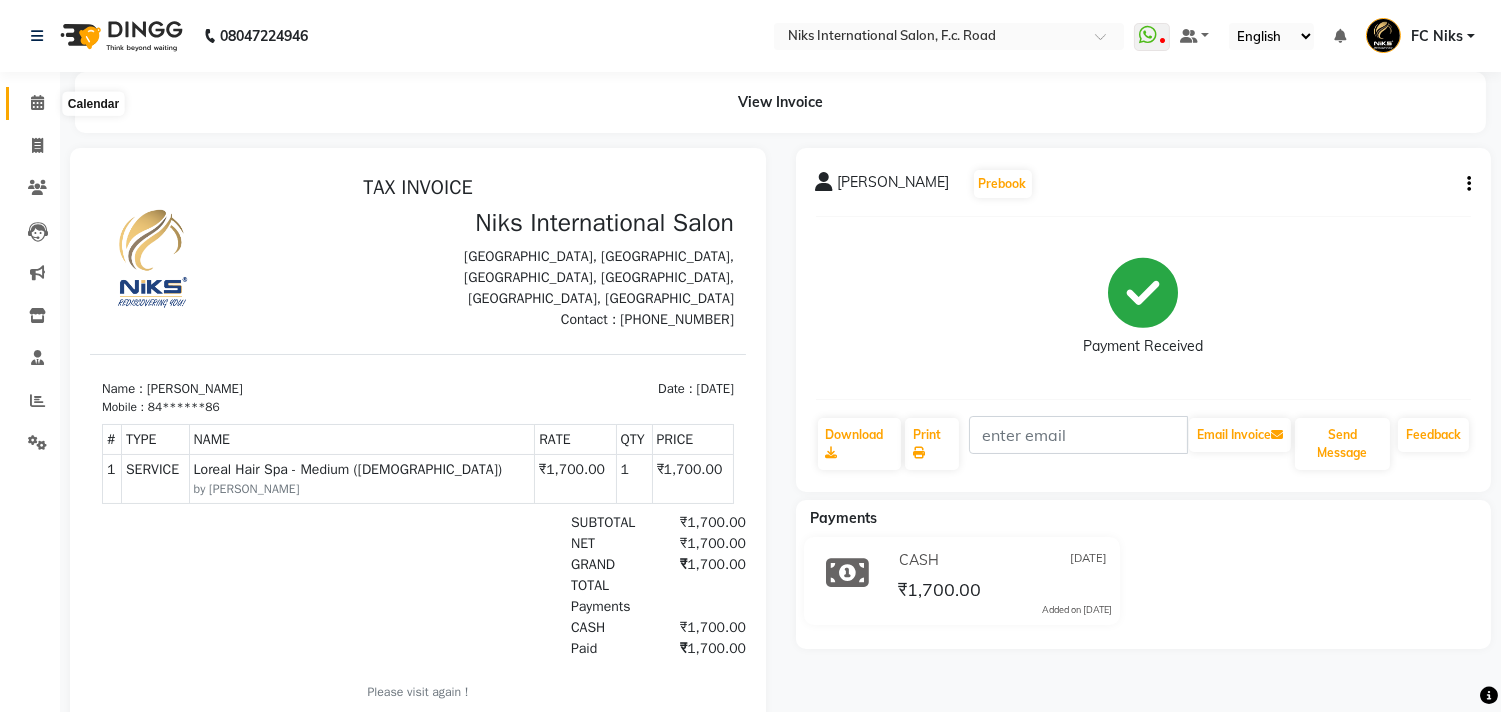 click 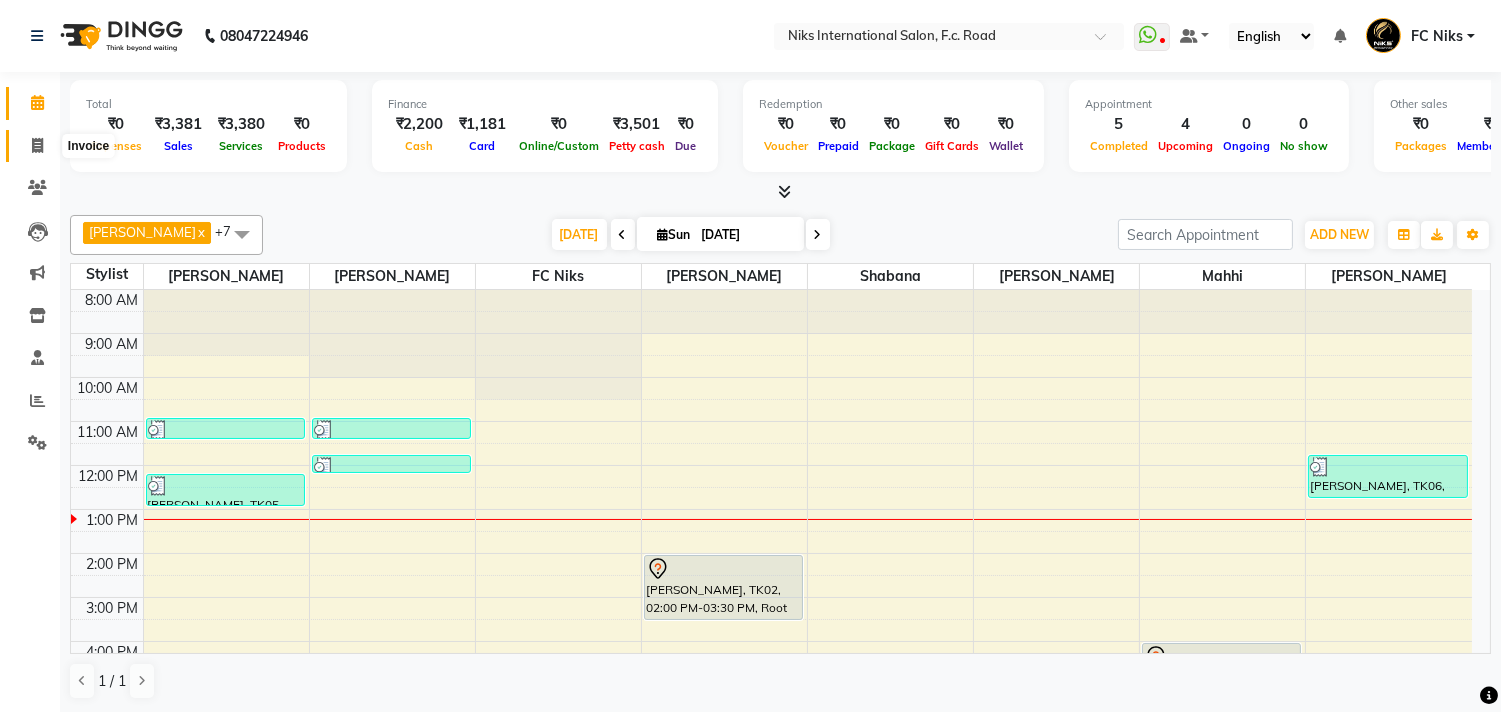 click 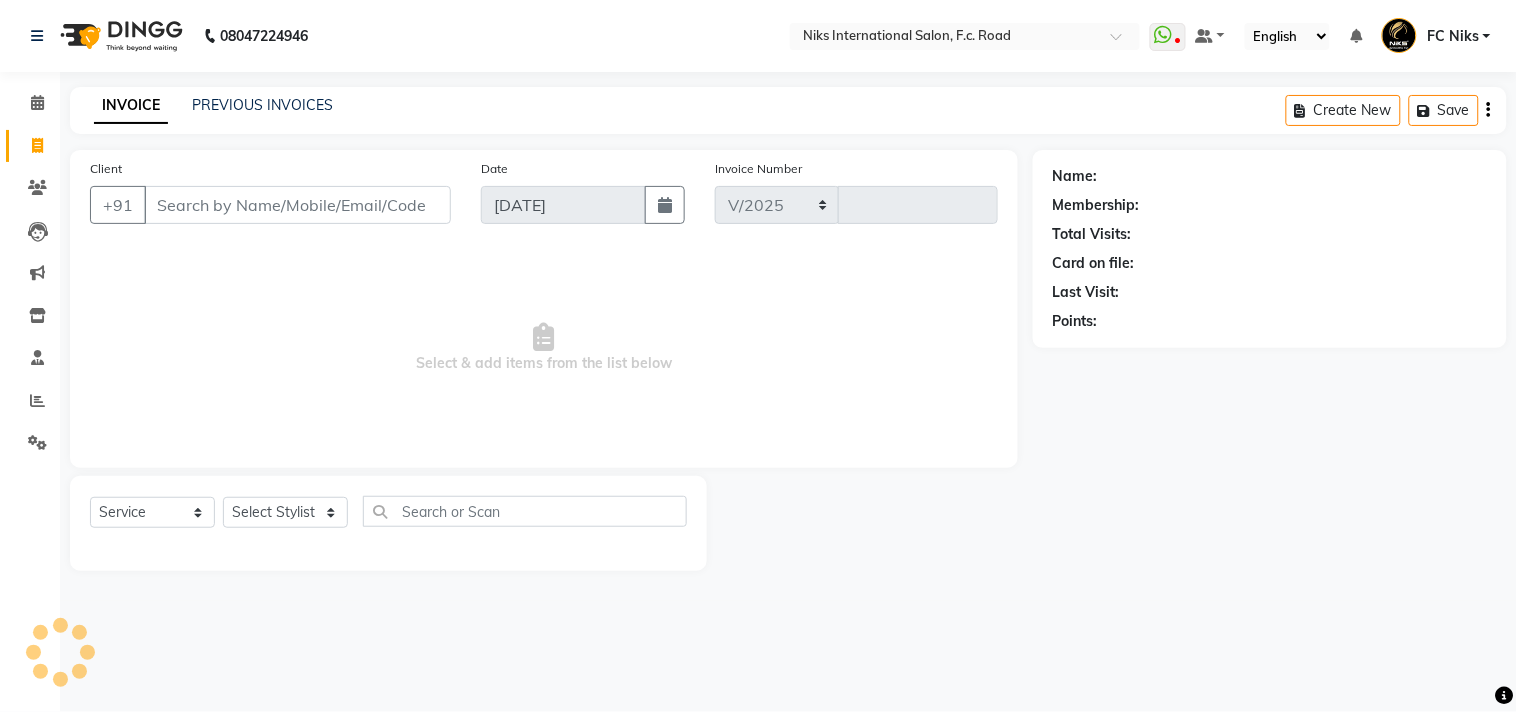 select on "7" 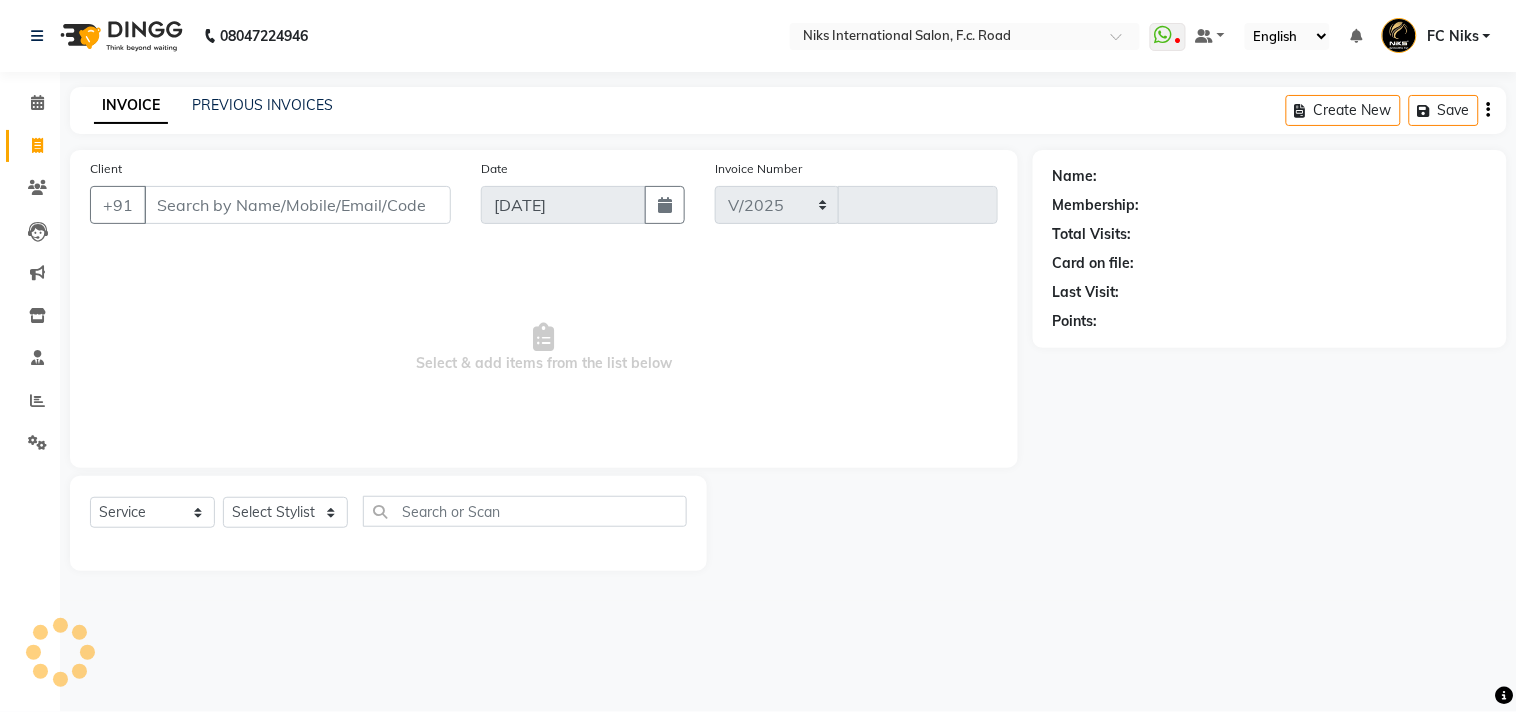 type on "1232" 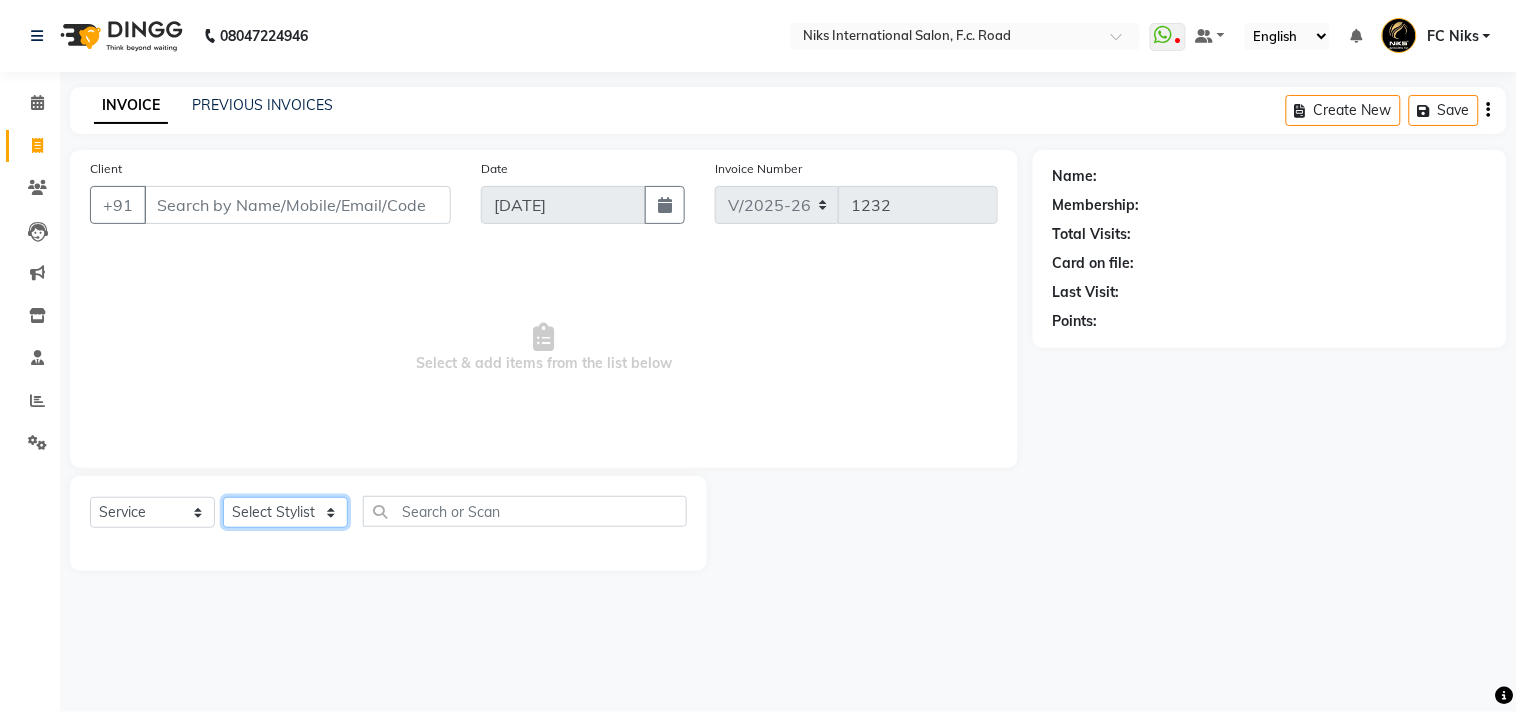 click on "Select Stylist [PERSON_NAME] [PERSON_NAME] CA [PERSON_NAME] Niks [PERSON_NAME] [PERSON_NAME] Krishi Mahhi Nakshatra Nikhil [PERSON_NAME] Savita [PERSON_NAME] [PERSON_NAME] [PERSON_NAME]" 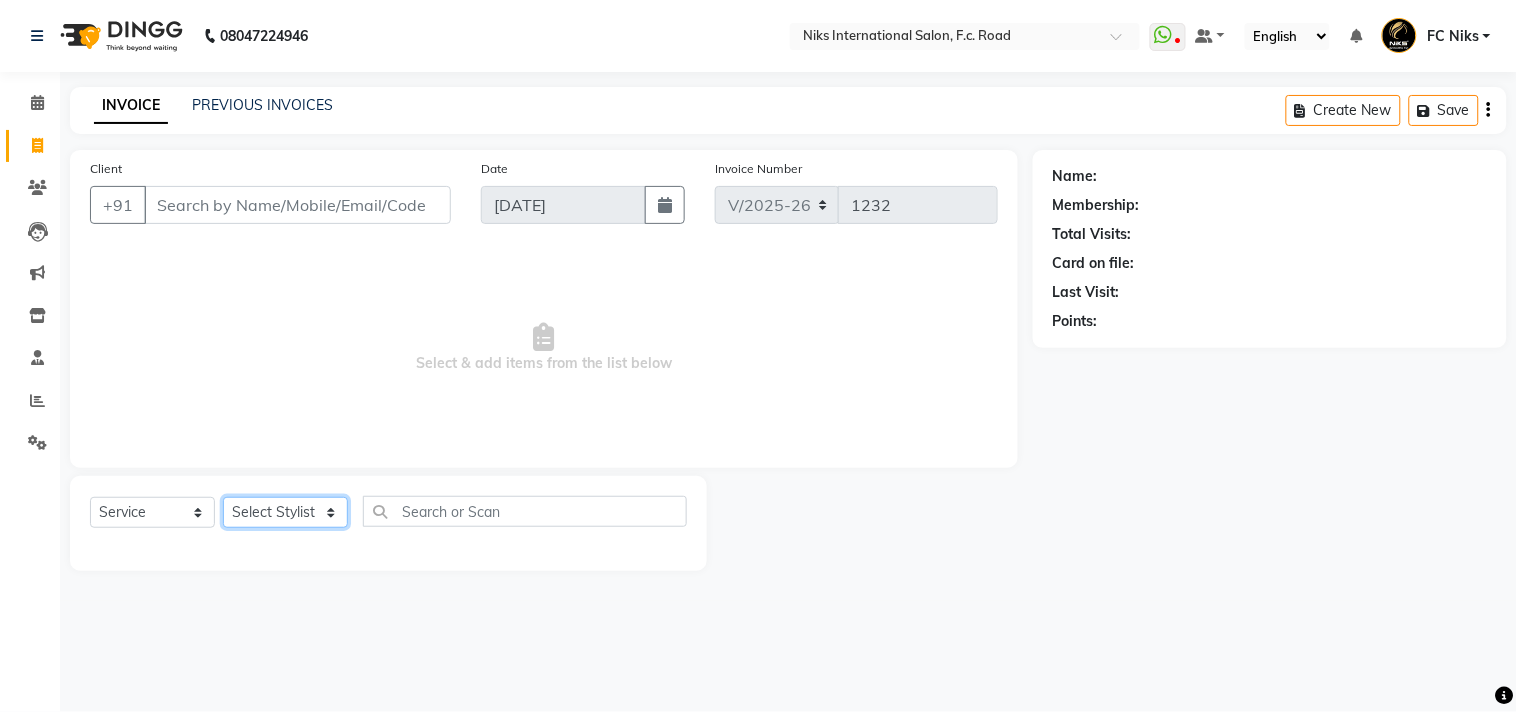 select on "159" 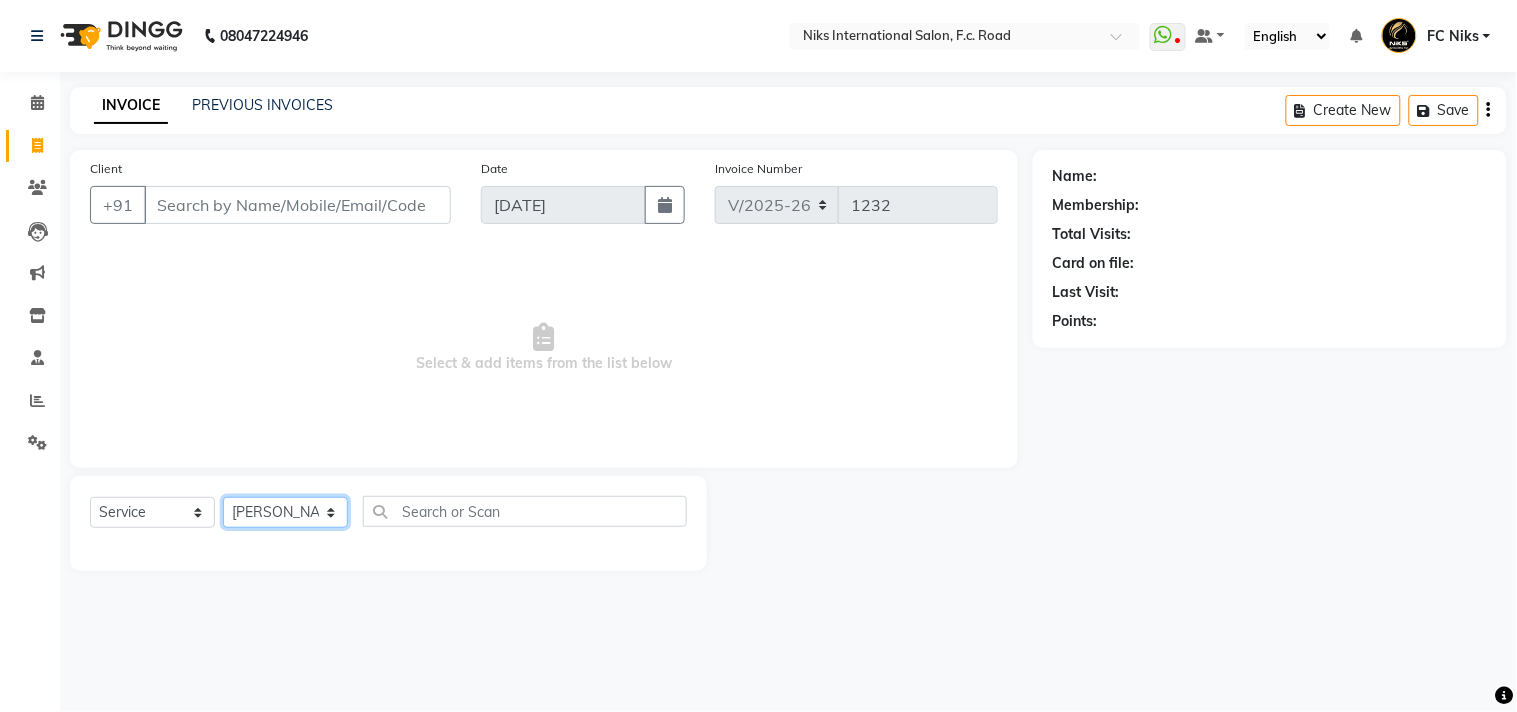 click on "Select Stylist [PERSON_NAME] [PERSON_NAME] CA [PERSON_NAME] Niks [PERSON_NAME] [PERSON_NAME] Krishi Mahhi Nakshatra Nikhil [PERSON_NAME] Savita [PERSON_NAME] [PERSON_NAME] [PERSON_NAME]" 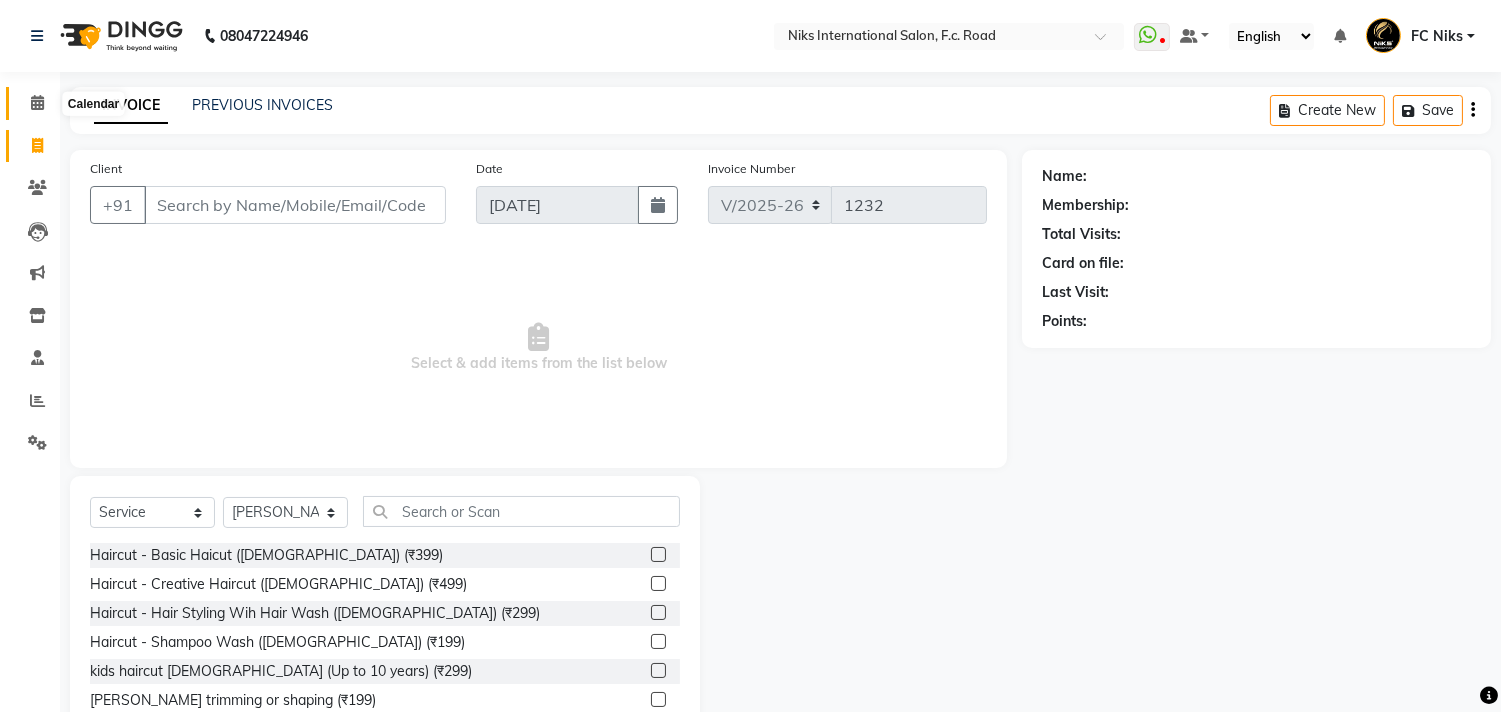 click on "Calendar" 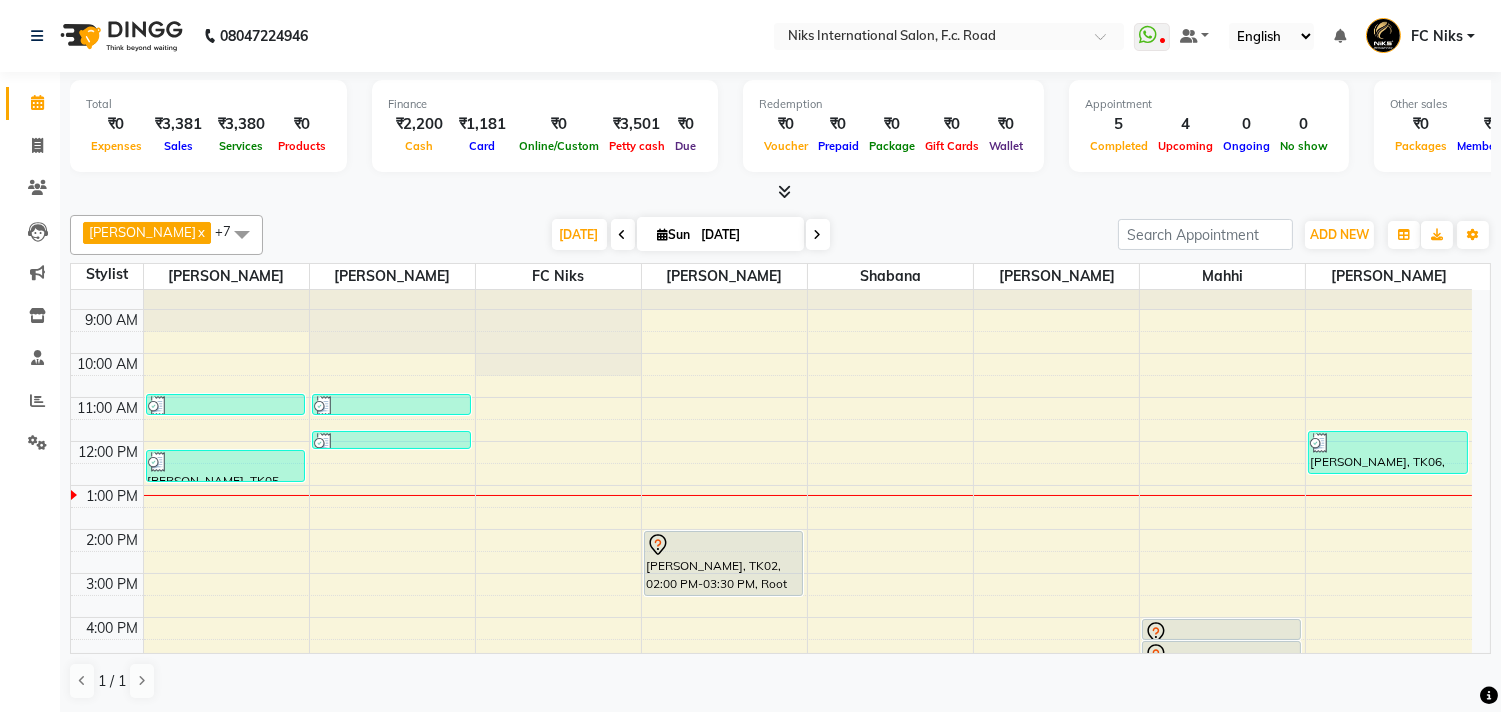 scroll, scrollTop: 36, scrollLeft: 0, axis: vertical 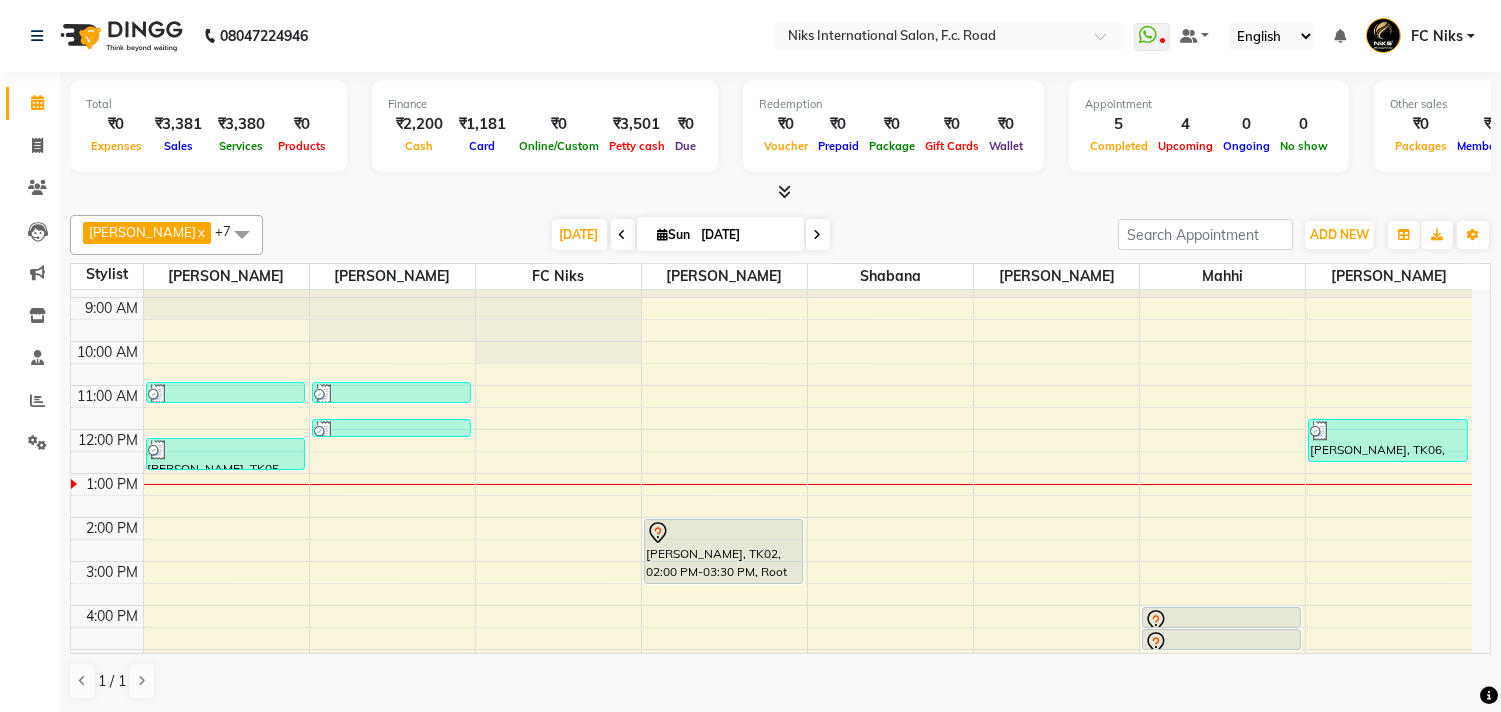 click on "8:00 AM 9:00 AM 10:00 AM 11:00 AM 12:00 PM 1:00 PM 2:00 PM 3:00 PM 4:00 PM 5:00 PM 6:00 PM 7:00 PM 8:00 PM 9:00 PM 10:00 PM     Anupriya gore, TK03, 10:55 AM-11:25 AM, Styling  - Blow Dry With Wash  (Short) (Female) (₹499)     Sneha Dastani, TK05, 12:10 PM-12:55 PM, Haircut - Creative Haircut (Wash & Blowdry Complimentary) (Female) (₹999)     tanmai pawar, TK04, 10:55 AM-11:25 AM, Threading - Upper Lips/Chin/ Nose/ (Female) (₹40),Threading - Eyebrows (Female) (₹60)     Sneha Dastani, TK05, 11:45 AM-12:10 PM, Threading - Upper Lips/Chin/ Nose/ (Female) (₹40),Threading - Lower Lip / Forehead (Female) (₹40)             Shraddha Jain, TK01, 06:00 PM-07:00 PM, Liposoluble Wax - Full Arms (Female),Liposoluble Wax - Full Legs (Female)             Pankaja Gotmare, TK02, 02:00 PM-03:30 PM, Root Touch Up (Up To 1.5 Inch)  - Regular Colour  (Female)             Pankaja Gotmare, TK02, 04:00 PM-04:30 PM, Extension Nail - Removal Of Extensions Acrylic/Gel (Female)" at bounding box center (771, 583) 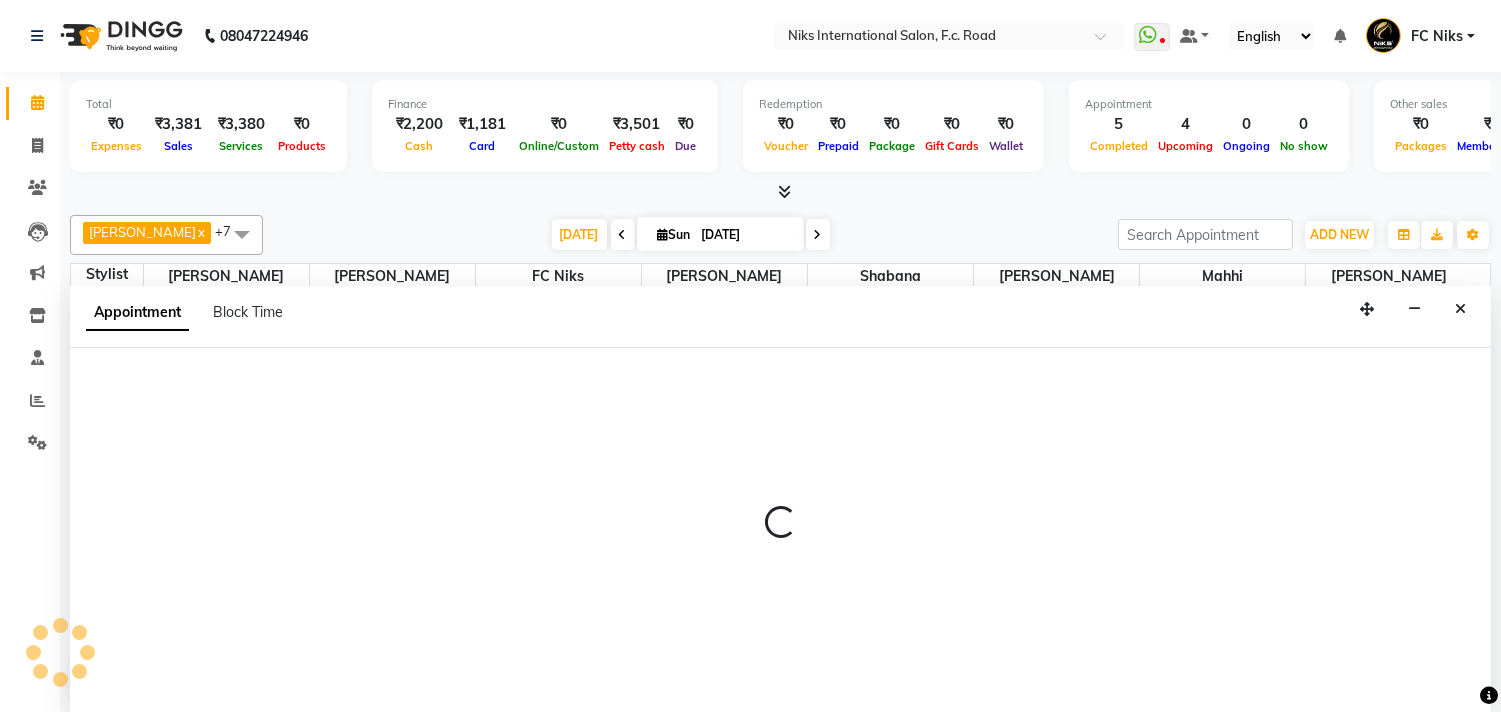 scroll, scrollTop: 1, scrollLeft: 0, axis: vertical 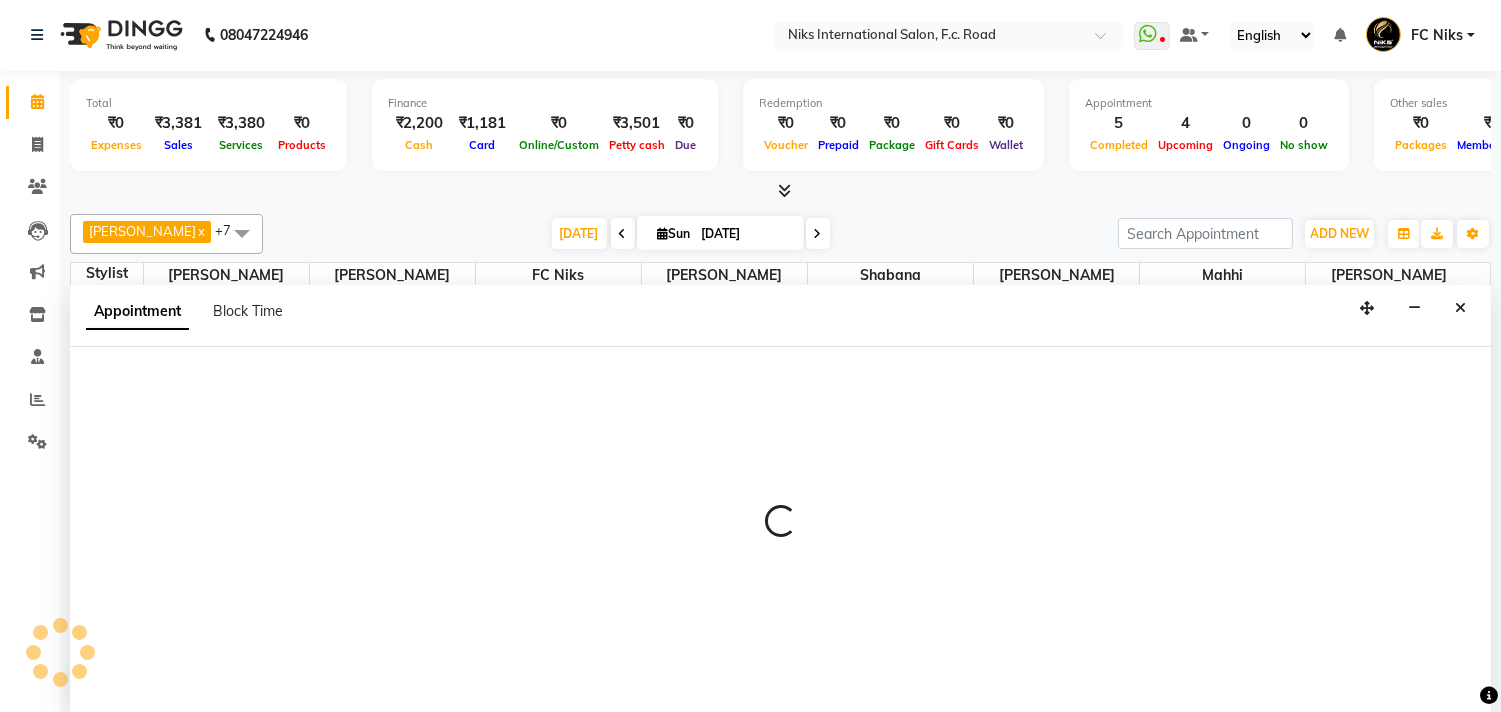 select on "159" 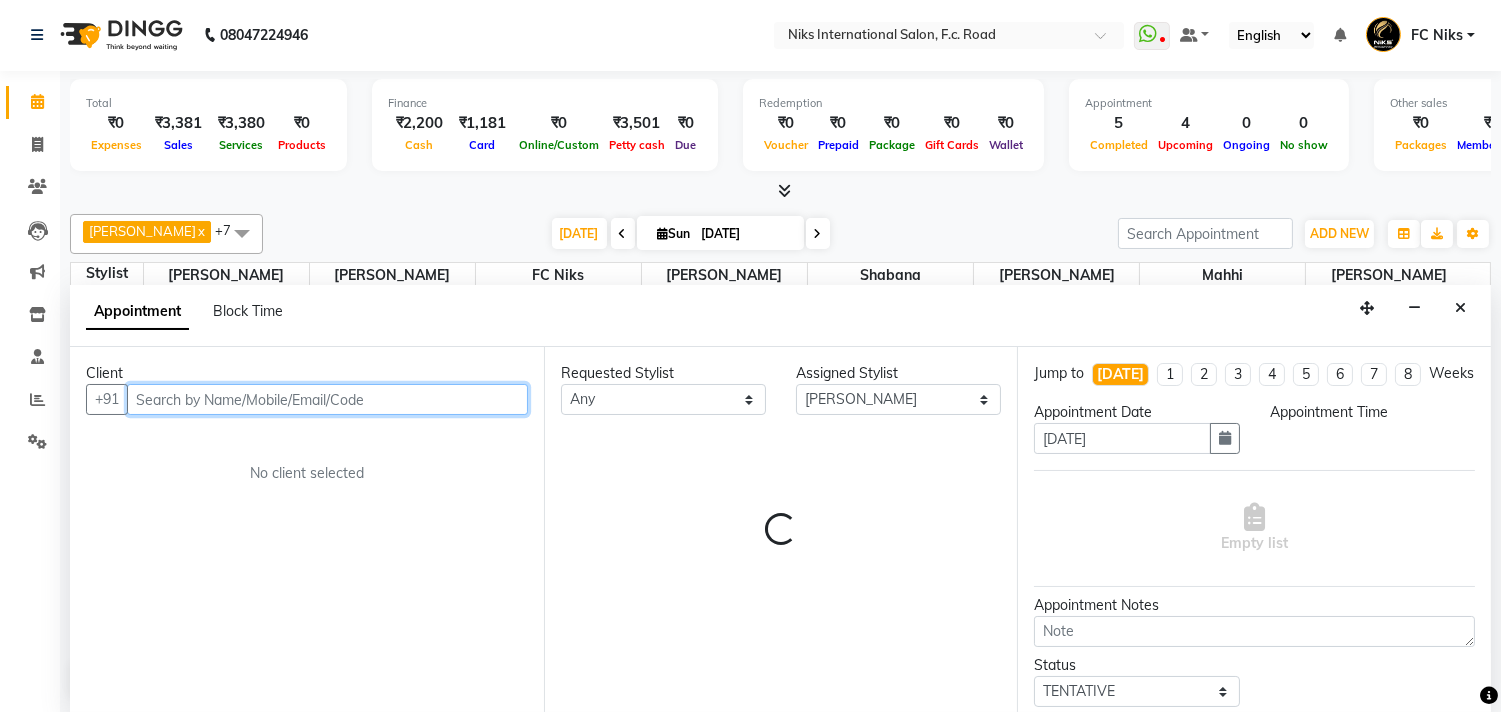 select on "810" 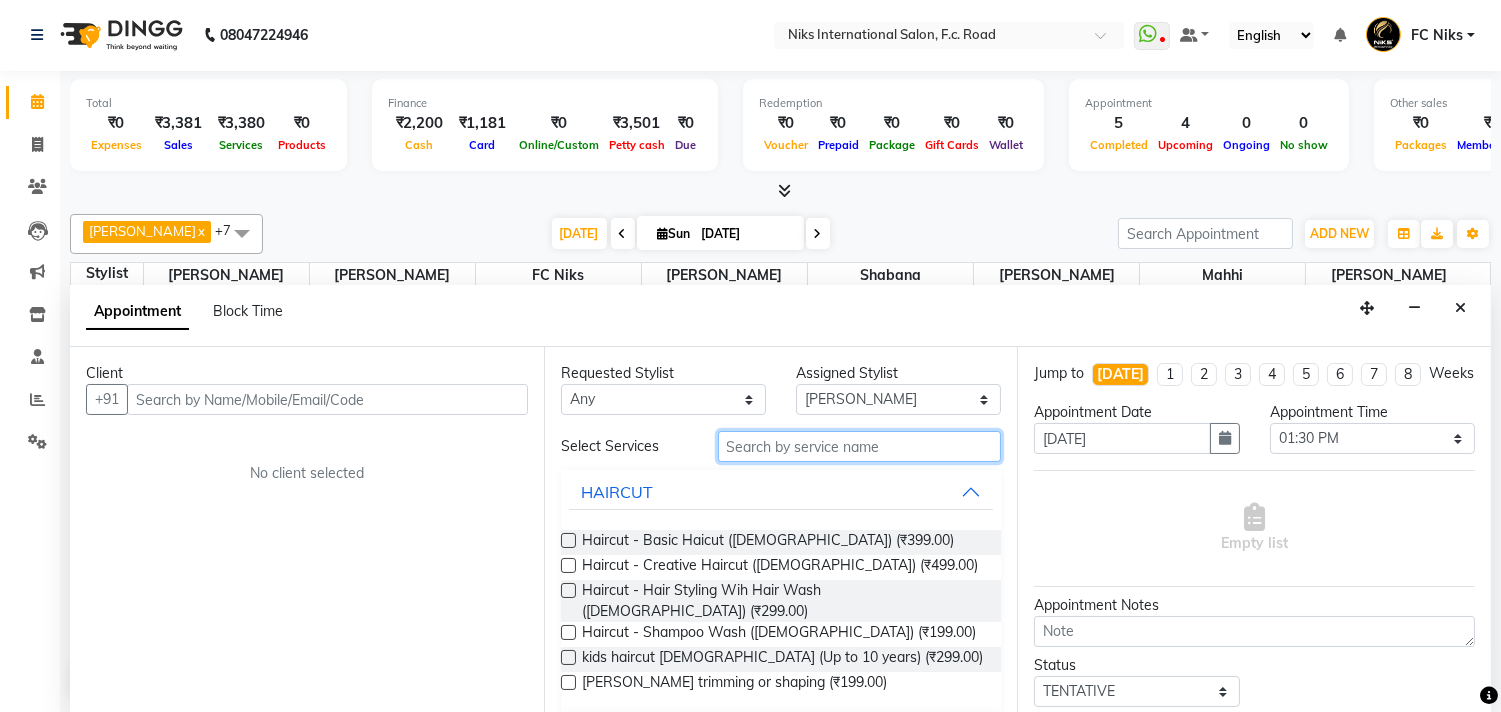 click at bounding box center [860, 446] 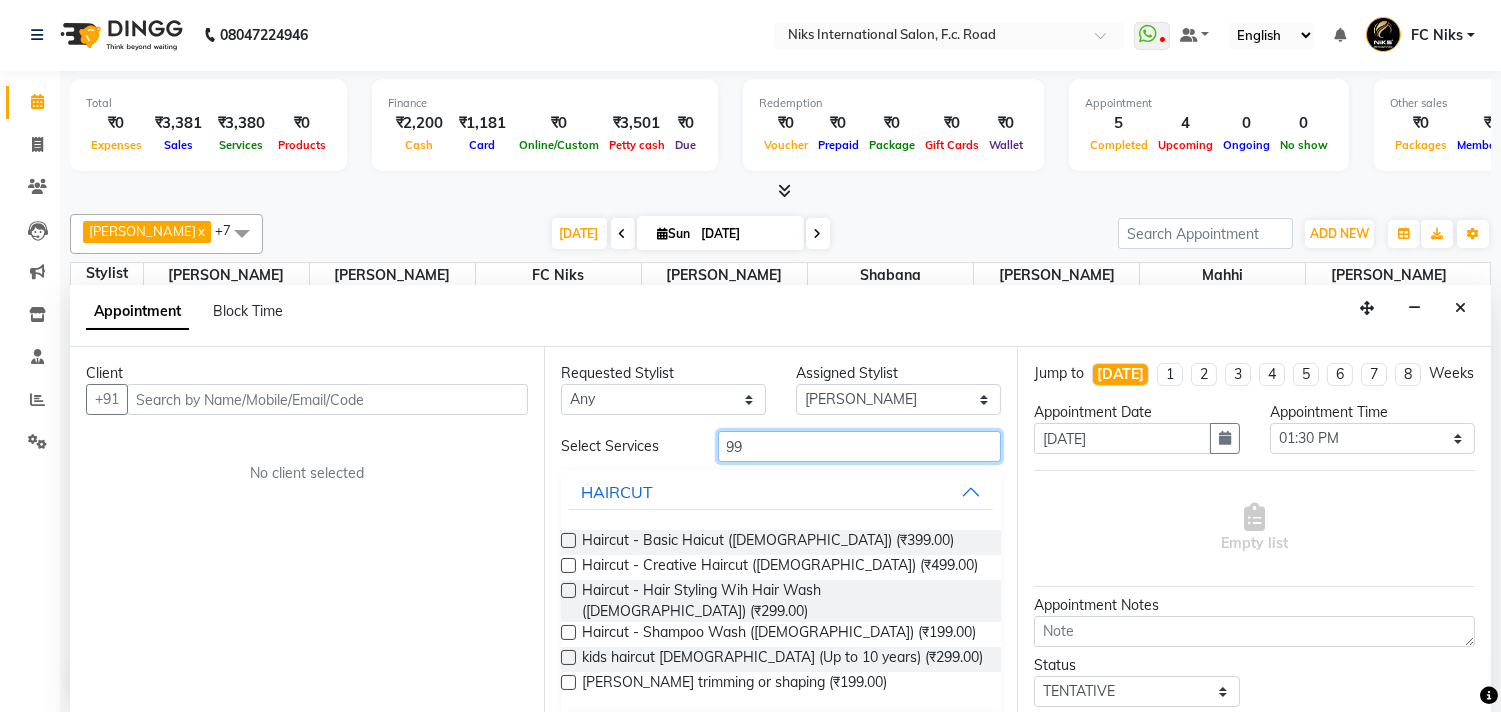 type on "9" 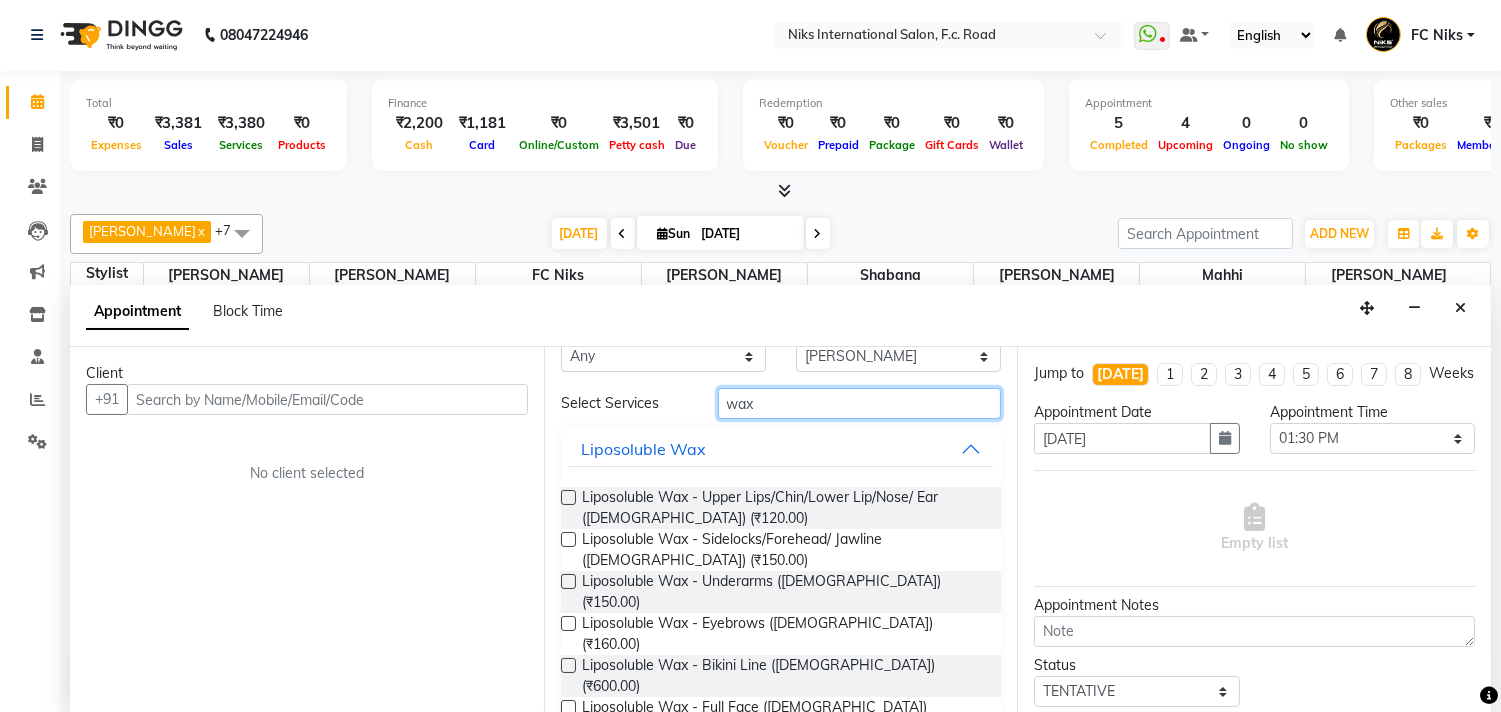 scroll, scrollTop: 0, scrollLeft: 0, axis: both 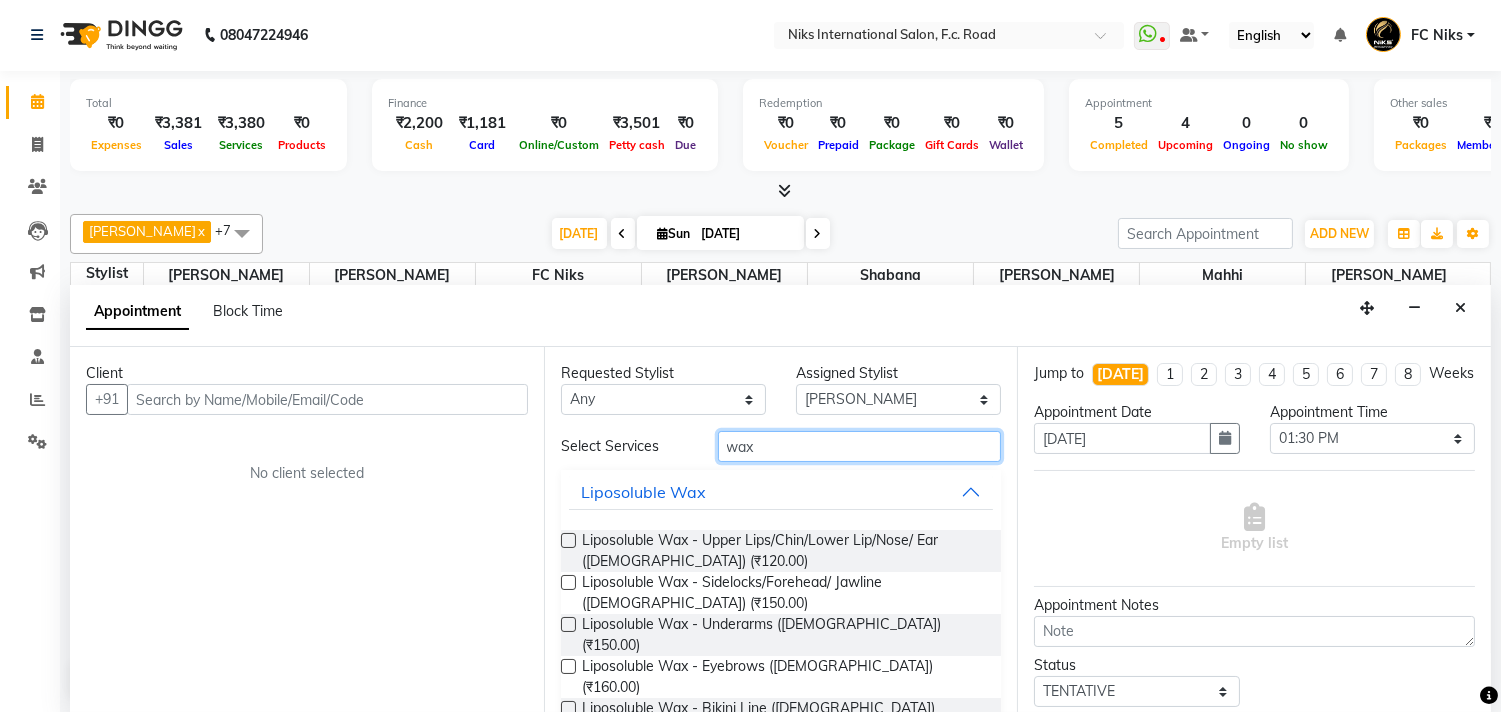 type on "wax" 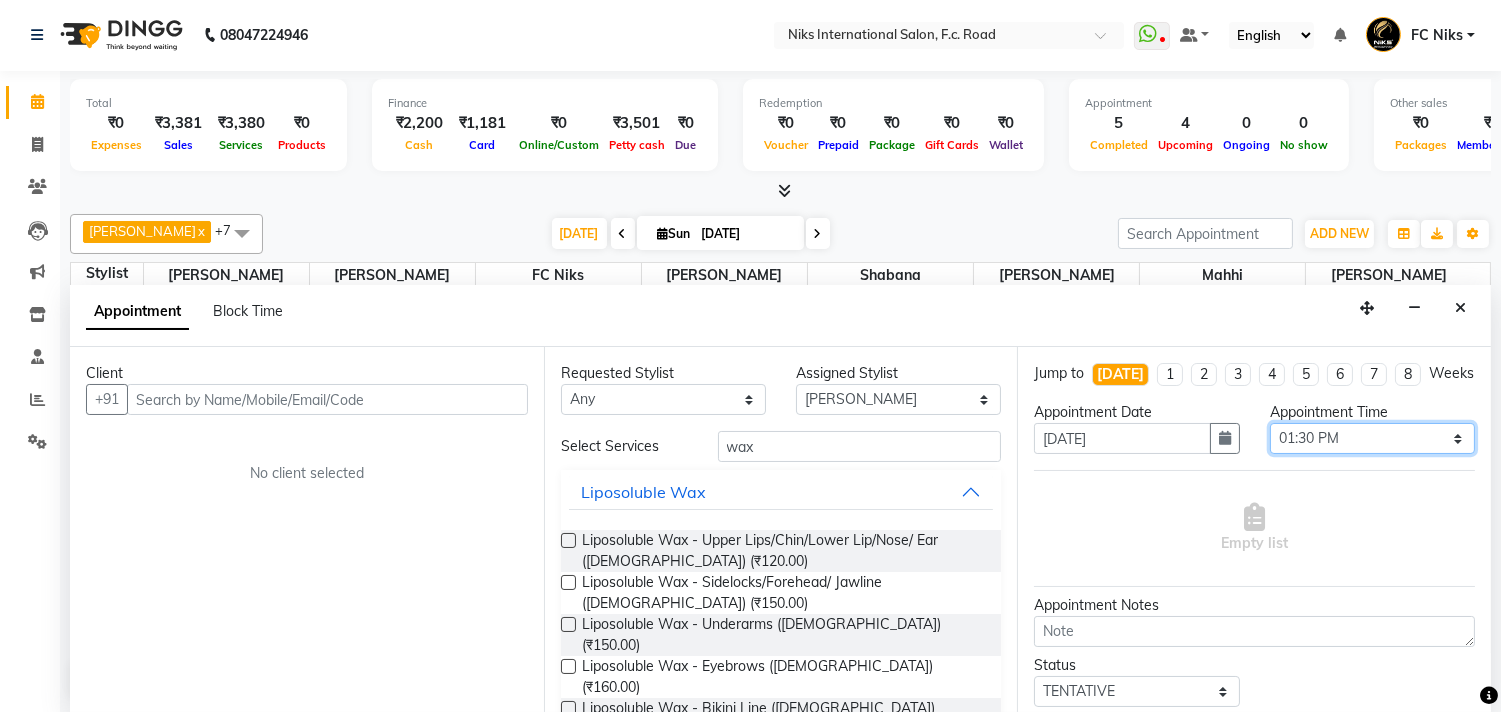 click on "Select 09:00 AM 09:15 AM 09:30 AM 09:45 AM 10:00 AM 10:15 AM 10:30 AM 10:45 AM 11:00 AM 11:15 AM 11:30 AM 11:45 AM 12:00 PM 12:15 PM 12:30 PM 12:45 PM 01:00 PM 01:15 PM 01:30 PM 01:45 PM 02:00 PM 02:15 PM 02:30 PM 02:45 PM 03:00 PM 03:15 PM 03:30 PM 03:45 PM 04:00 PM 04:15 PM 04:30 PM 04:45 PM 05:00 PM 05:15 PM 05:30 PM 05:45 PM 06:00 PM 06:15 PM 06:30 PM 06:45 PM 07:00 PM 07:15 PM 07:30 PM 07:45 PM 08:00 PM 08:15 PM 08:30 PM 08:45 PM 09:00 PM 09:15 PM 09:30 PM 09:45 PM 10:00 PM" at bounding box center (1372, 438) 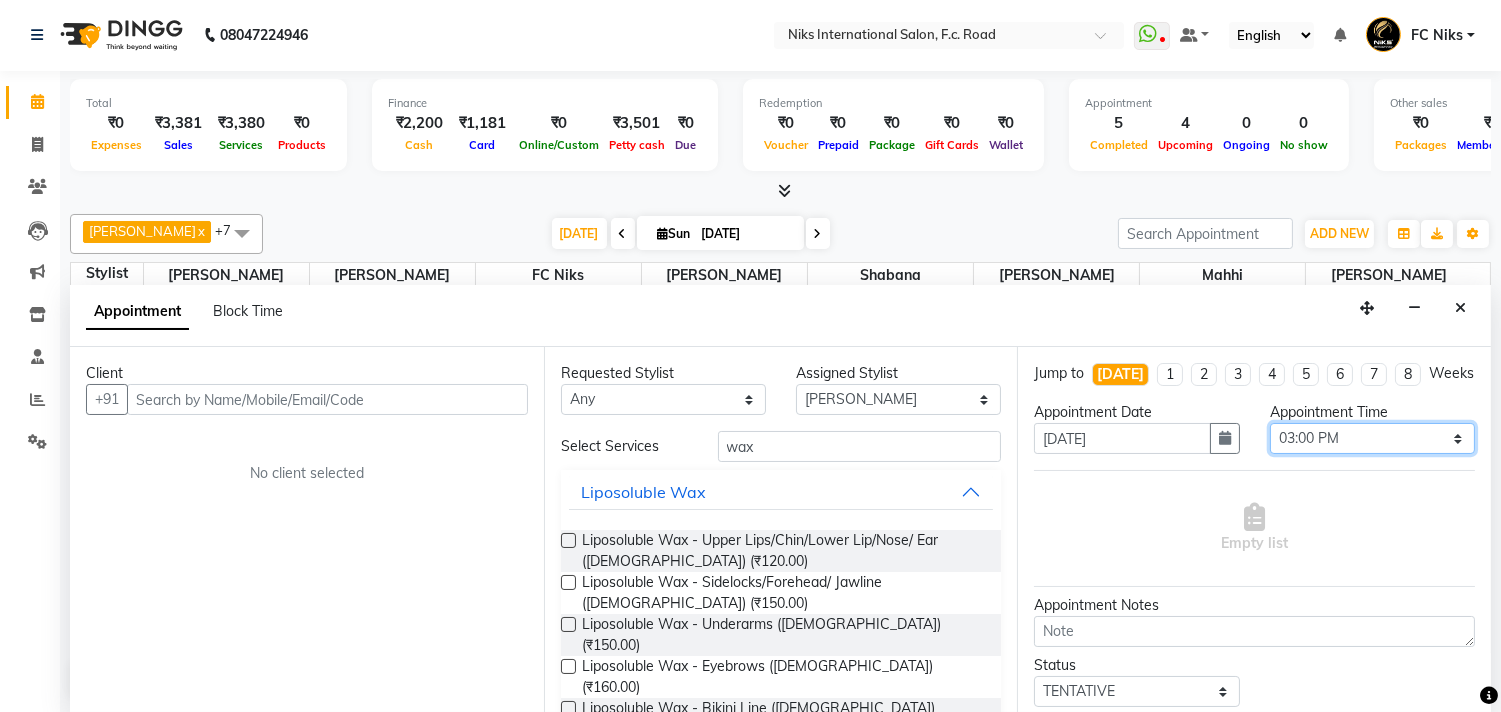 click on "Select 09:00 AM 09:15 AM 09:30 AM 09:45 AM 10:00 AM 10:15 AM 10:30 AM 10:45 AM 11:00 AM 11:15 AM 11:30 AM 11:45 AM 12:00 PM 12:15 PM 12:30 PM 12:45 PM 01:00 PM 01:15 PM 01:30 PM 01:45 PM 02:00 PM 02:15 PM 02:30 PM 02:45 PM 03:00 PM 03:15 PM 03:30 PM 03:45 PM 04:00 PM 04:15 PM 04:30 PM 04:45 PM 05:00 PM 05:15 PM 05:30 PM 05:45 PM 06:00 PM 06:15 PM 06:30 PM 06:45 PM 07:00 PM 07:15 PM 07:30 PM 07:45 PM 08:00 PM 08:15 PM 08:30 PM 08:45 PM 09:00 PM 09:15 PM 09:30 PM 09:45 PM 10:00 PM" at bounding box center [1372, 438] 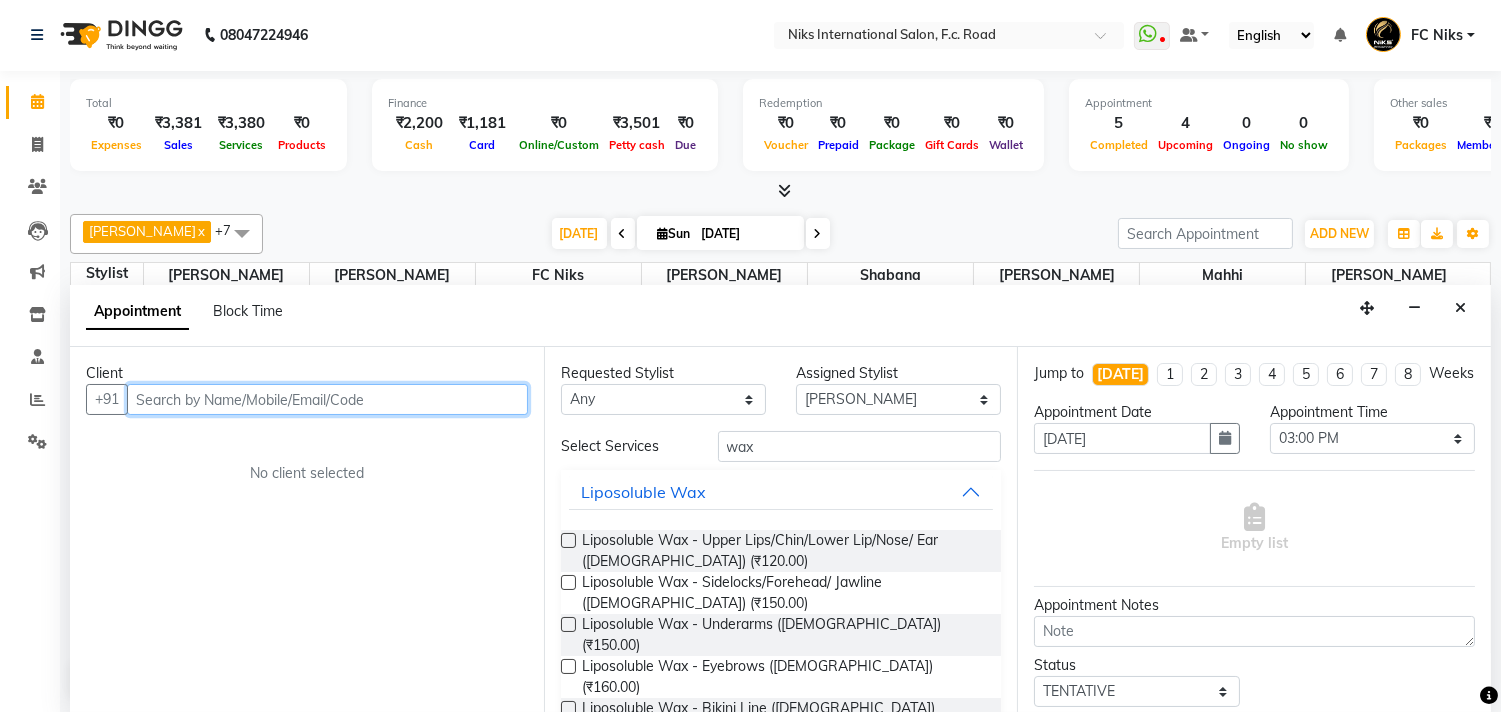 click at bounding box center [327, 399] 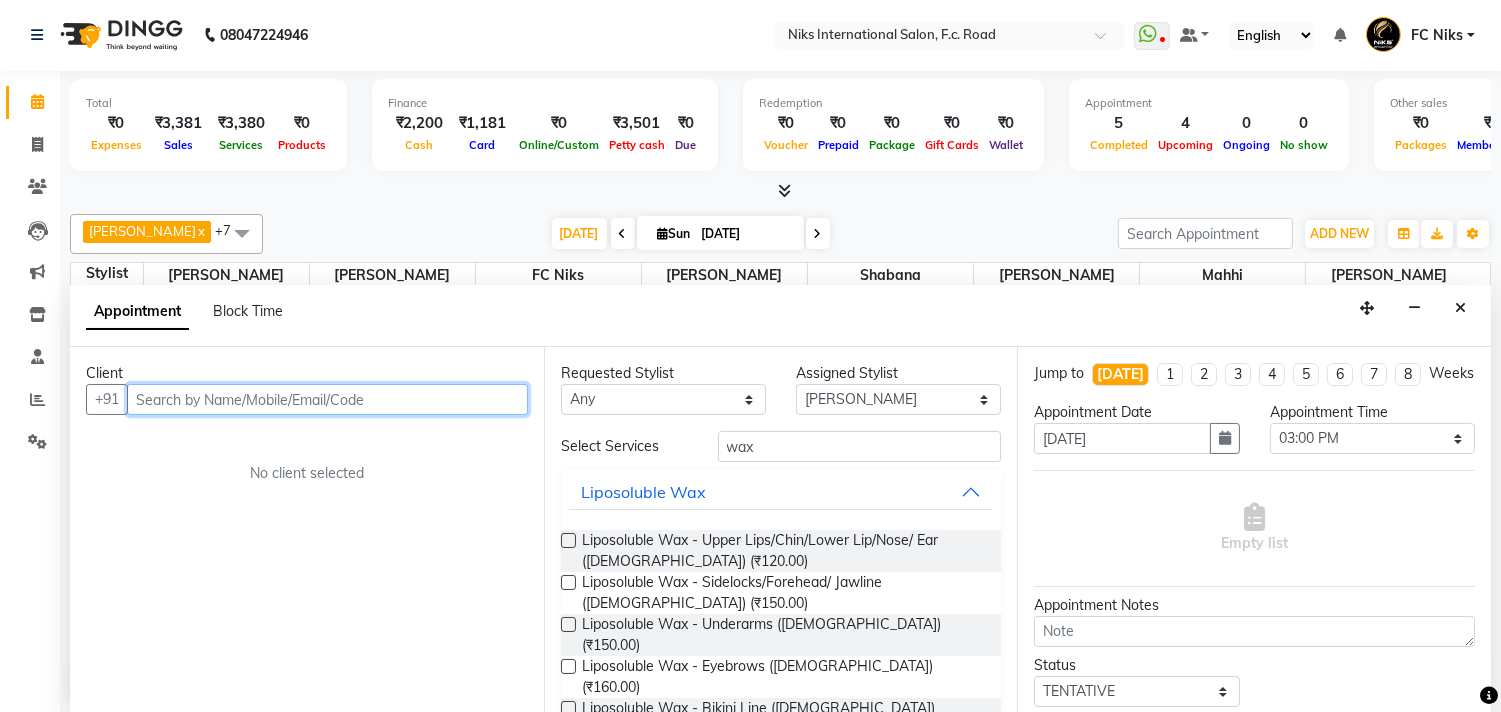 click at bounding box center [327, 399] 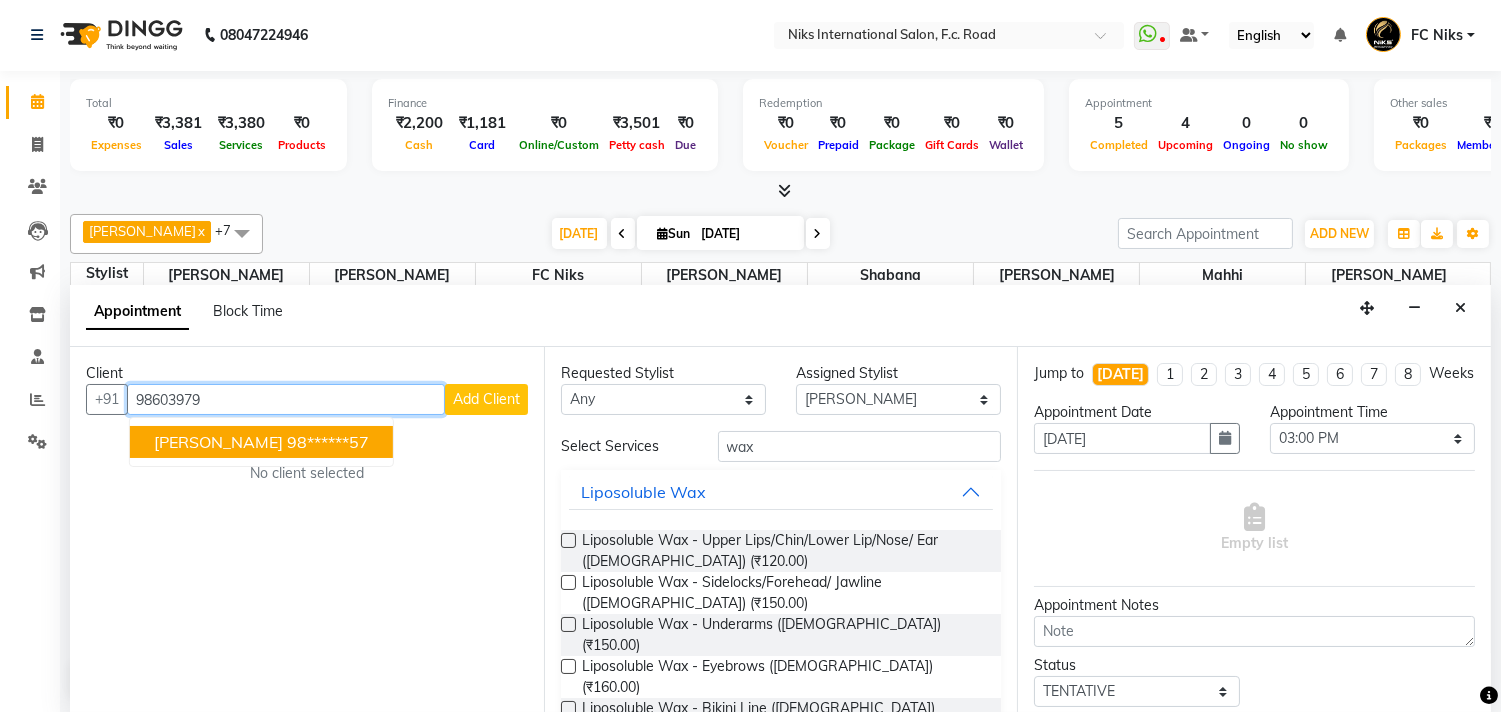 click on "Shivali Biswas" at bounding box center (218, 442) 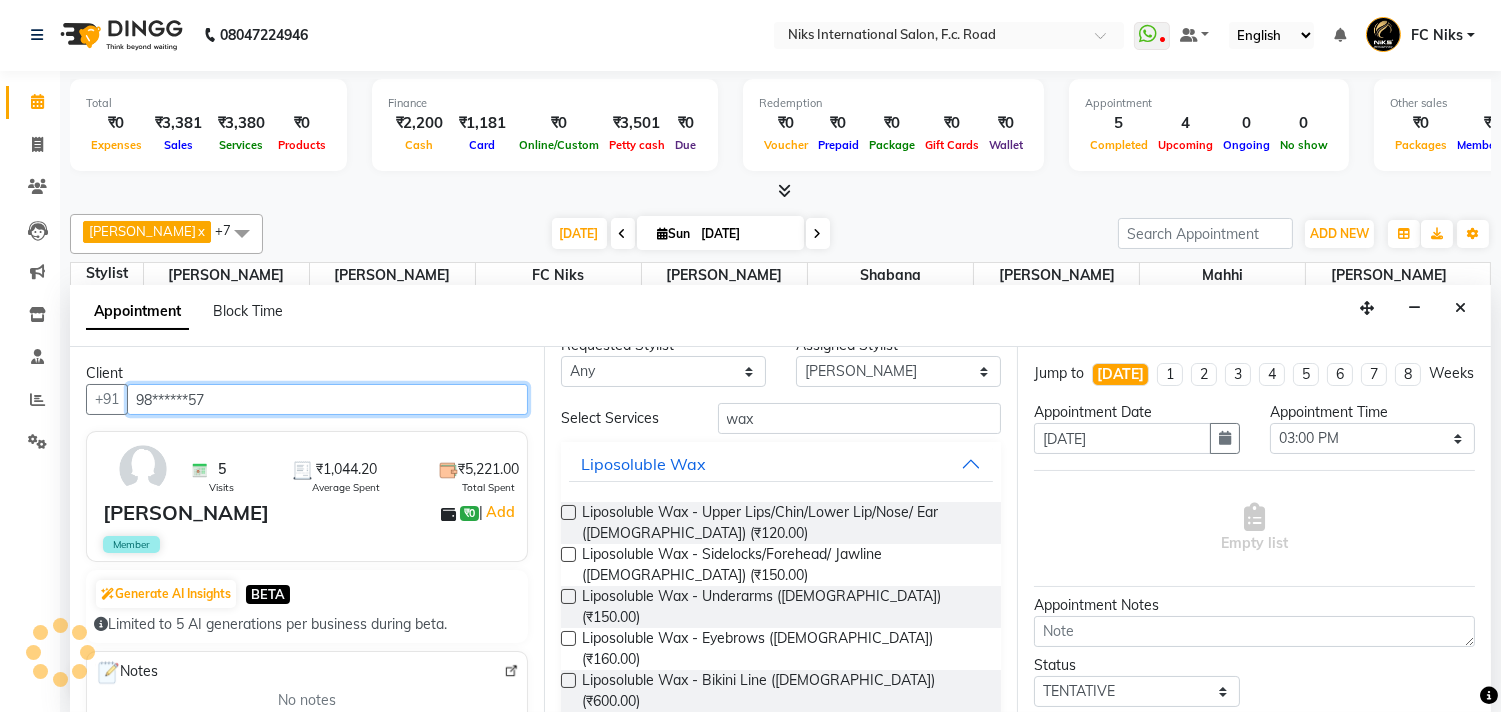 scroll, scrollTop: 36, scrollLeft: 0, axis: vertical 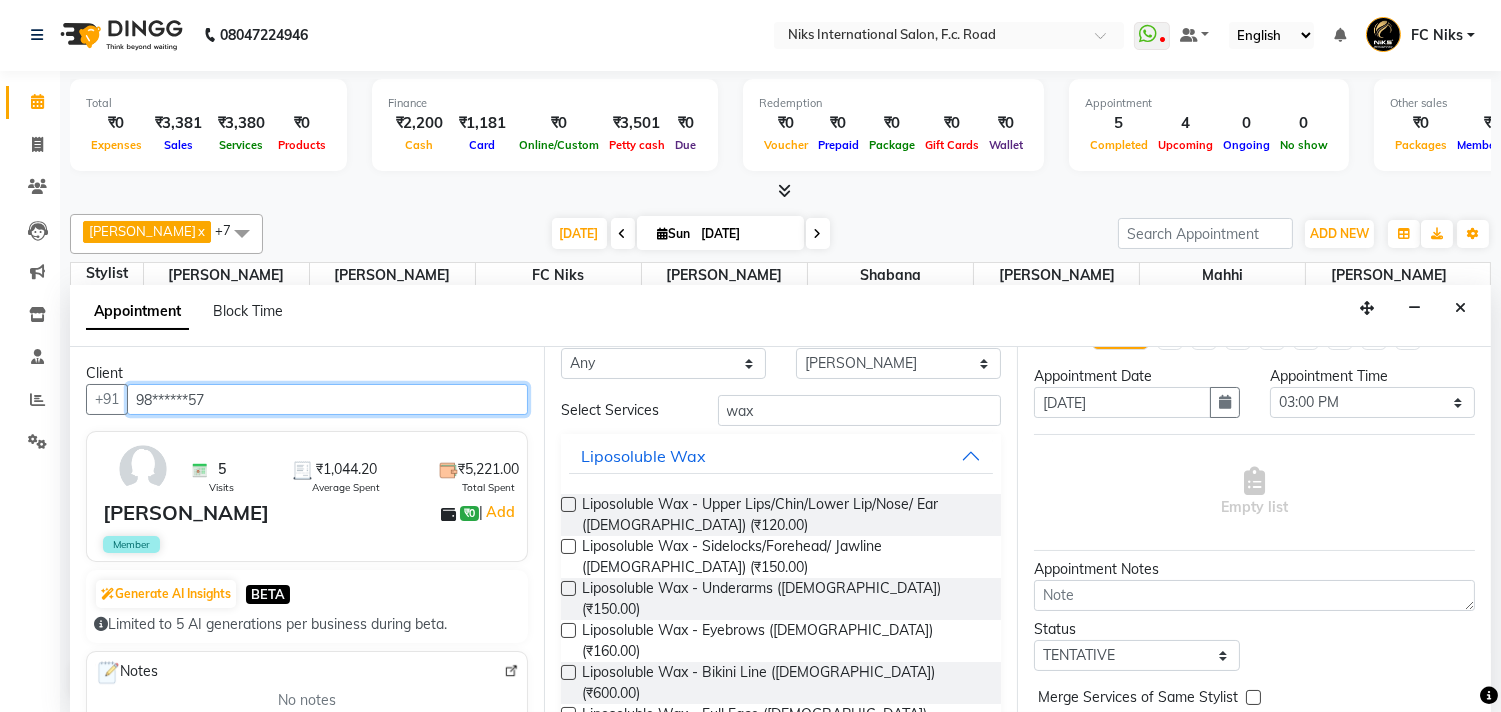type on "98******57" 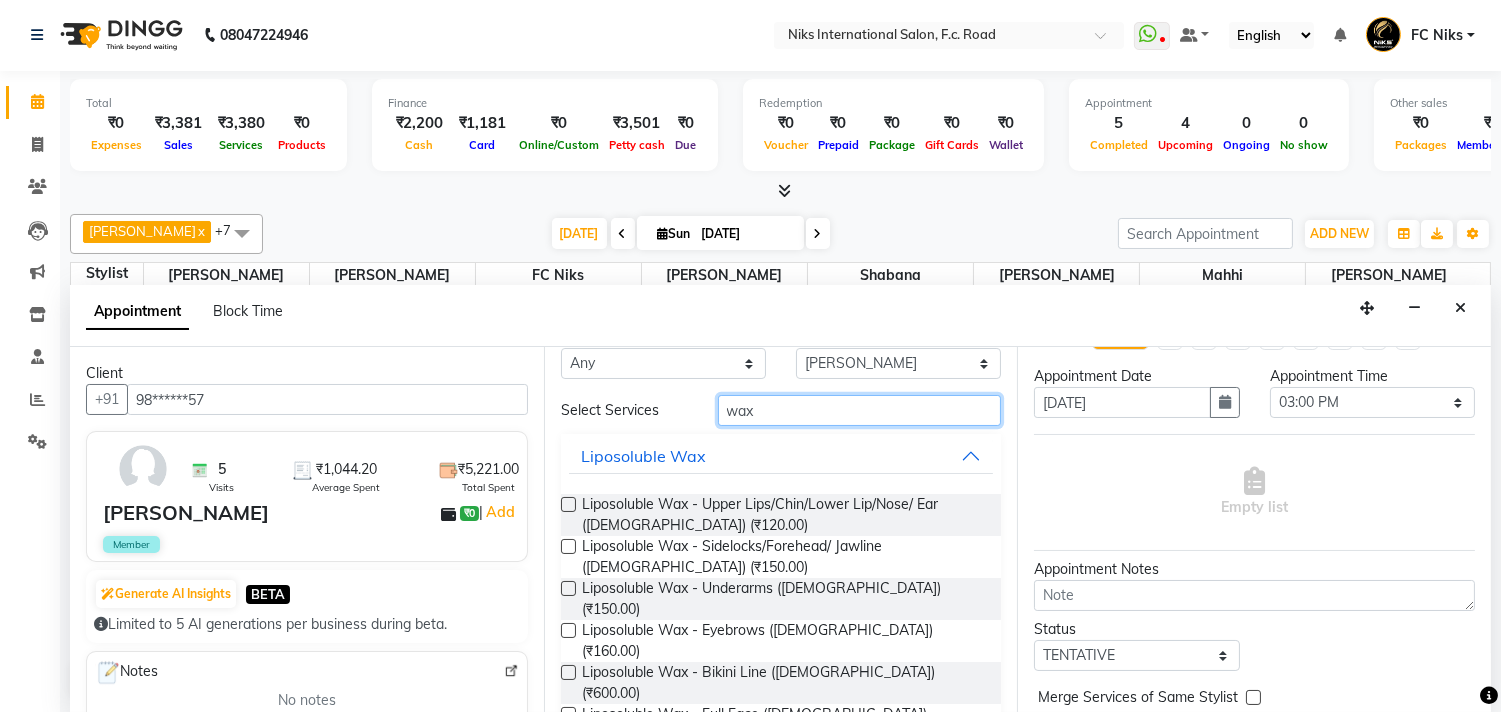 click on "wax" at bounding box center (860, 410) 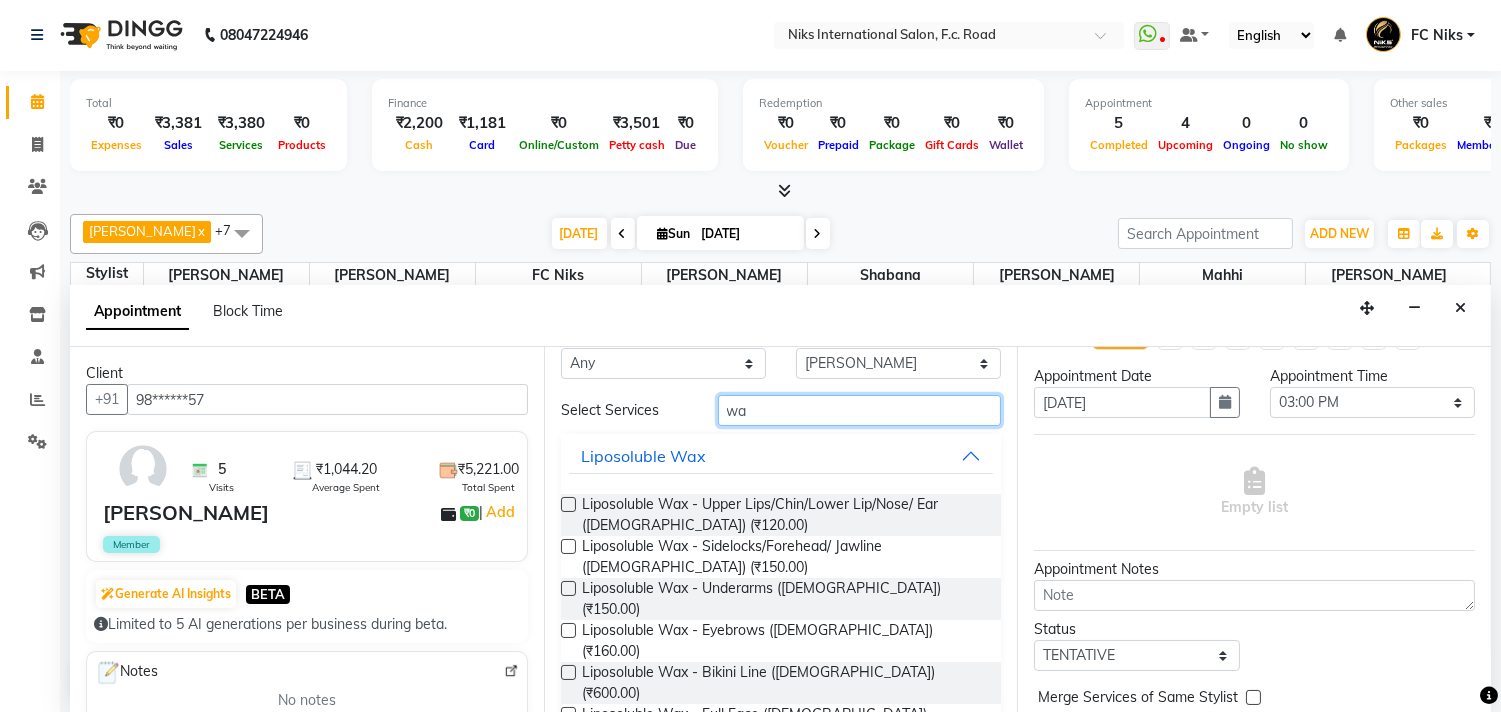 type on "w" 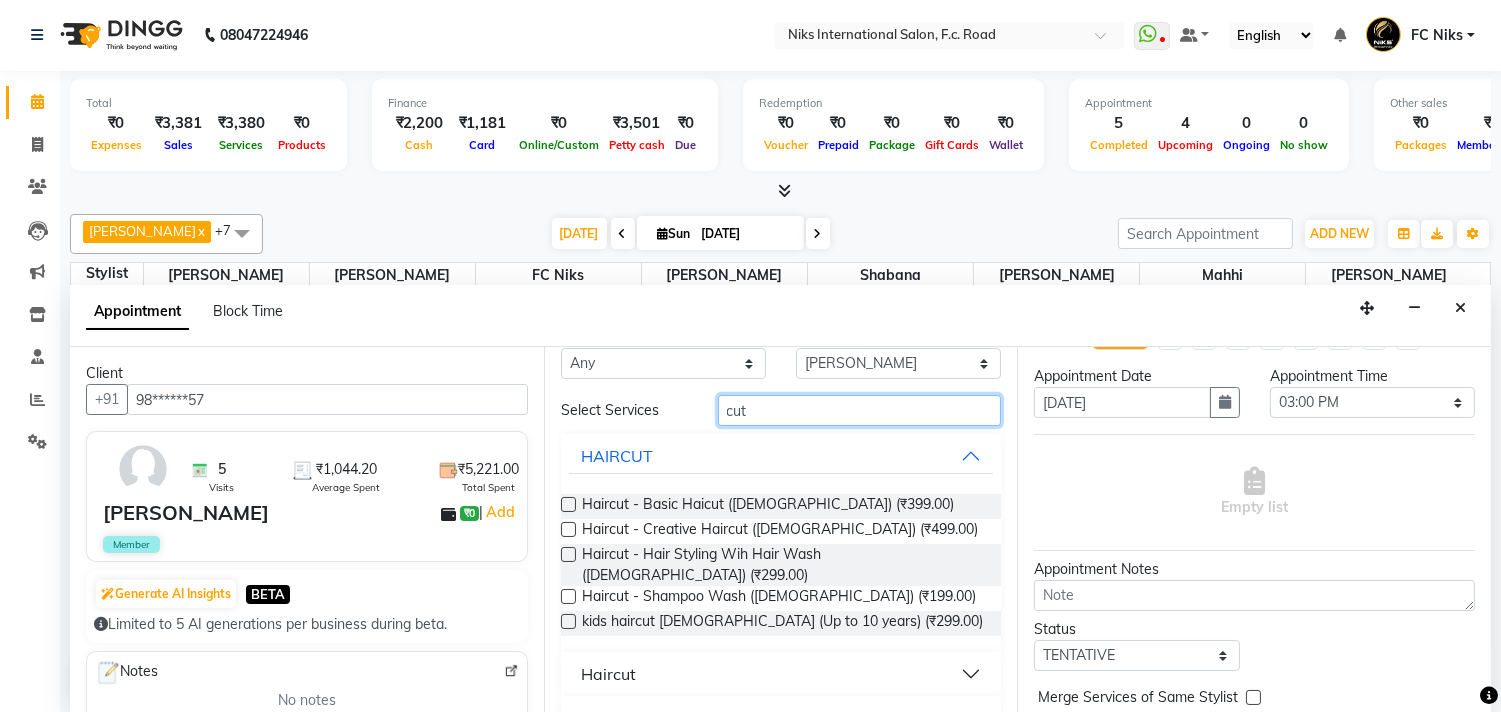 type on "cut" 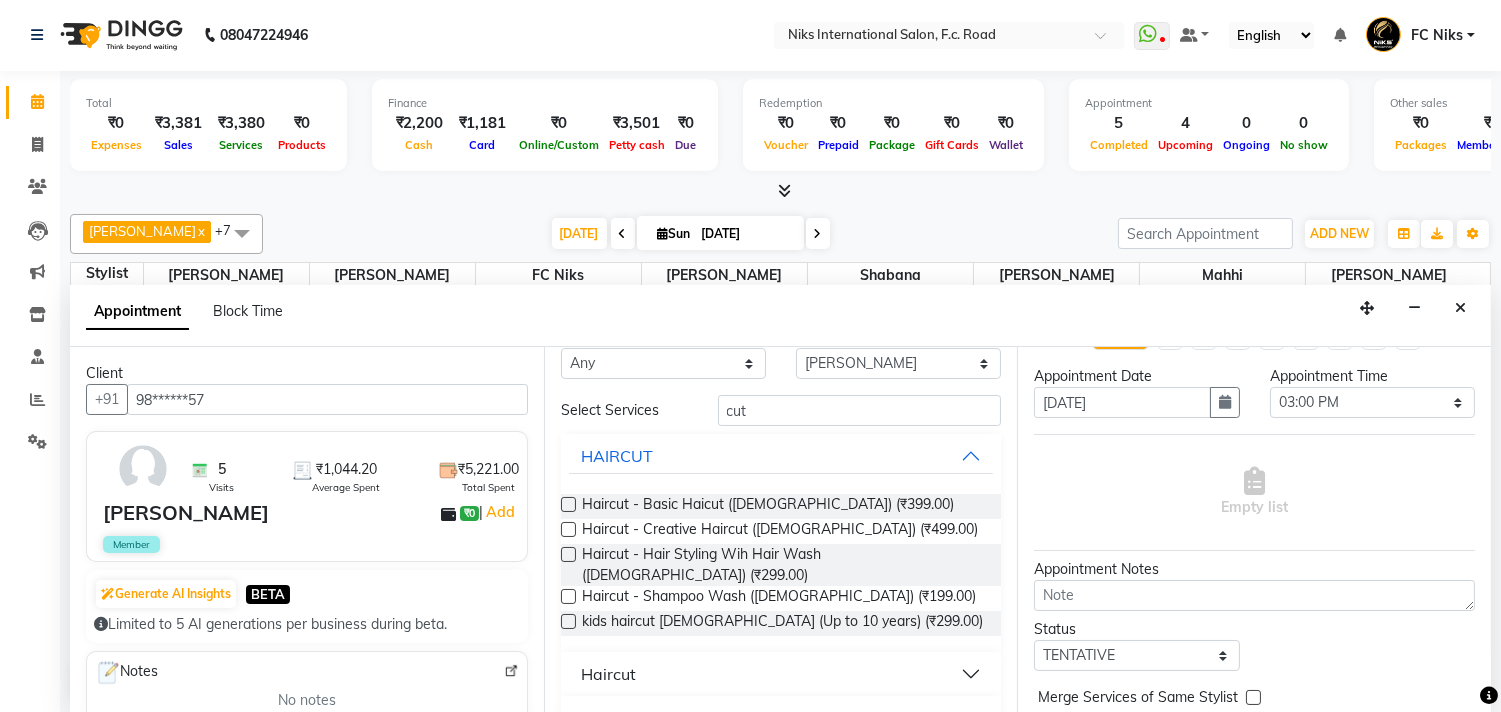 click on "Haircut" at bounding box center [781, 674] 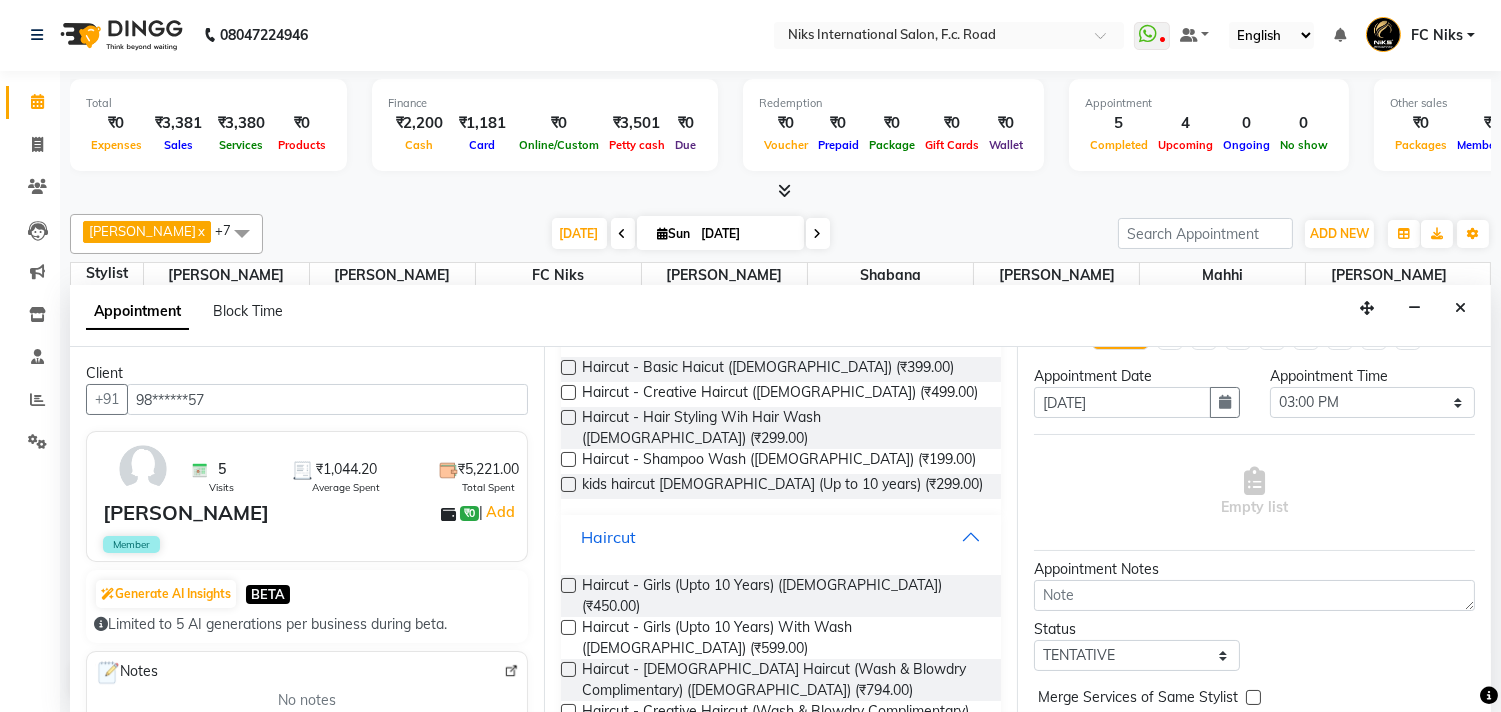 scroll, scrollTop: 222, scrollLeft: 0, axis: vertical 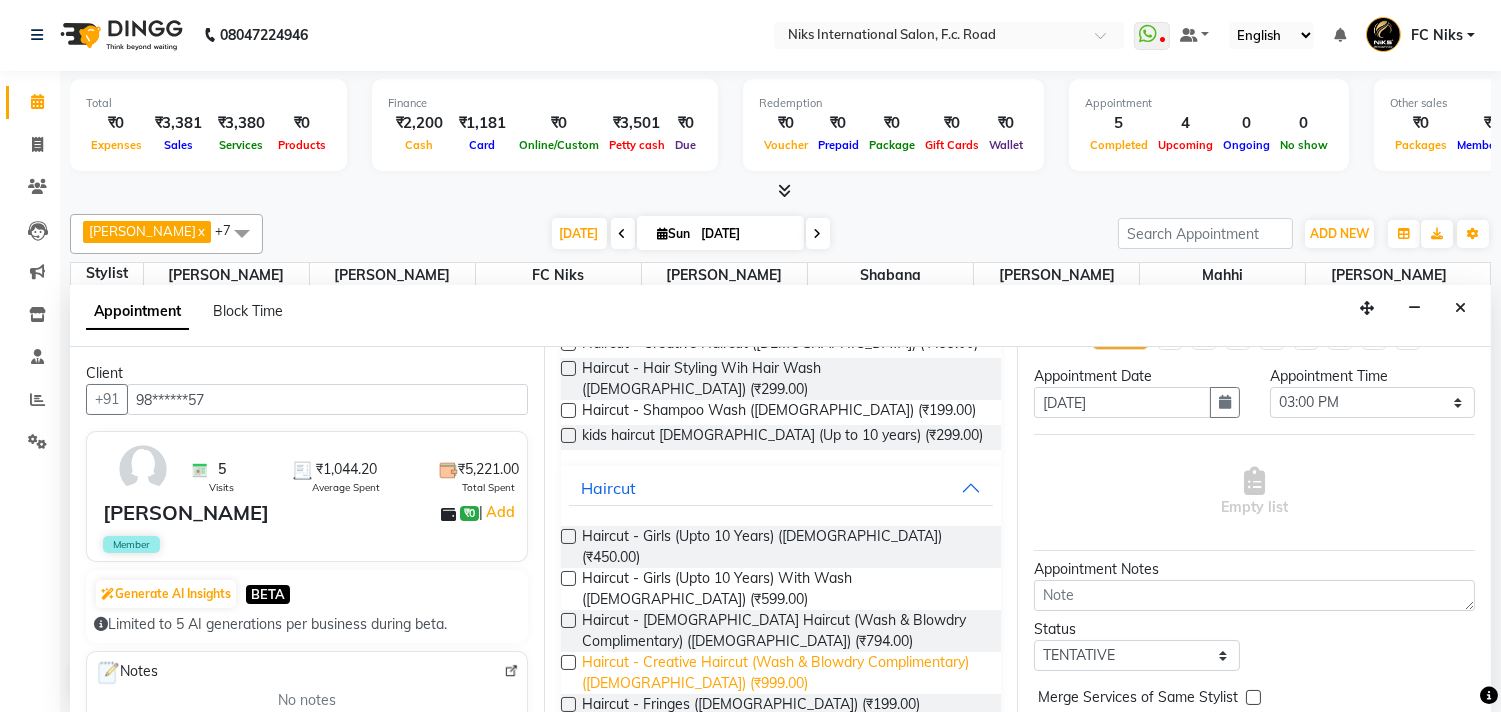 click on "Haircut - Creative Haircut (Wash & Blowdry Complimentary) (Female) (₹999.00)" at bounding box center [784, 673] 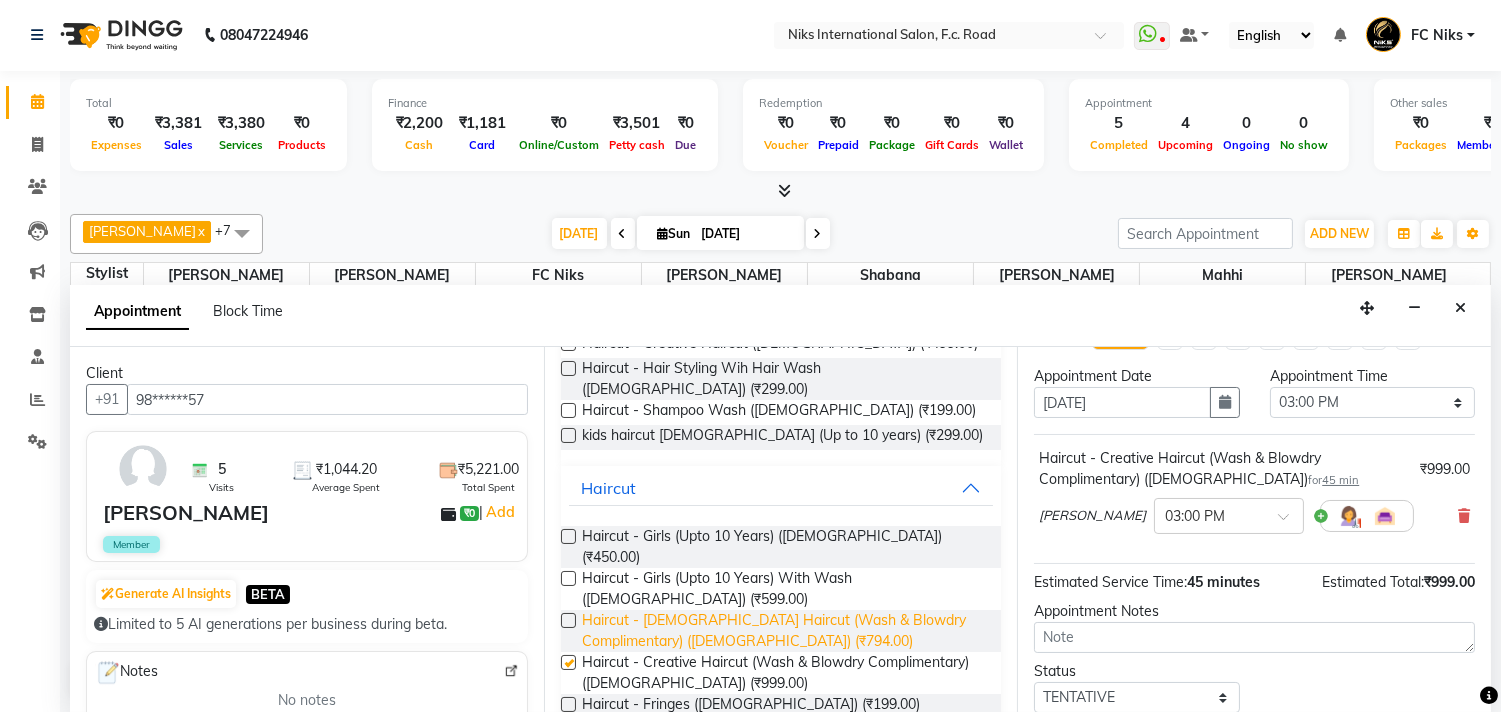 checkbox on "false" 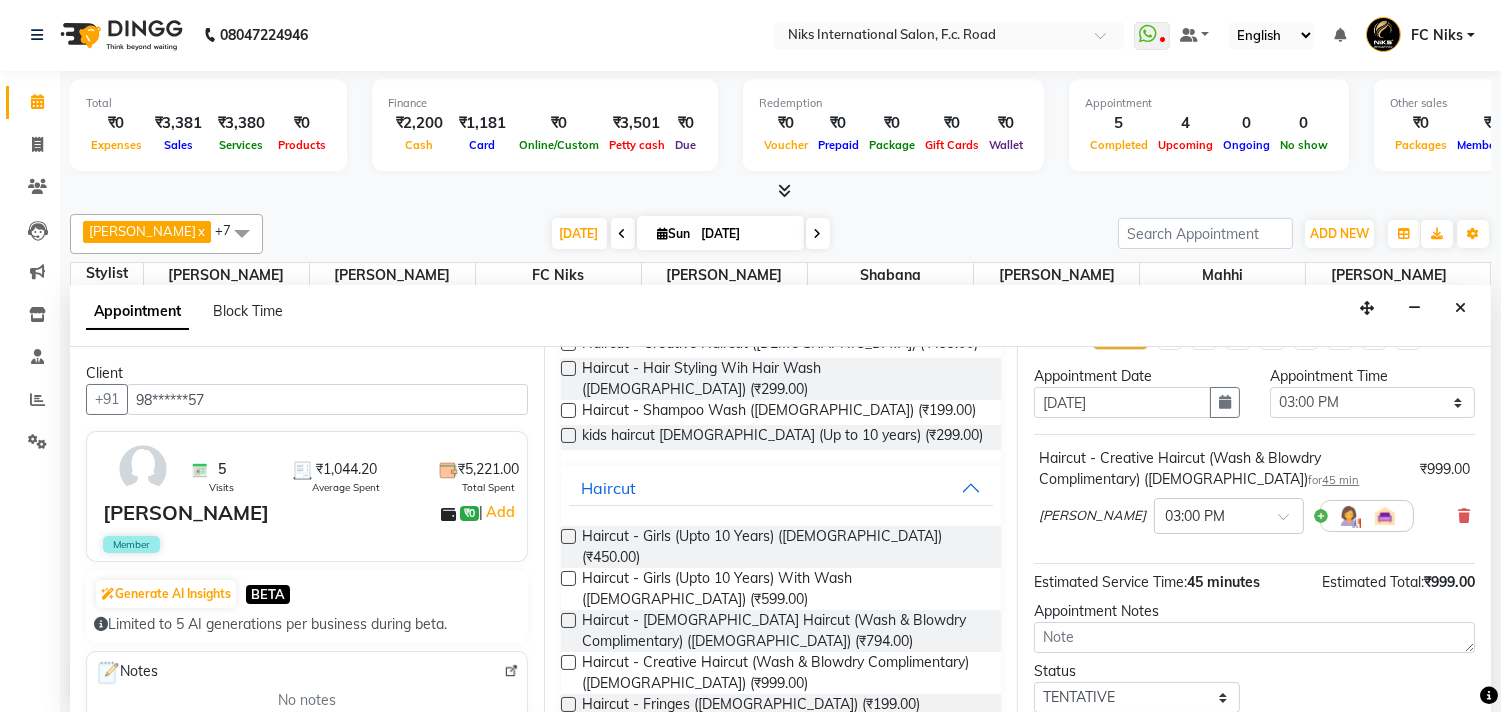 scroll, scrollTop: 0, scrollLeft: 0, axis: both 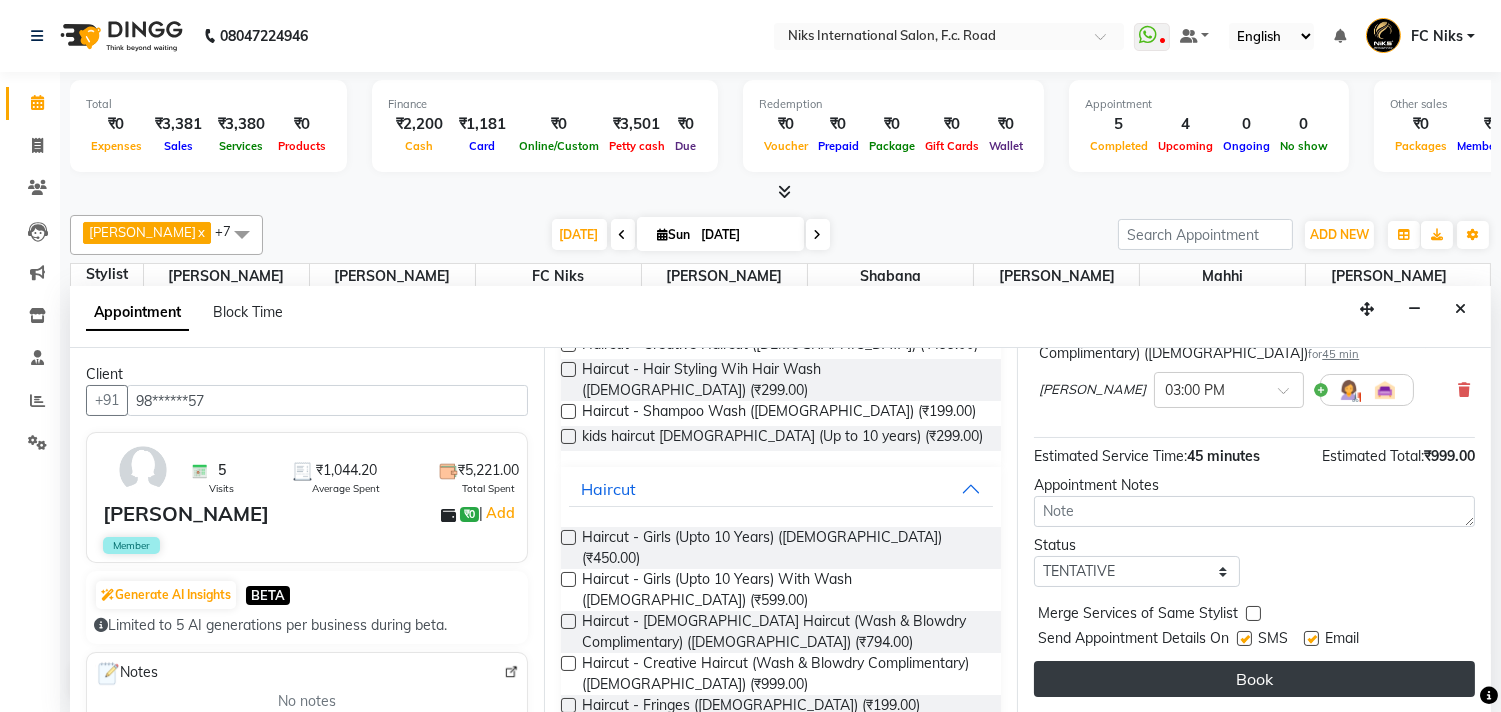 click on "Book" at bounding box center (1254, 679) 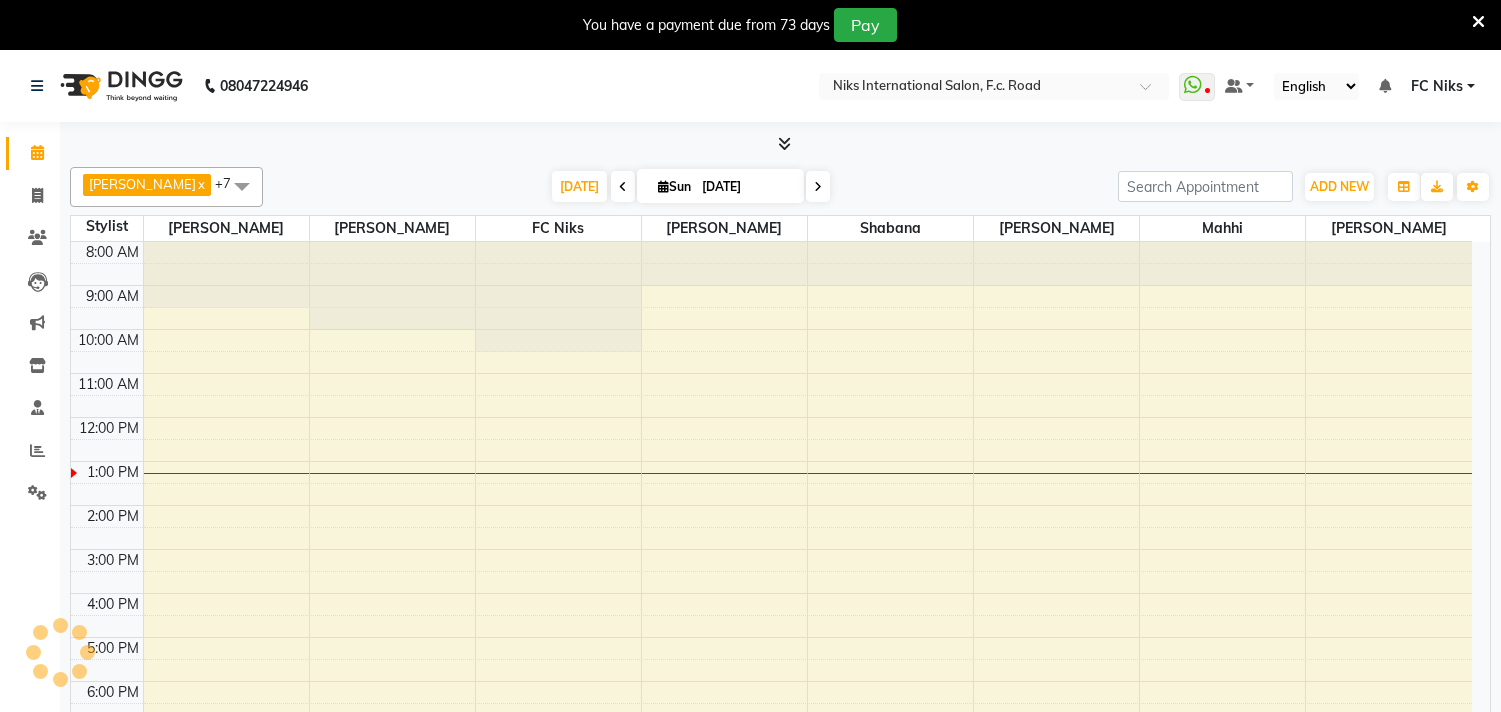 scroll, scrollTop: 0, scrollLeft: 0, axis: both 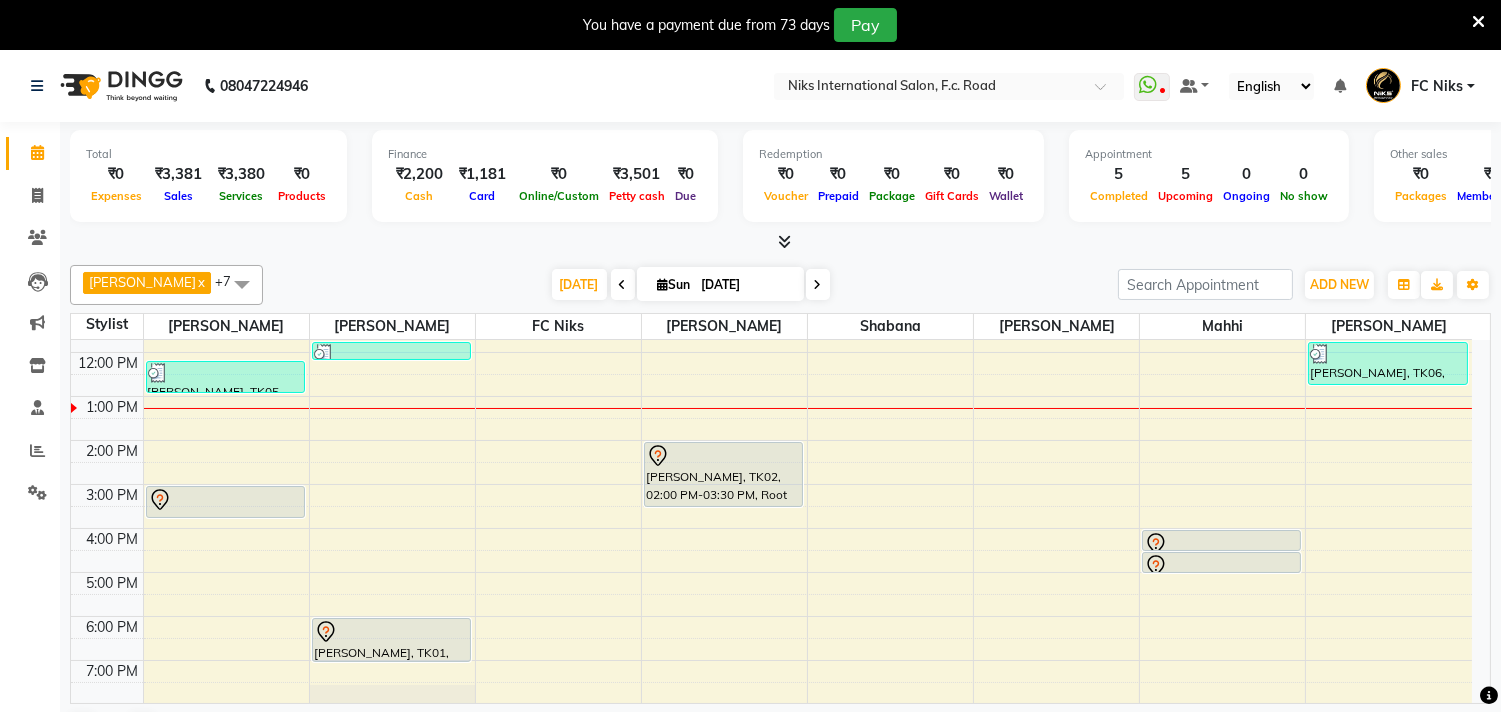 click at bounding box center (1478, 22) 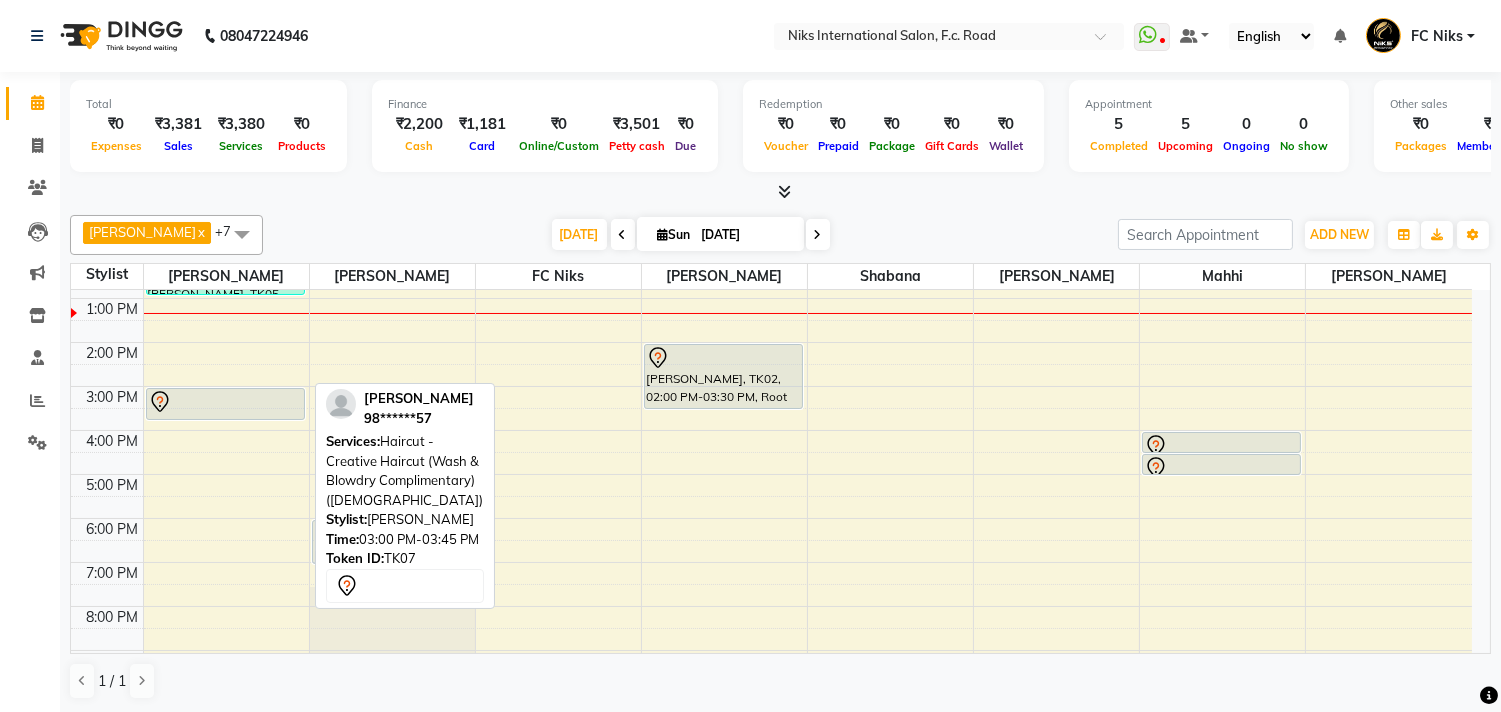 scroll, scrollTop: 200, scrollLeft: 0, axis: vertical 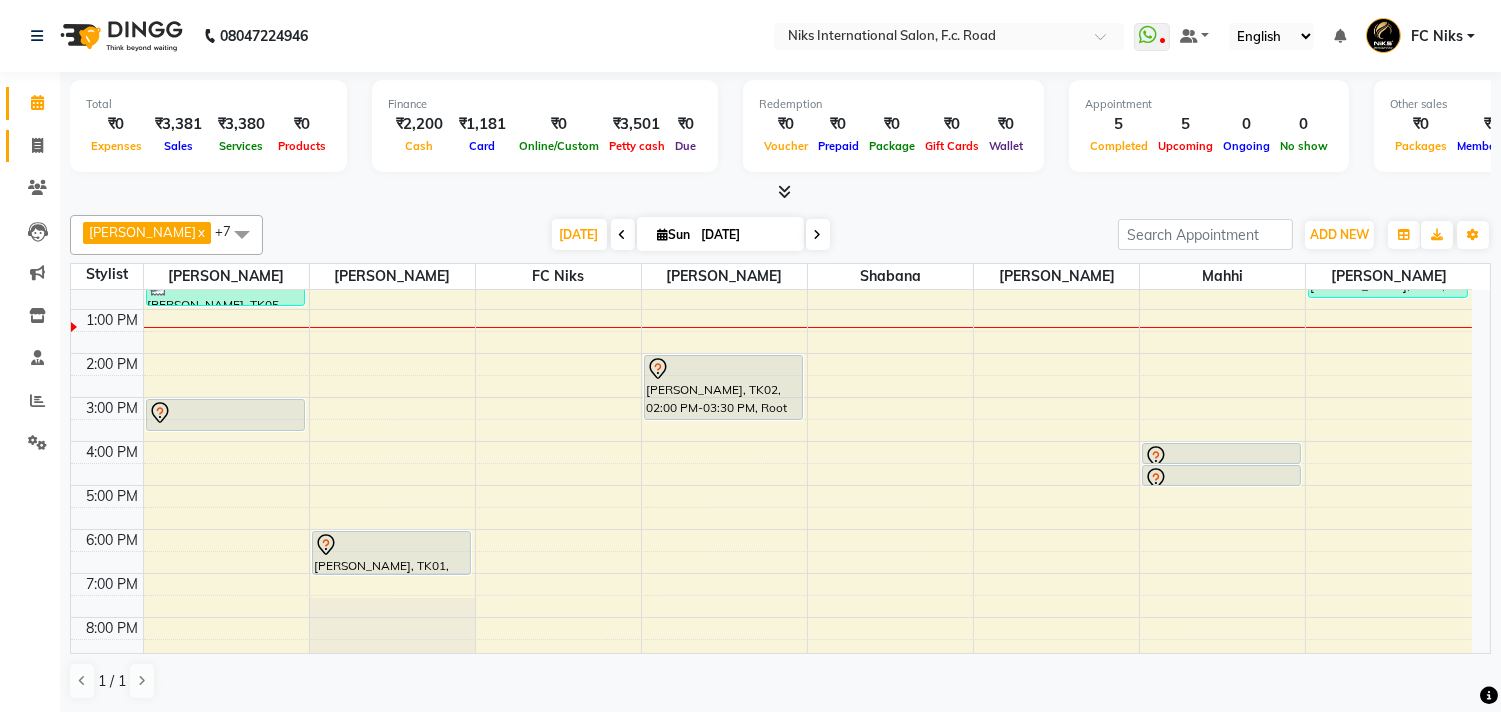 click 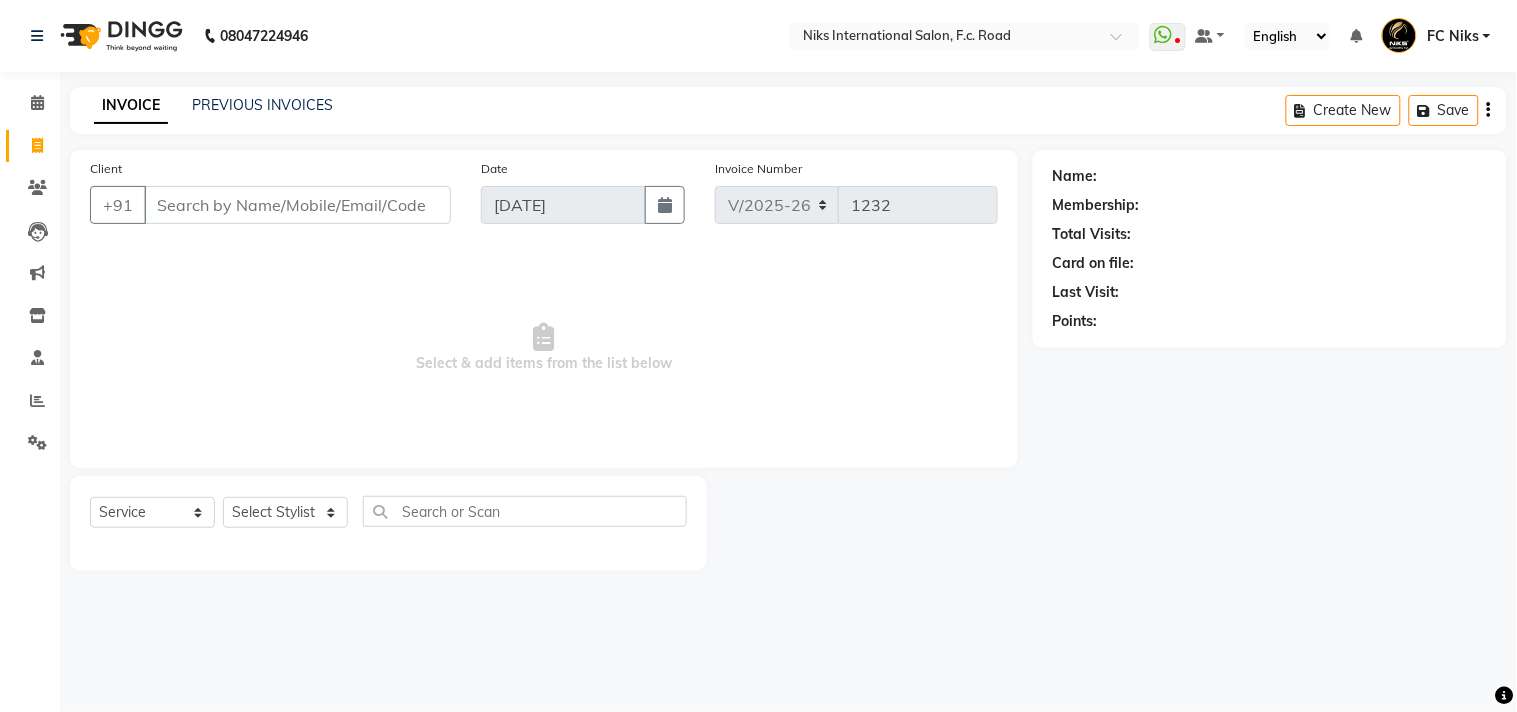 click on "Client" at bounding box center (297, 205) 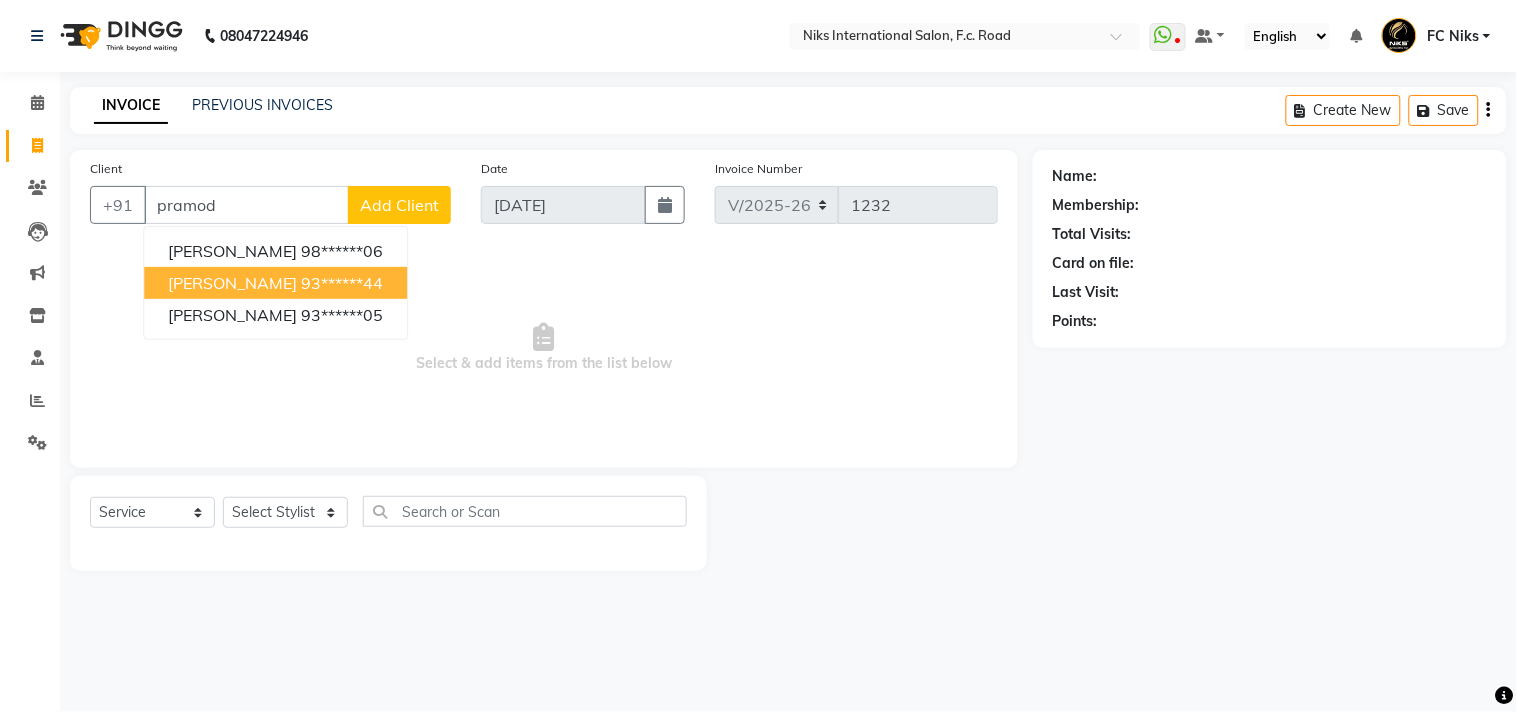click on "Pramod Jadhav" at bounding box center (232, 283) 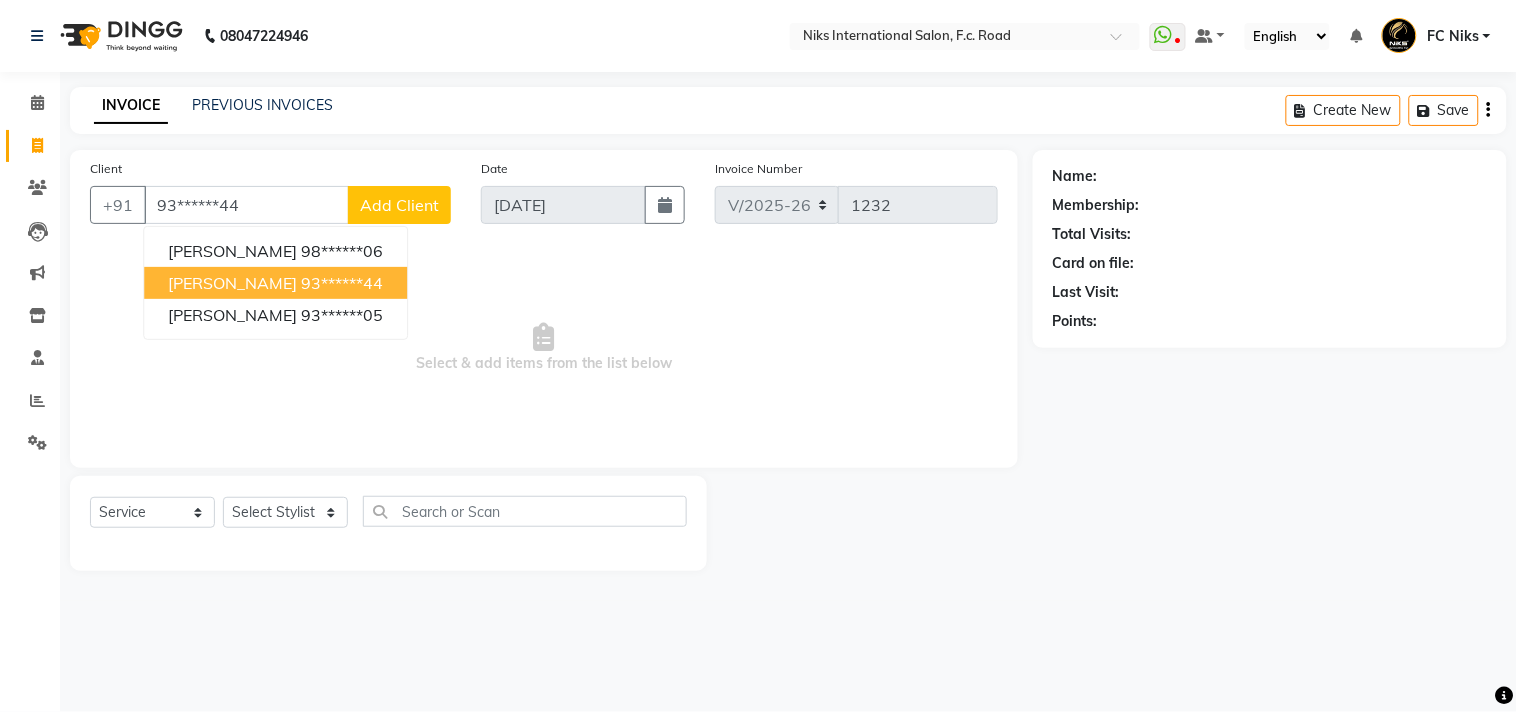 type on "93******44" 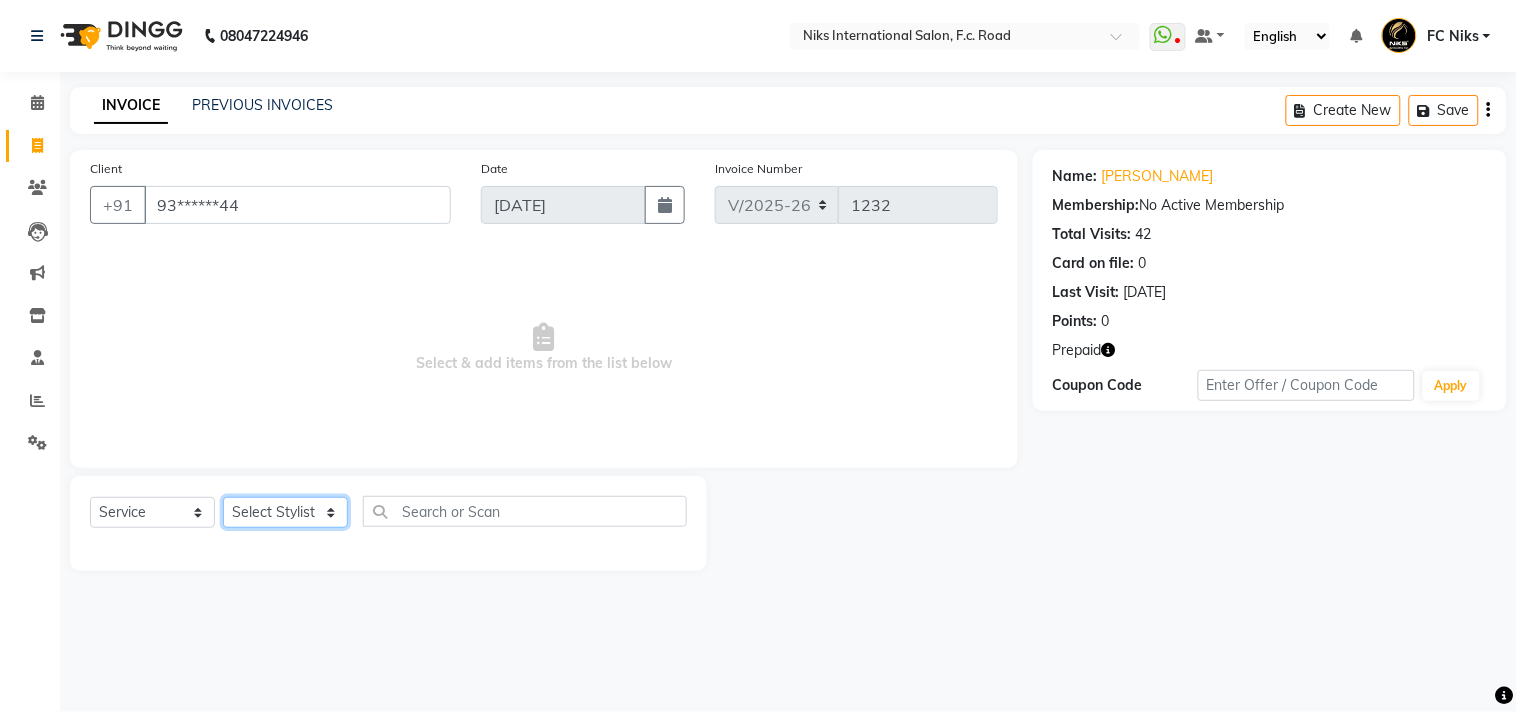 click on "Select Stylist [PERSON_NAME] [PERSON_NAME] CA [PERSON_NAME] Niks [PERSON_NAME] [PERSON_NAME] Krishi Mahhi Nakshatra Nikhil [PERSON_NAME] Savita [PERSON_NAME] [PERSON_NAME] [PERSON_NAME]" 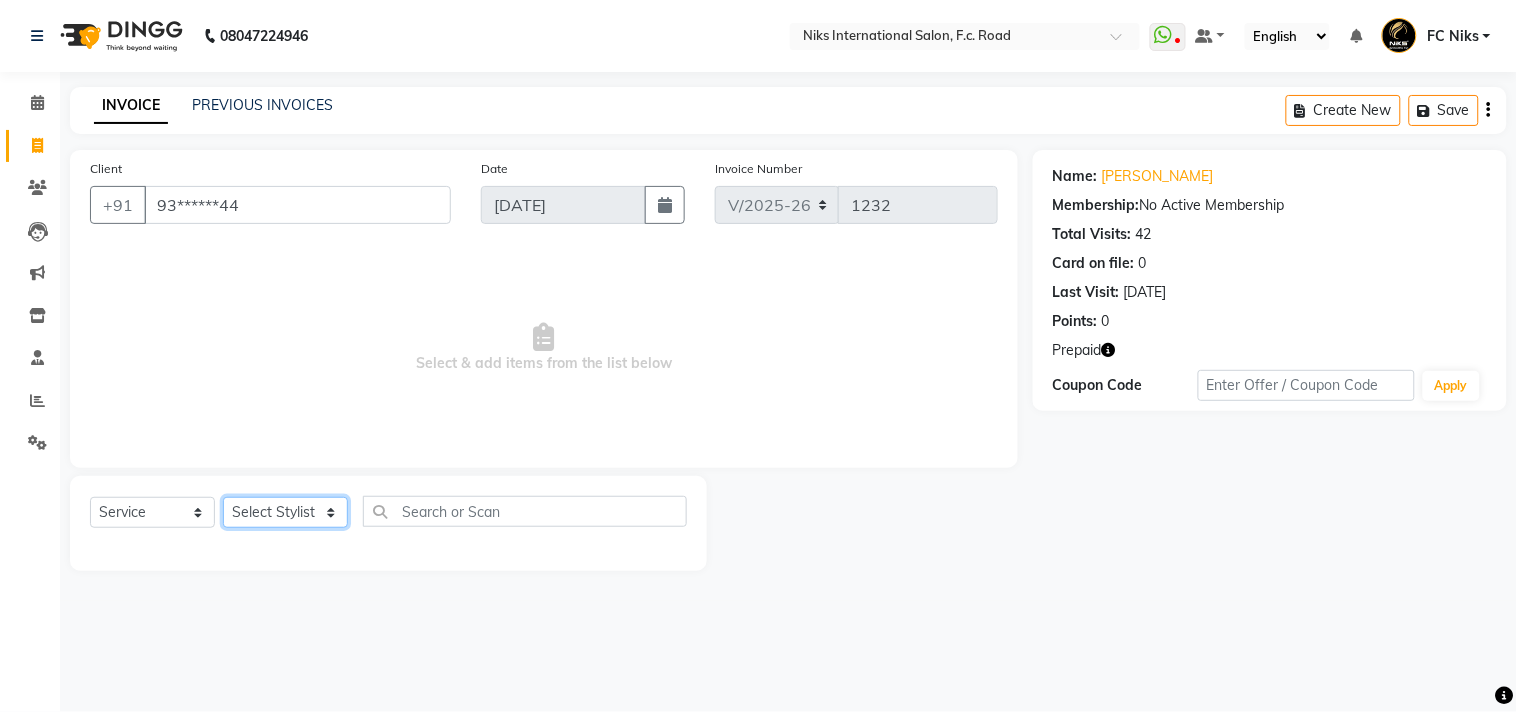 select on "82852" 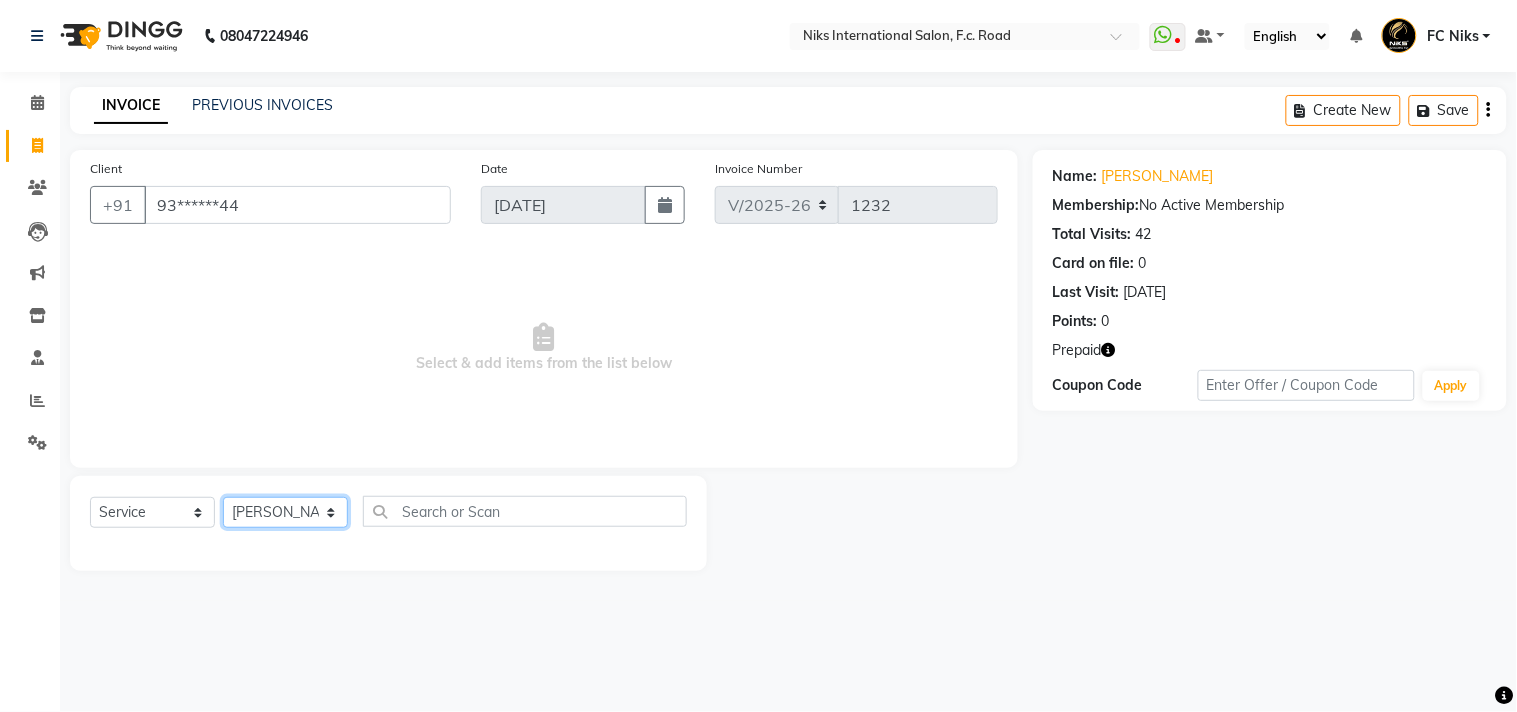 click on "Select Stylist [PERSON_NAME] [PERSON_NAME] CA [PERSON_NAME] Niks [PERSON_NAME] [PERSON_NAME] Krishi Mahhi Nakshatra Nikhil [PERSON_NAME] Savita [PERSON_NAME] [PERSON_NAME] [PERSON_NAME]" 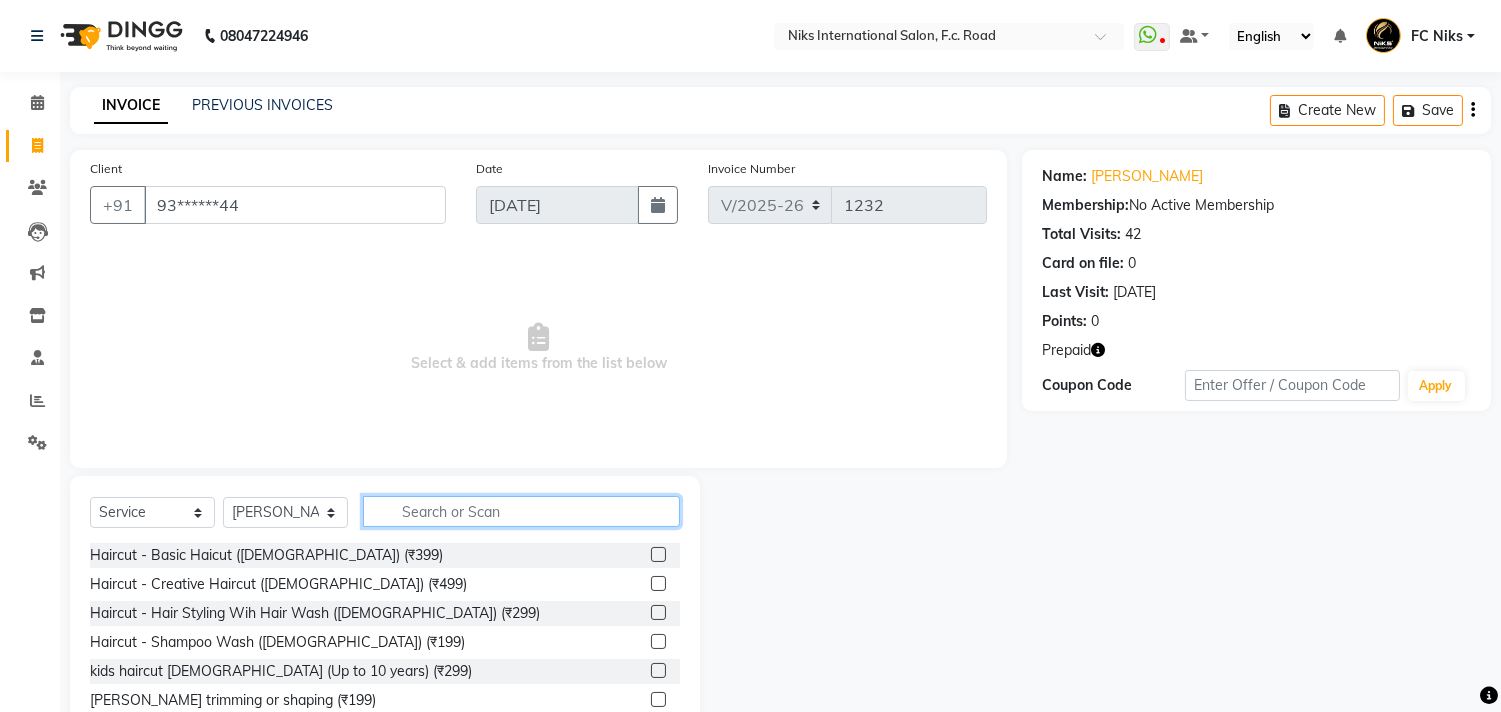 click 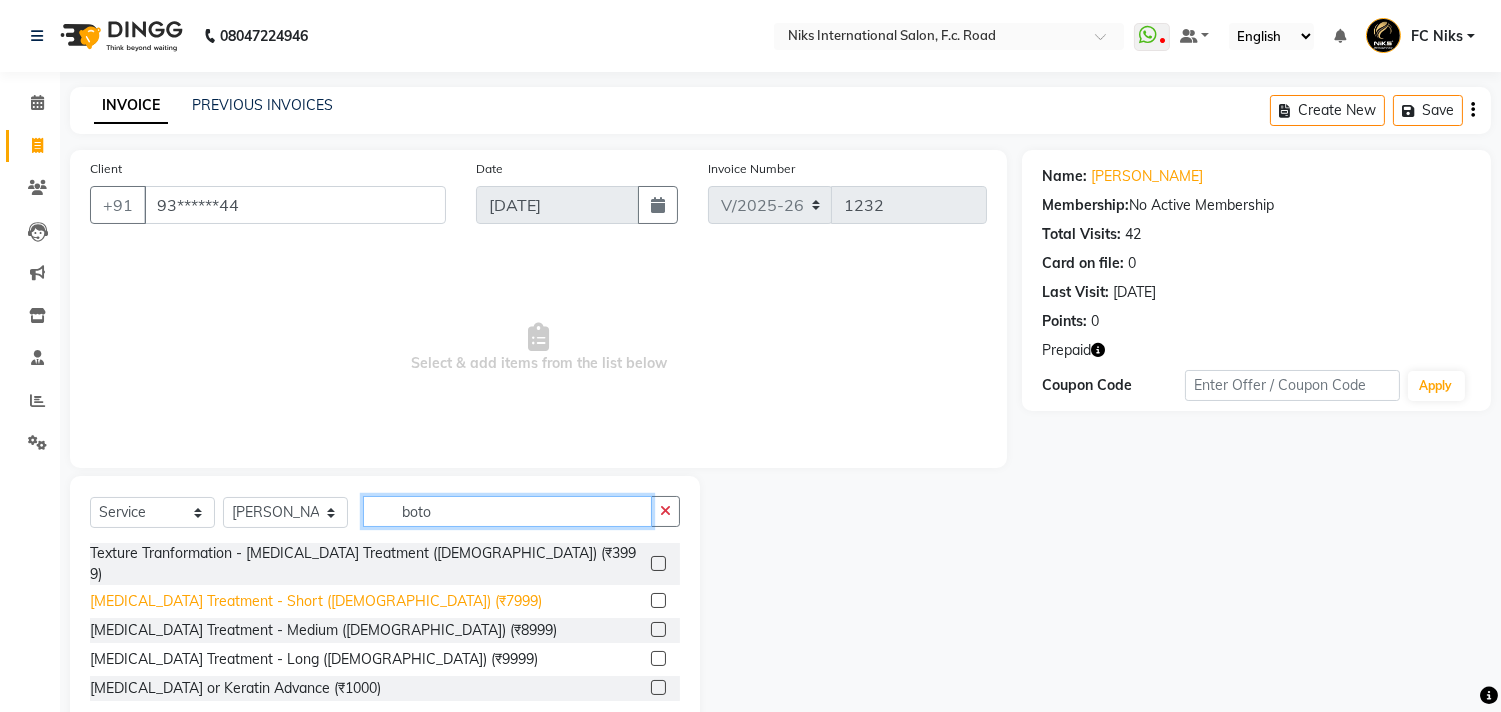 type on "boto" 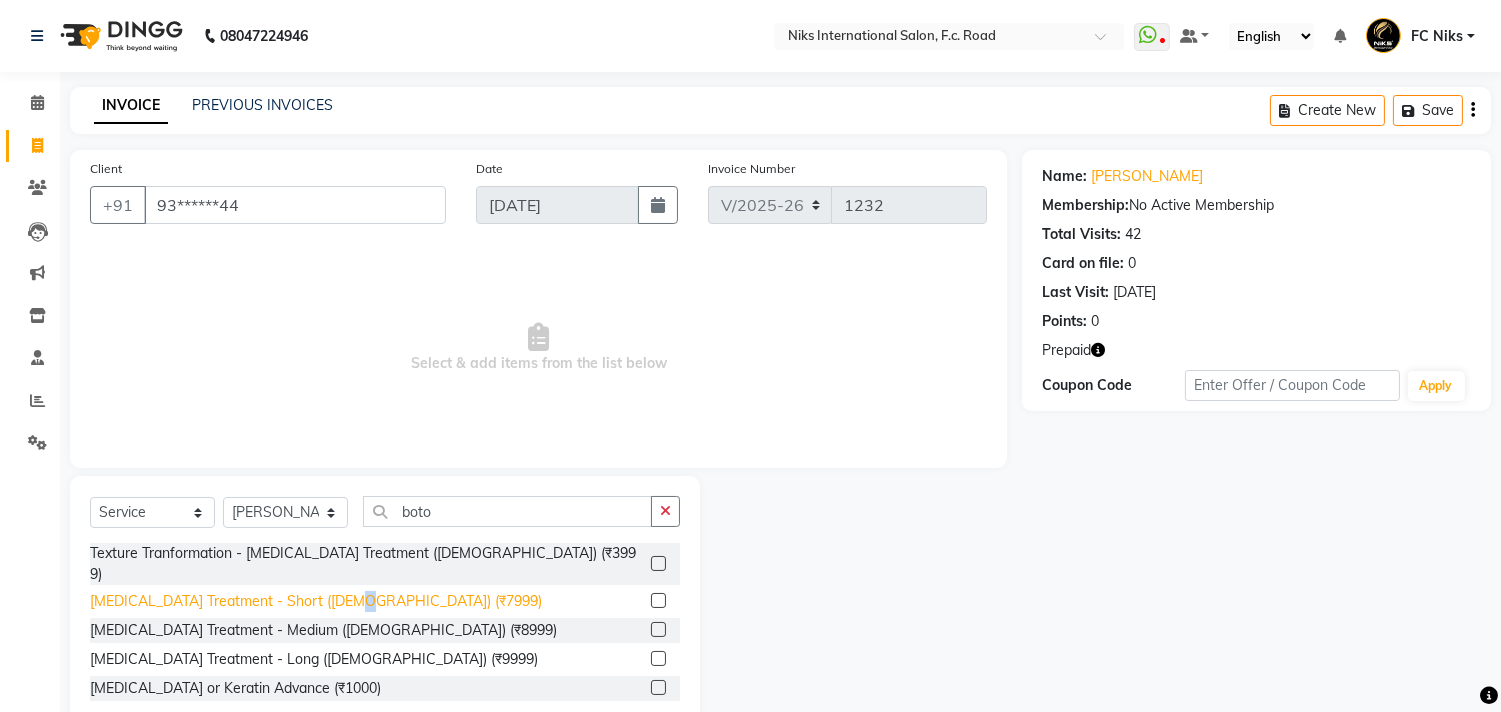 click on "[MEDICAL_DATA] Treatment - Short ([DEMOGRAPHIC_DATA]) (₹7999)" 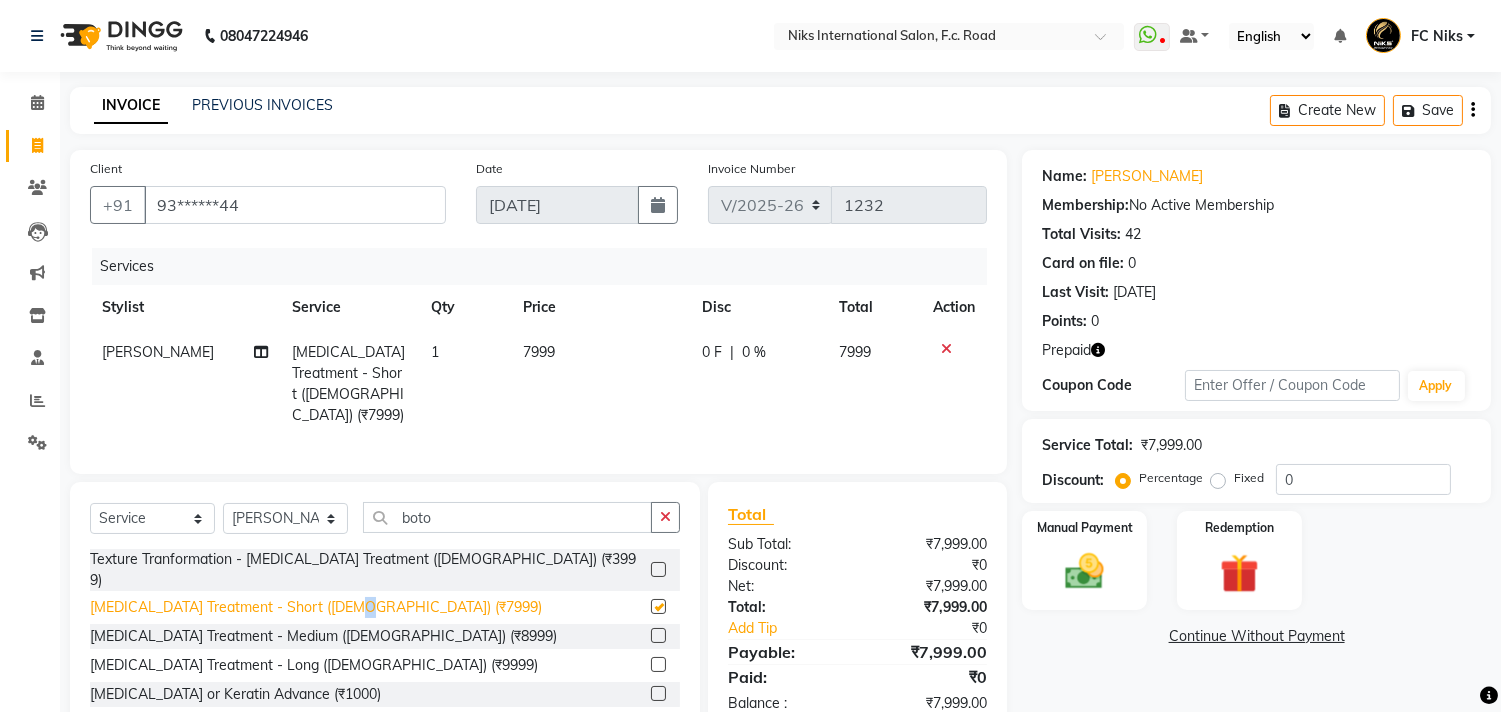 checkbox on "false" 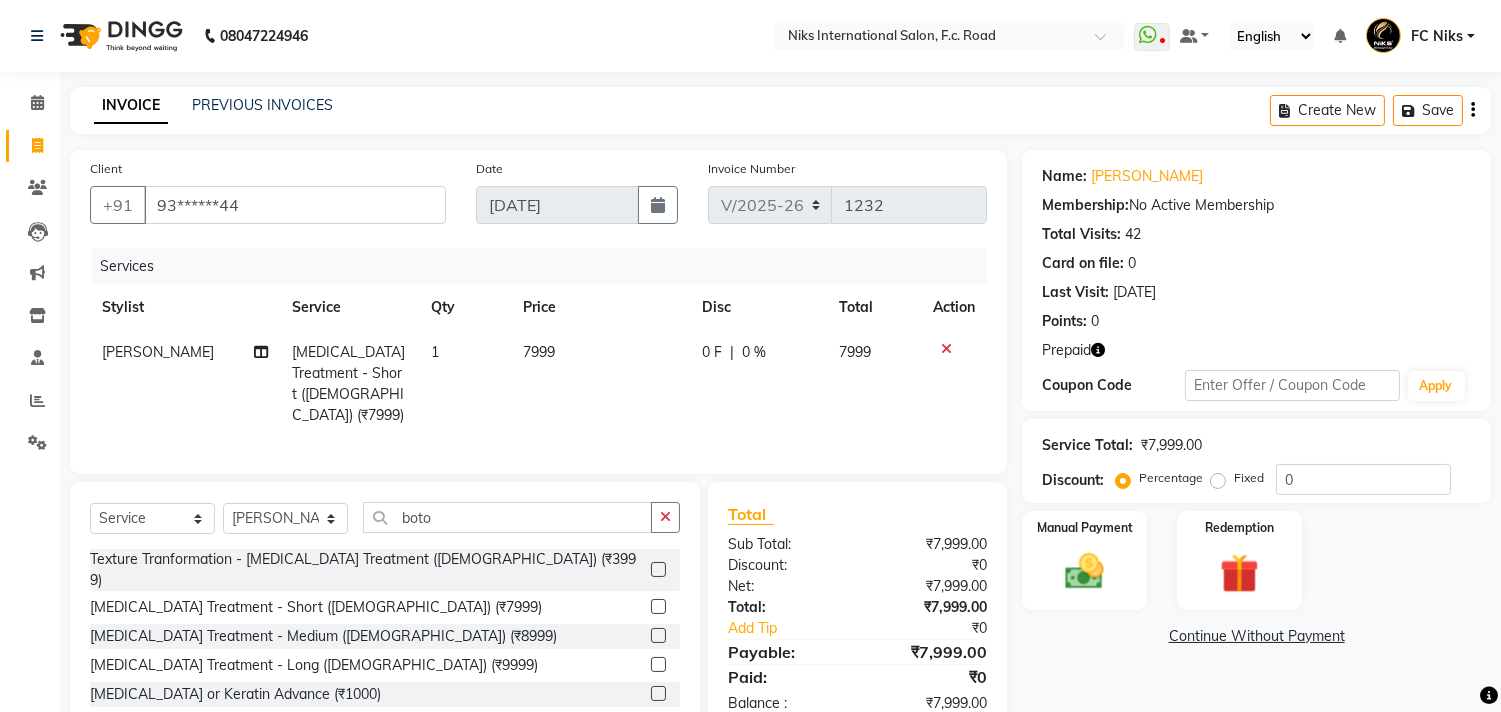 click on "7999" 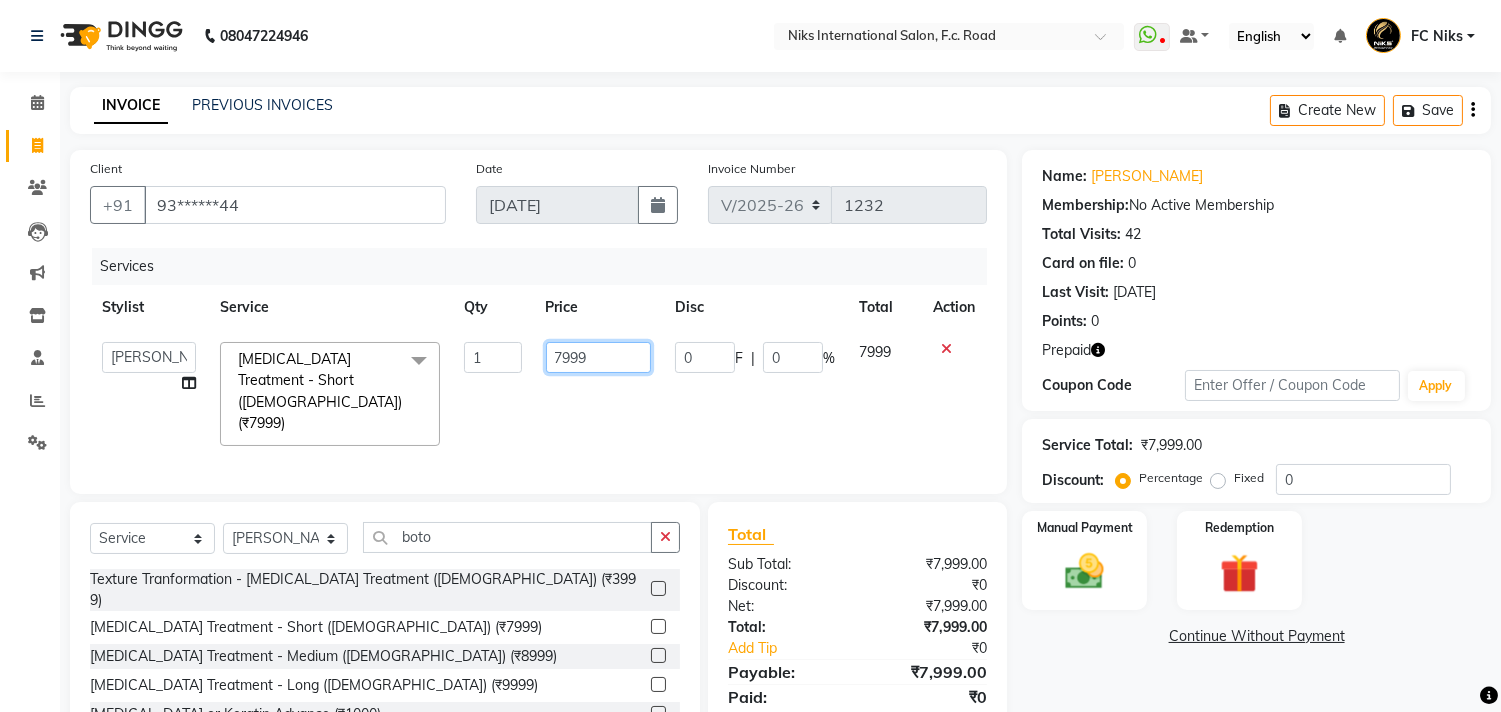 drag, startPoint x: 588, startPoint y: 345, endPoint x: 527, endPoint y: 362, distance: 63.324562 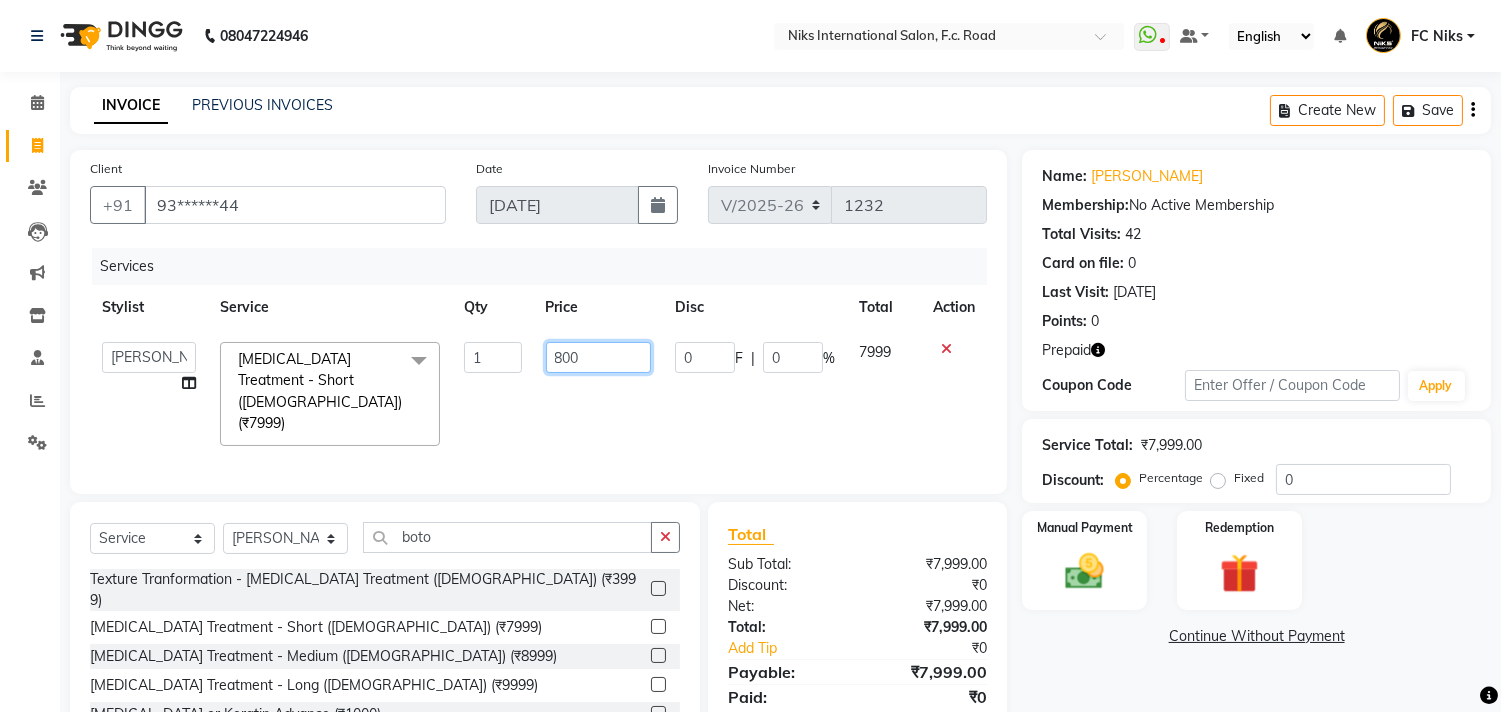 type on "8000" 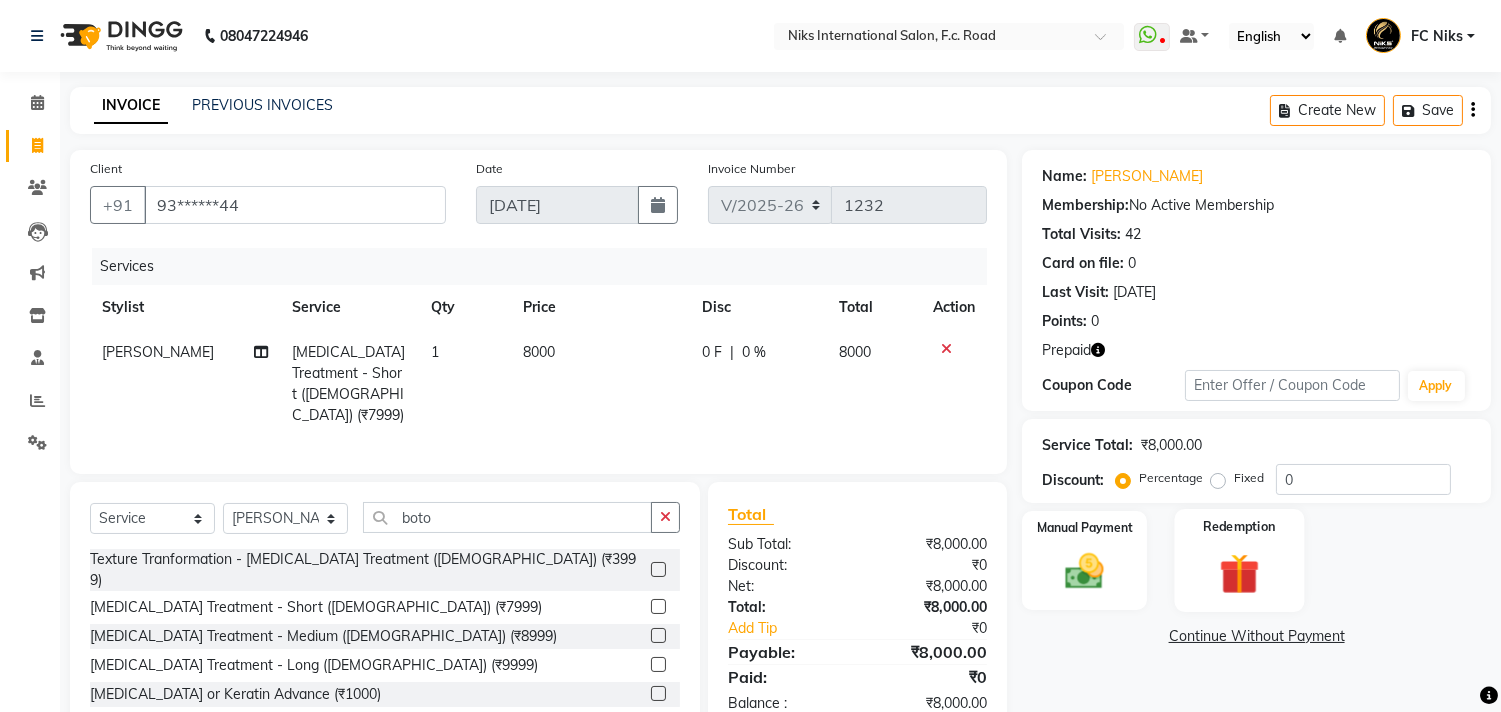 click 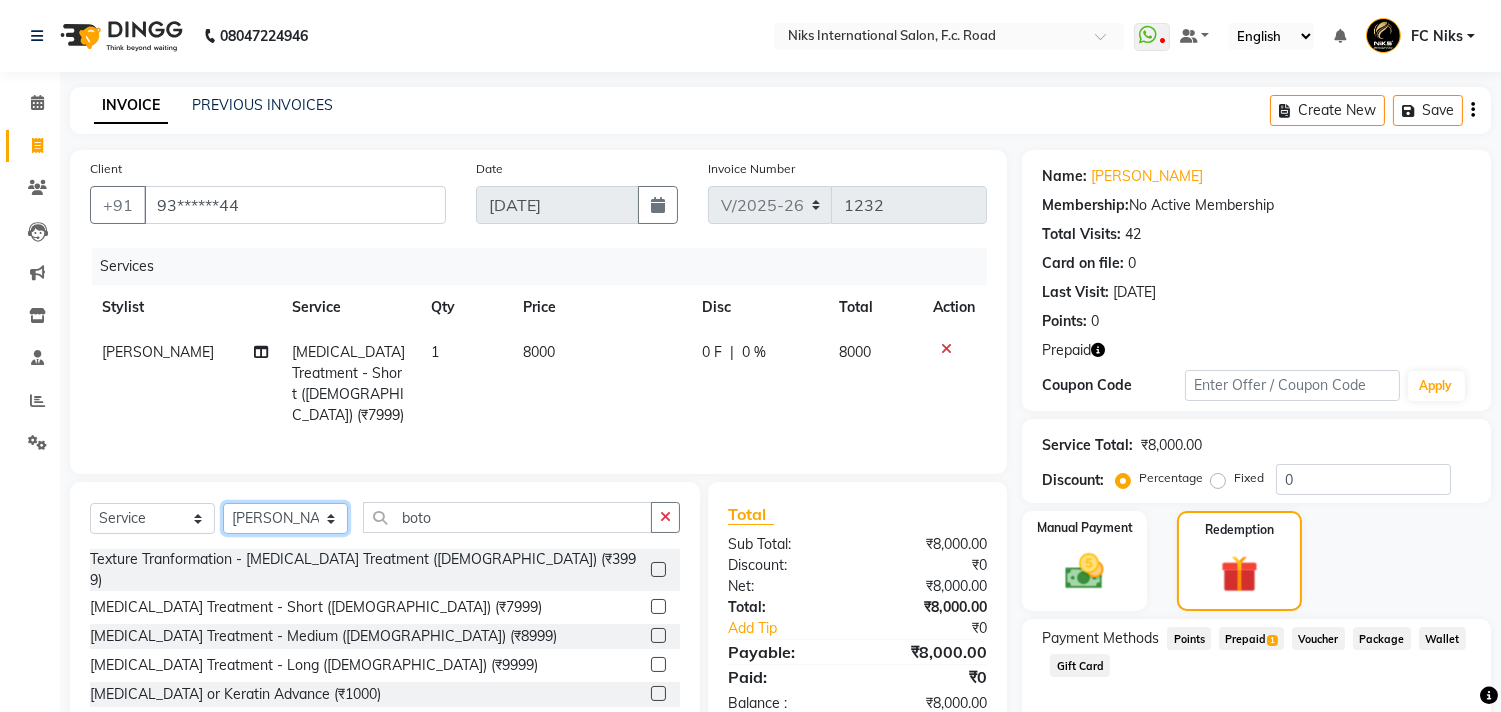 click on "Select Stylist [PERSON_NAME] [PERSON_NAME] CA [PERSON_NAME] Niks [PERSON_NAME] [PERSON_NAME] Krishi Mahhi Nakshatra Nikhil [PERSON_NAME] Savita [PERSON_NAME] [PERSON_NAME] [PERSON_NAME]" 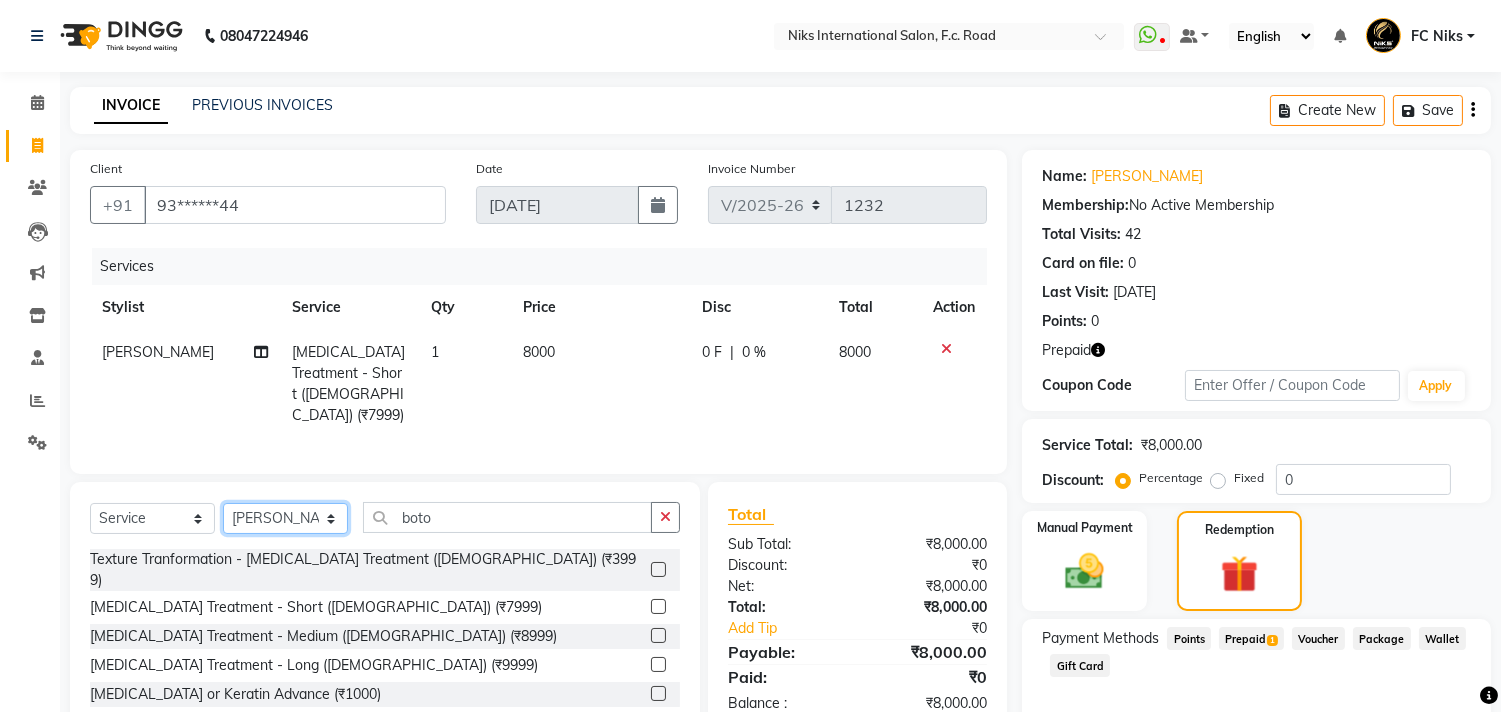 select on "80061" 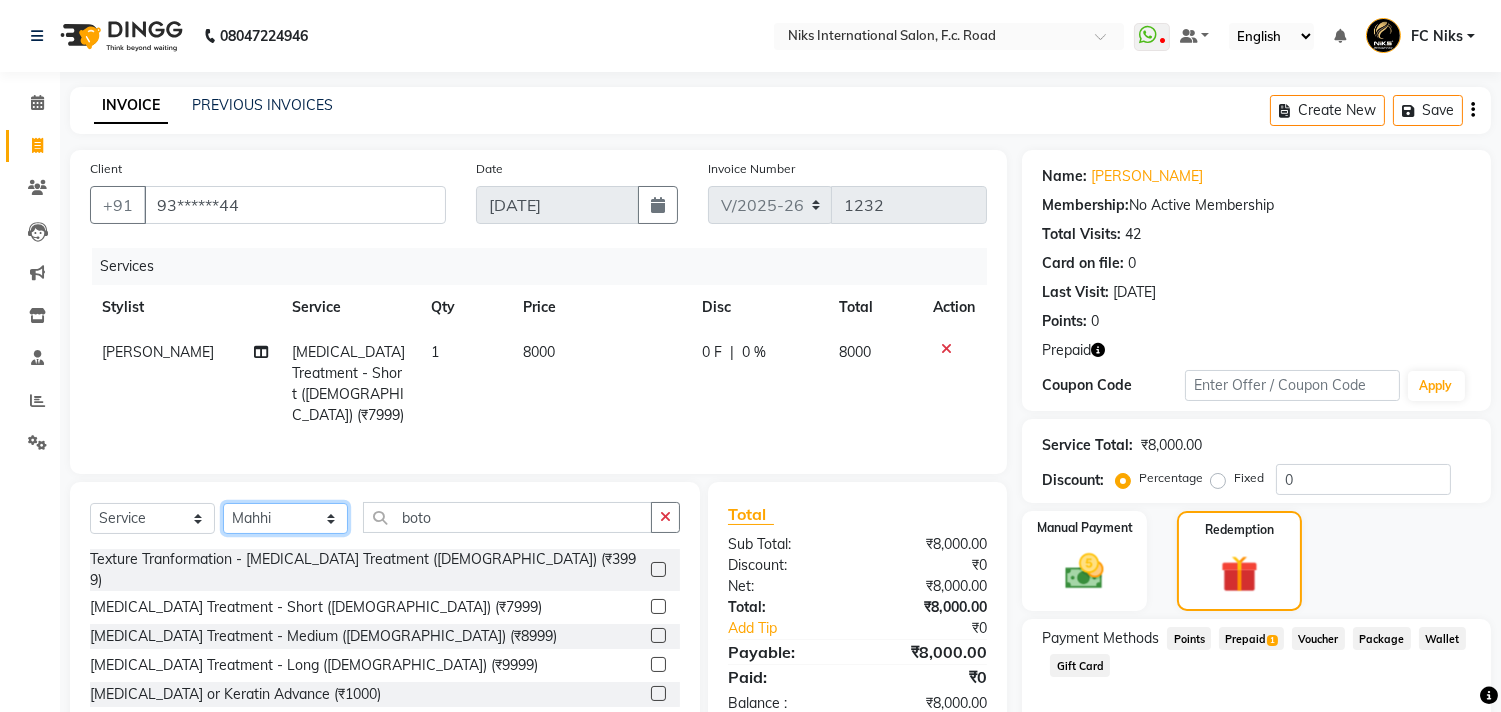 click on "Select Stylist [PERSON_NAME] [PERSON_NAME] CA [PERSON_NAME] Niks [PERSON_NAME] [PERSON_NAME] Krishi Mahhi Nakshatra Nikhil [PERSON_NAME] Savita [PERSON_NAME] [PERSON_NAME] [PERSON_NAME]" 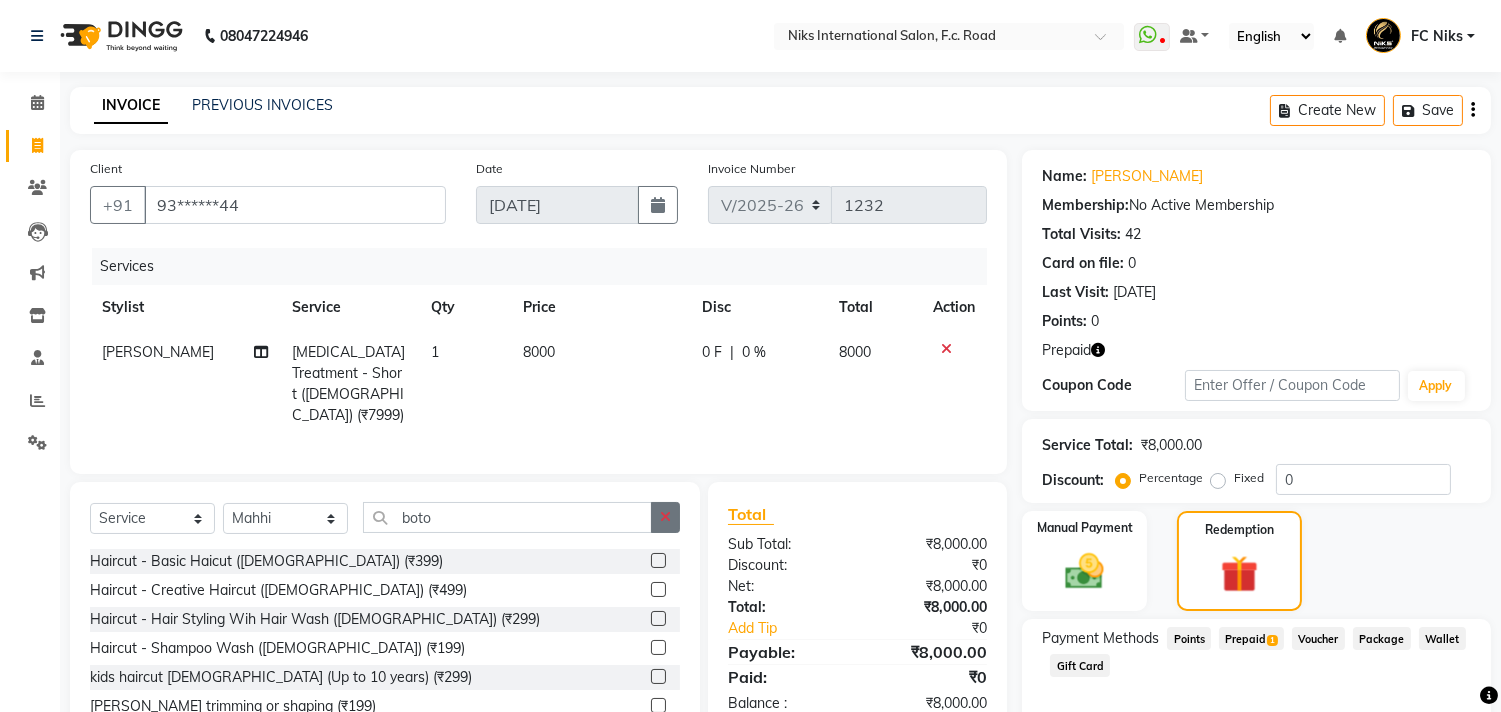 click 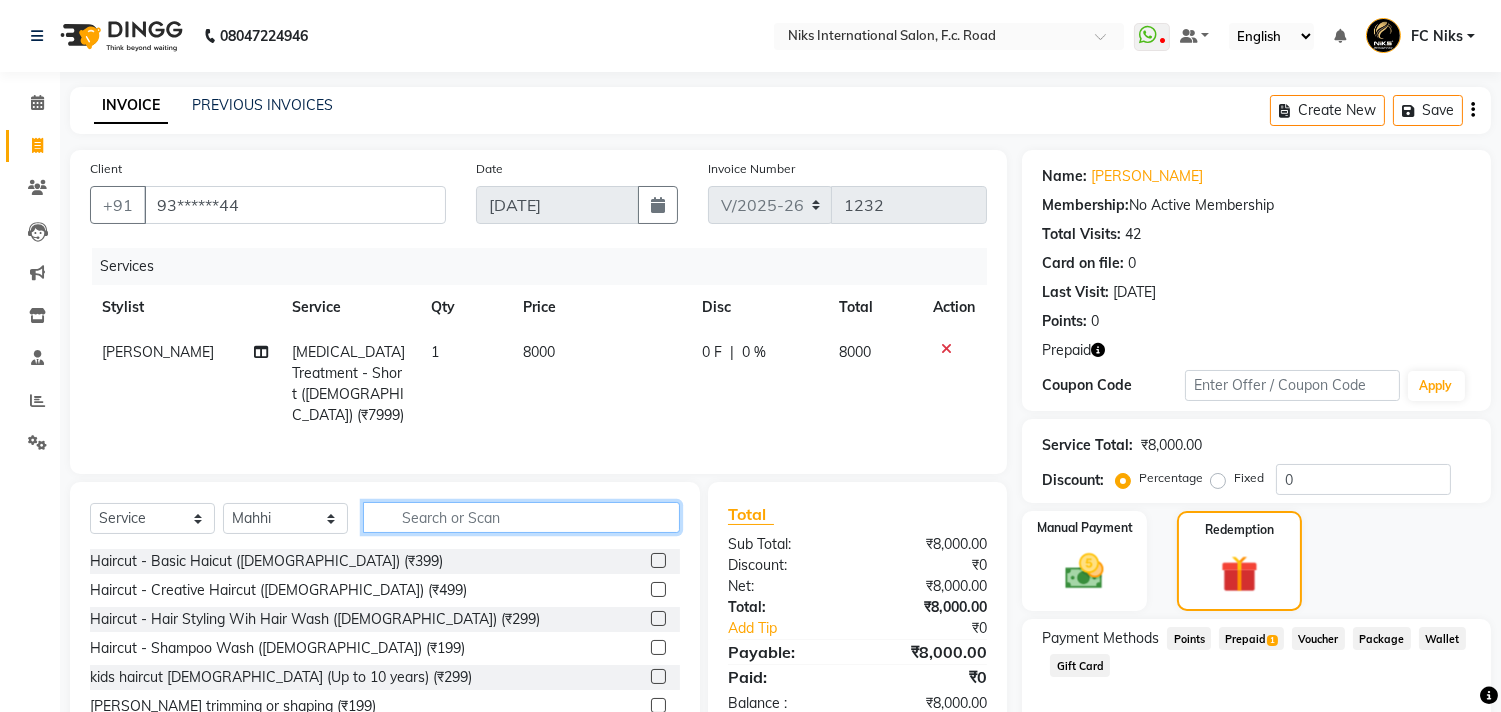 click 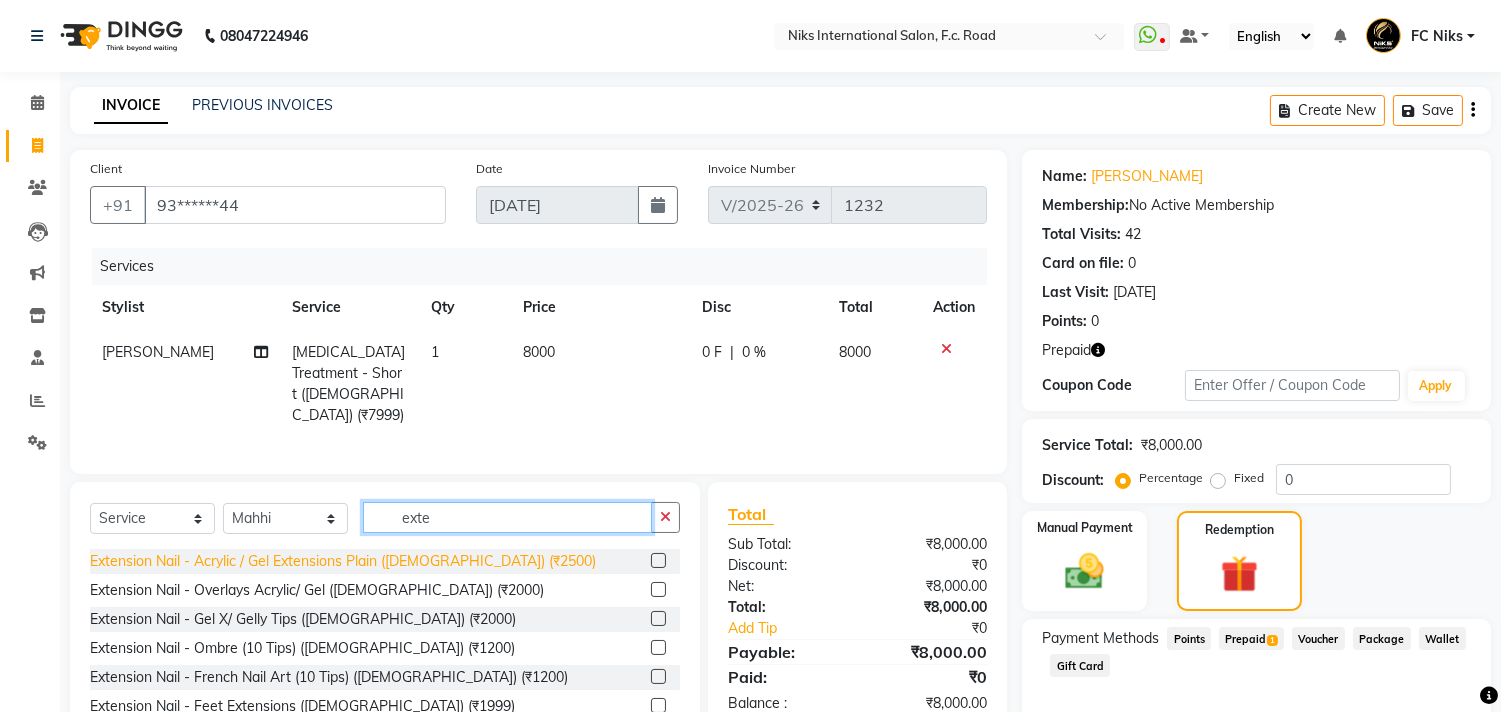 type on "exte" 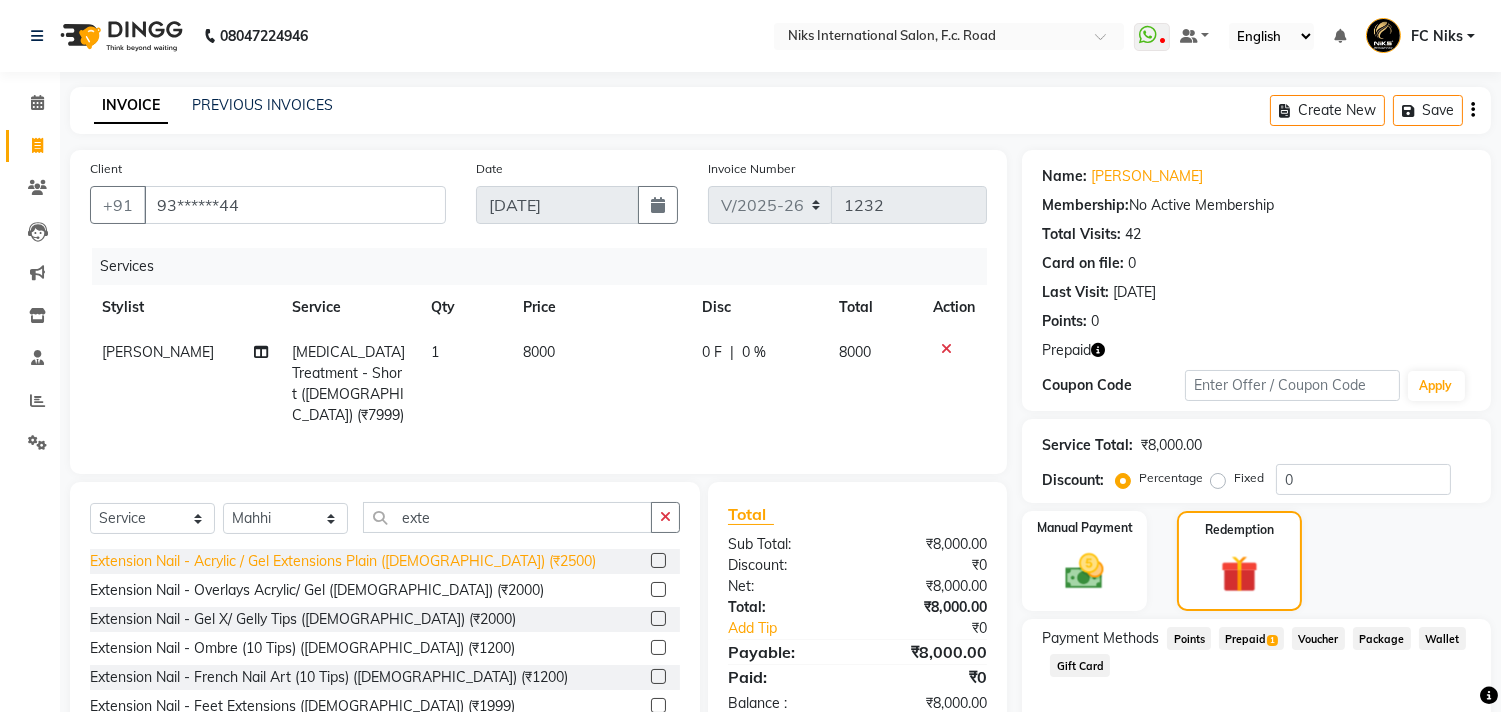 click on "Extension Nail - Acrylic / Gel Extensions Plain ([DEMOGRAPHIC_DATA]) (₹2500)" 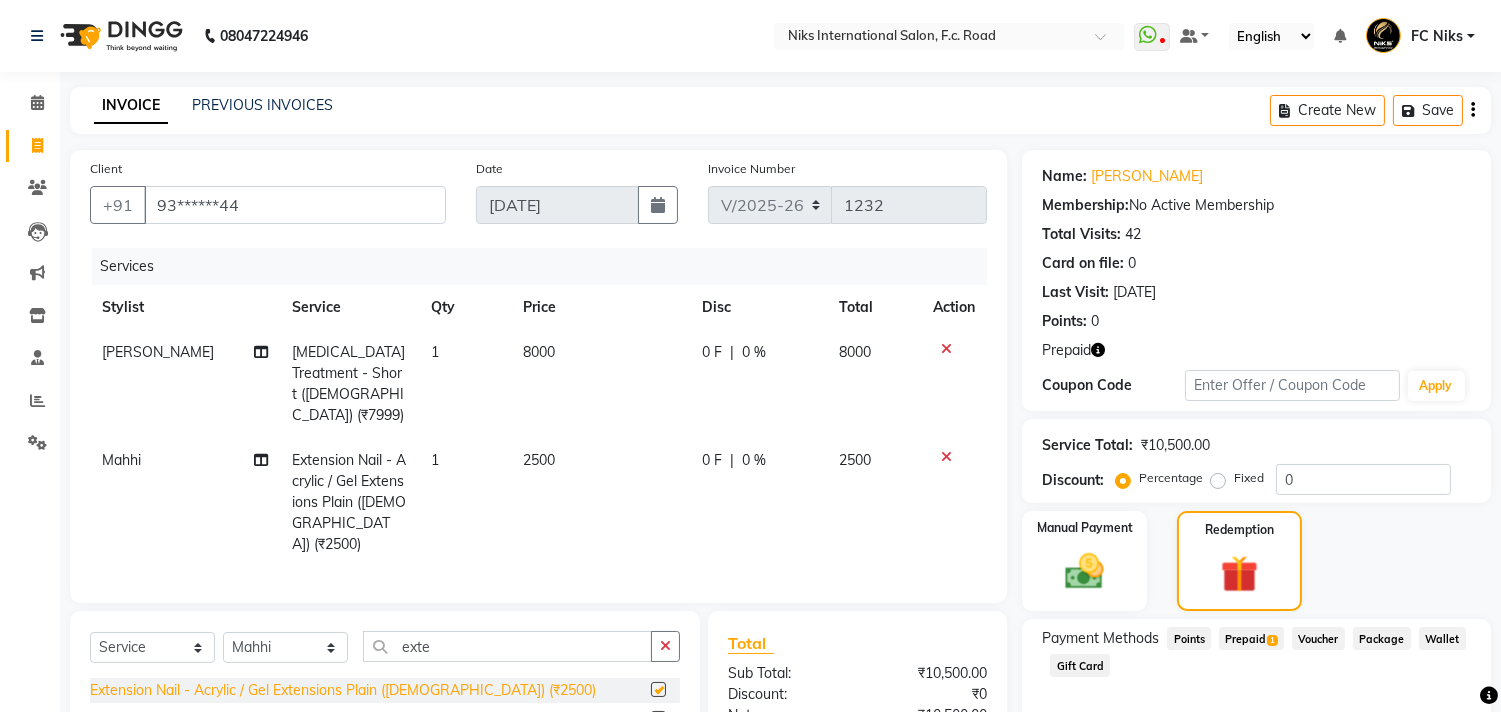 checkbox on "false" 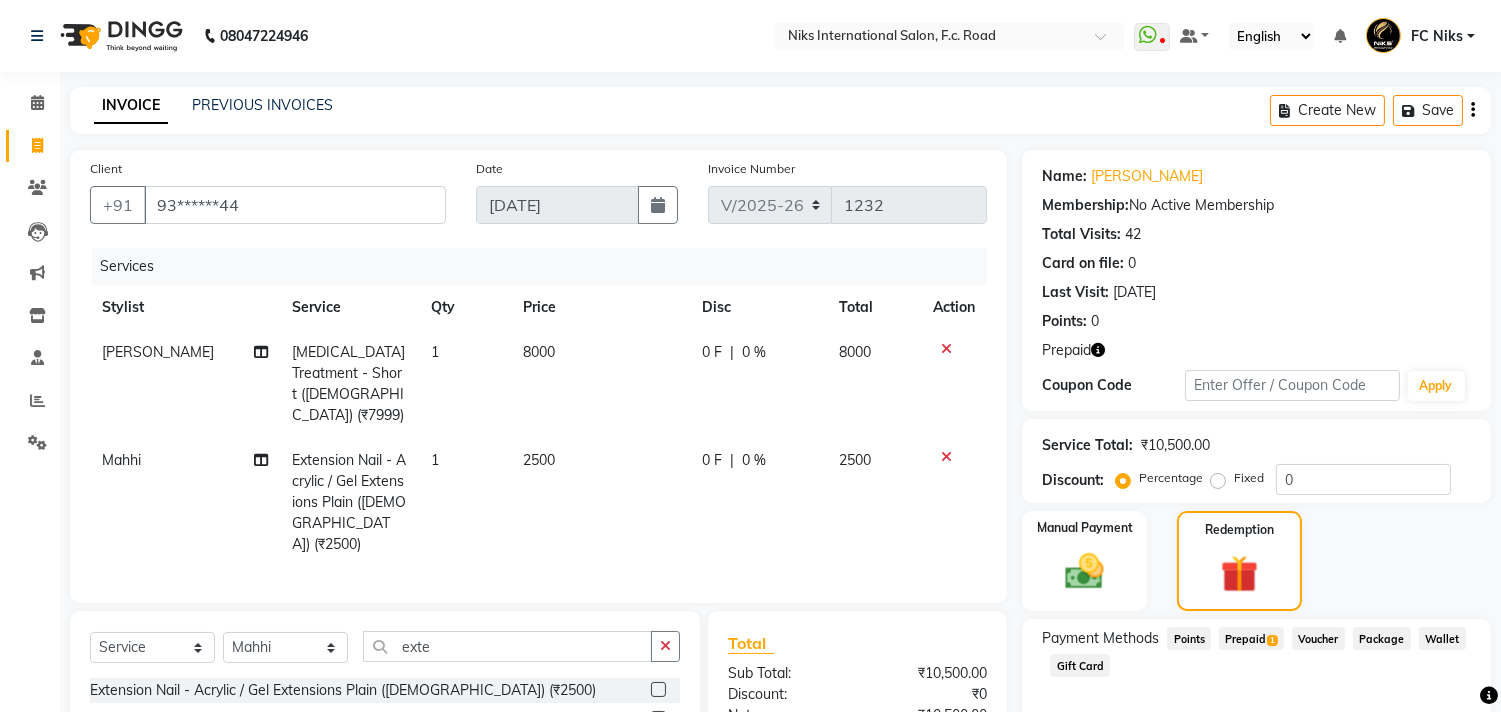 click on "2500" 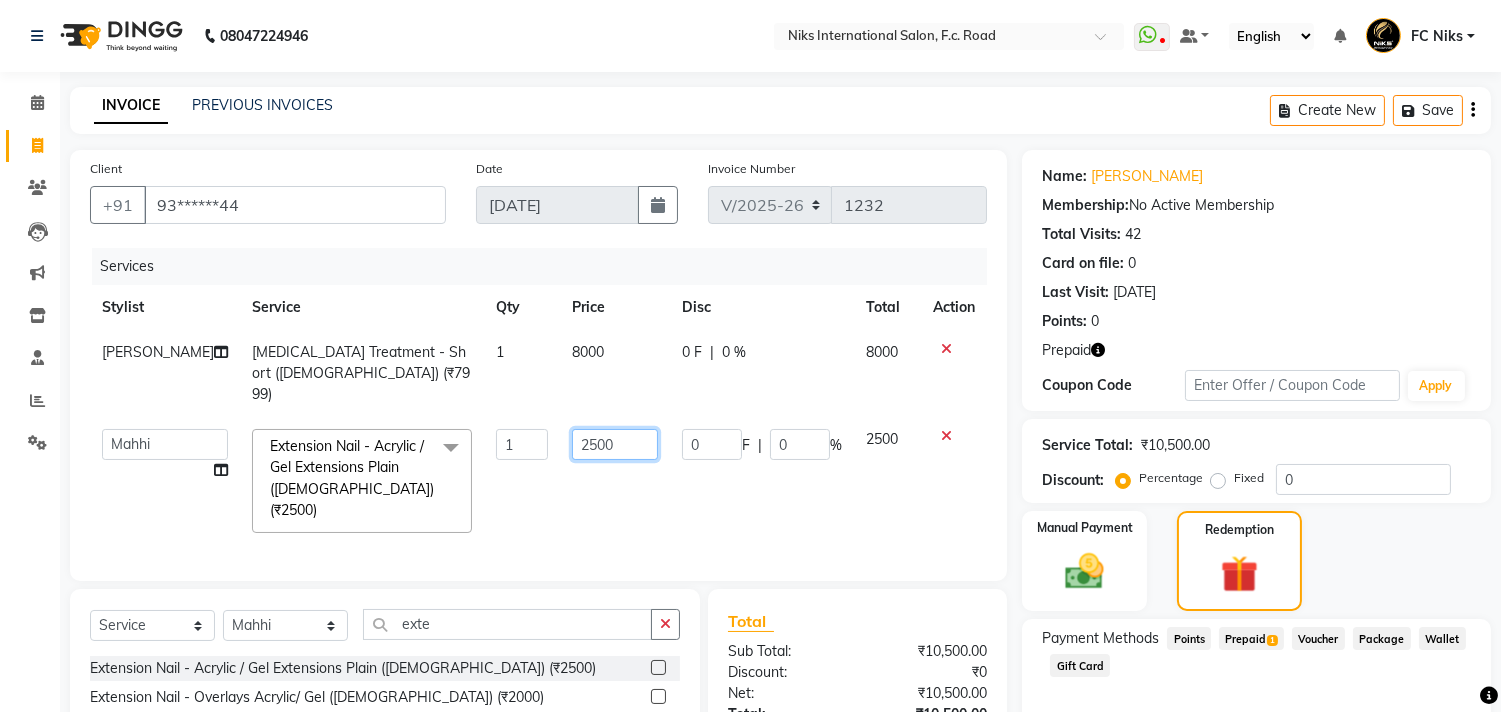 click on "2500" 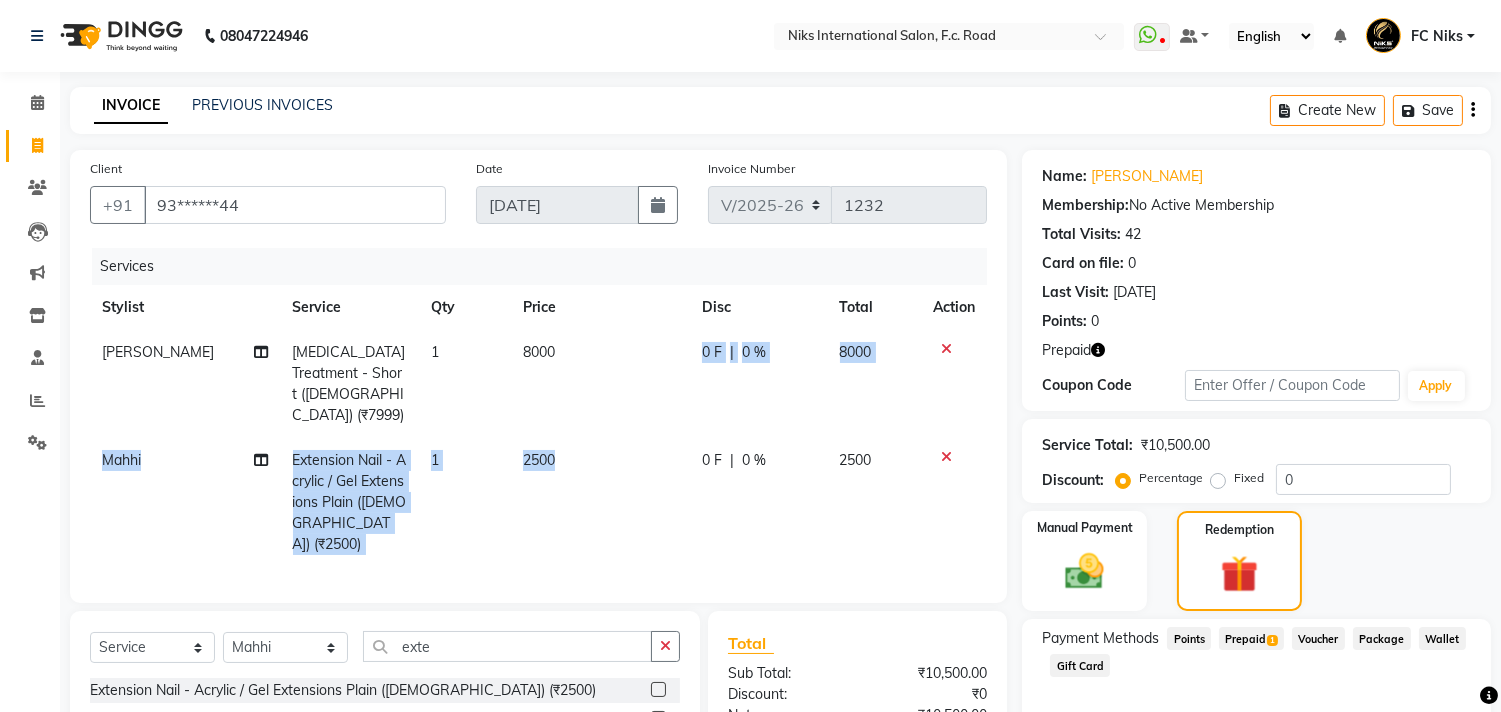 drag, startPoint x: 621, startPoint y: 404, endPoint x: 548, endPoint y: 417, distance: 74.1485 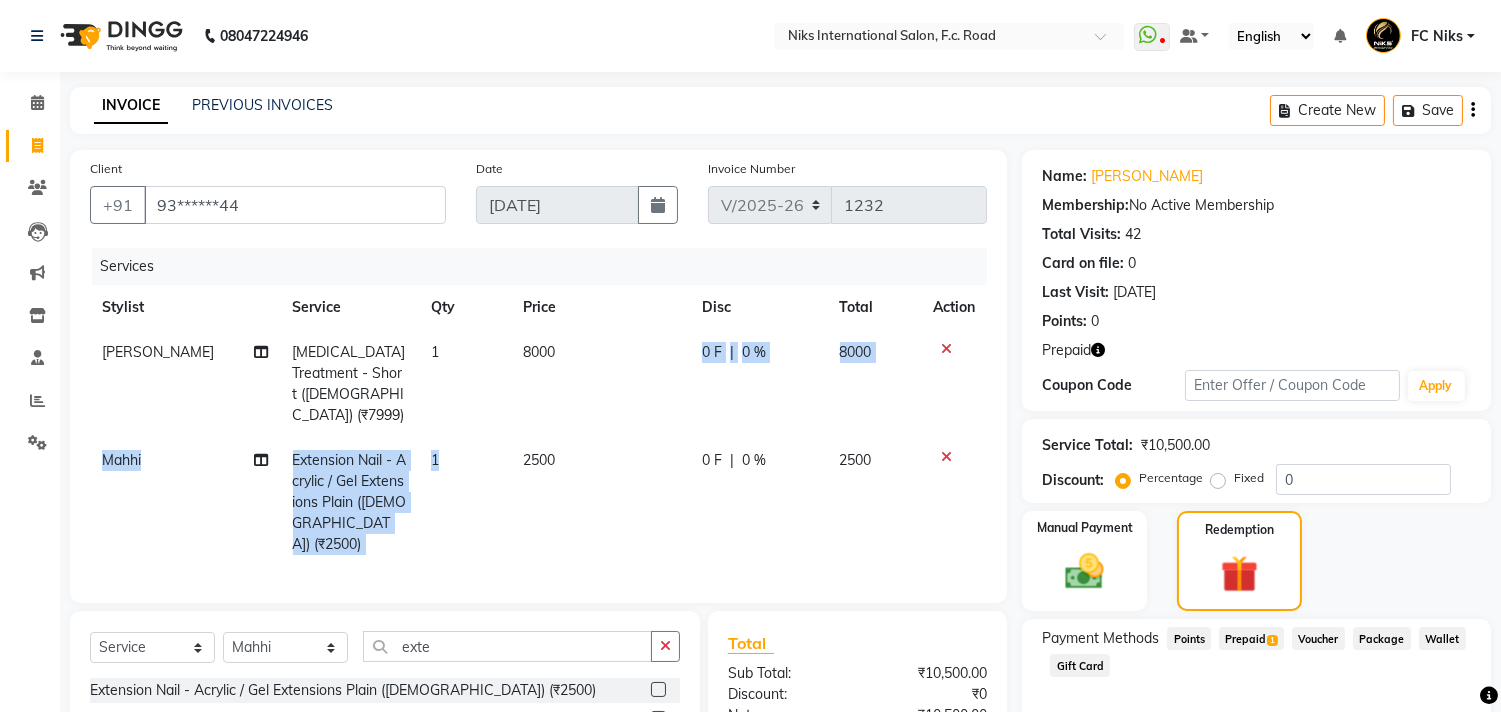 select on "80061" 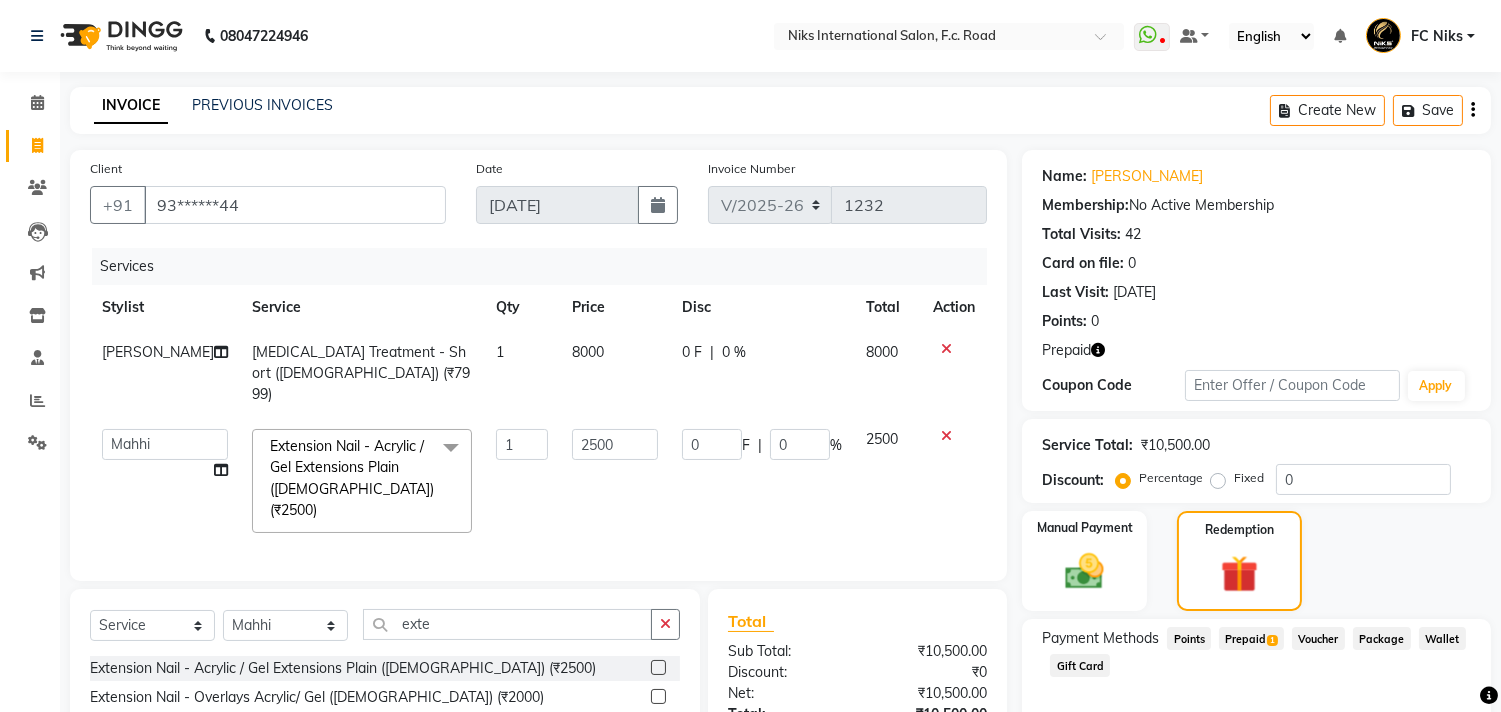 click on "2500" 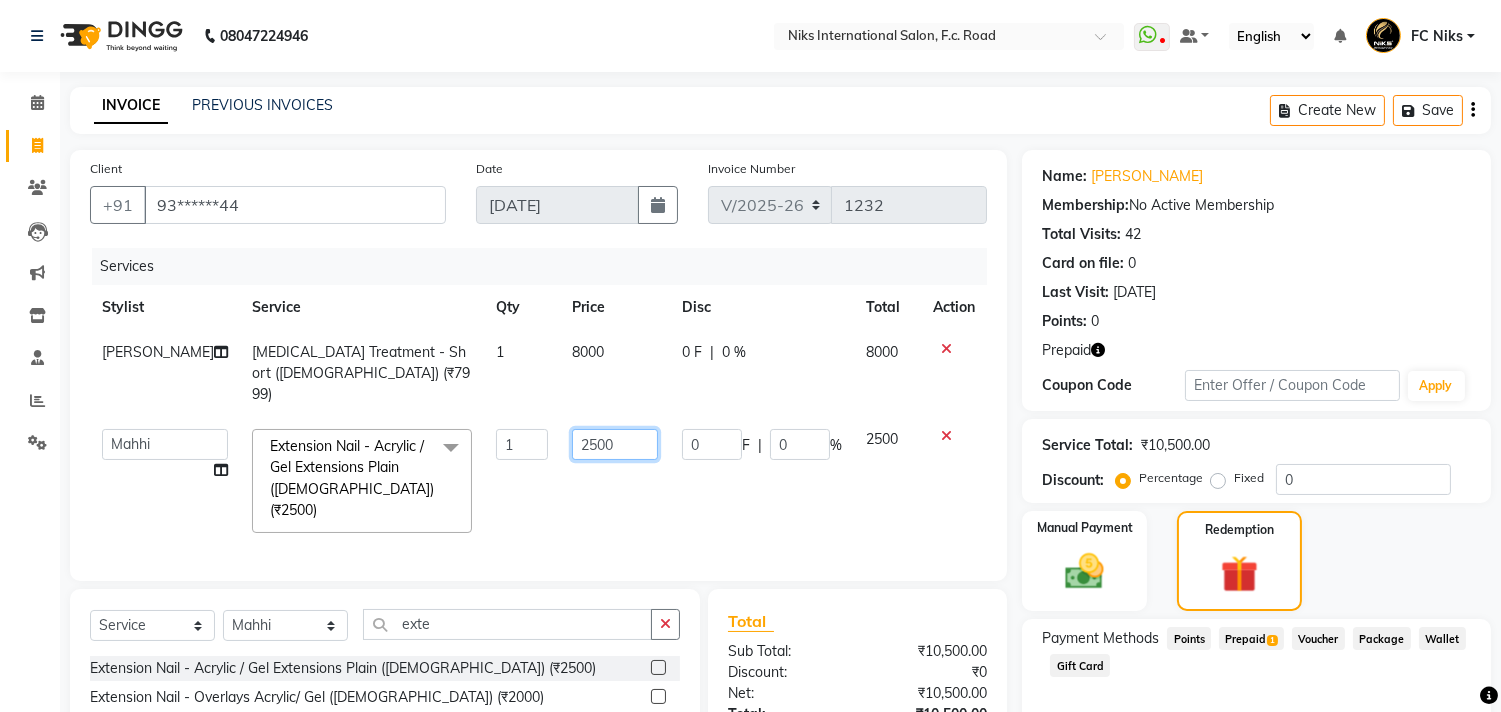 drag, startPoint x: 608, startPoint y: 423, endPoint x: 562, endPoint y: 432, distance: 46.872166 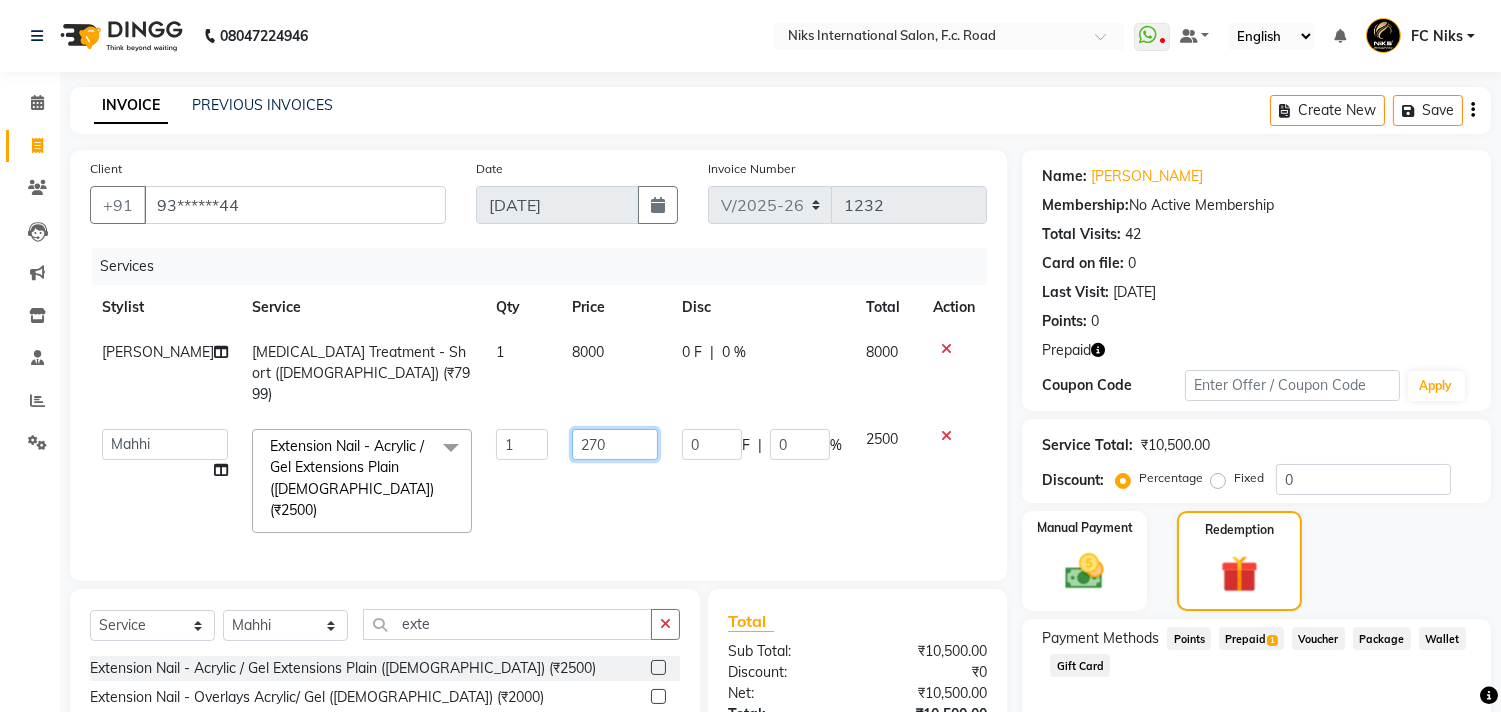 type on "2700" 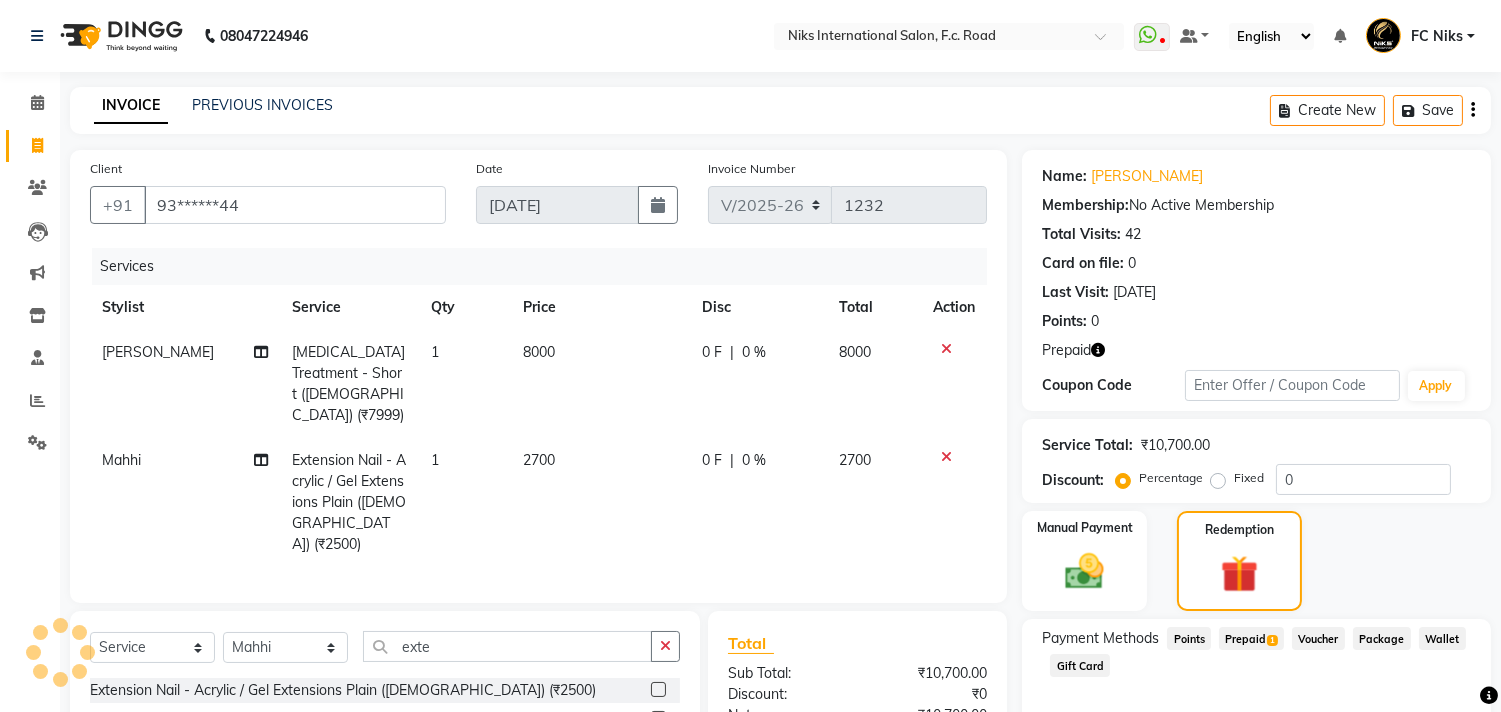 click on "2700" 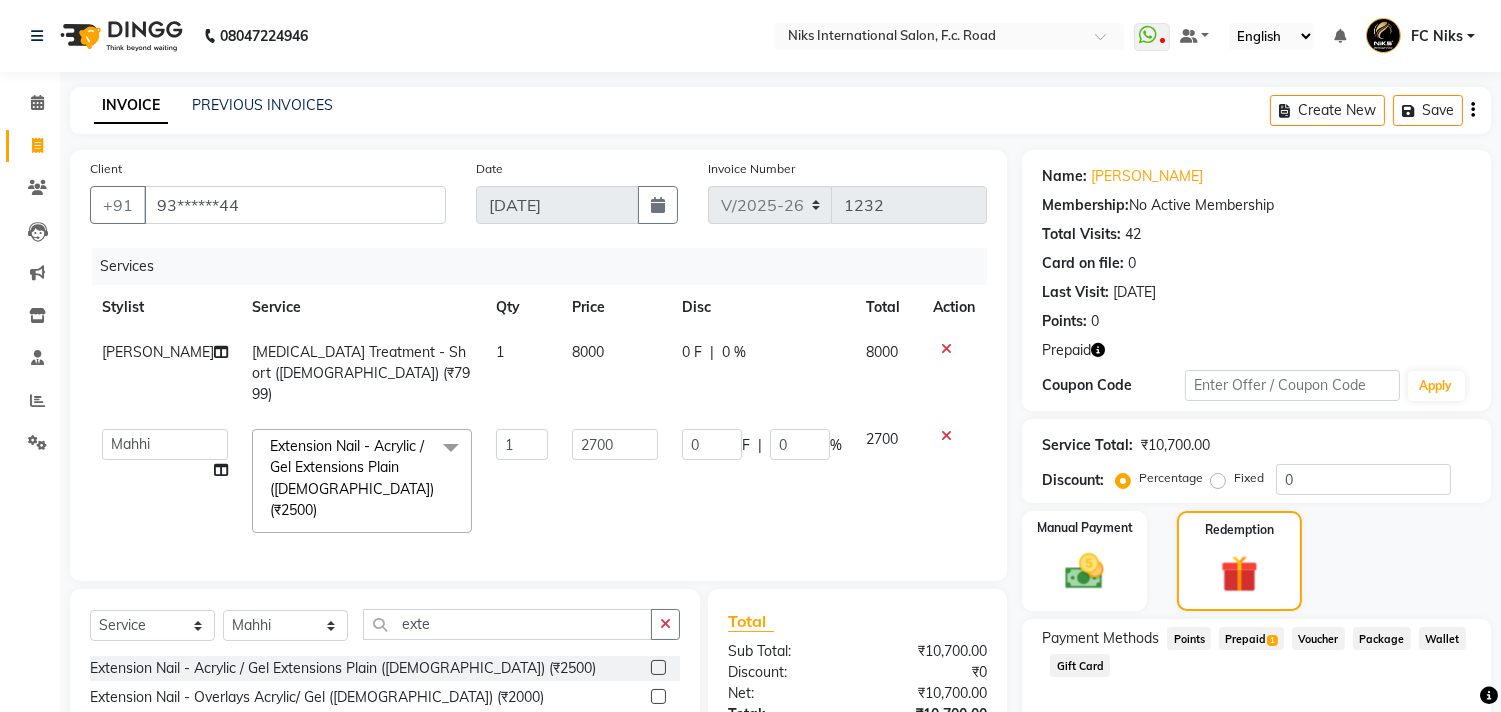click on "Prepaid  1" 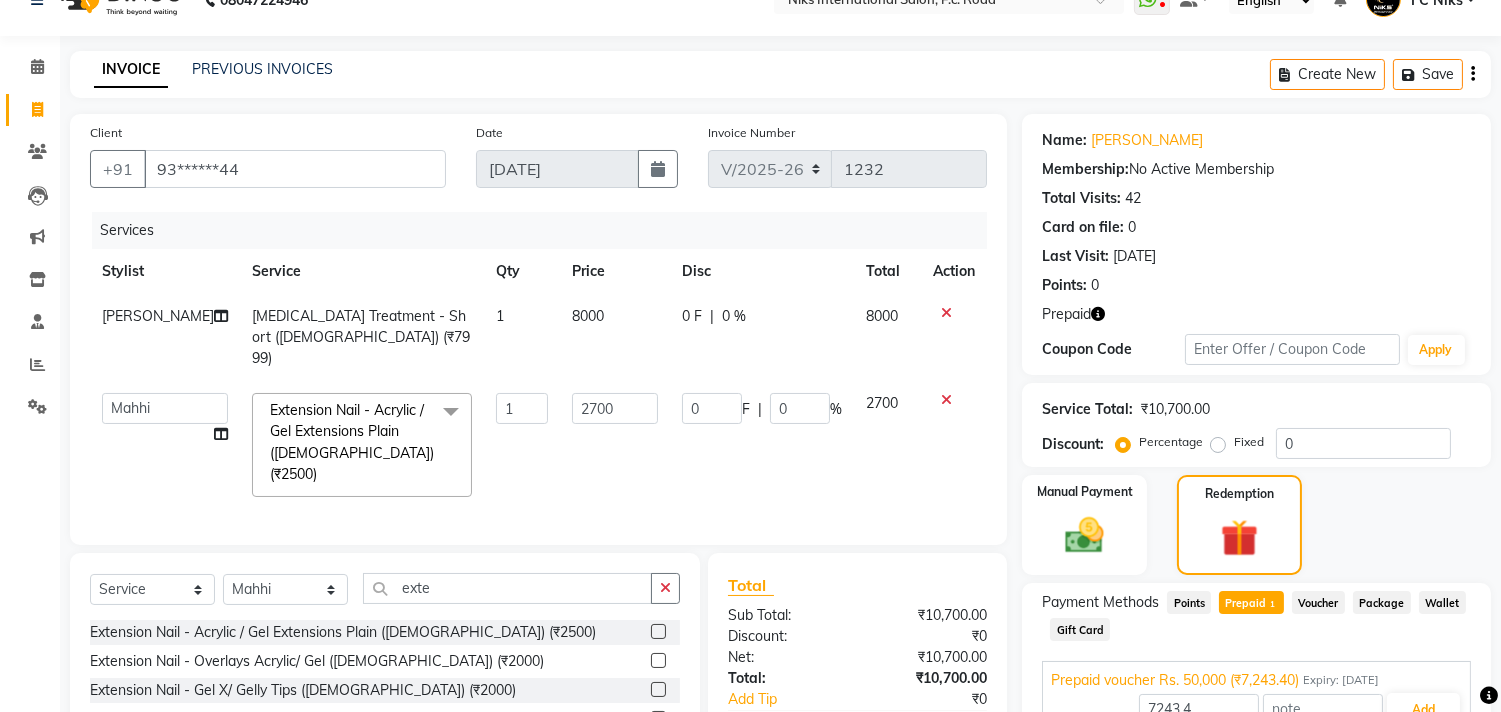 scroll, scrollTop: 176, scrollLeft: 0, axis: vertical 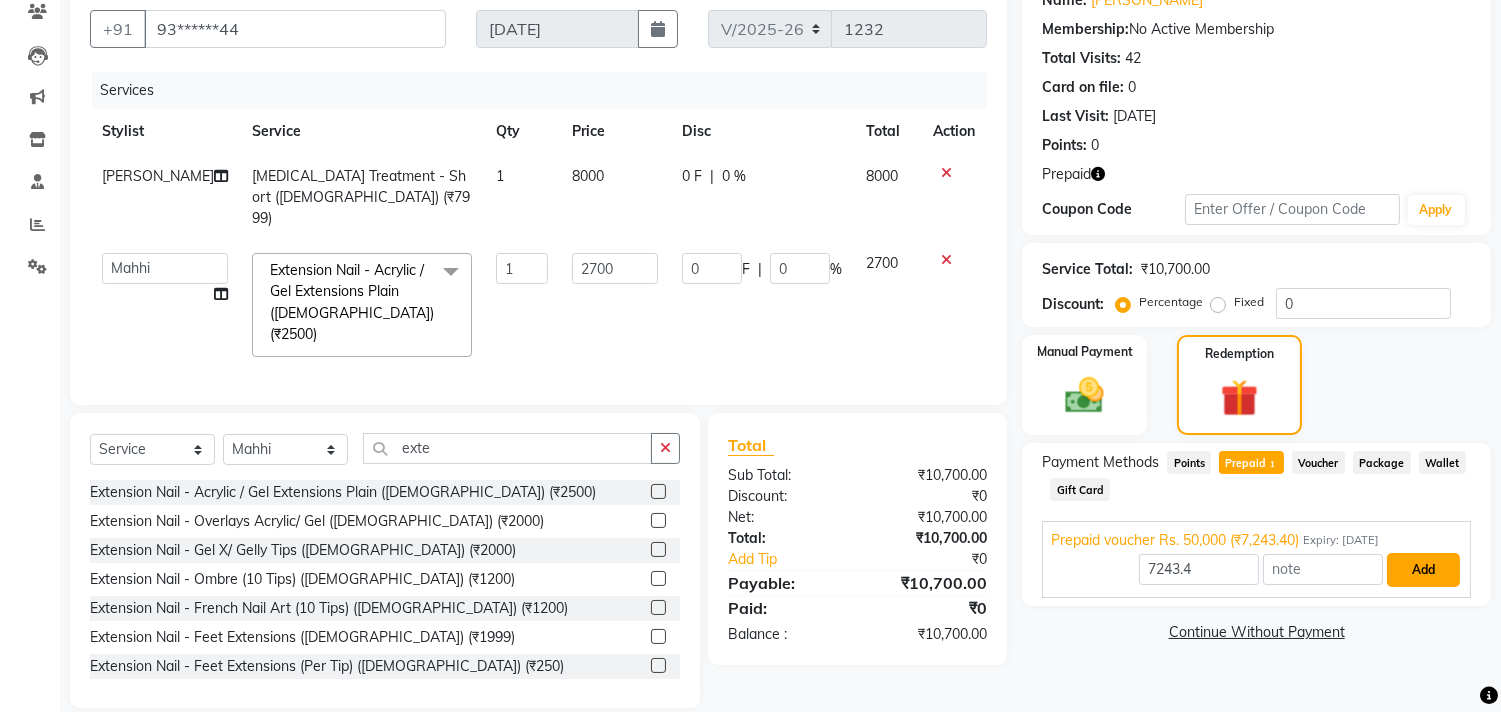 click on "Add" at bounding box center [1423, 570] 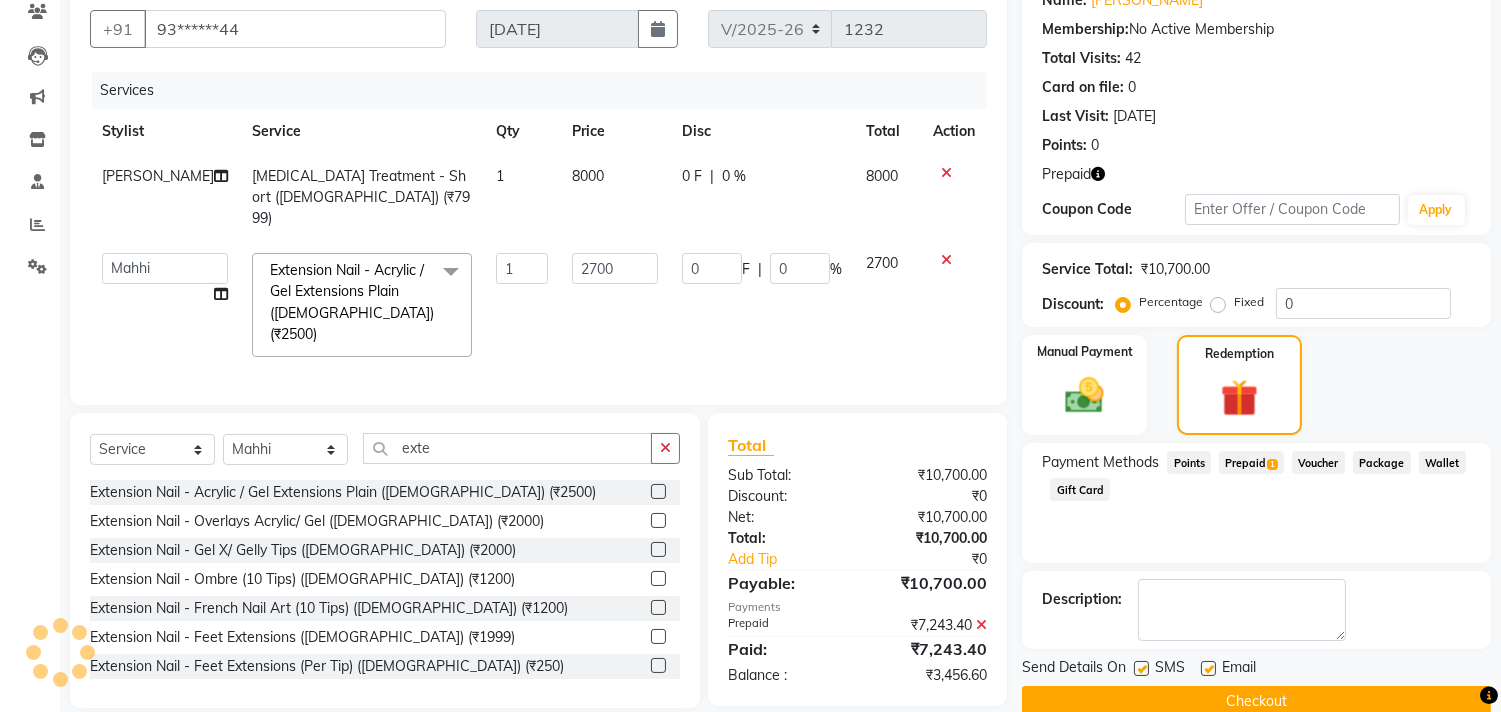 click 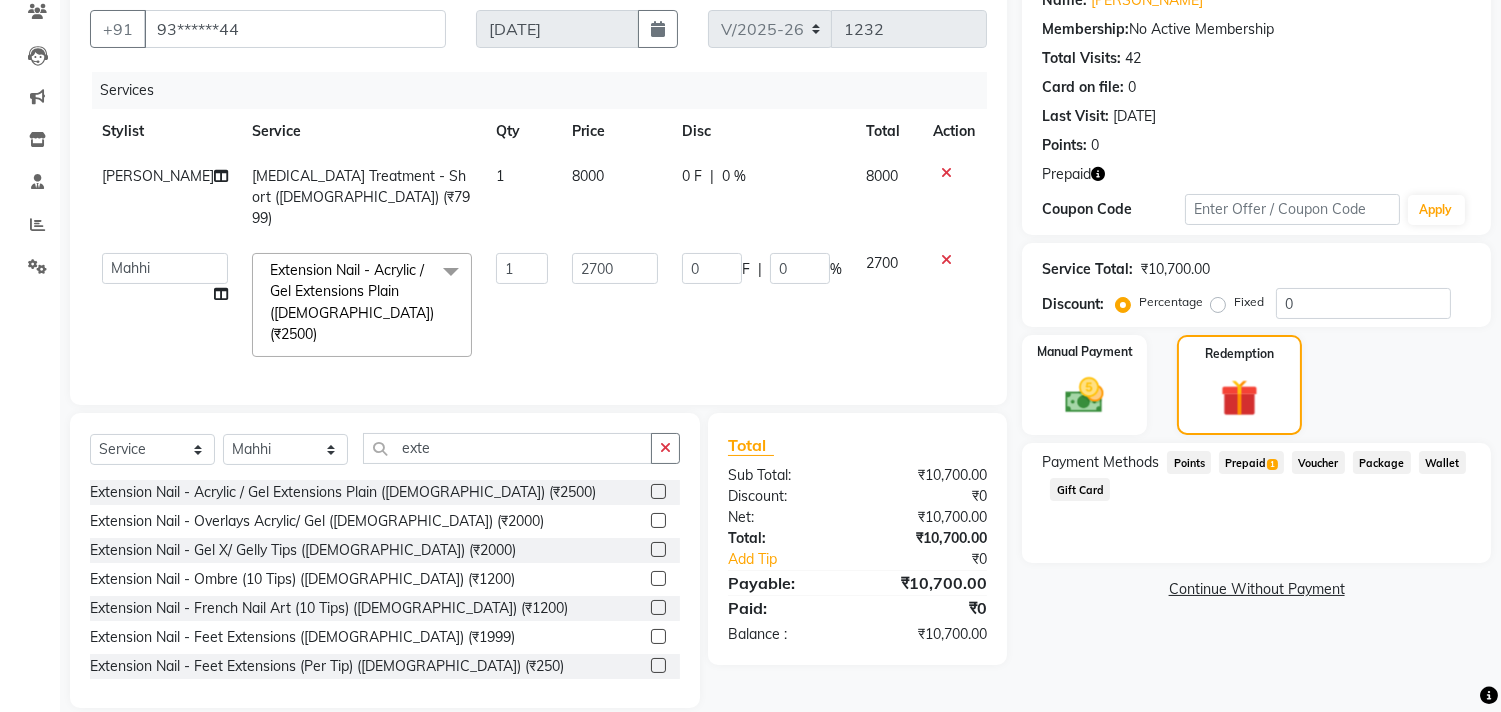 click 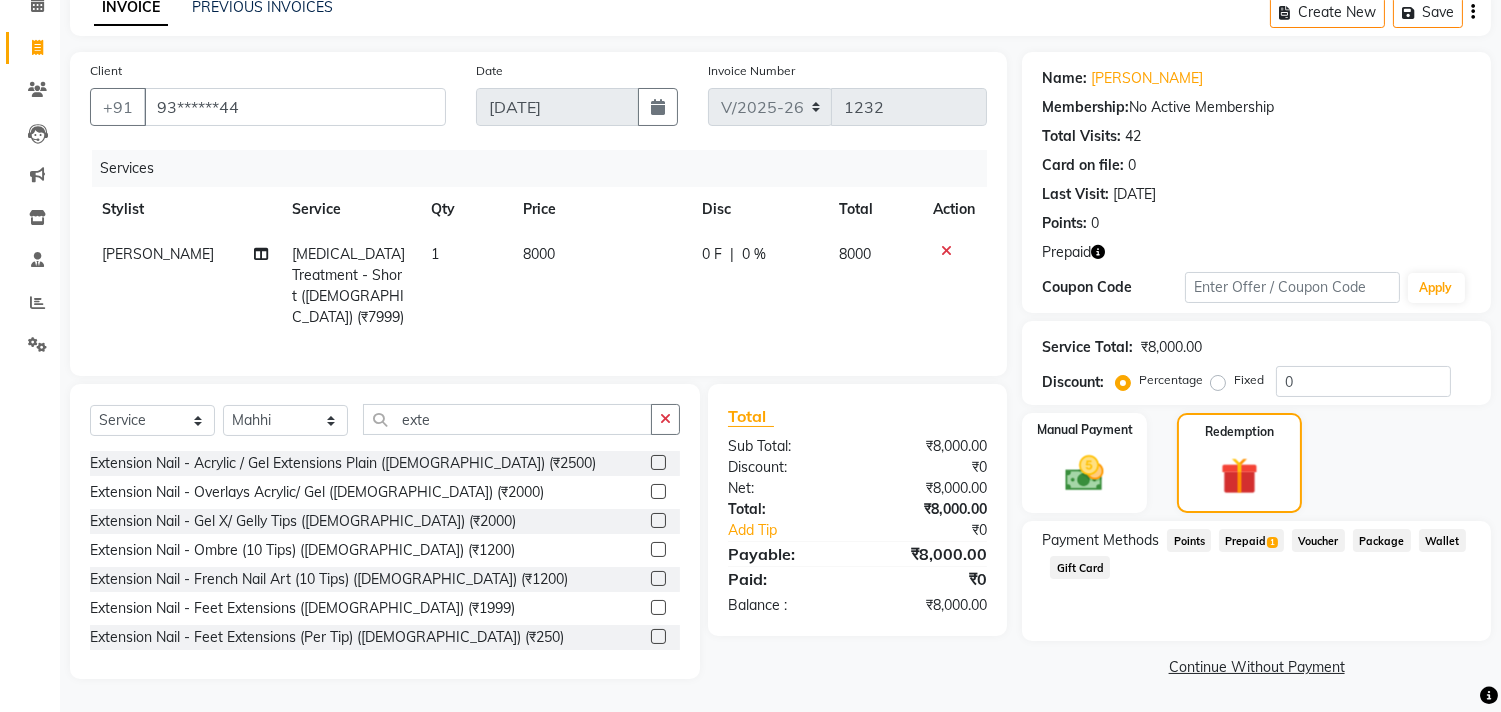 scroll, scrollTop: 96, scrollLeft: 0, axis: vertical 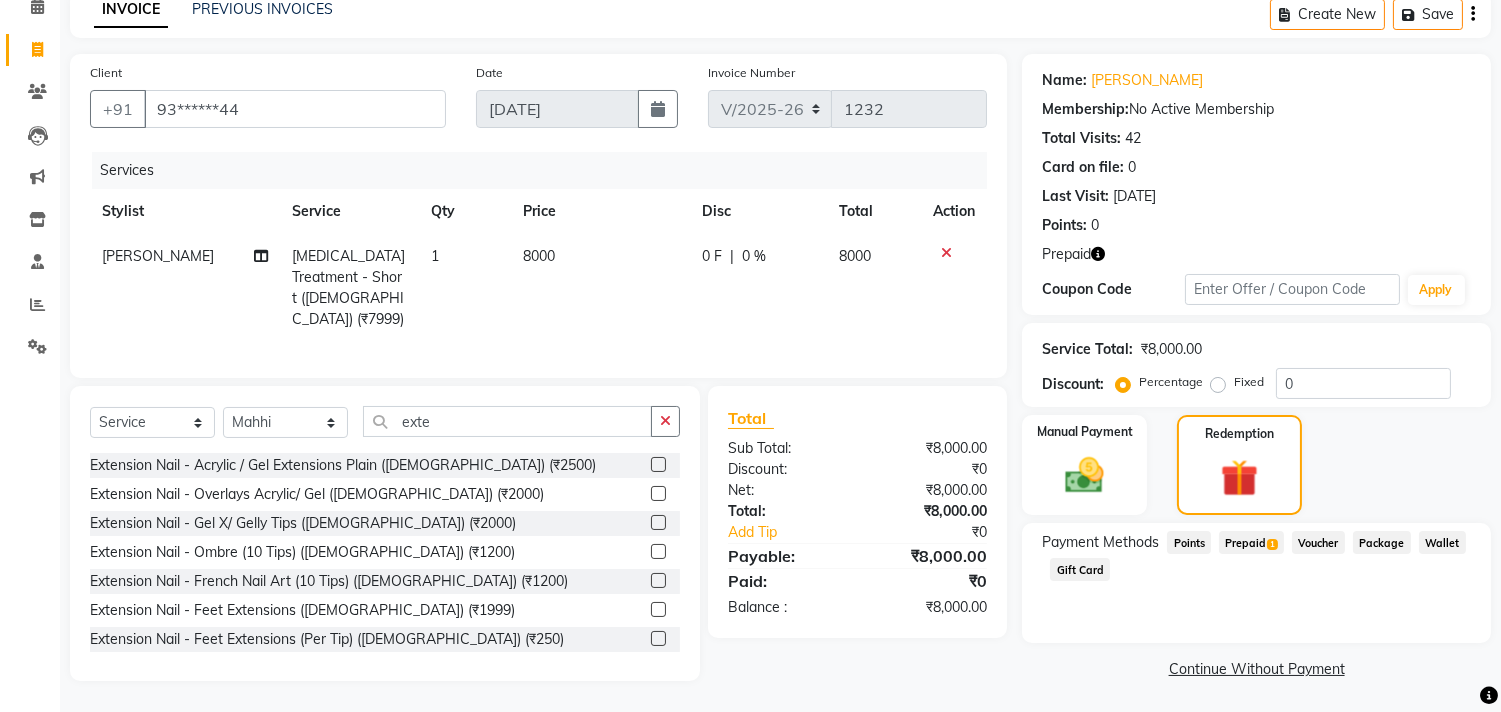 click 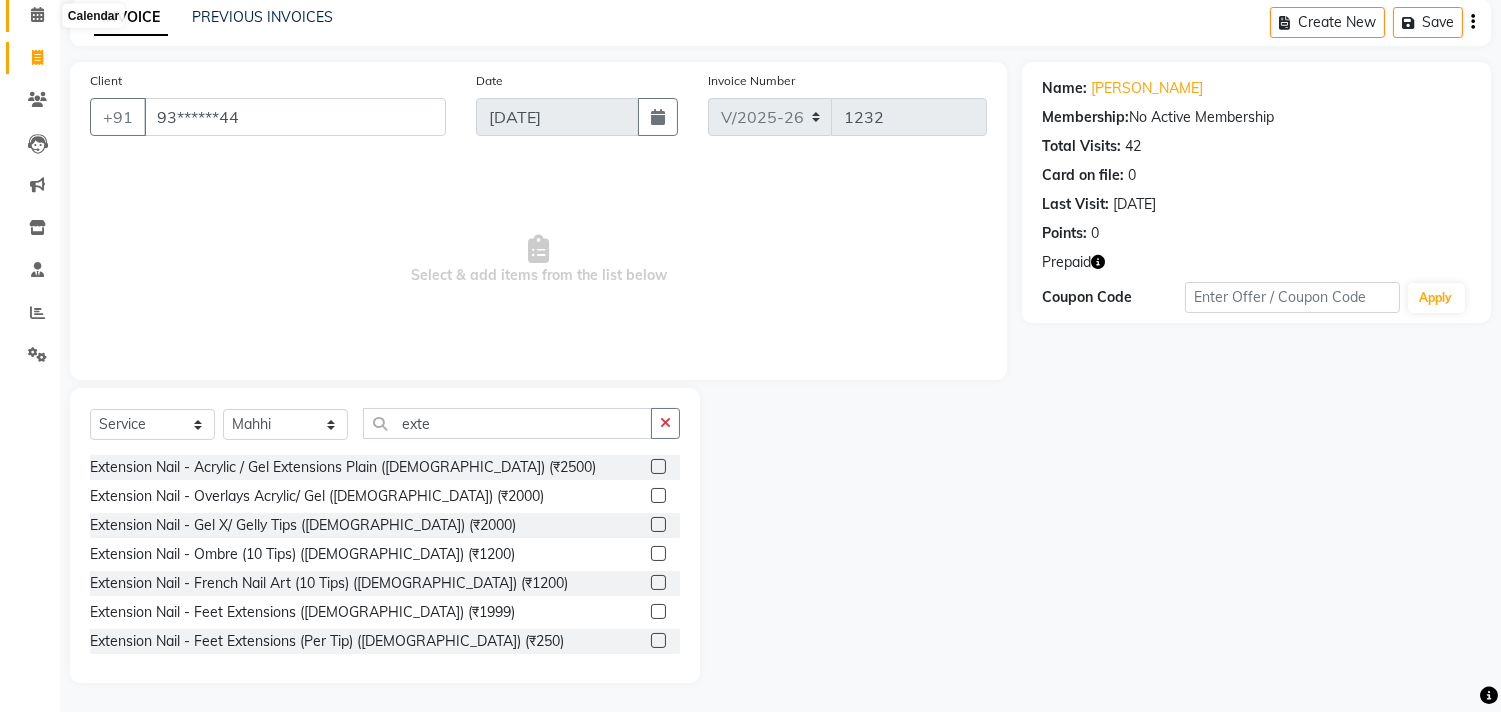 click 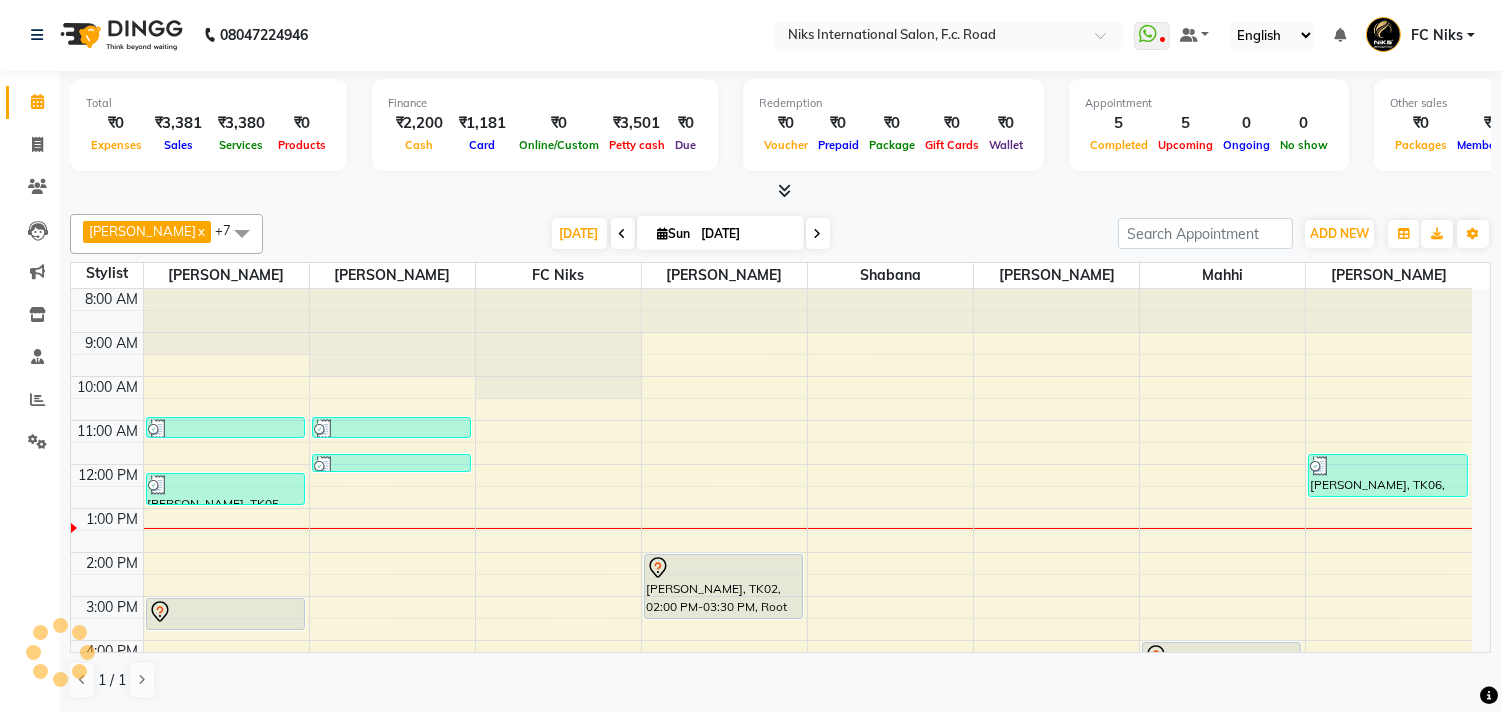 scroll, scrollTop: 0, scrollLeft: 0, axis: both 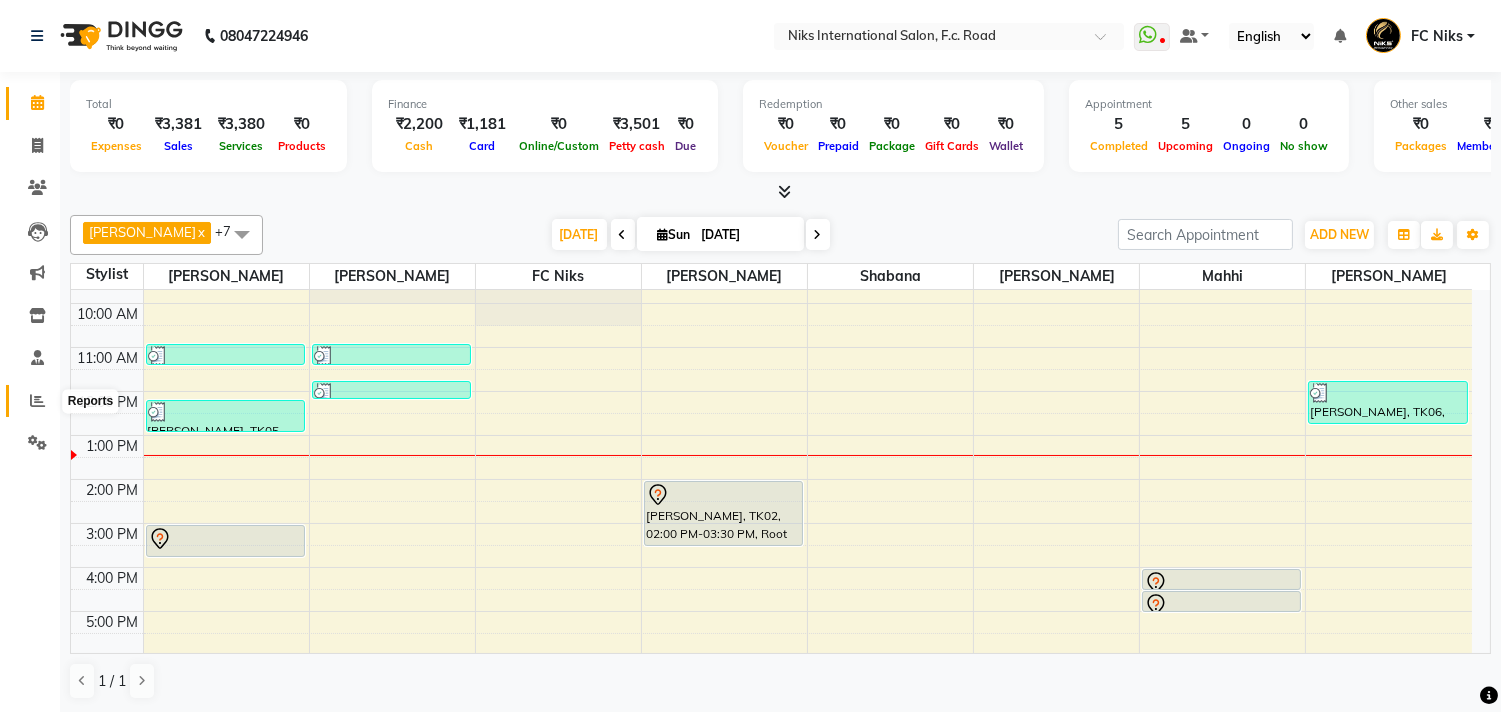 click 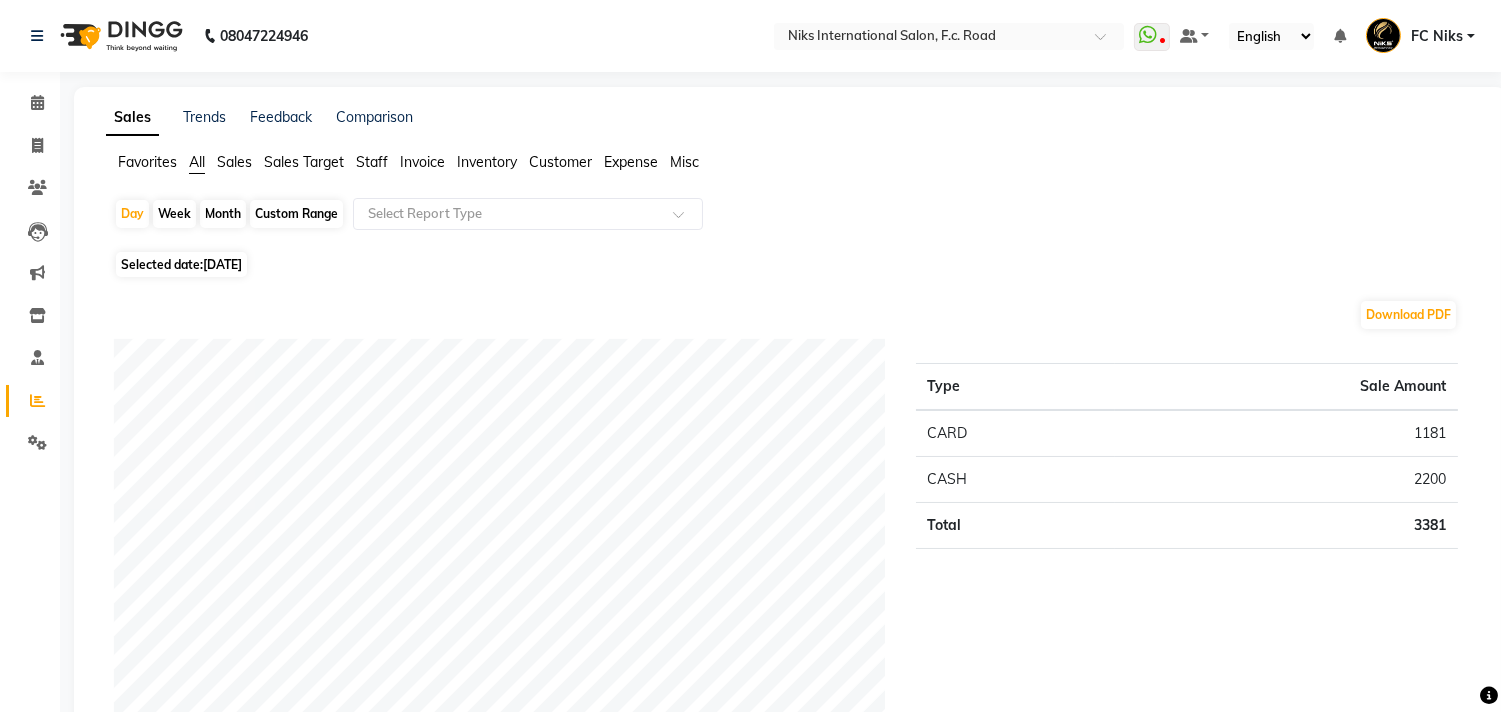 click on "Month" 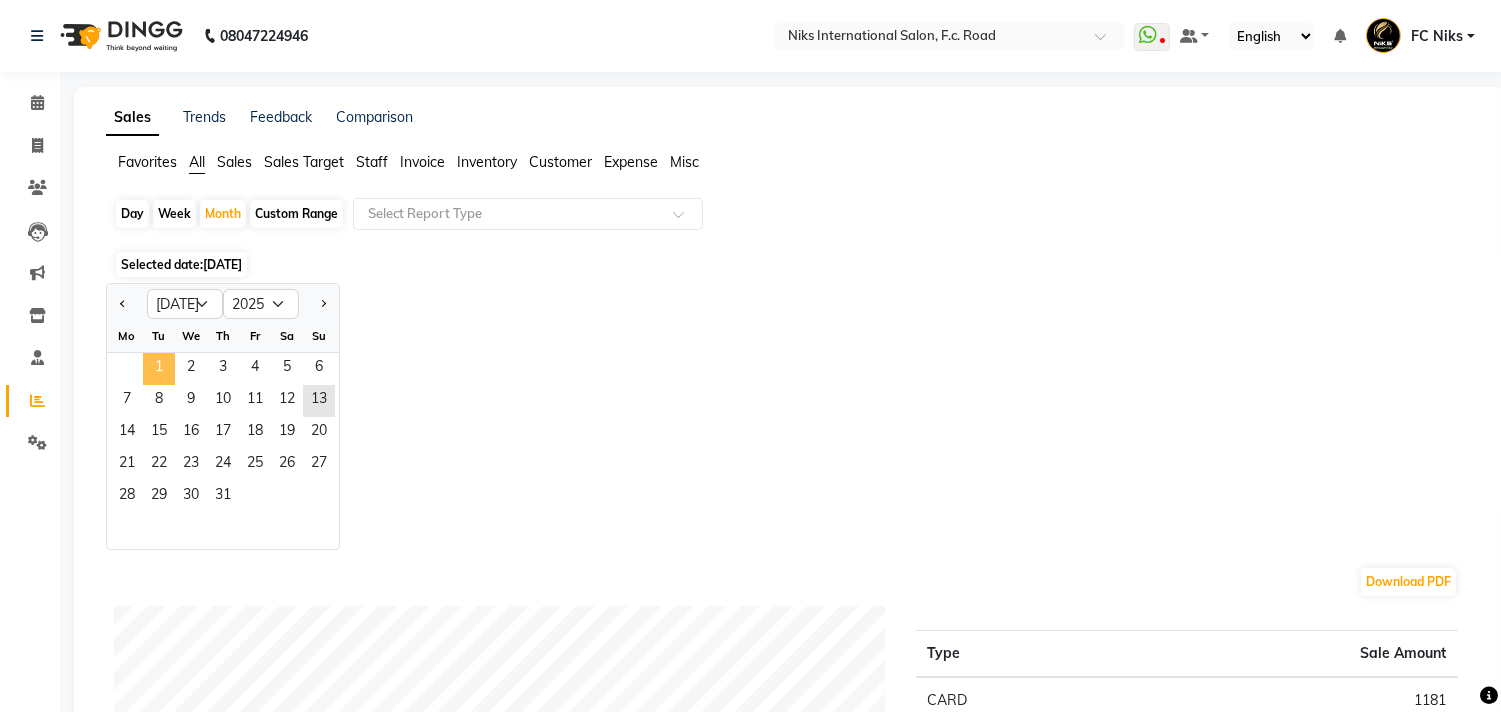 click on "1" 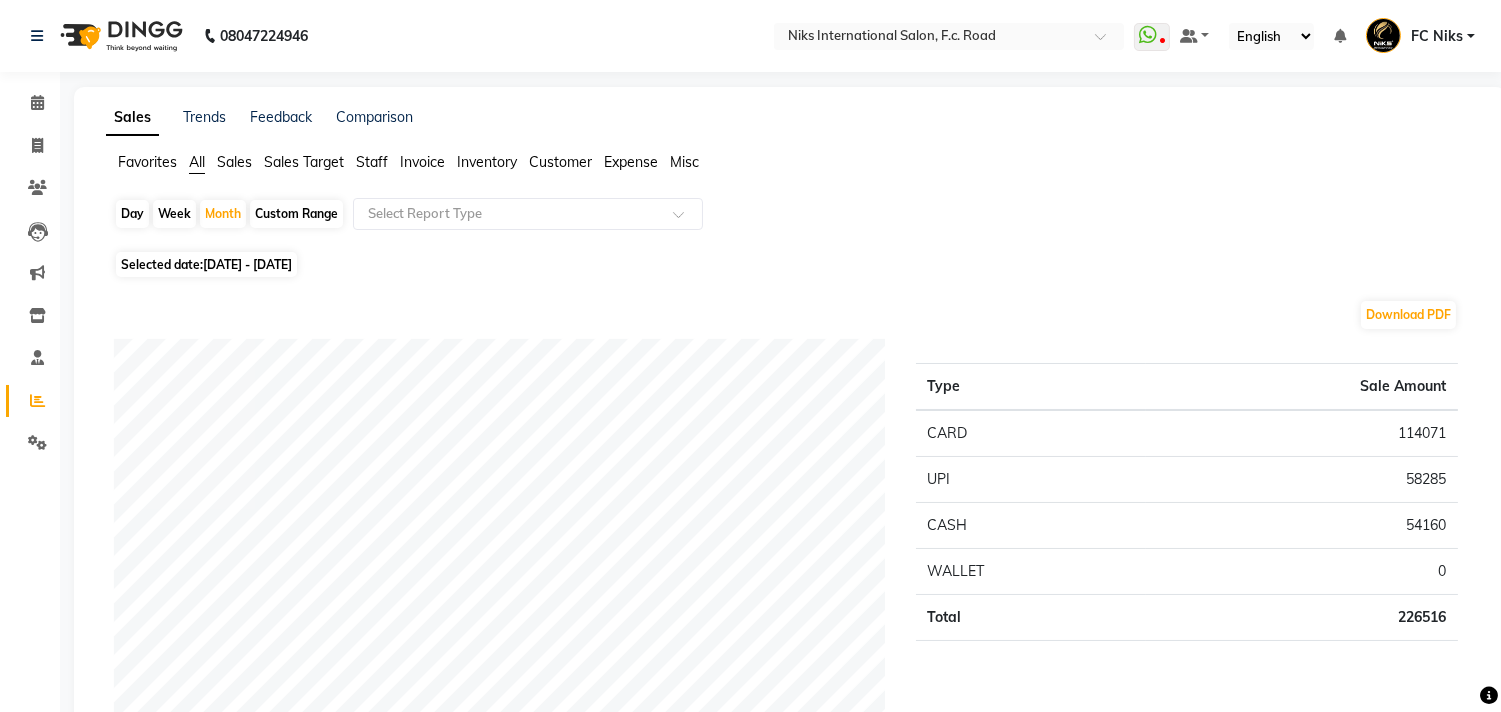 click on "Staff" 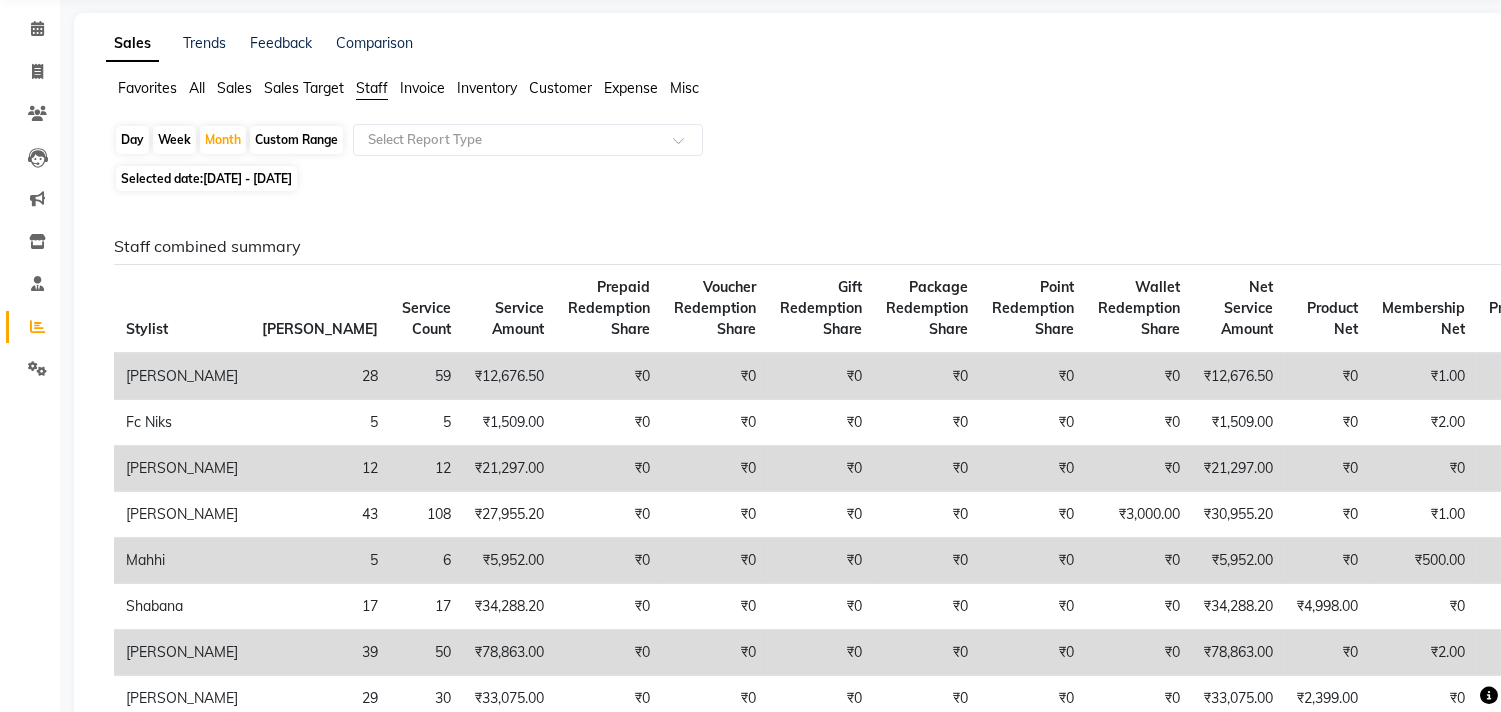 scroll, scrollTop: 0, scrollLeft: 0, axis: both 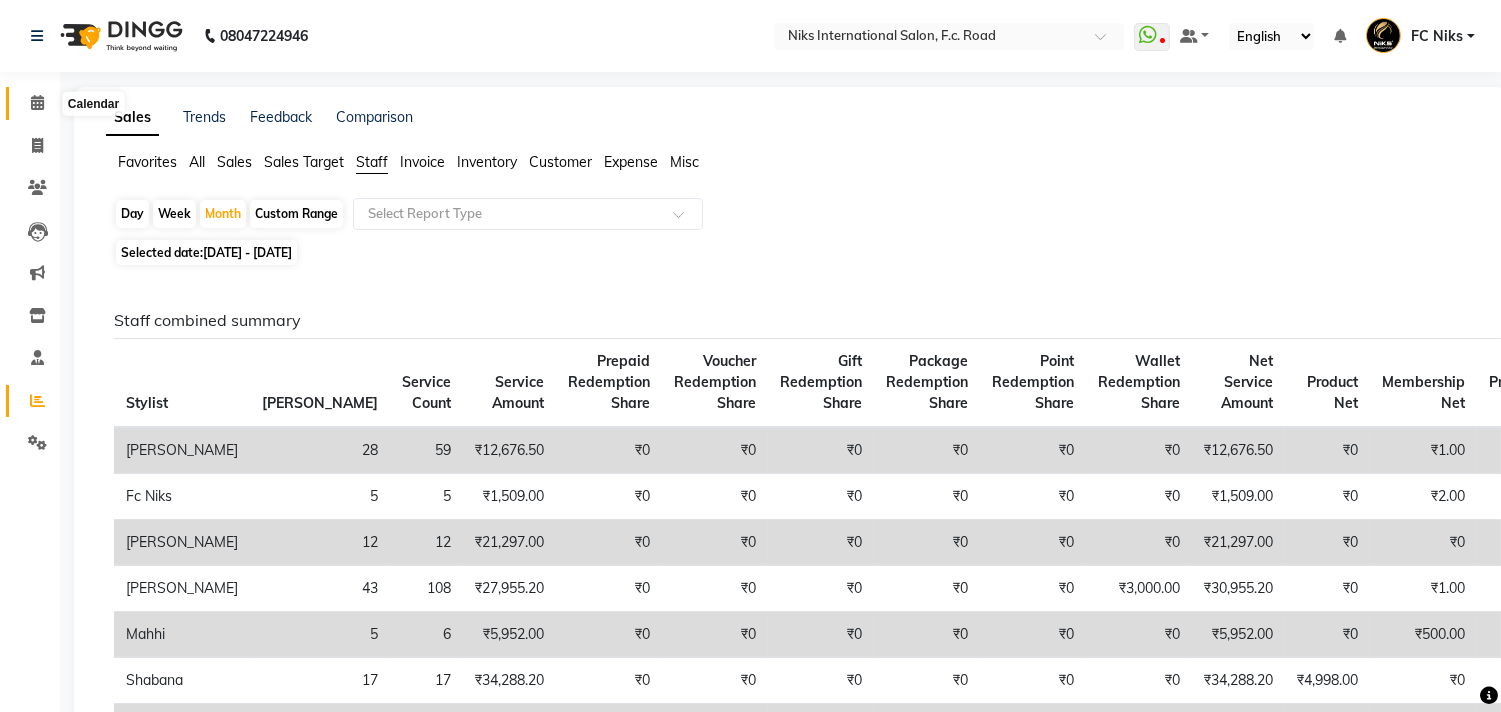 click 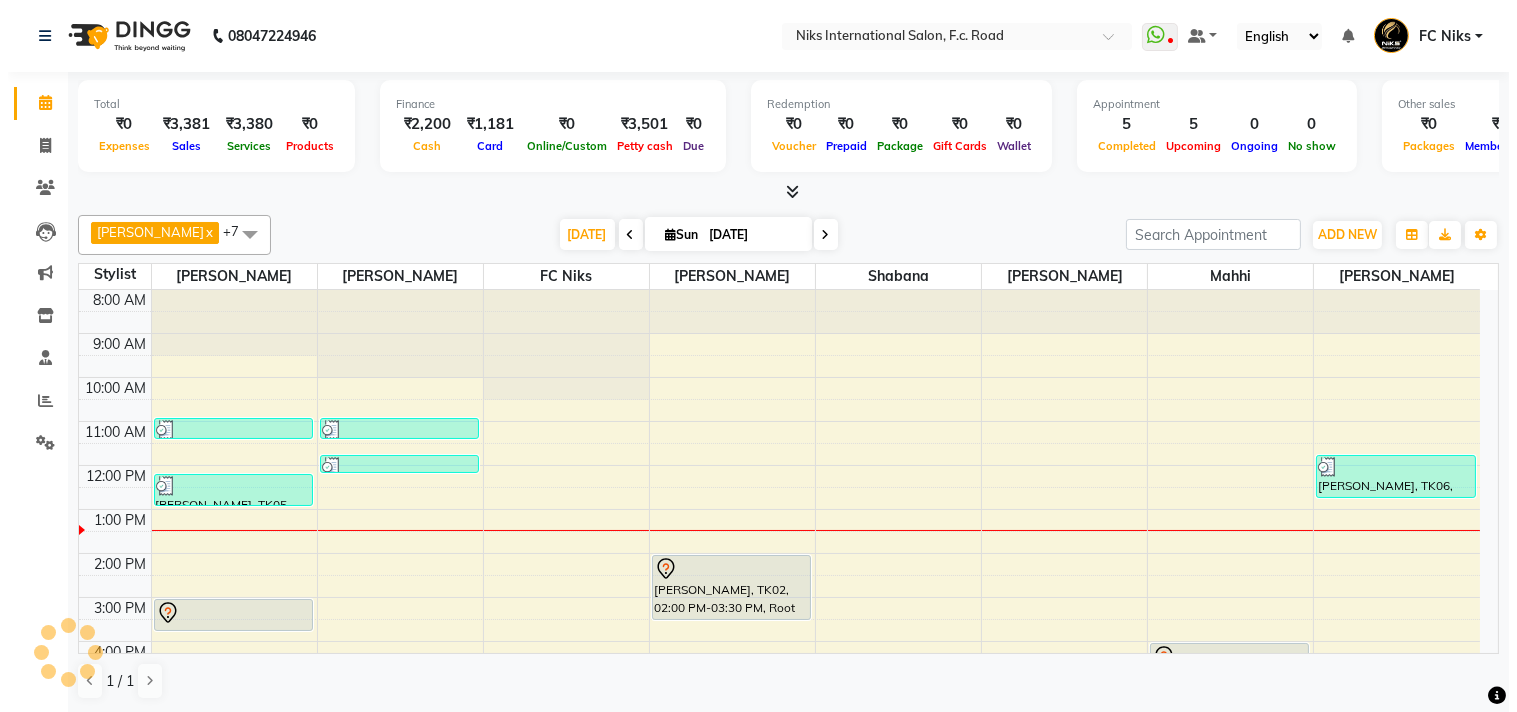 scroll, scrollTop: 0, scrollLeft: 0, axis: both 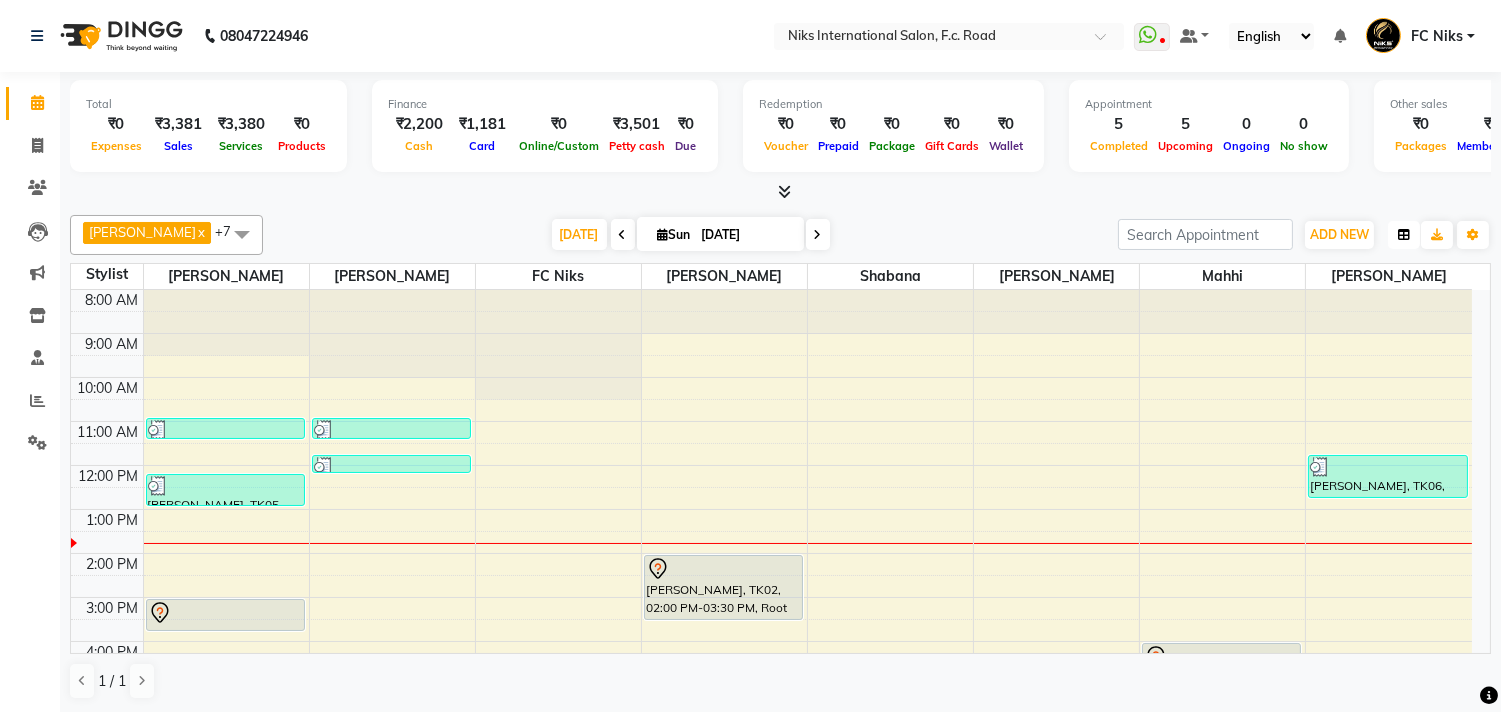 click at bounding box center [1404, 235] 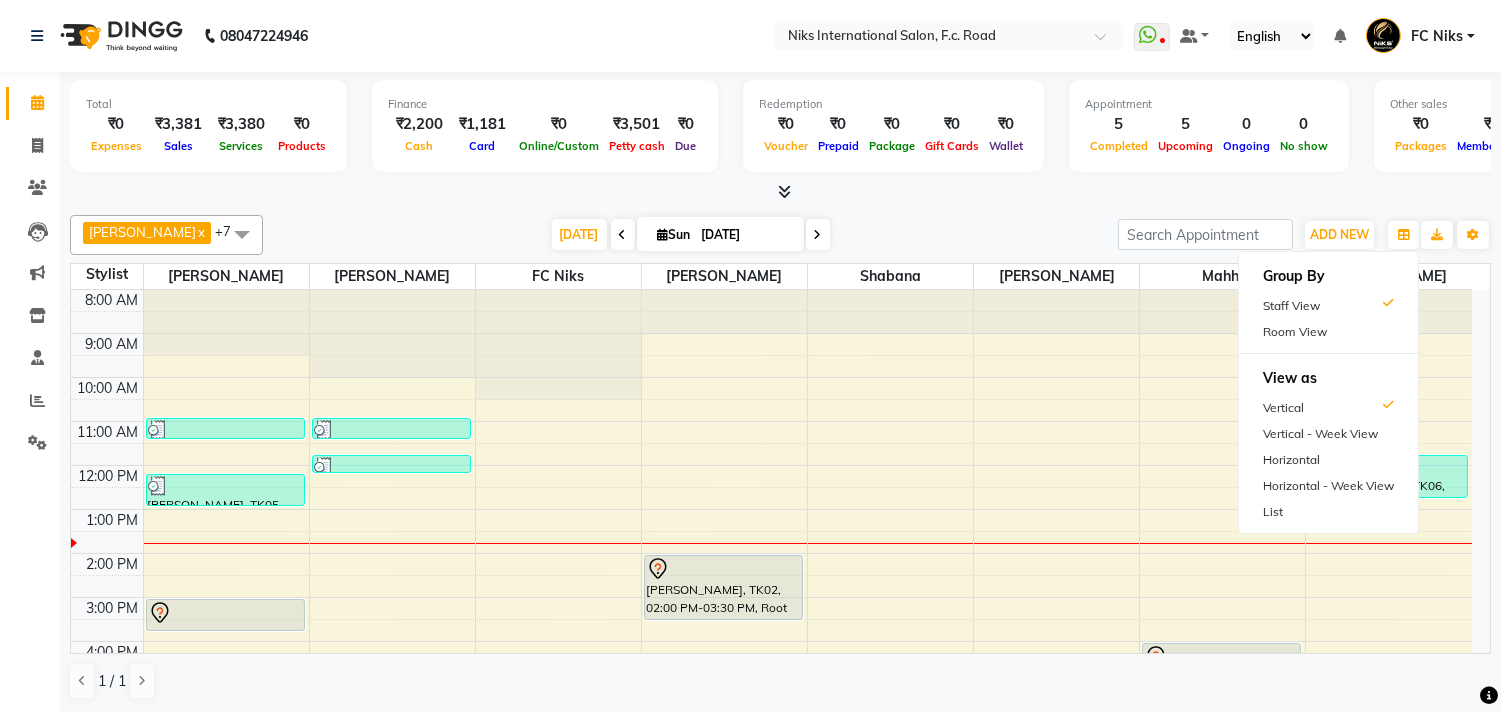 click at bounding box center (780, 192) 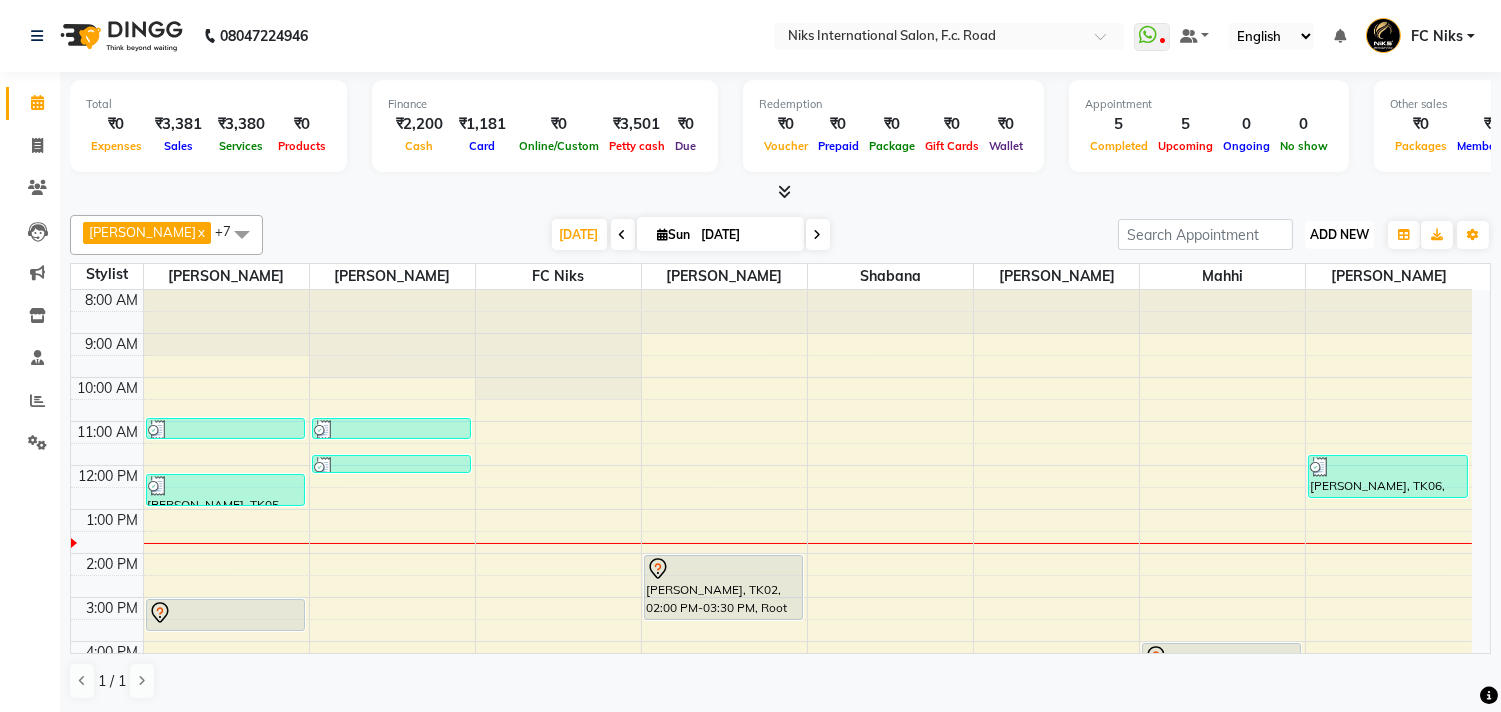 click on "ADD NEW" at bounding box center (1339, 234) 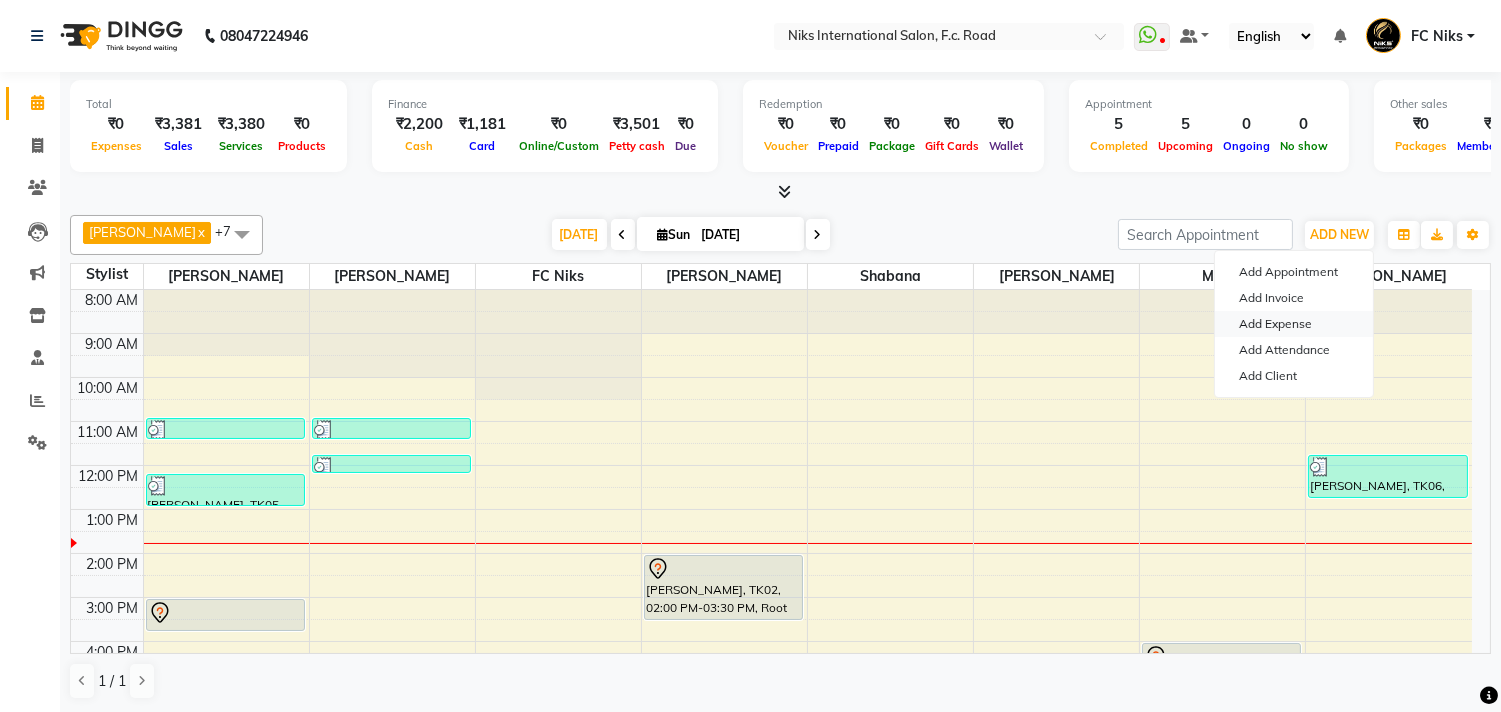 click on "Add Expense" at bounding box center (1294, 324) 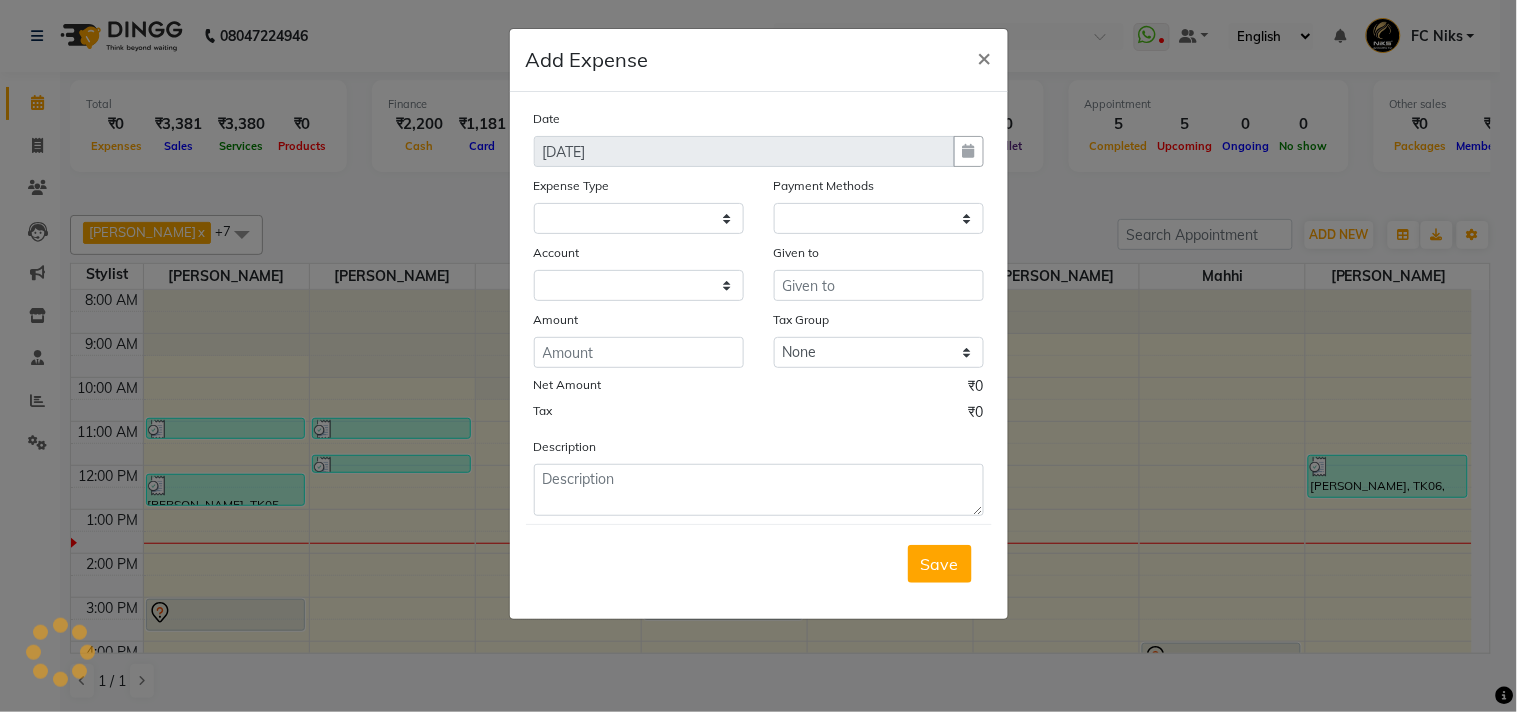 select on "1" 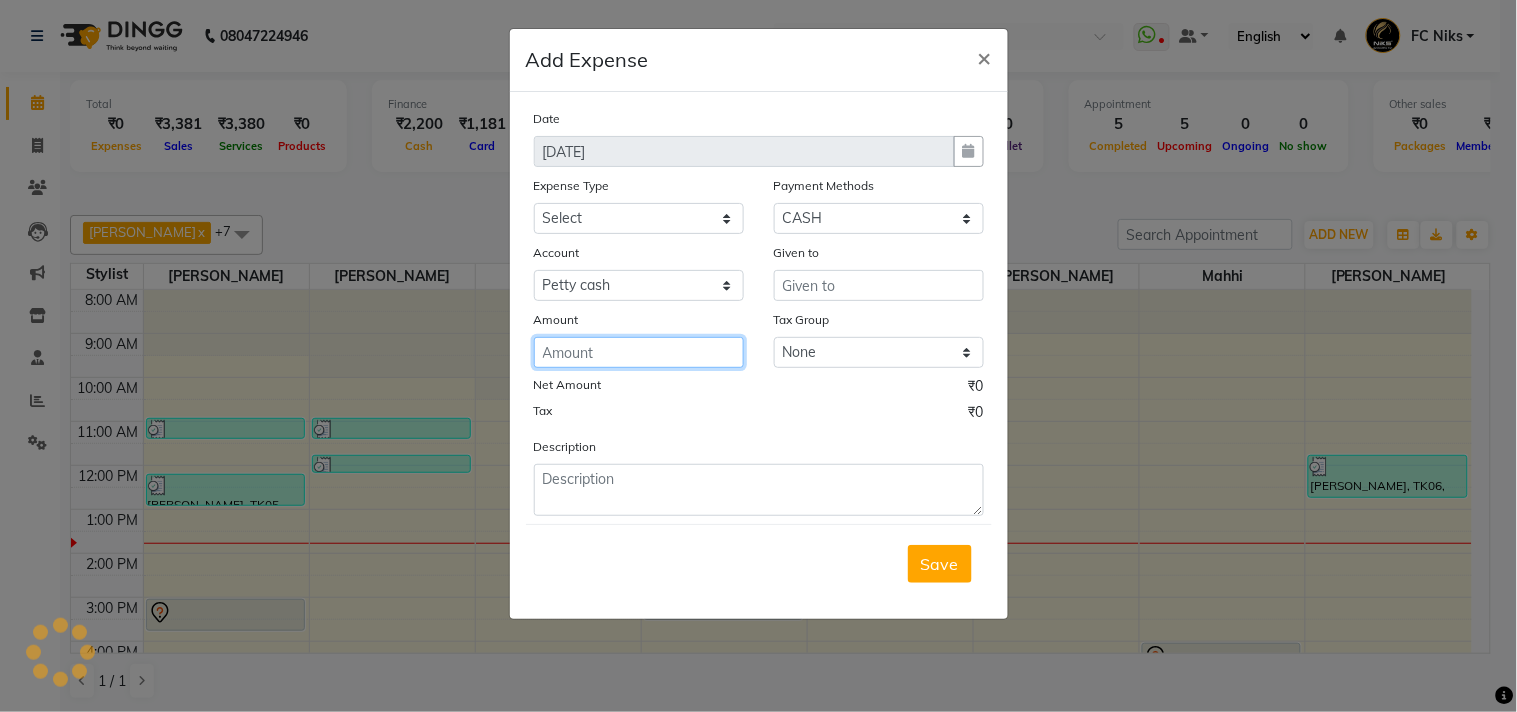 click 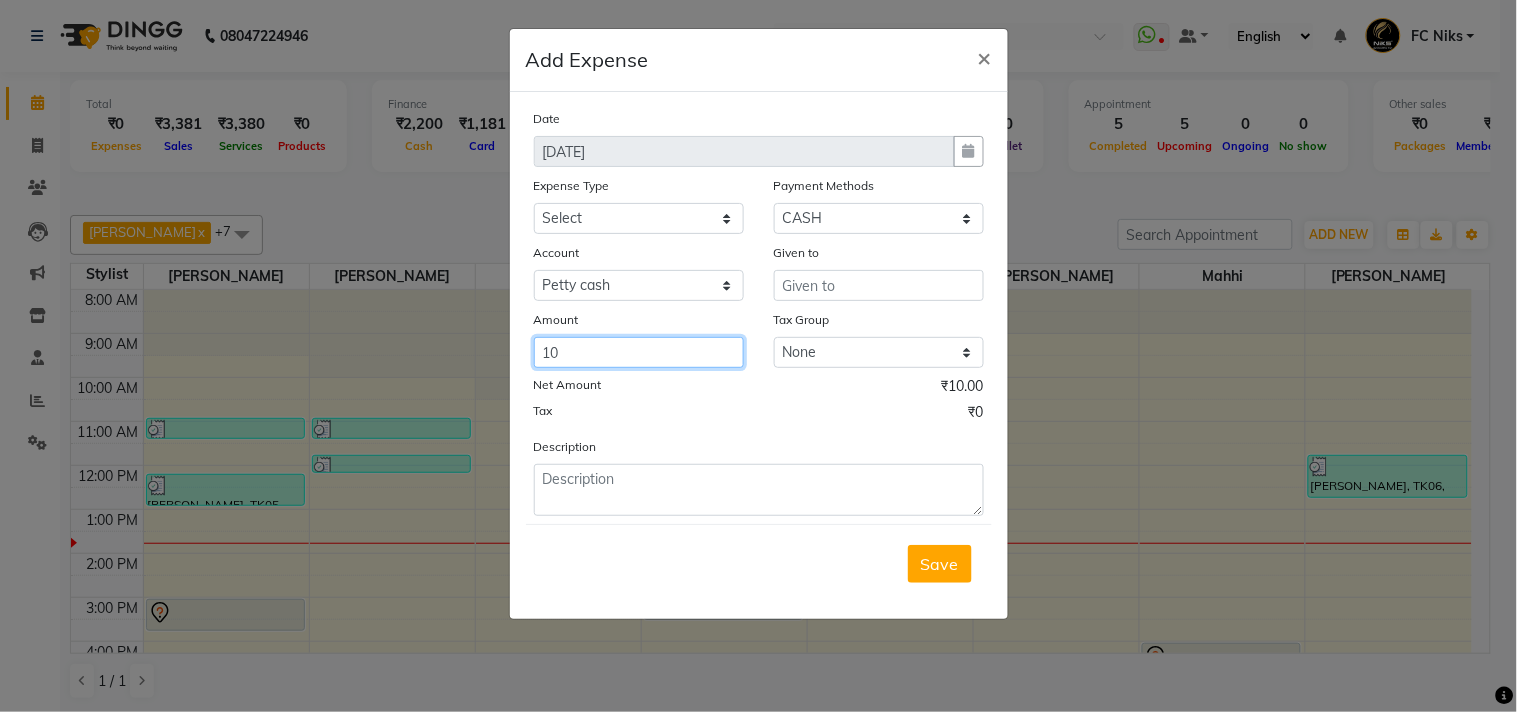 type on "10" 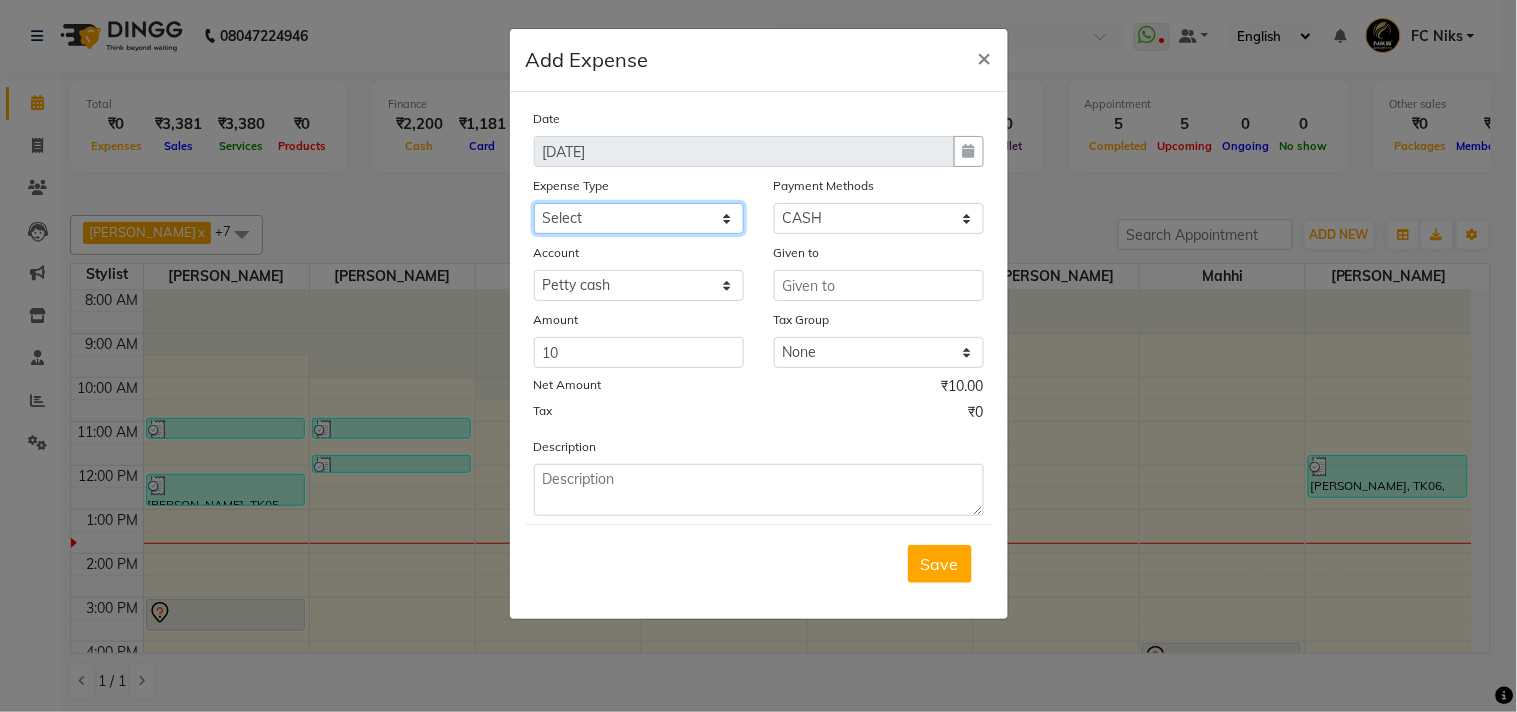 click on "Select Cash transfer to hub Client Snacks Donation Equipment Maintenance Miscellaneous Other Pantry Product Salary Staff Refreshment Tea & Refreshment Travalling" 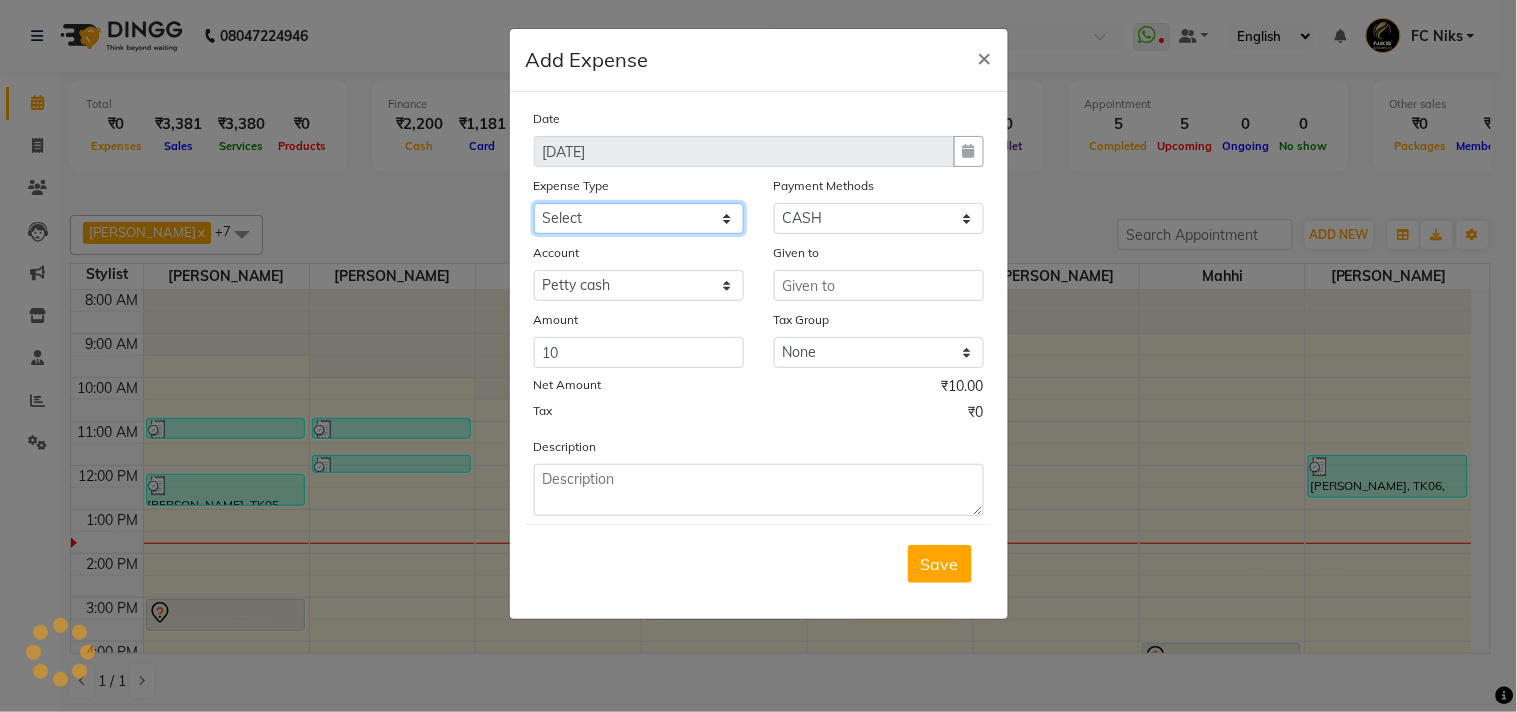 select on "964" 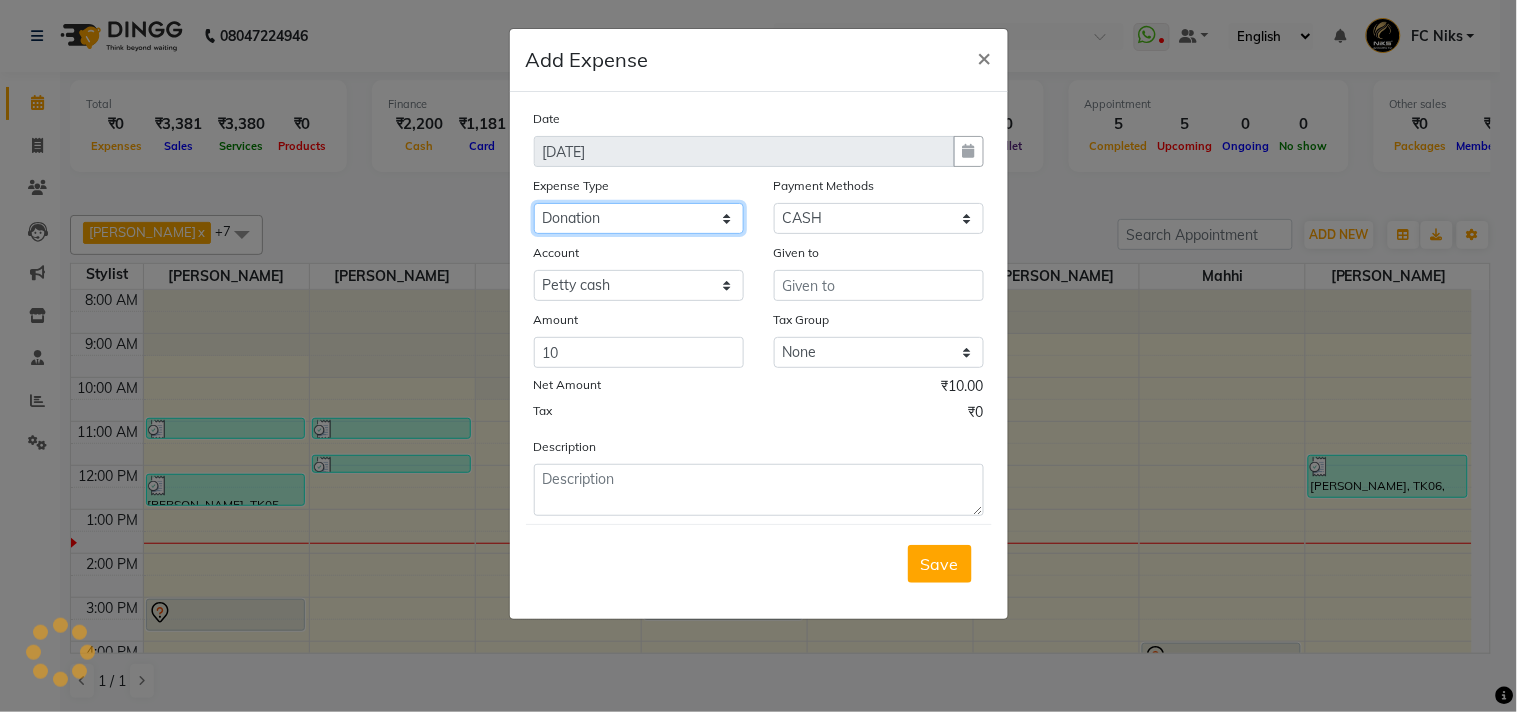 click on "Select Cash transfer to hub Client Snacks Donation Equipment Maintenance Miscellaneous Other Pantry Product Salary Staff Refreshment Tea & Refreshment Travalling" 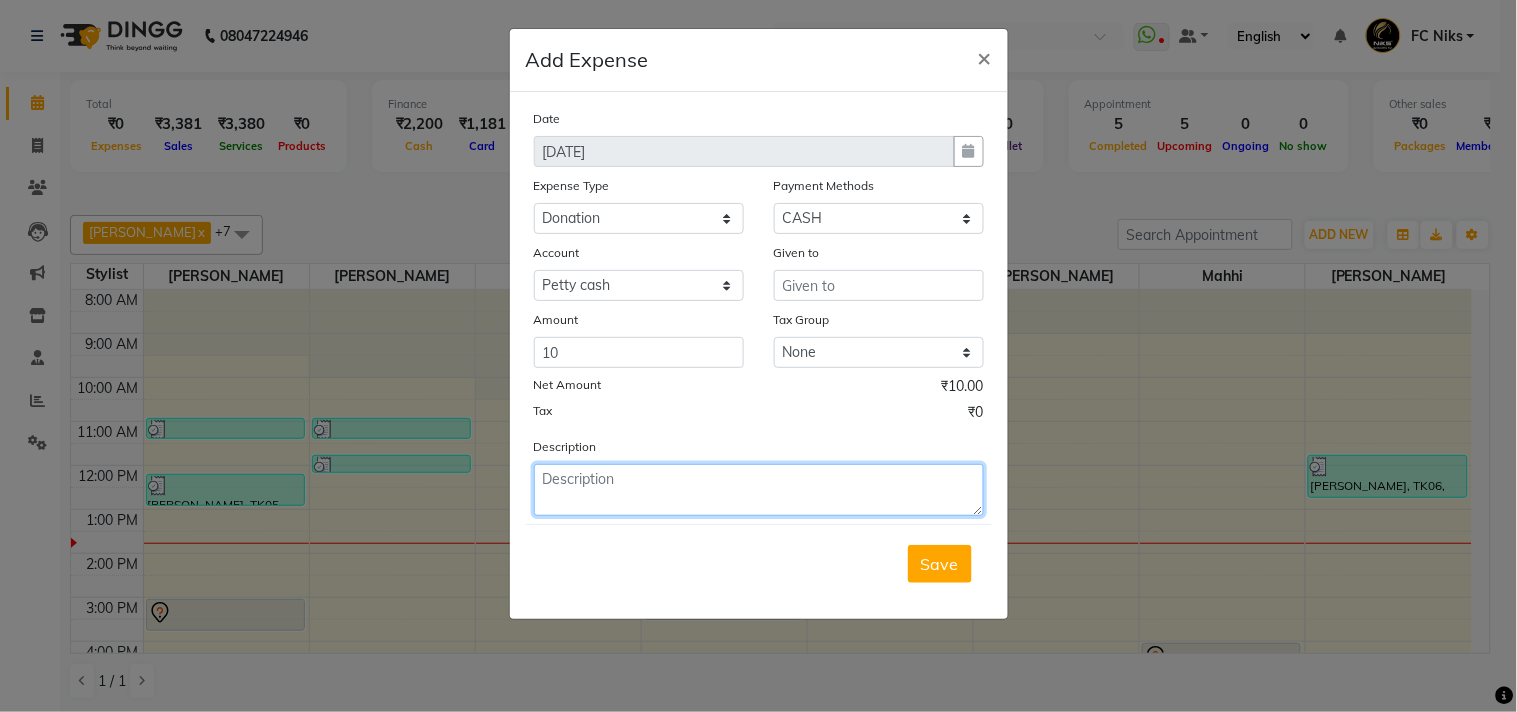 click 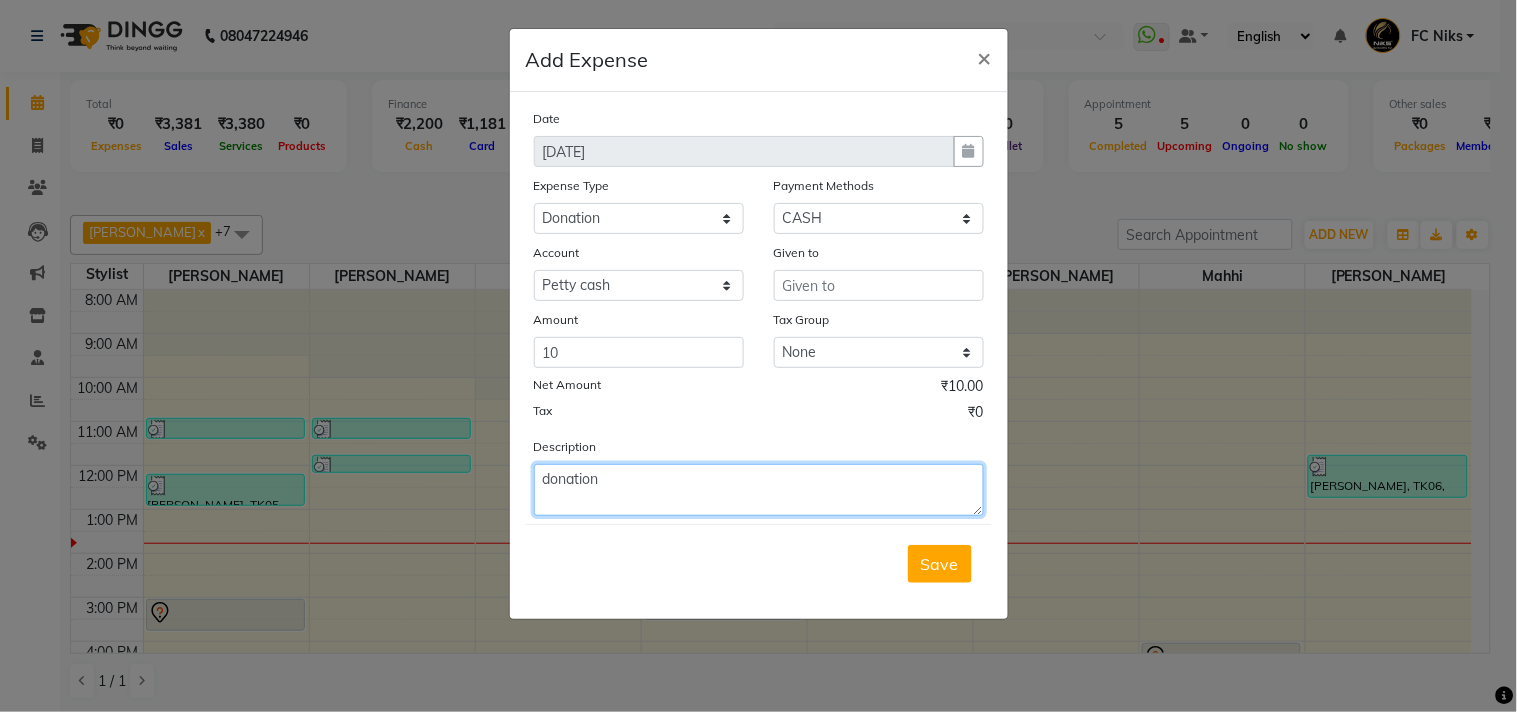 type on "donation" 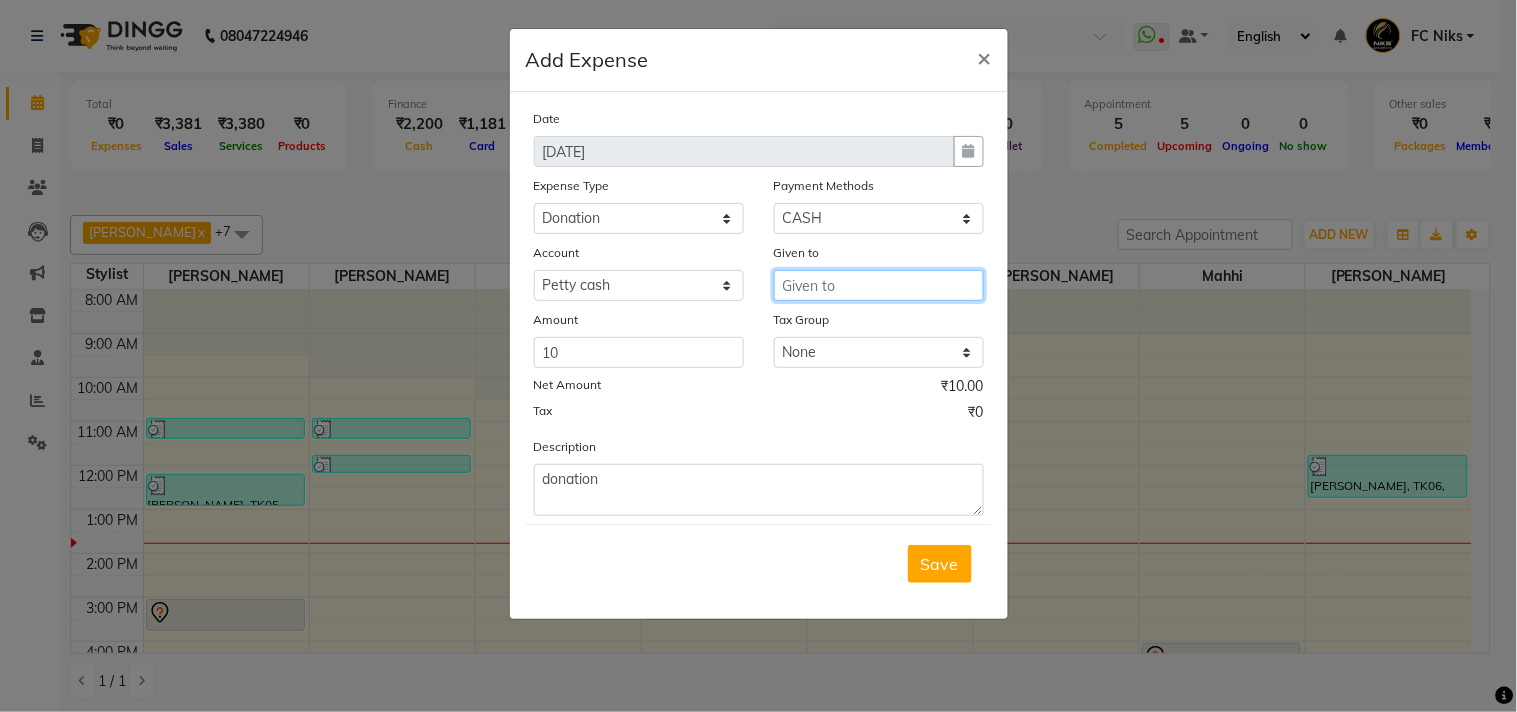 drag, startPoint x: 854, startPoint y: 283, endPoint x: 862, endPoint y: 241, distance: 42.755116 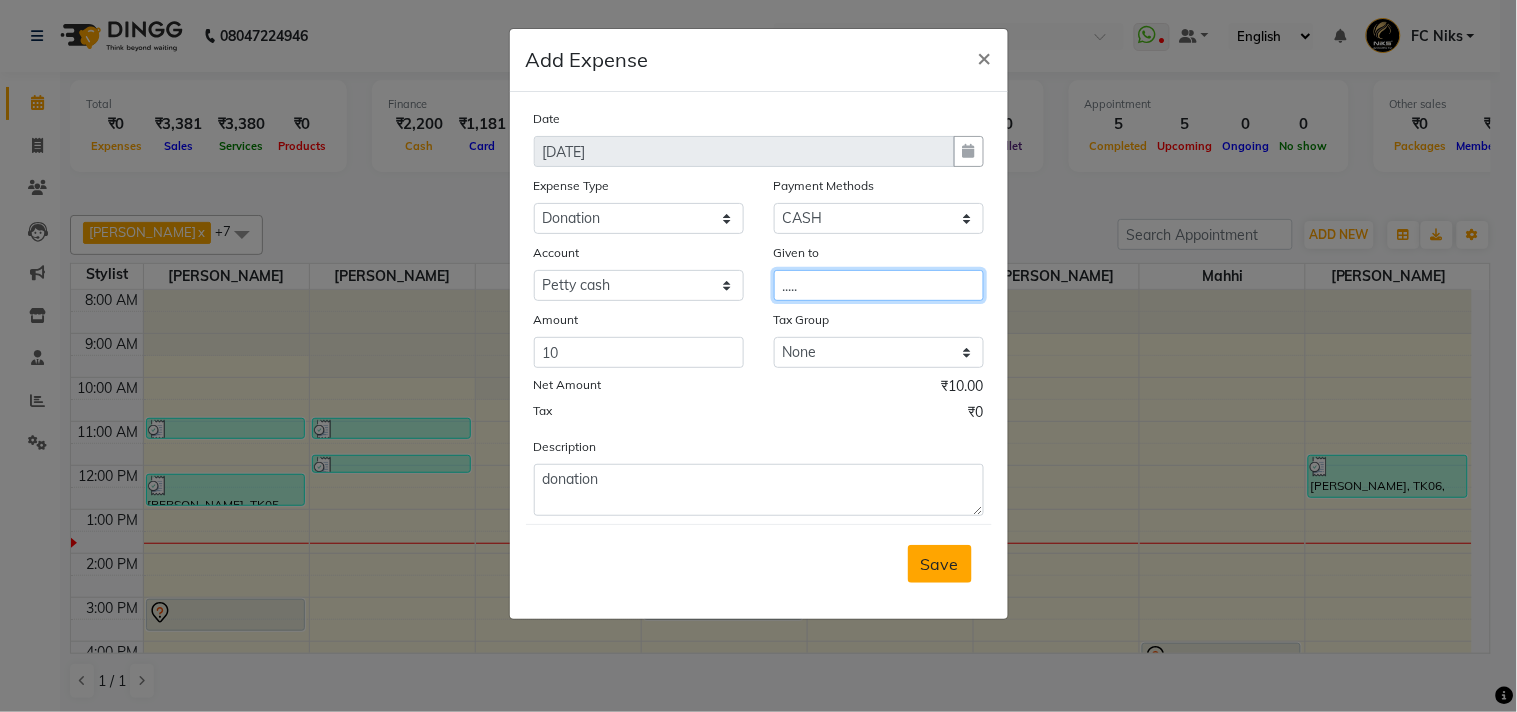 type on "....." 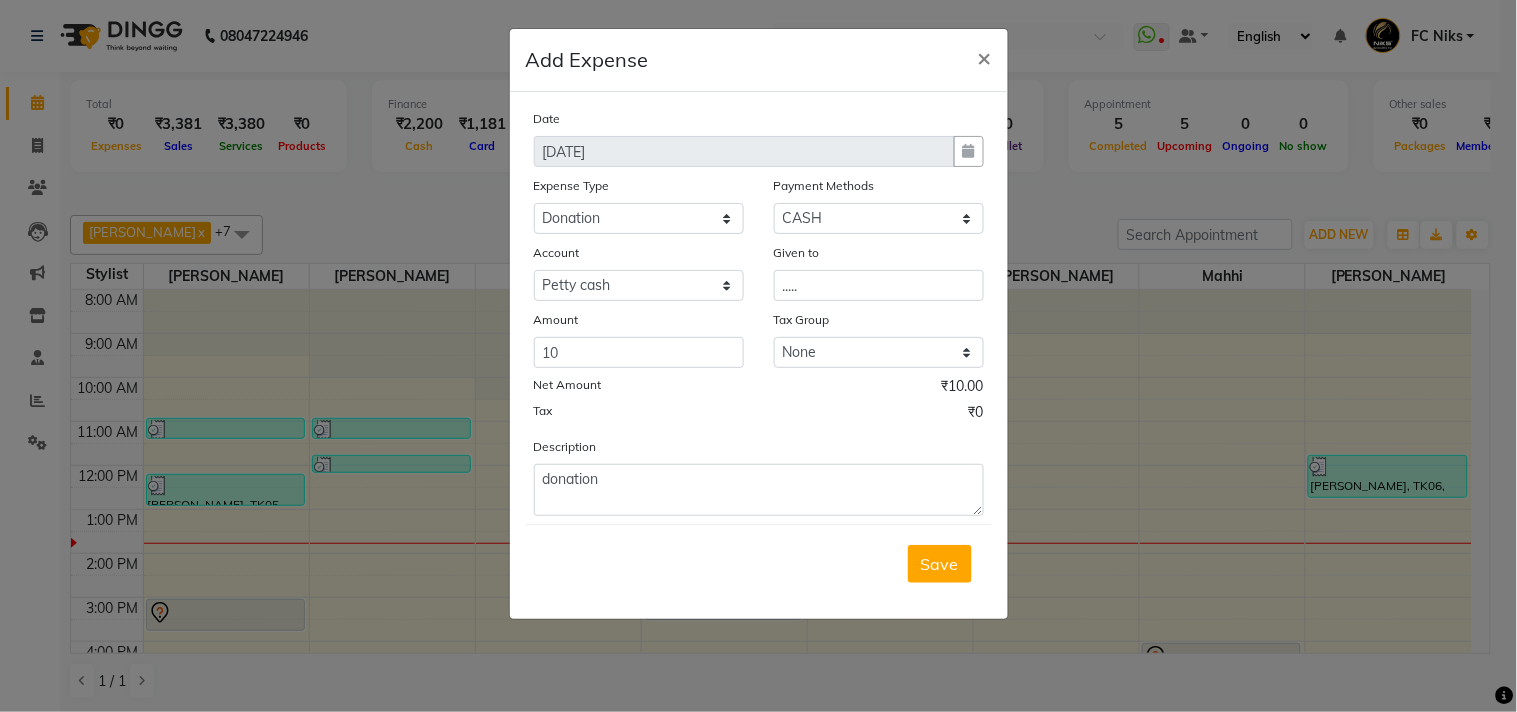 drag, startPoint x: 915, startPoint y: 575, endPoint x: 900, endPoint y: 571, distance: 15.524175 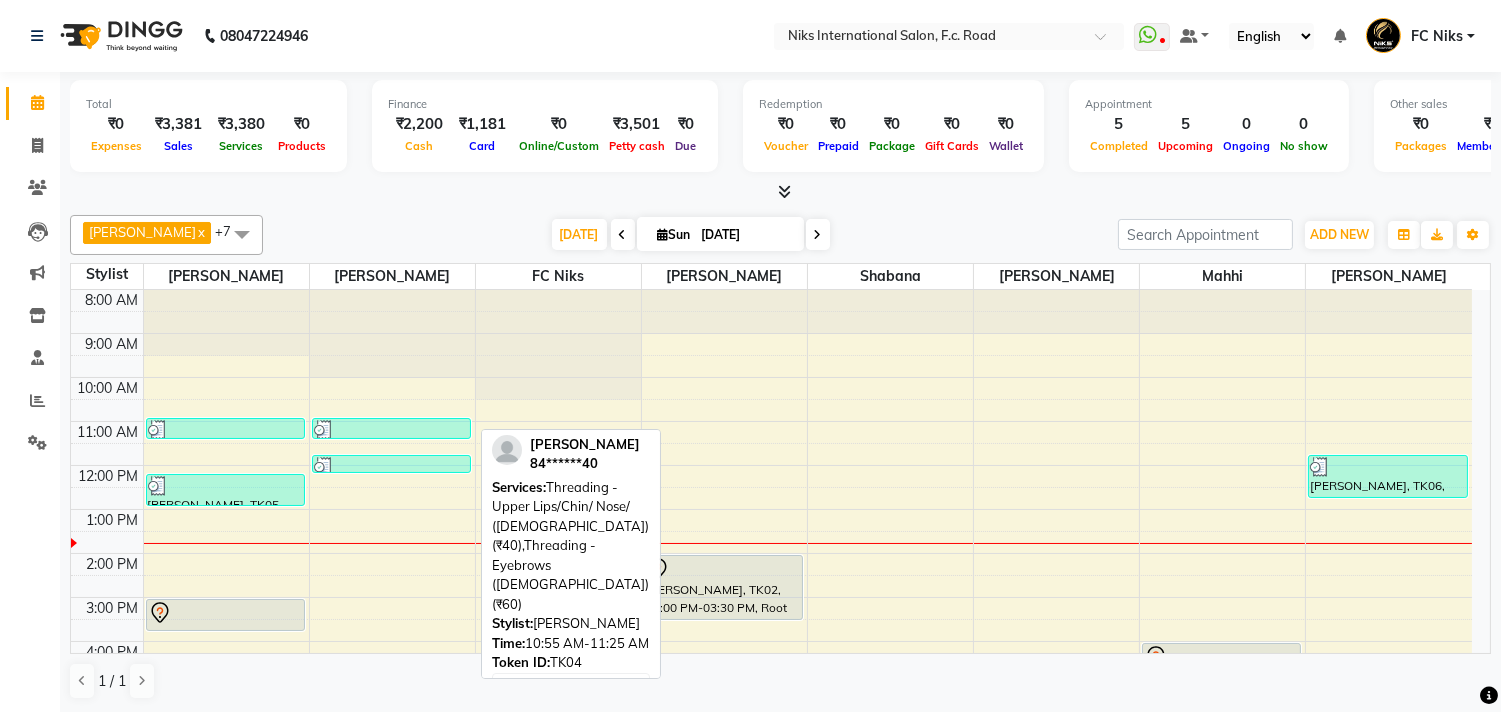 click at bounding box center (391, 430) 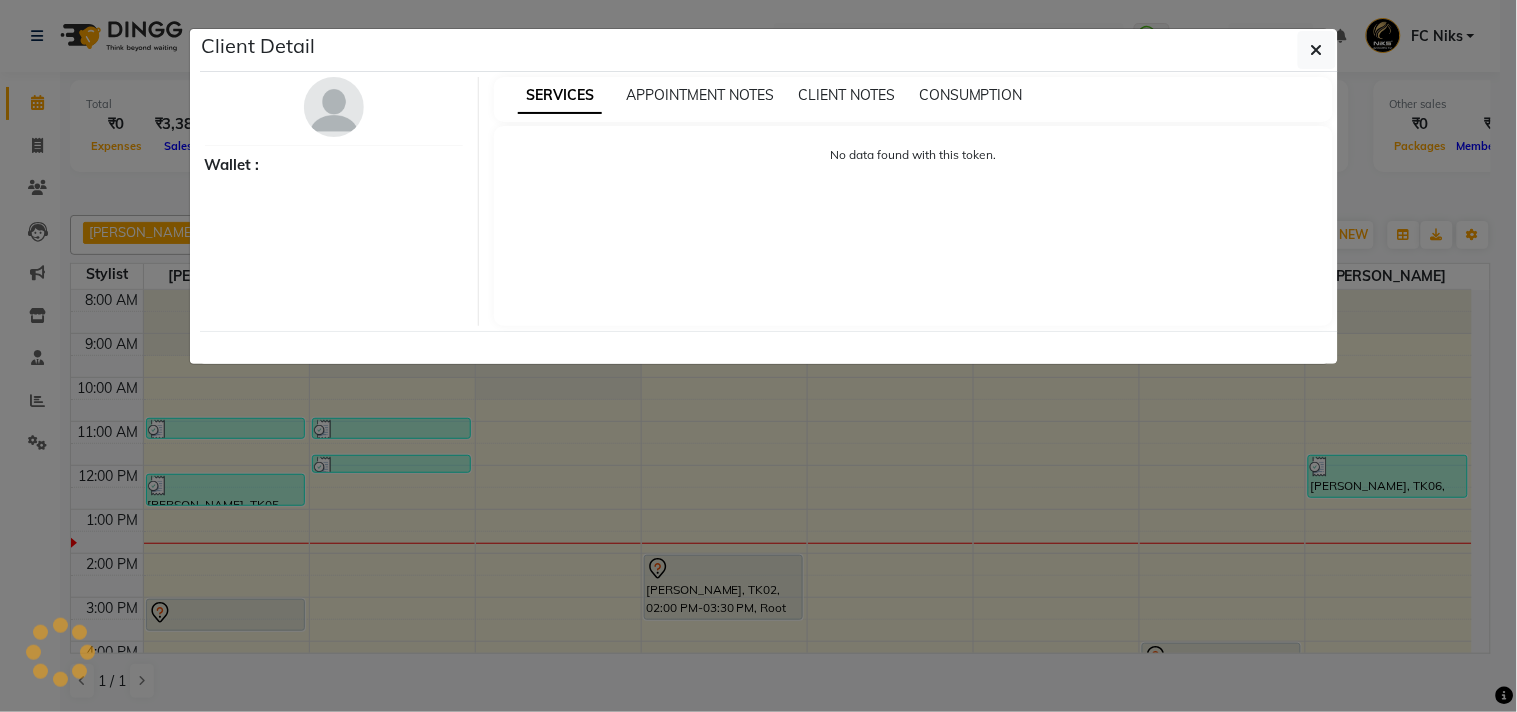 select on "3" 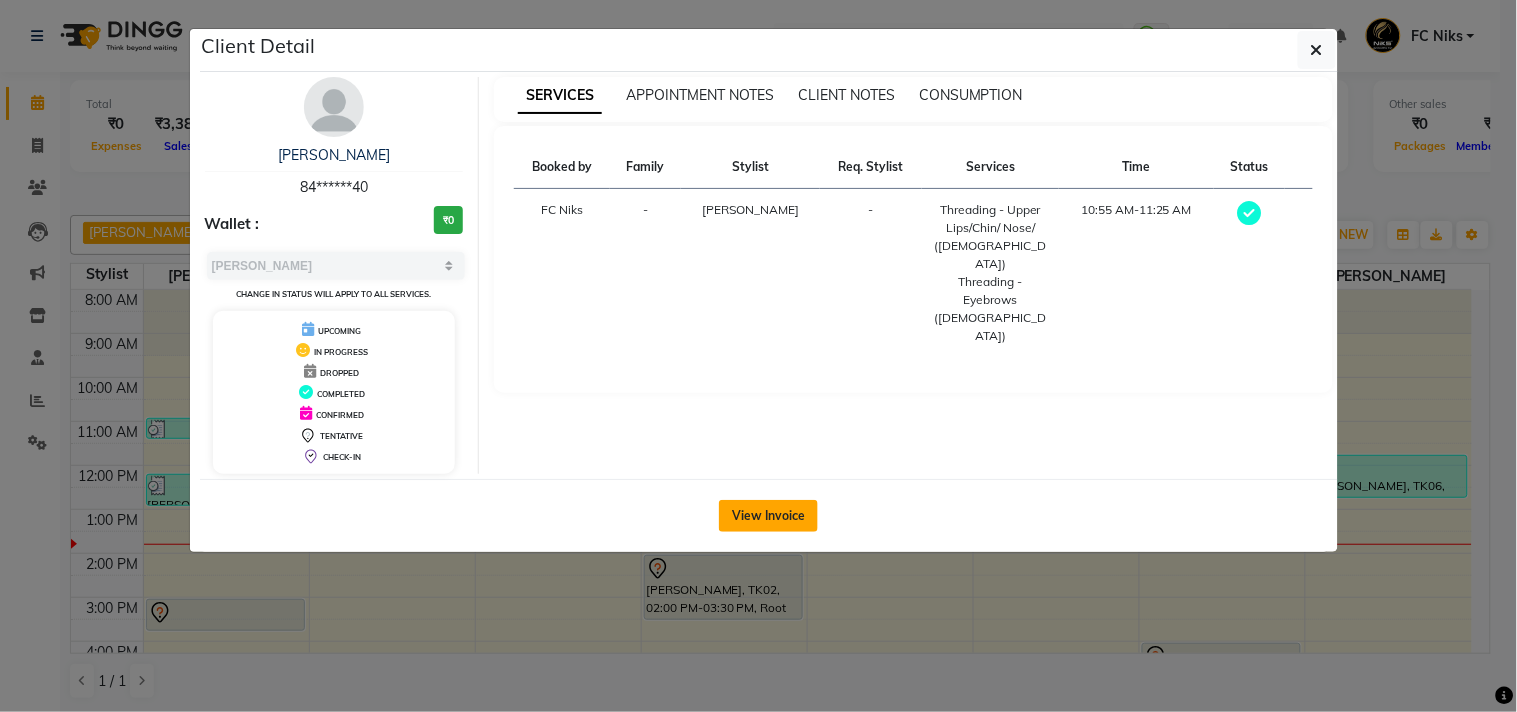 click on "View Invoice" 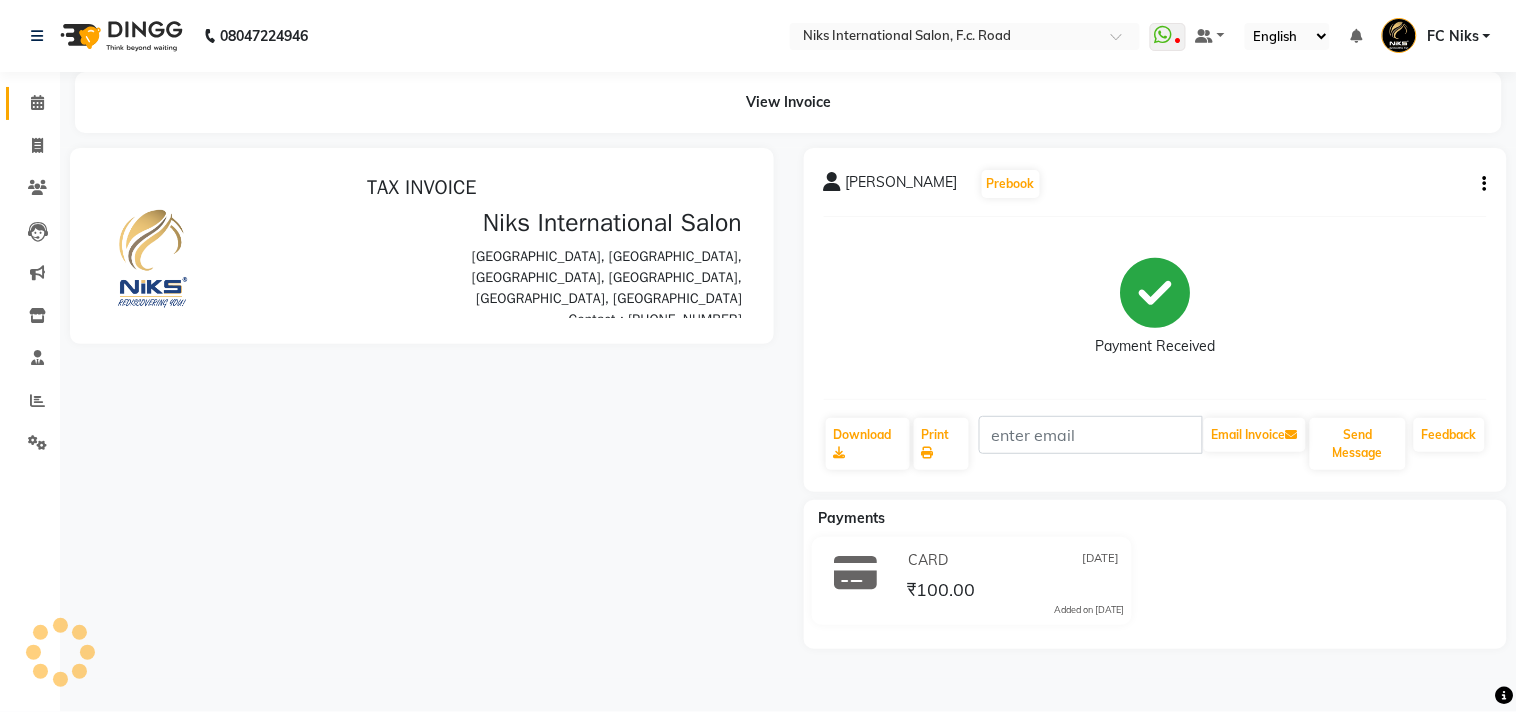 scroll, scrollTop: 0, scrollLeft: 0, axis: both 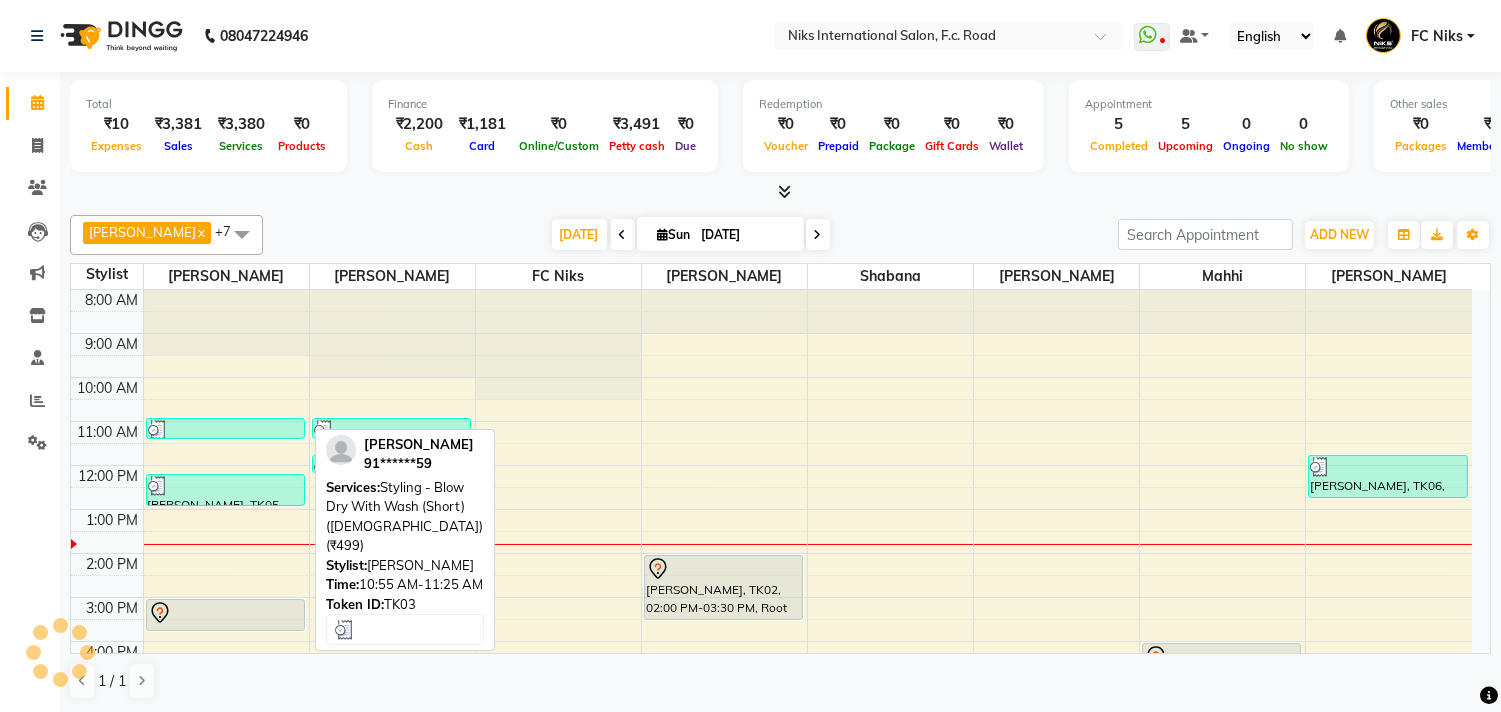 click at bounding box center [225, 430] 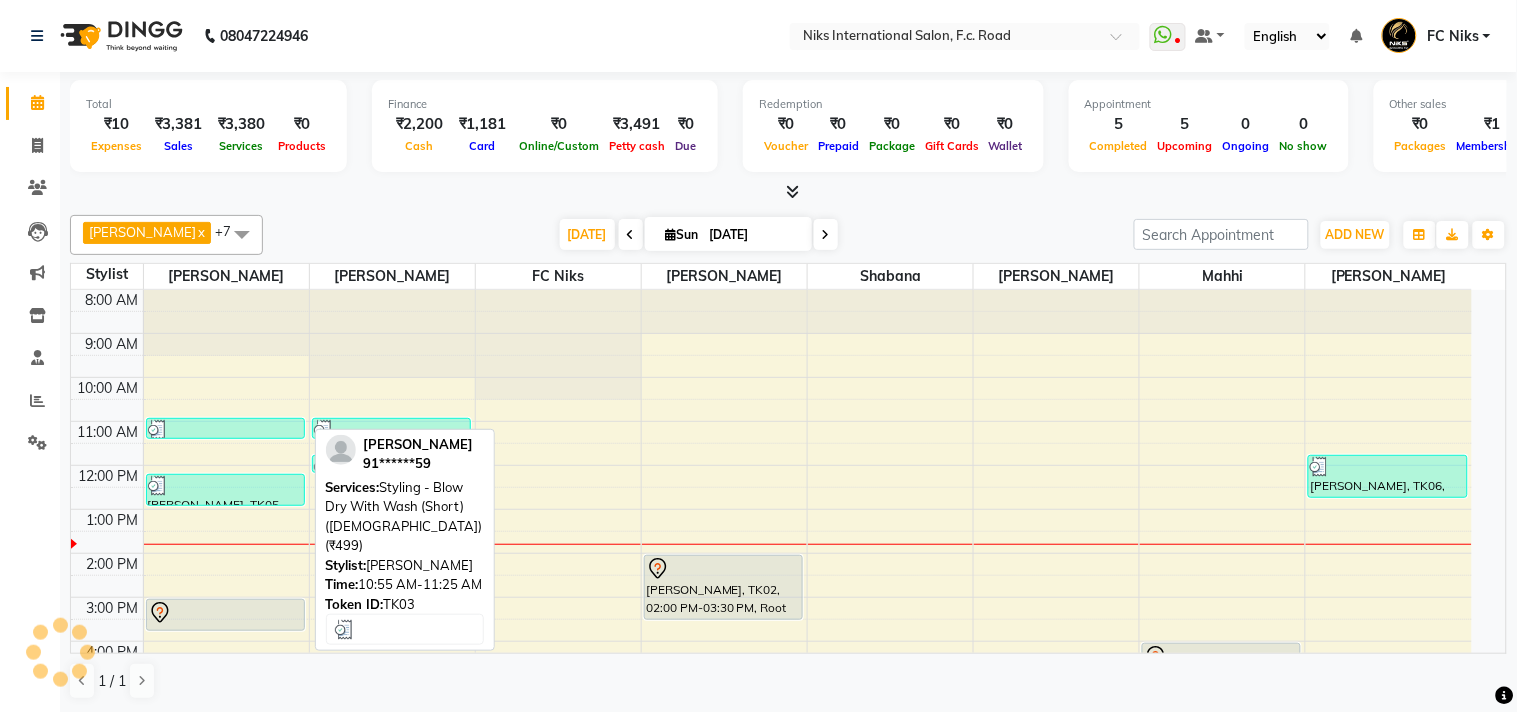 select on "3" 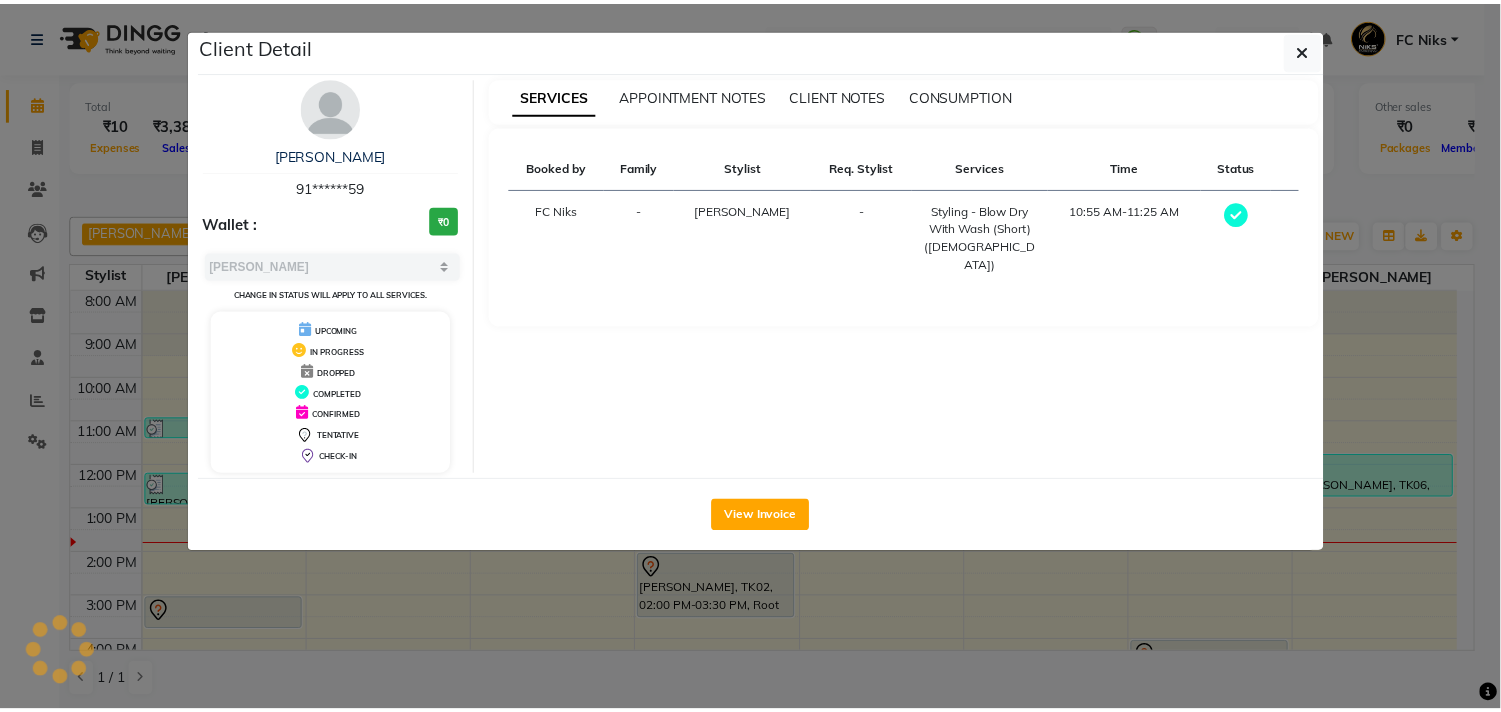 scroll, scrollTop: 0, scrollLeft: 0, axis: both 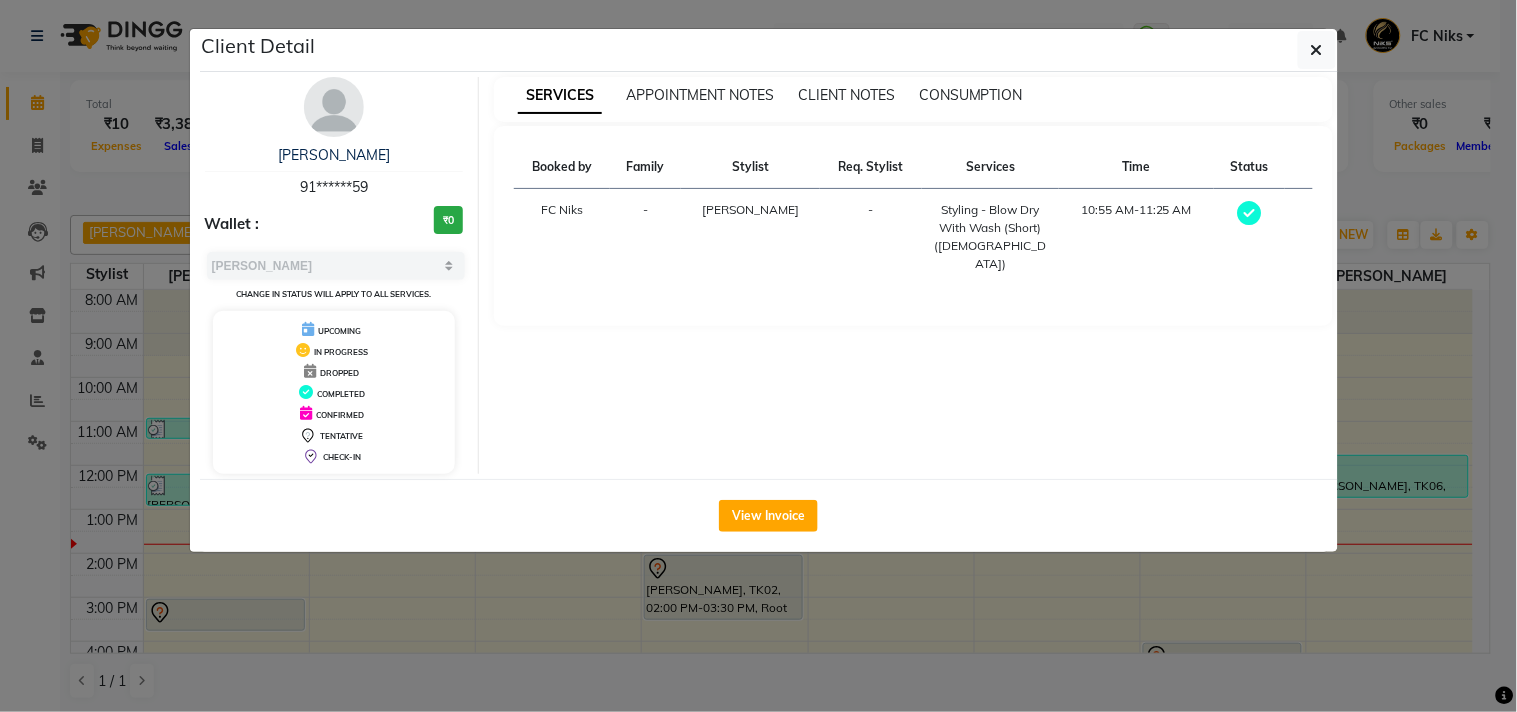 drag, startPoint x: 513, startPoint y: 571, endPoint x: 504, endPoint y: 566, distance: 10.29563 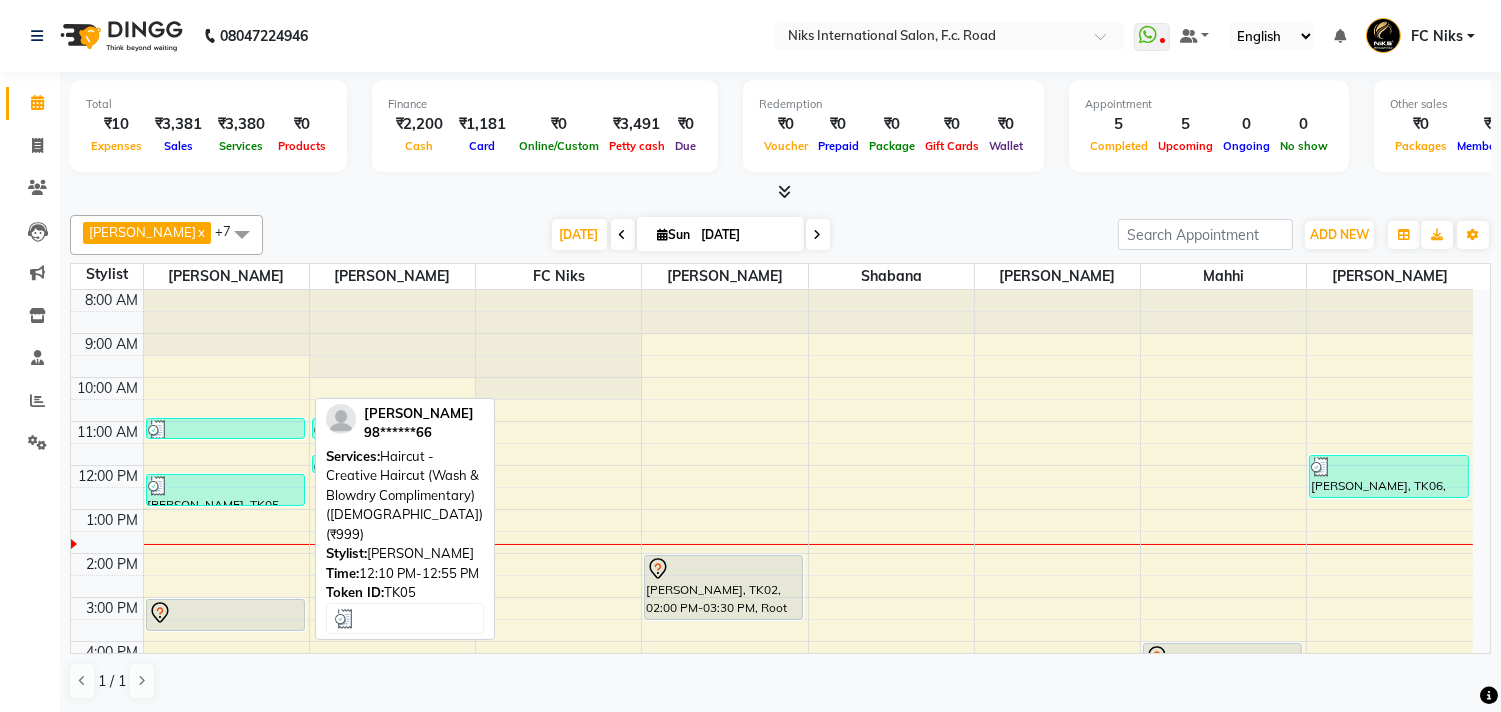 click at bounding box center (225, 486) 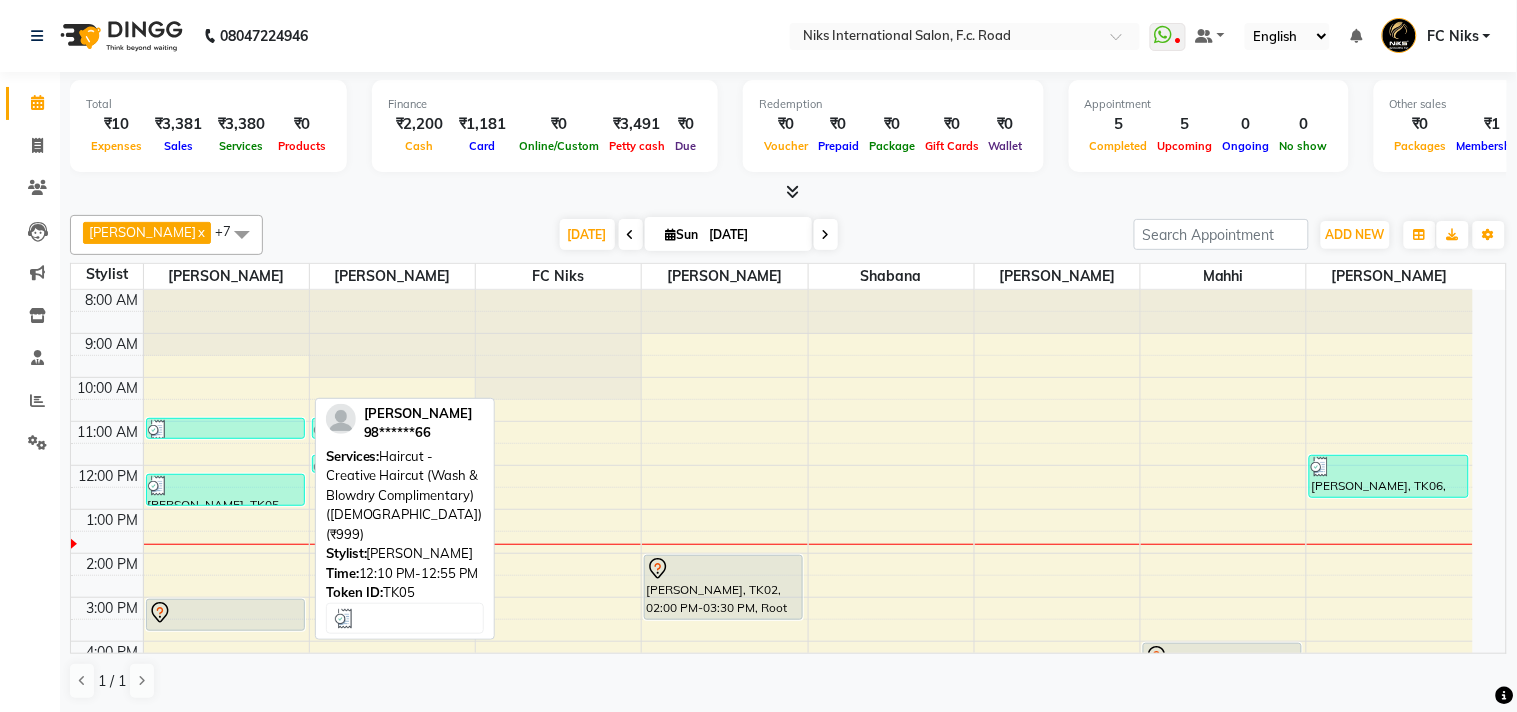 select on "3" 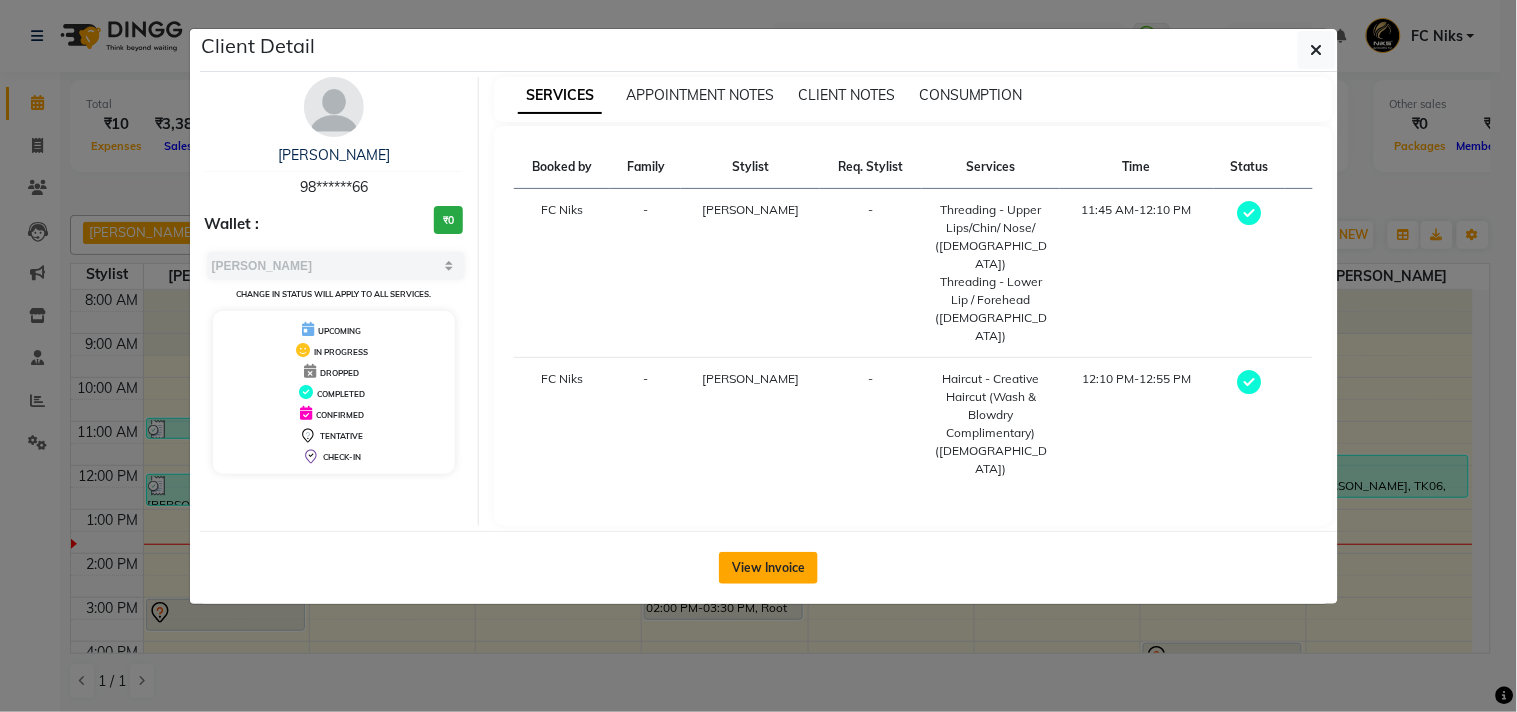 click on "View Invoice" 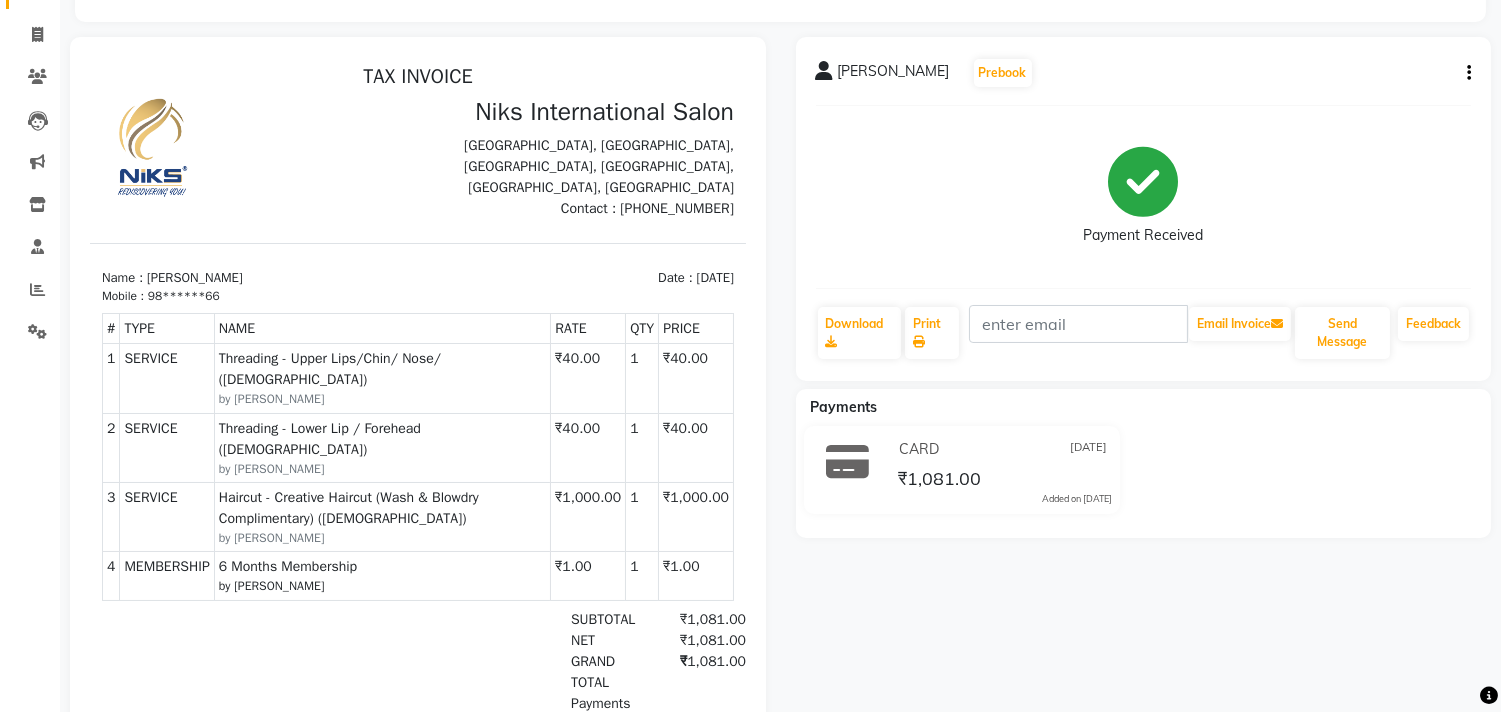 scroll, scrollTop: 74, scrollLeft: 0, axis: vertical 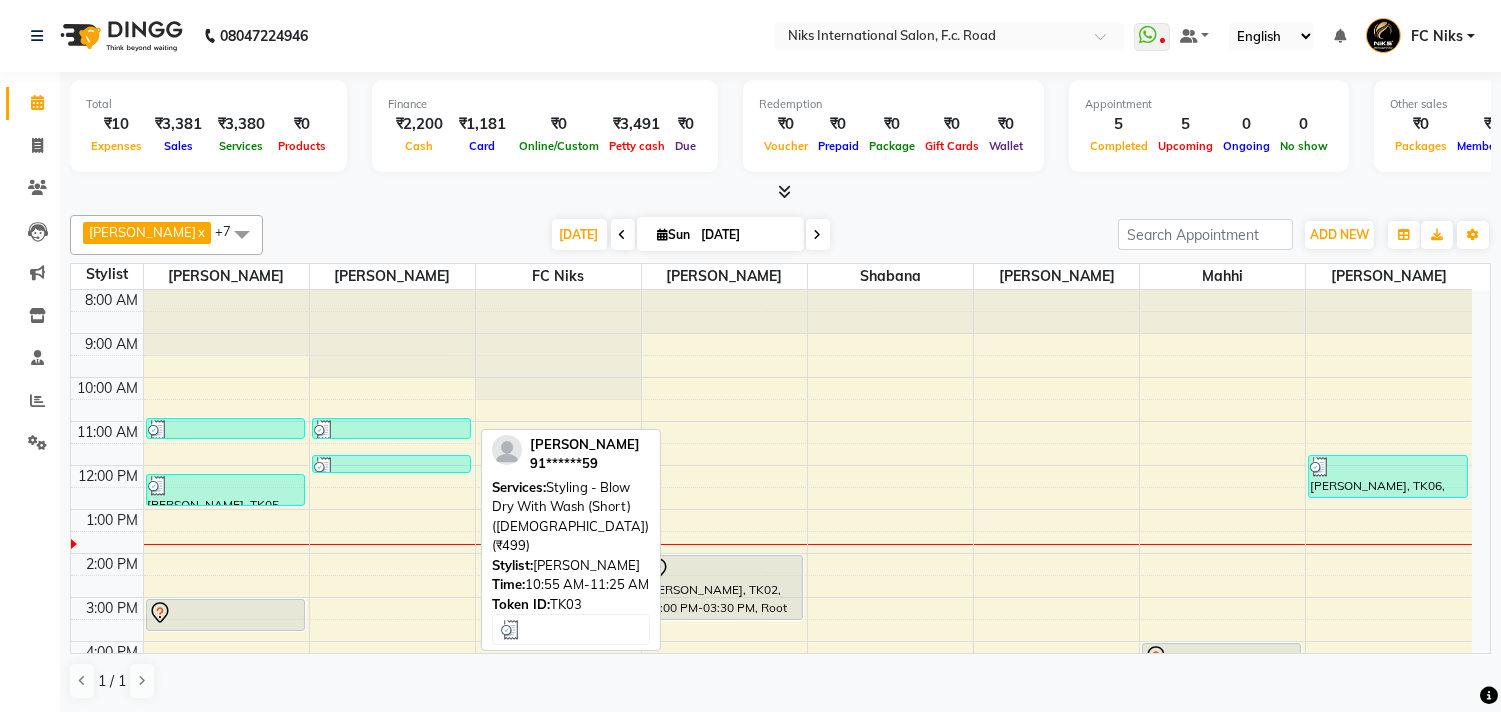 click at bounding box center (225, 430) 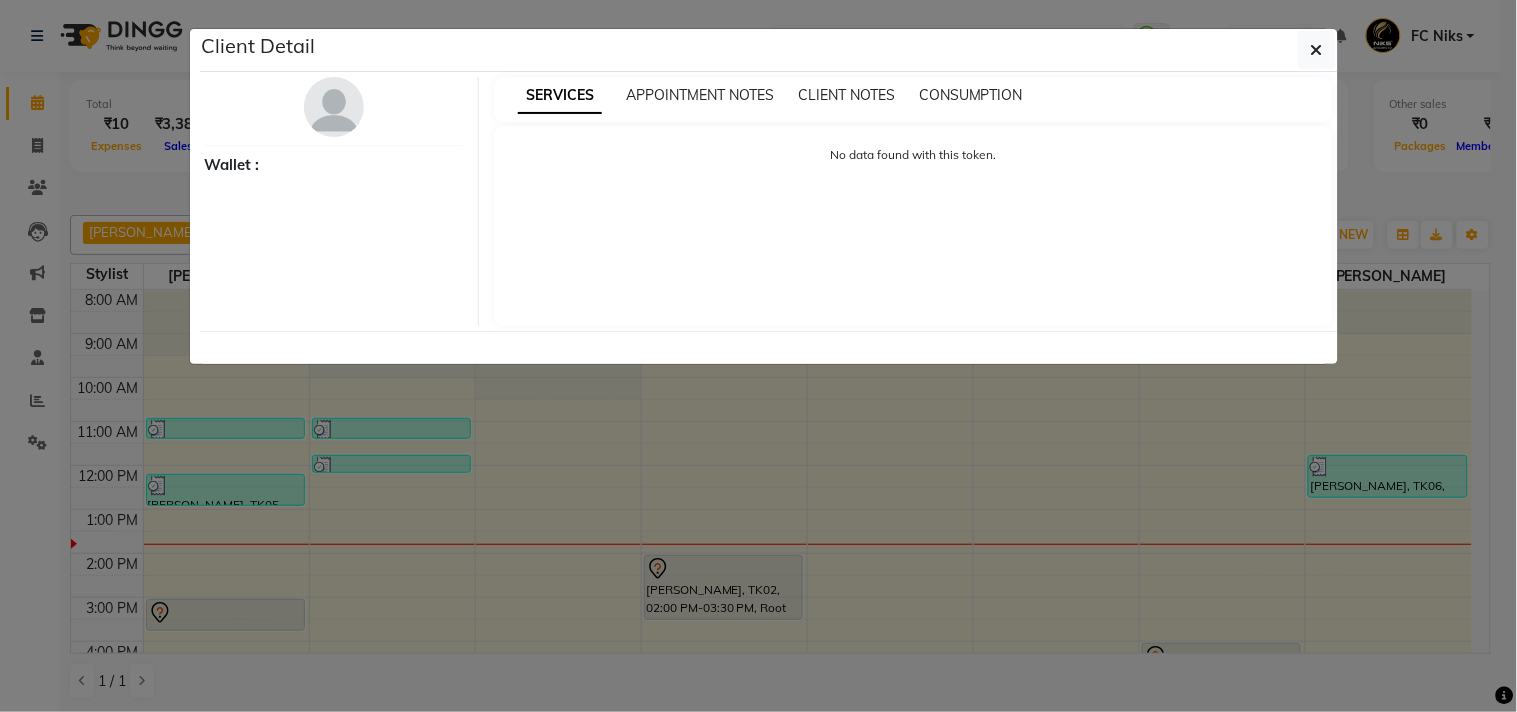 select on "3" 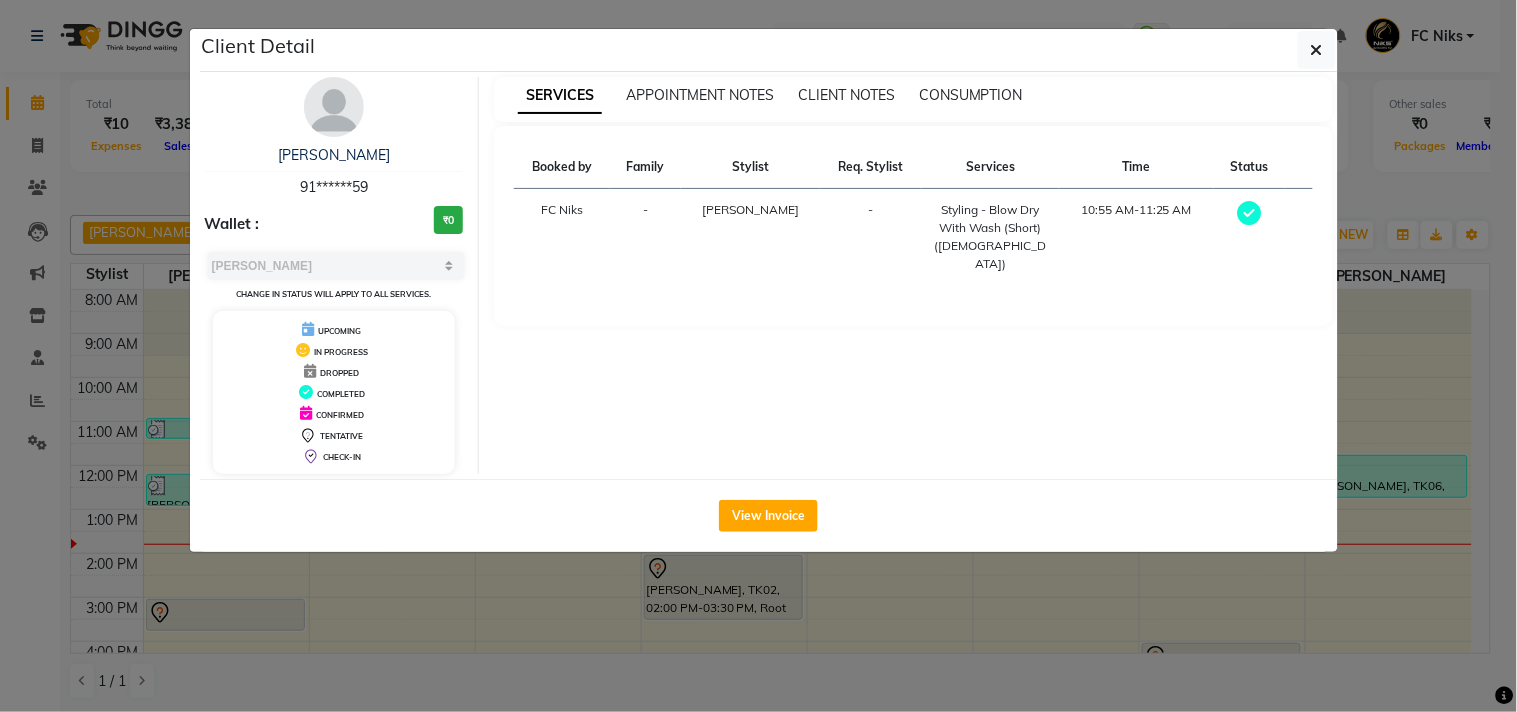 click on "View Invoice" 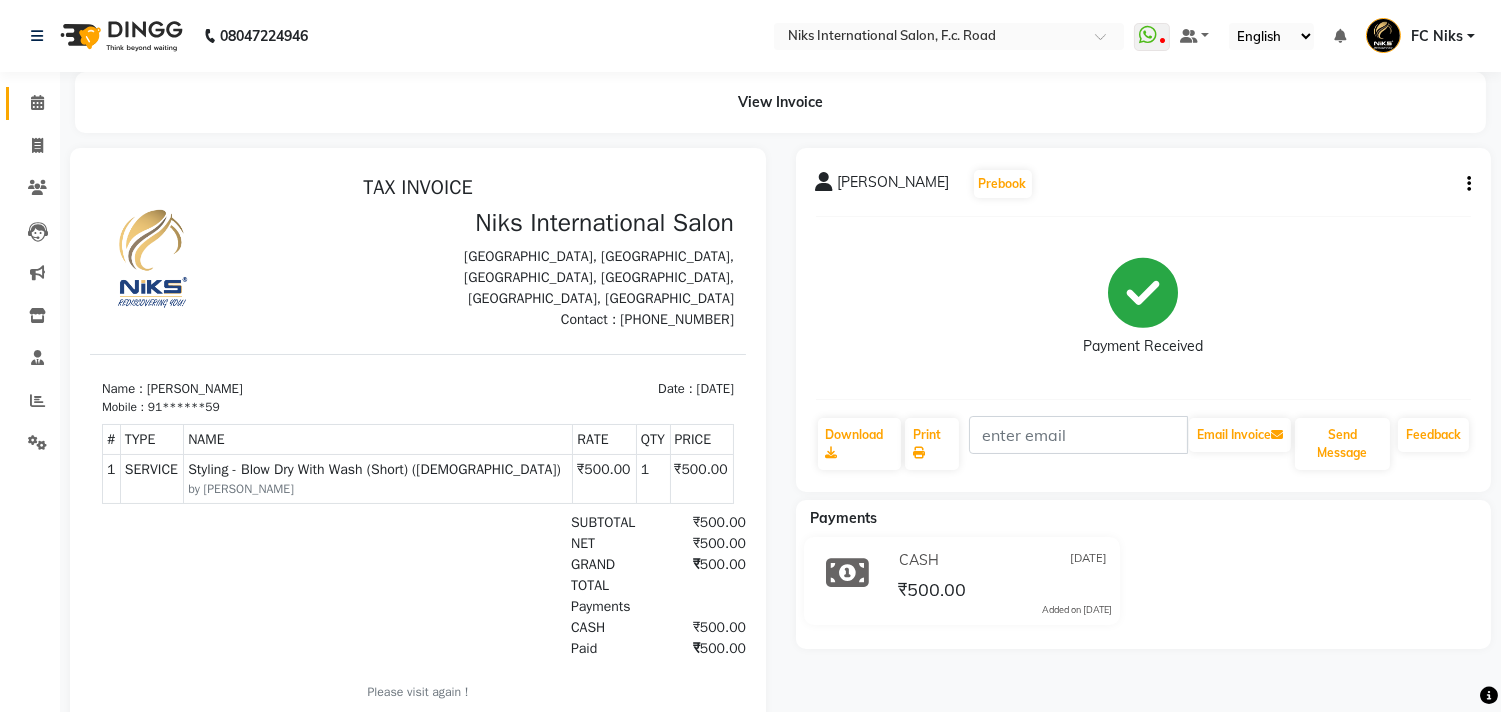 scroll, scrollTop: 0, scrollLeft: 0, axis: both 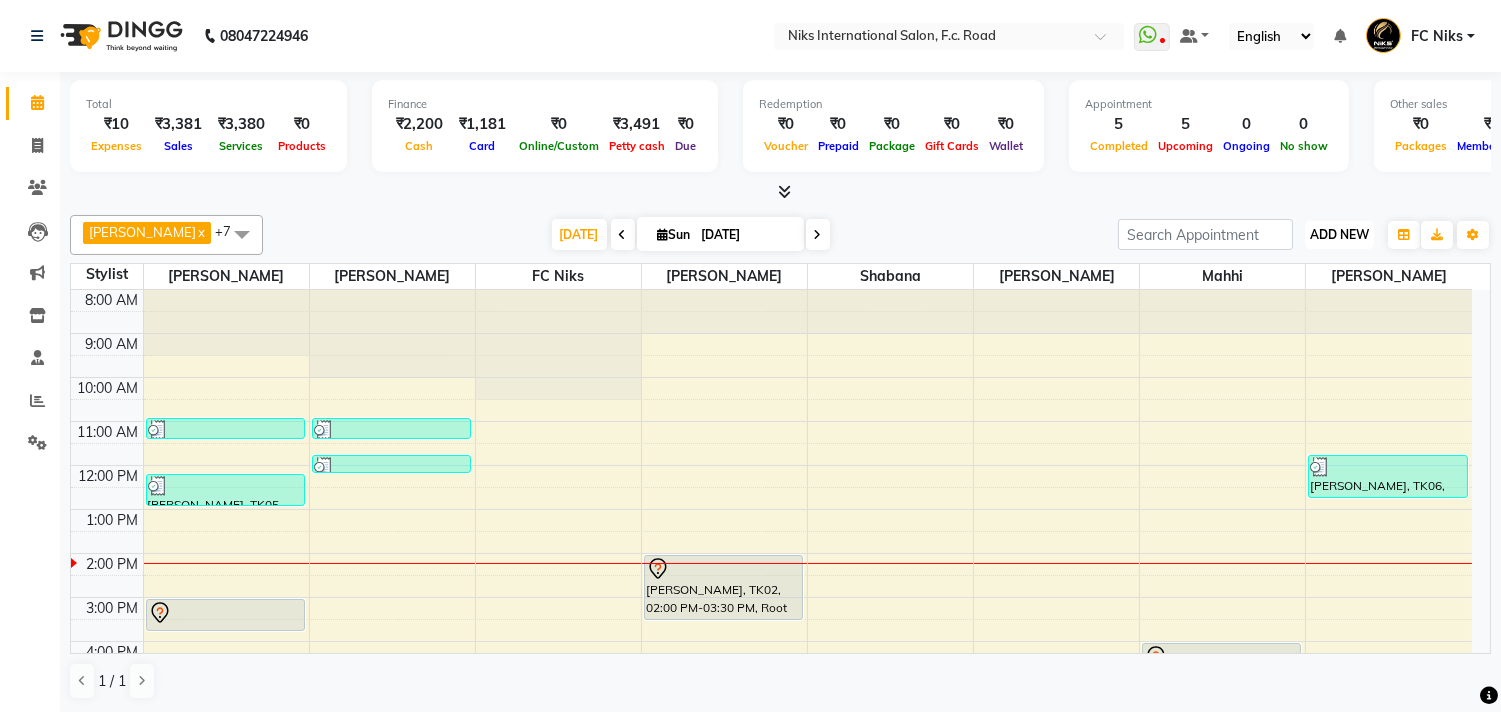 click on "ADD NEW" at bounding box center [1339, 234] 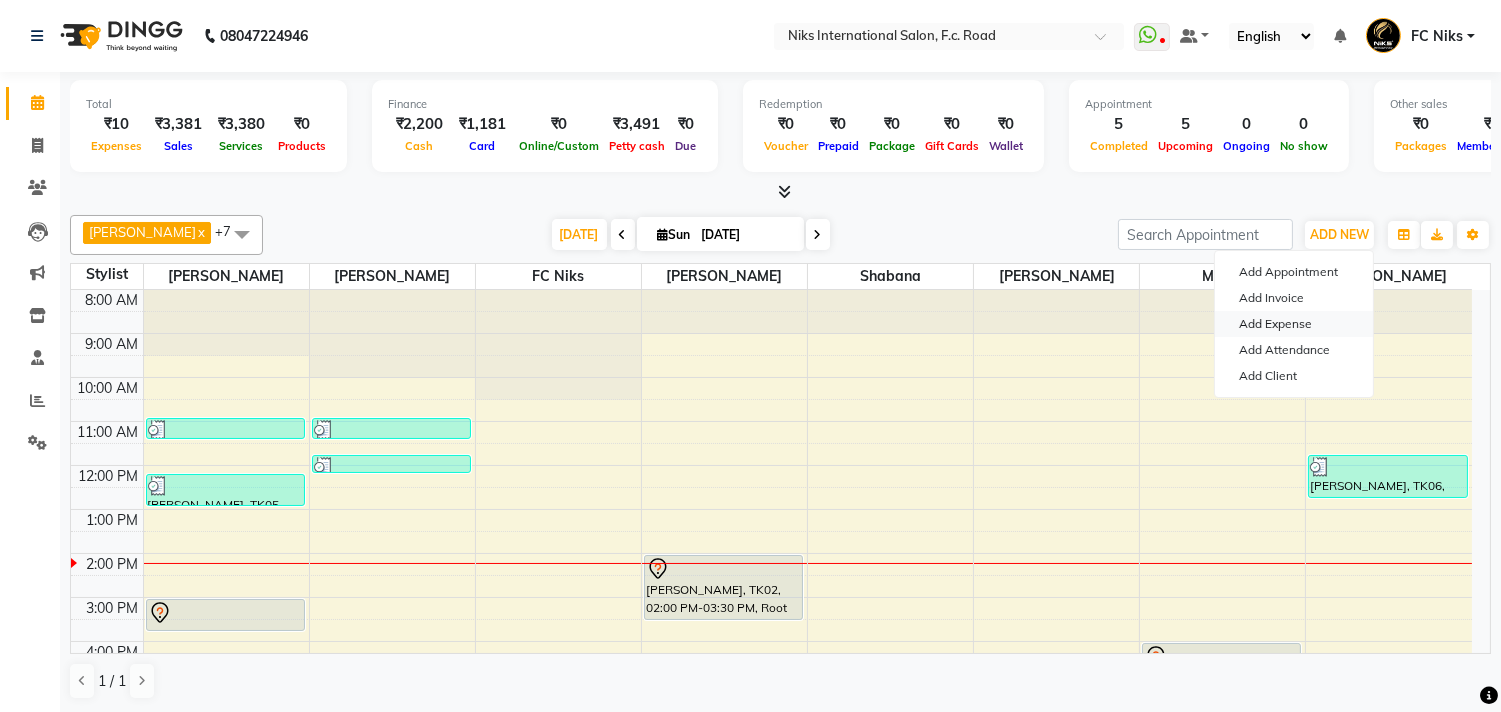 click on "Add Expense" at bounding box center (1294, 324) 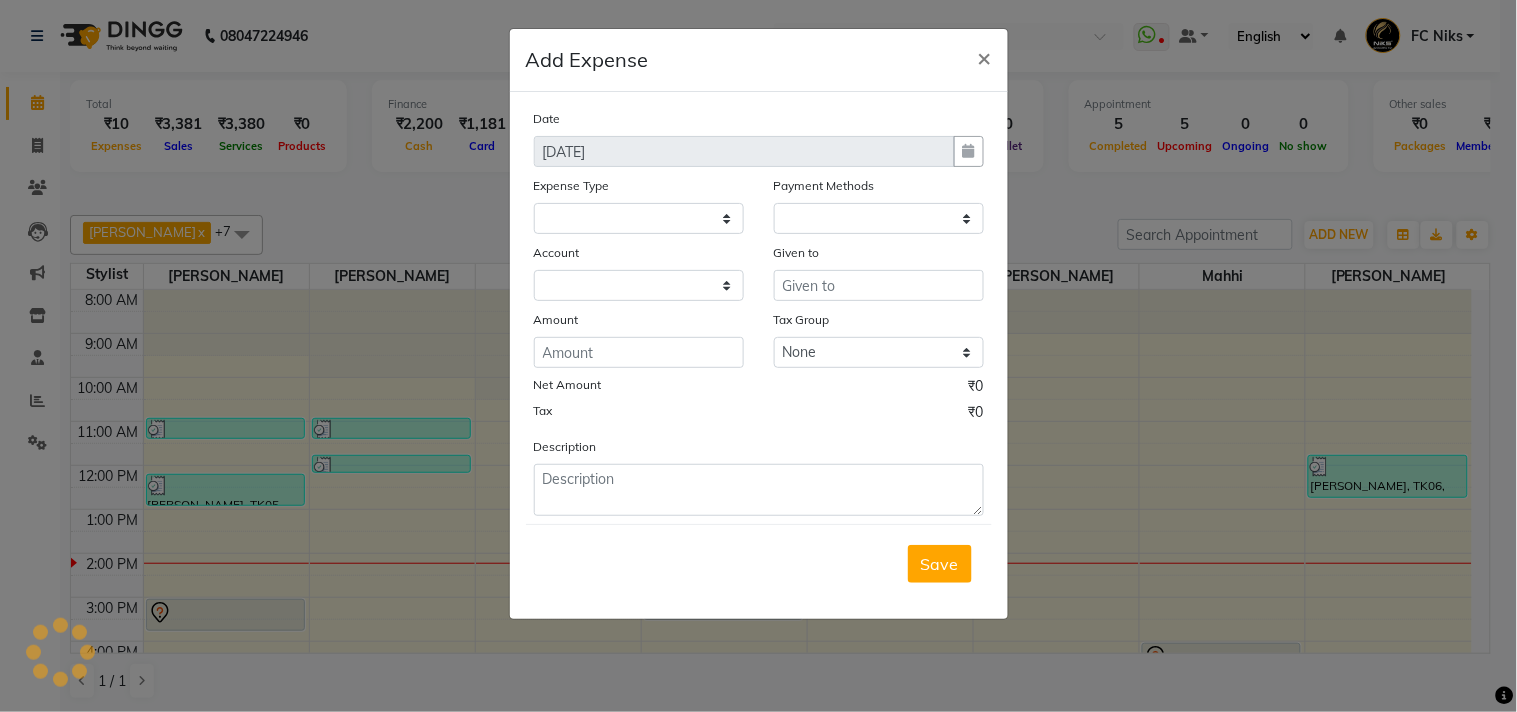 select 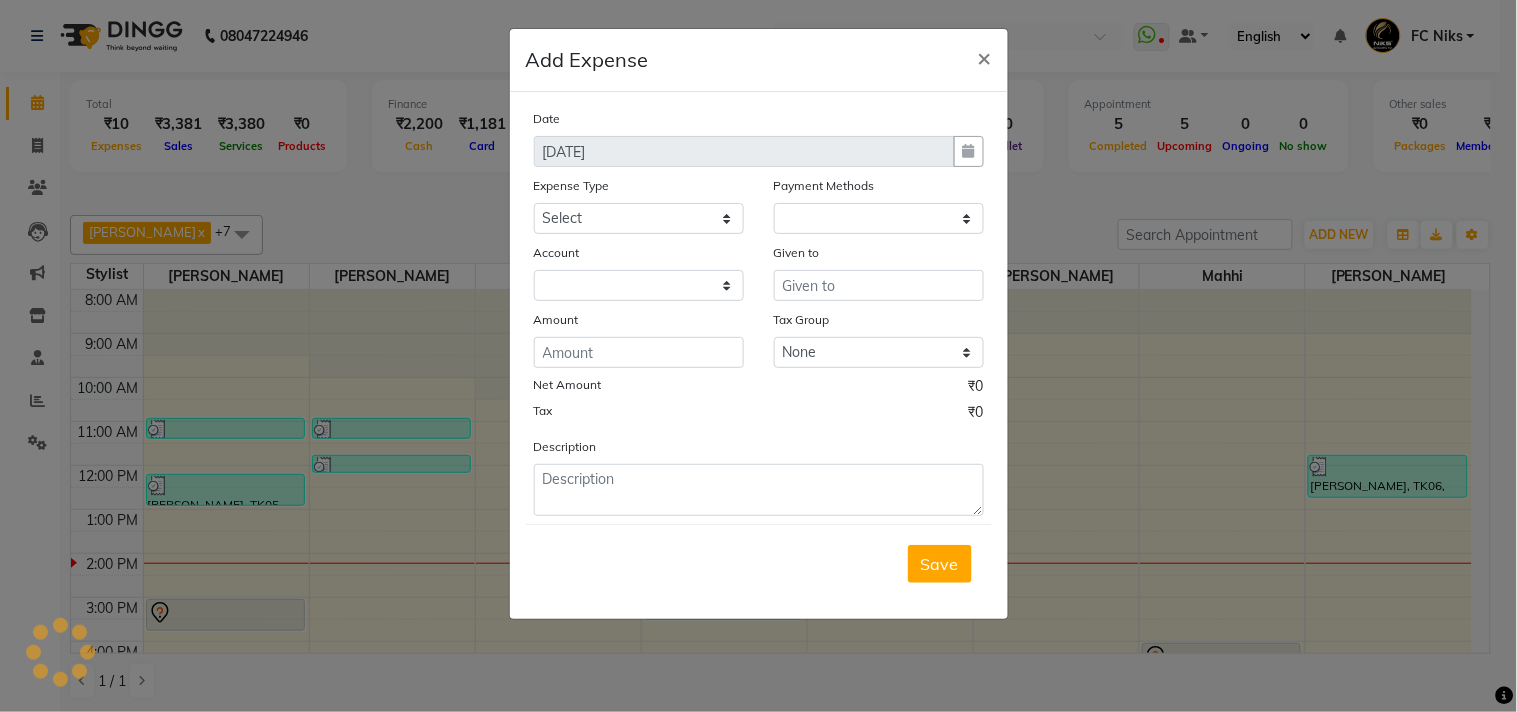select on "1" 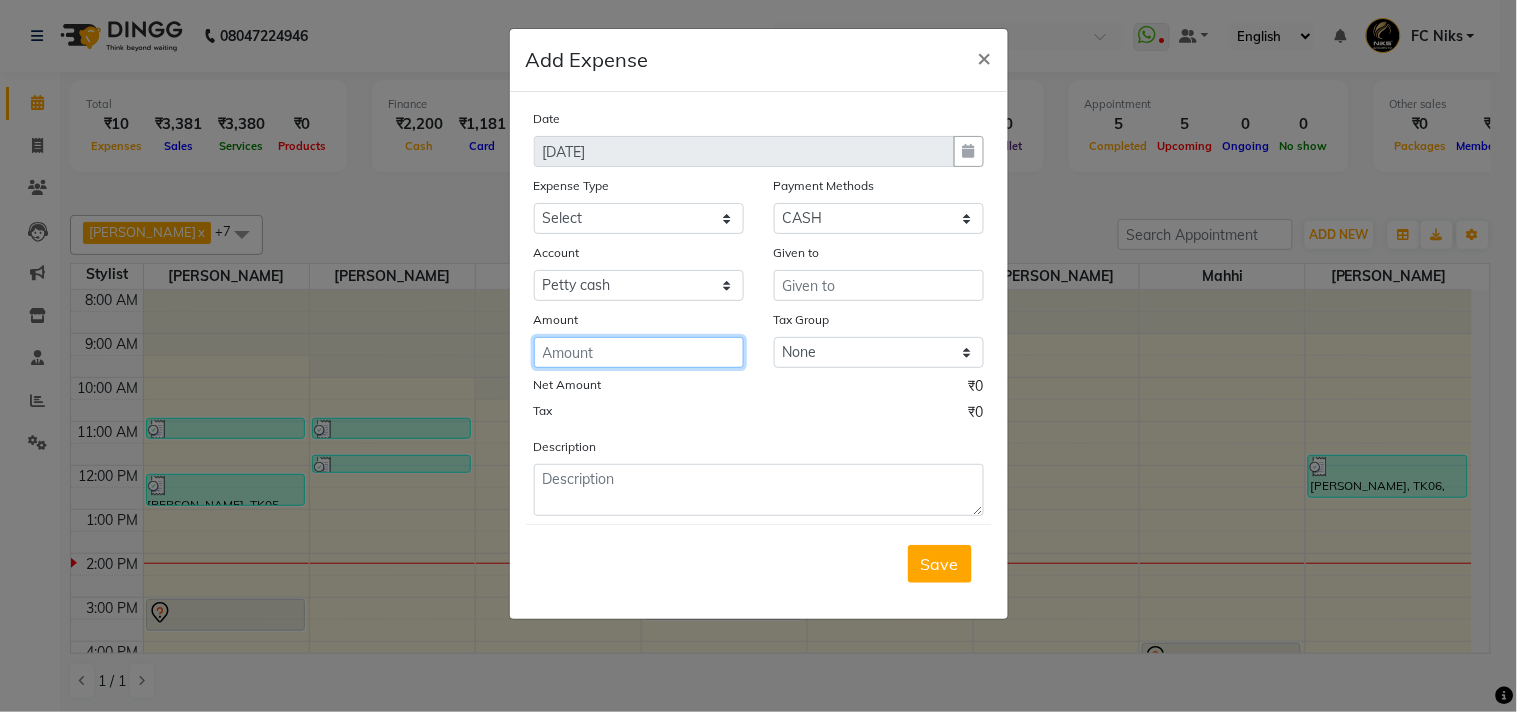 click 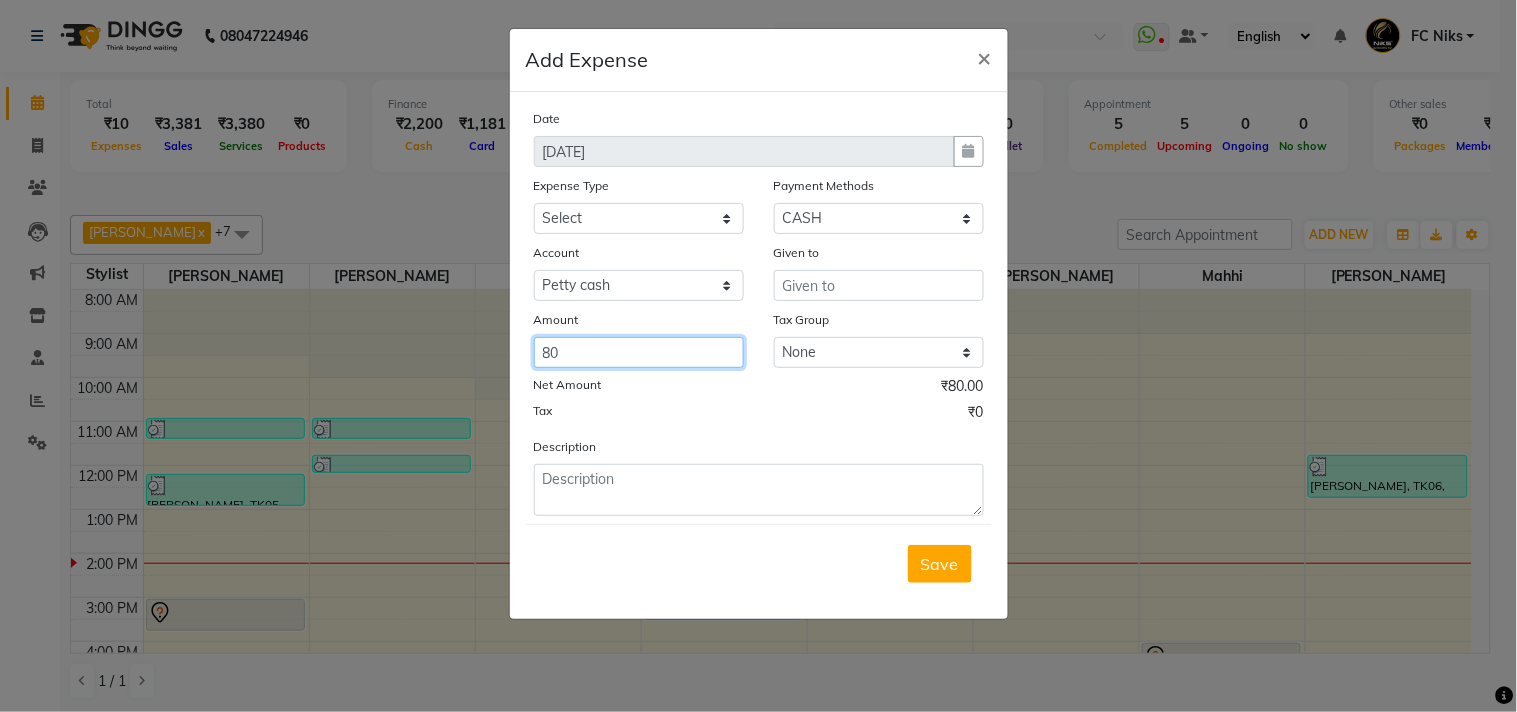 type on "80" 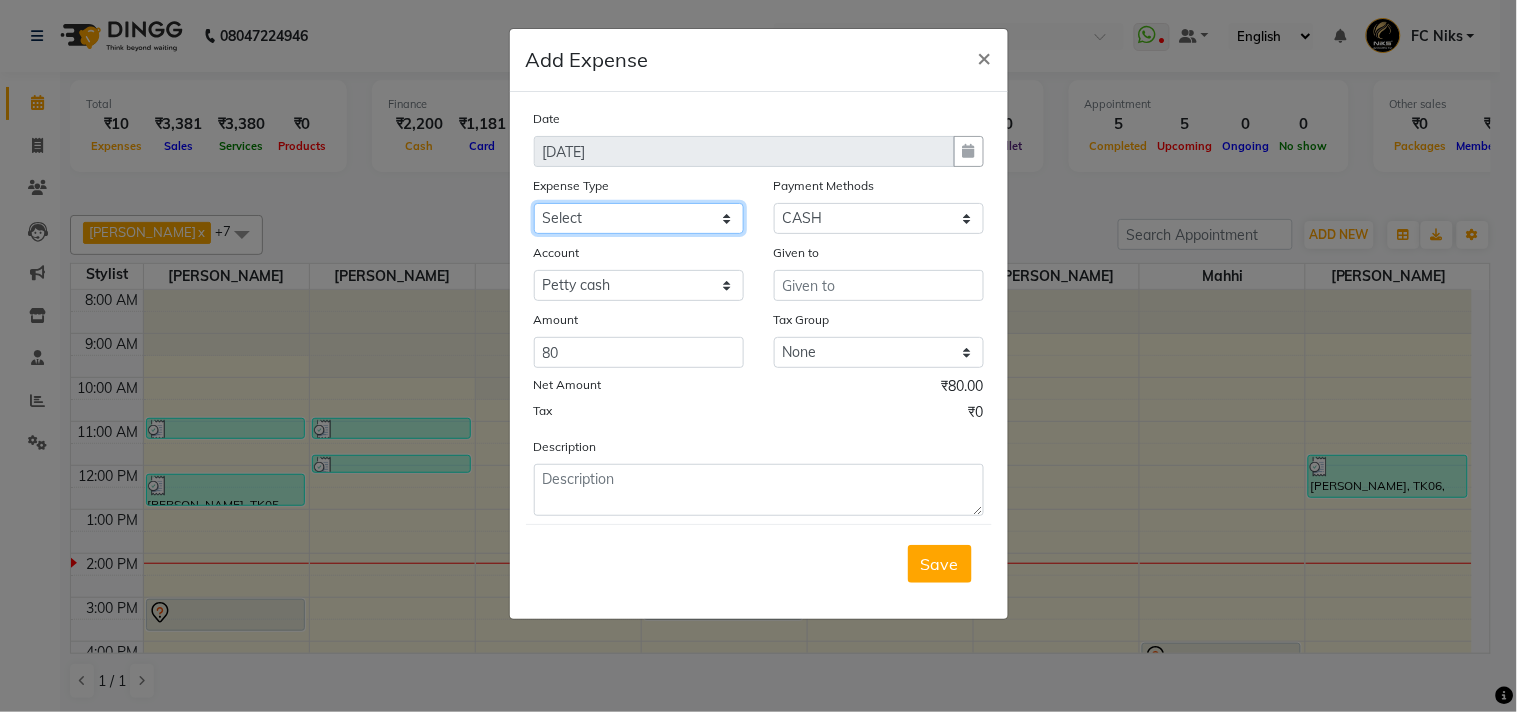 click on "Select Cash transfer to hub Client Snacks Donation Equipment Maintenance Miscellaneous Other Pantry Product Salary Staff Refreshment Tea & Refreshment Travalling" 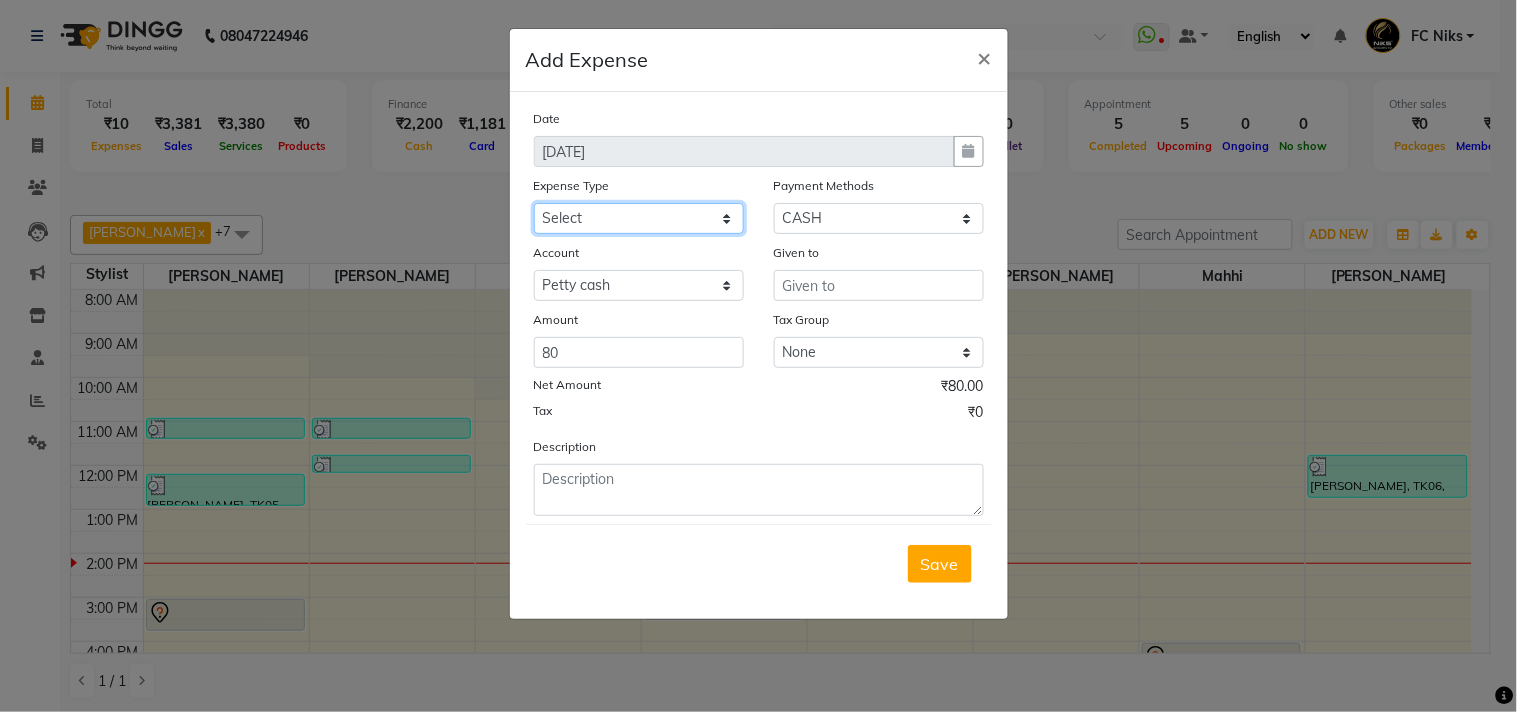 select on "954" 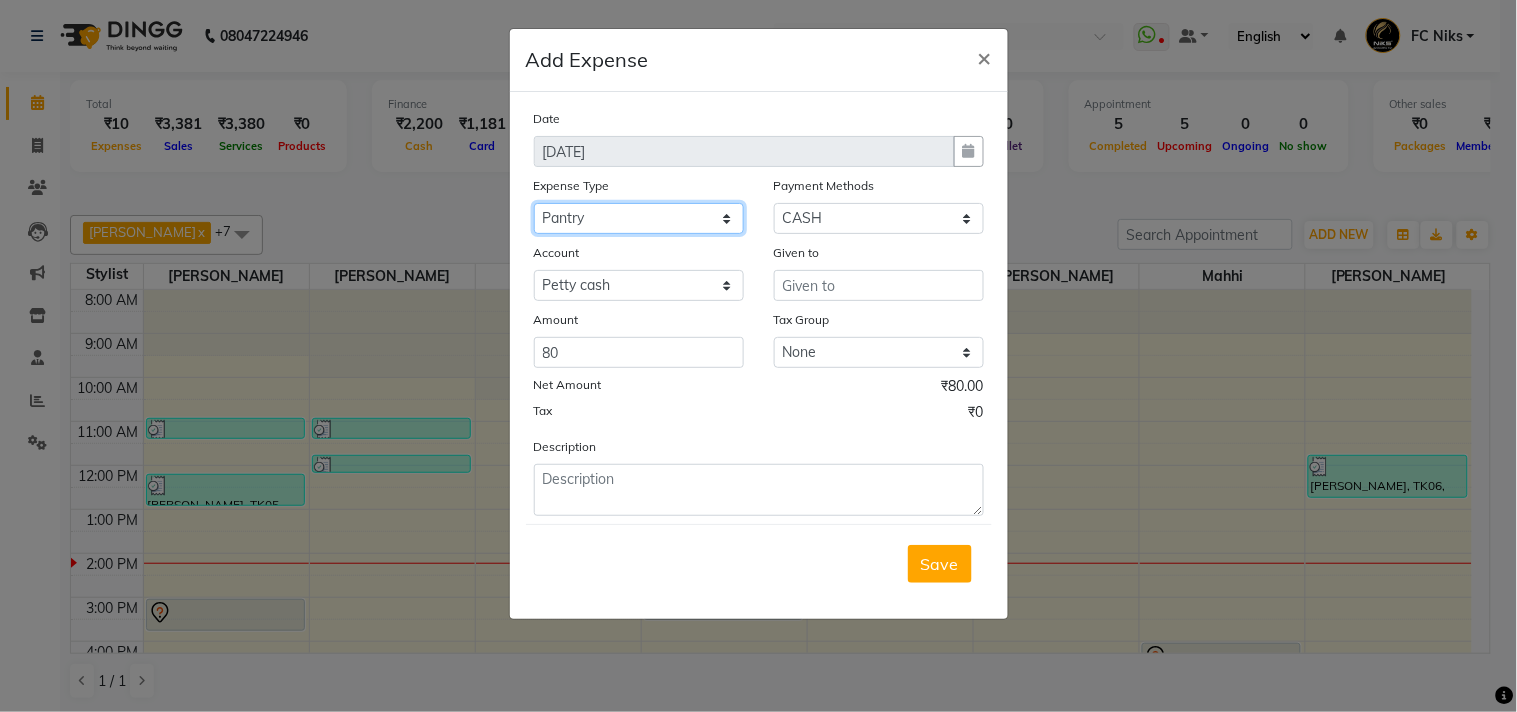 click on "Select Cash transfer to hub Client Snacks Donation Equipment Maintenance Miscellaneous Other Pantry Product Salary Staff Refreshment Tea & Refreshment Travalling" 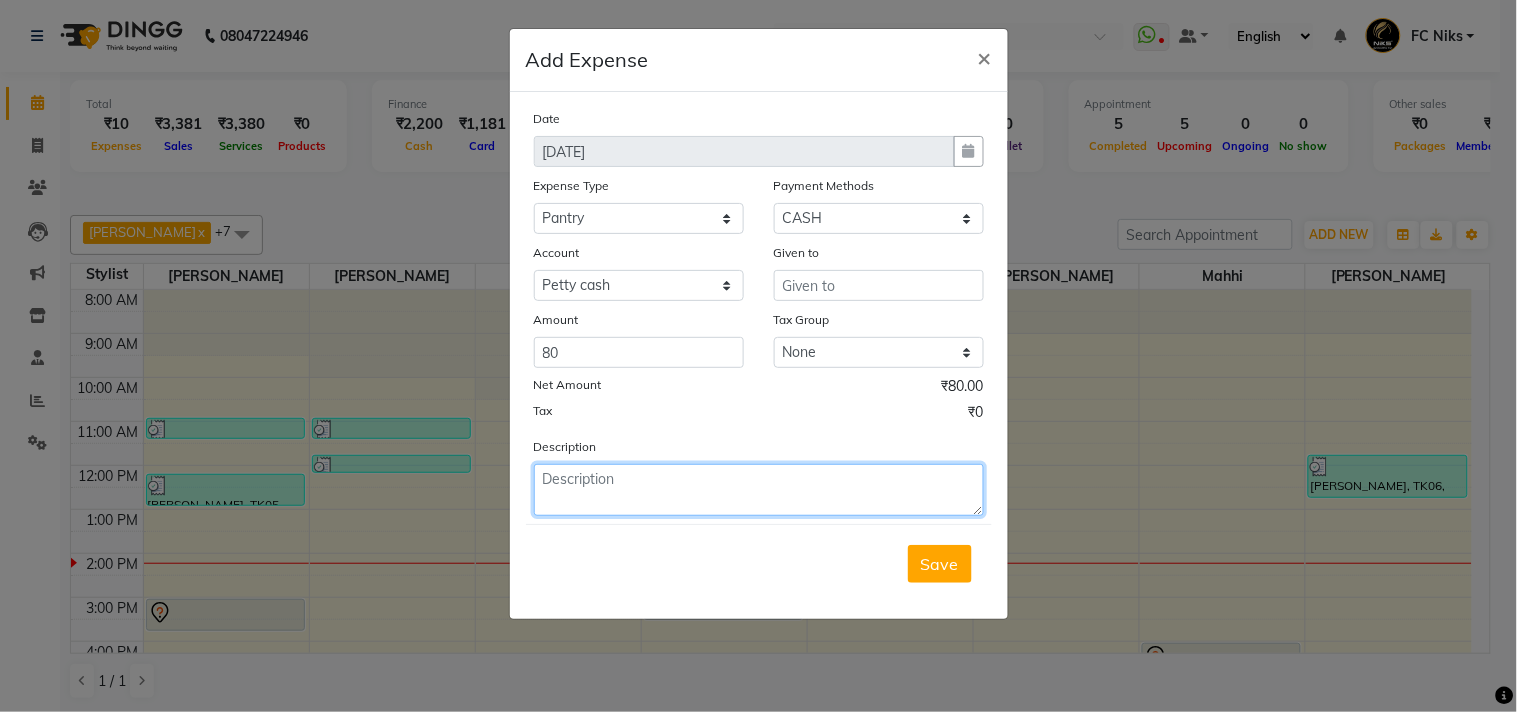 drag, startPoint x: 651, startPoint y: 494, endPoint x: 664, endPoint y: 494, distance: 13 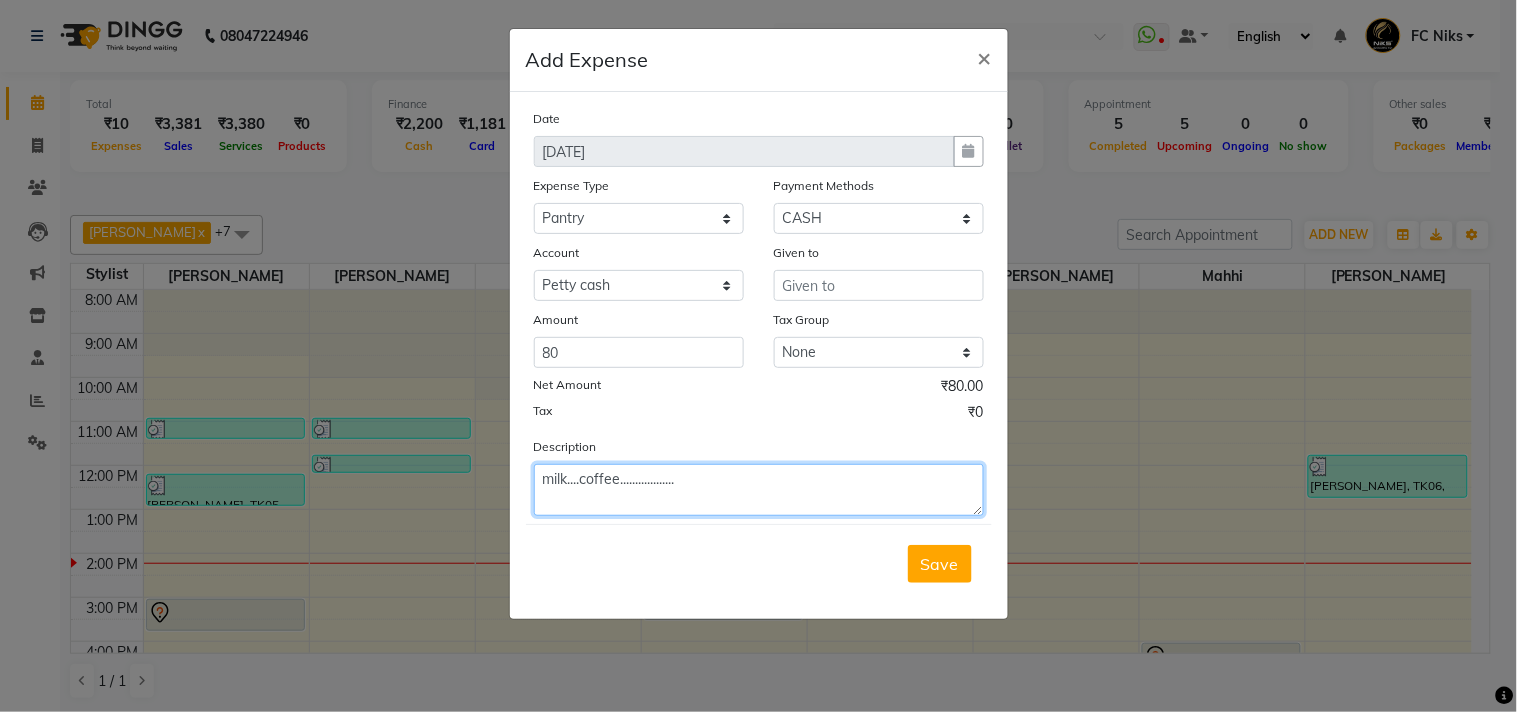 type on "milk....coffee.................." 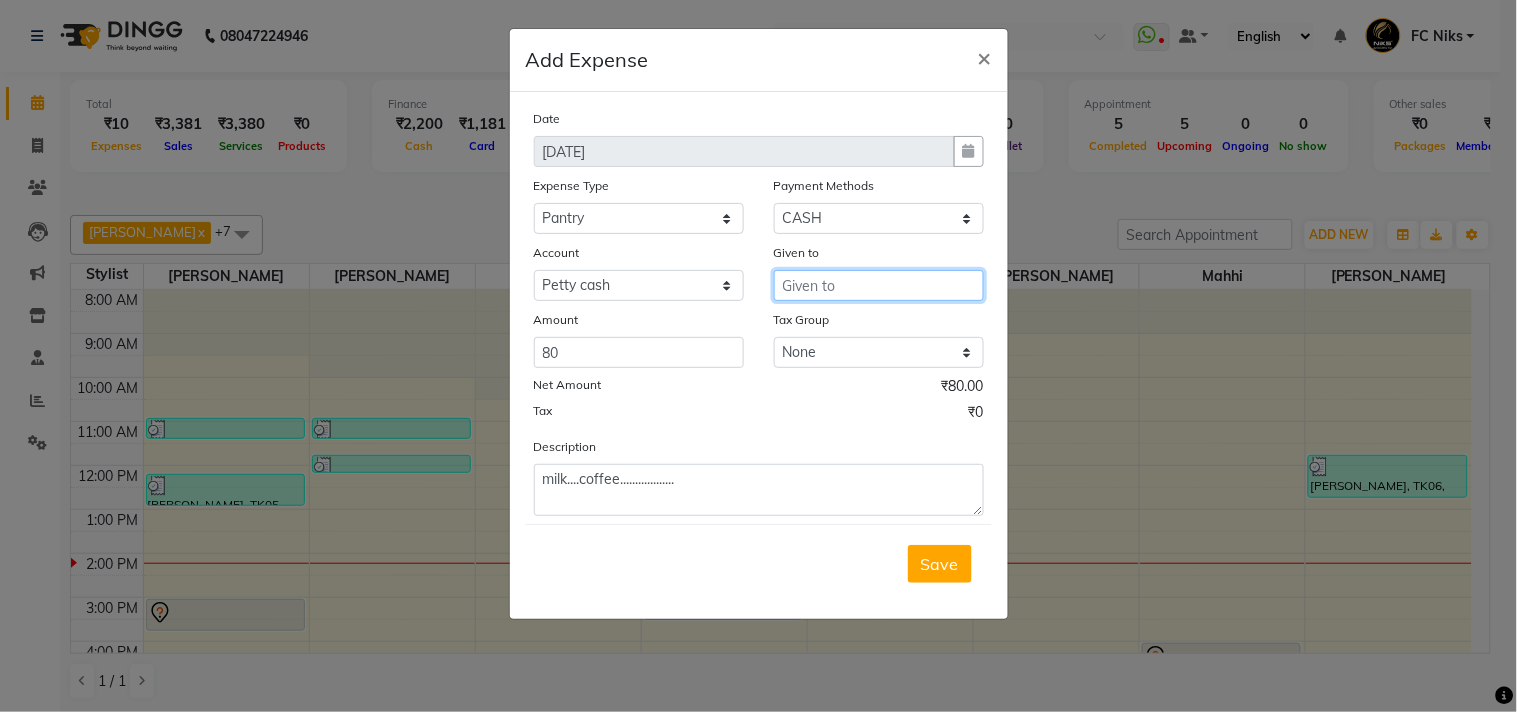 click at bounding box center [879, 285] 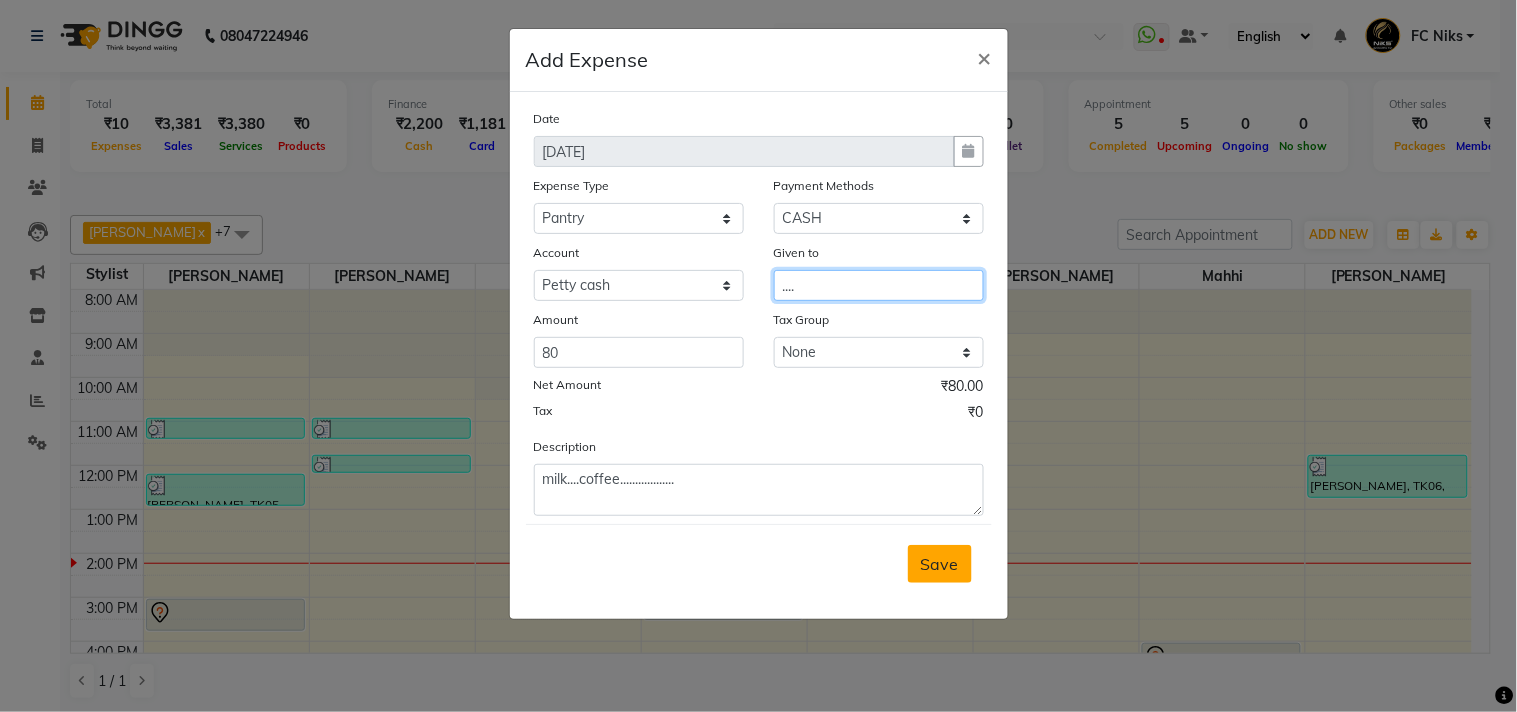 type on "...." 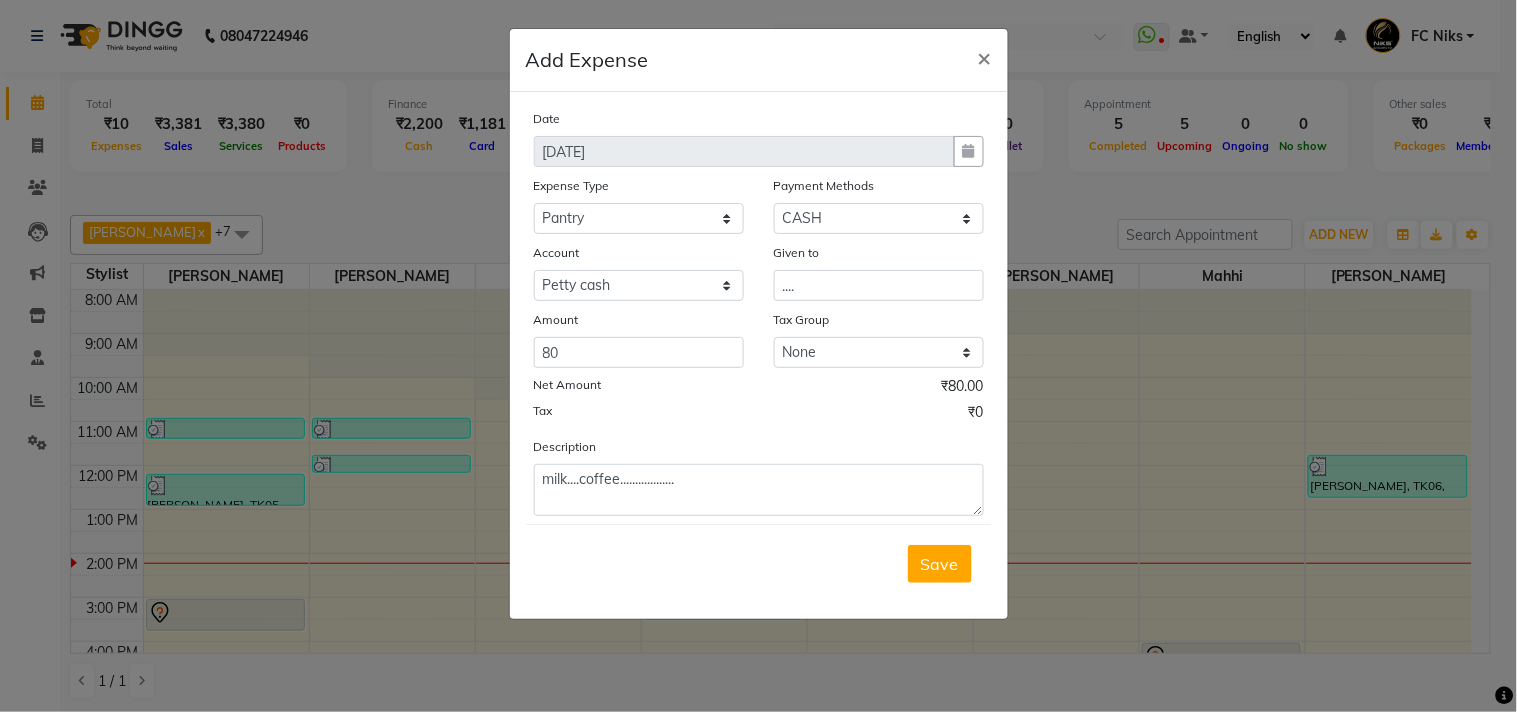 click on "Save" at bounding box center [940, 564] 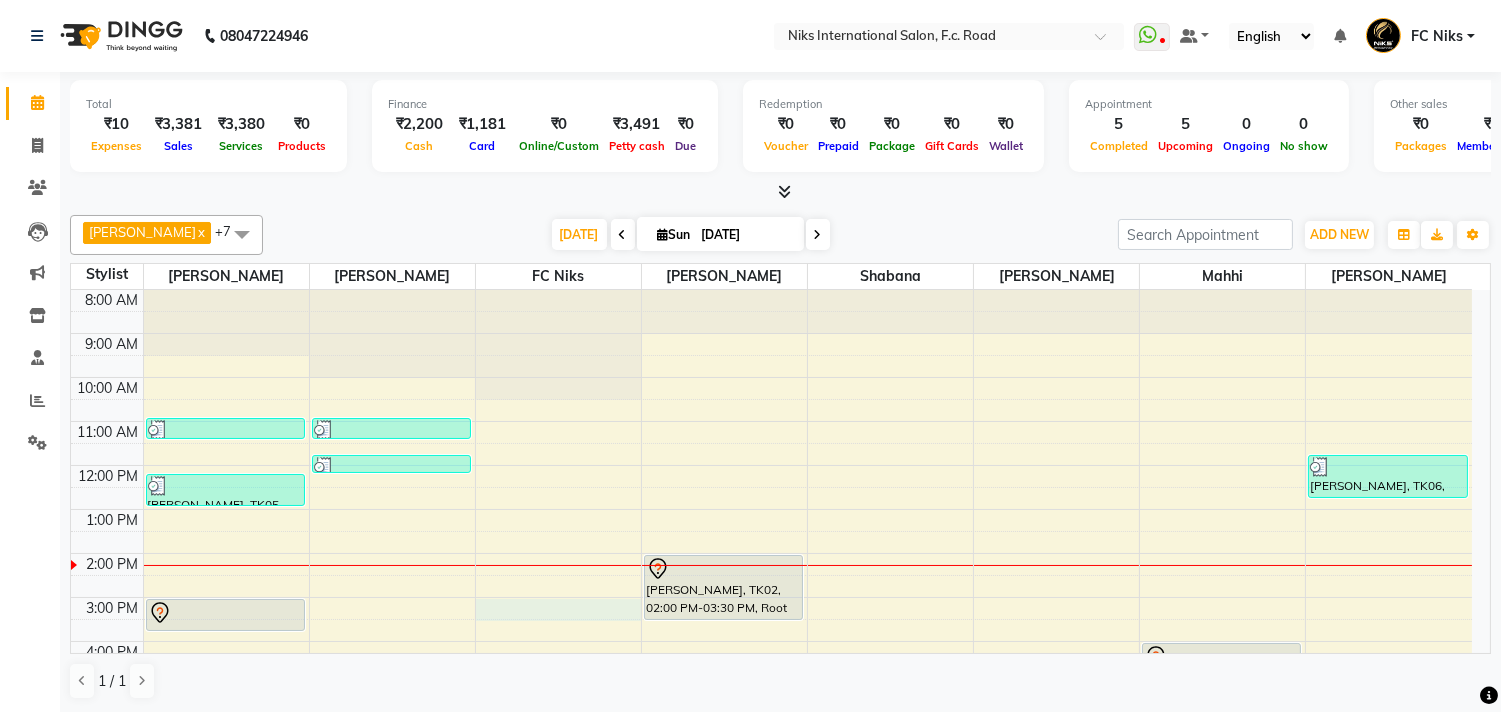 click on "8:00 AM 9:00 AM 10:00 AM 11:00 AM 12:00 PM 1:00 PM 2:00 PM 3:00 PM 4:00 PM 5:00 PM 6:00 PM 7:00 PM 8:00 PM 9:00 PM 10:00 PM     Anupriya gore, TK03, 10:55 AM-11:25 AM, Styling  - Blow Dry With Wash  (Short) (Female) (₹499)     Sneha Dastani, TK05, 12:10 PM-12:55 PM, Haircut - Creative Haircut (Wash & Blowdry Complimentary) (Female) (₹999)             Shivali Biswas, TK07, 03:00 PM-03:45 PM, Haircut - Creative Haircut (Wash & Blowdry Complimentary) (Female)     tanmai pawar, TK04, 10:55 AM-11:25 AM, Threading - Upper Lips/Chin/ Nose/ (Female) (₹40),Threading - Eyebrows (Female) (₹60)     Sneha Dastani, TK05, 11:45 AM-12:10 PM, Threading - Upper Lips/Chin/ Nose/ (Female) (₹40),Threading - Lower Lip / Forehead (Female) (₹40)             Shraddha Jain, TK01, 06:00 PM-07:00 PM, Liposoluble Wax - Full Arms (Female),Liposoluble Wax - Full Legs (Female)             Pankaja Gotmare, TK02, 02:00 PM-03:30 PM, Root Touch Up (Up To 1.5 Inch)  - Regular Colour  (Female)" at bounding box center [771, 619] 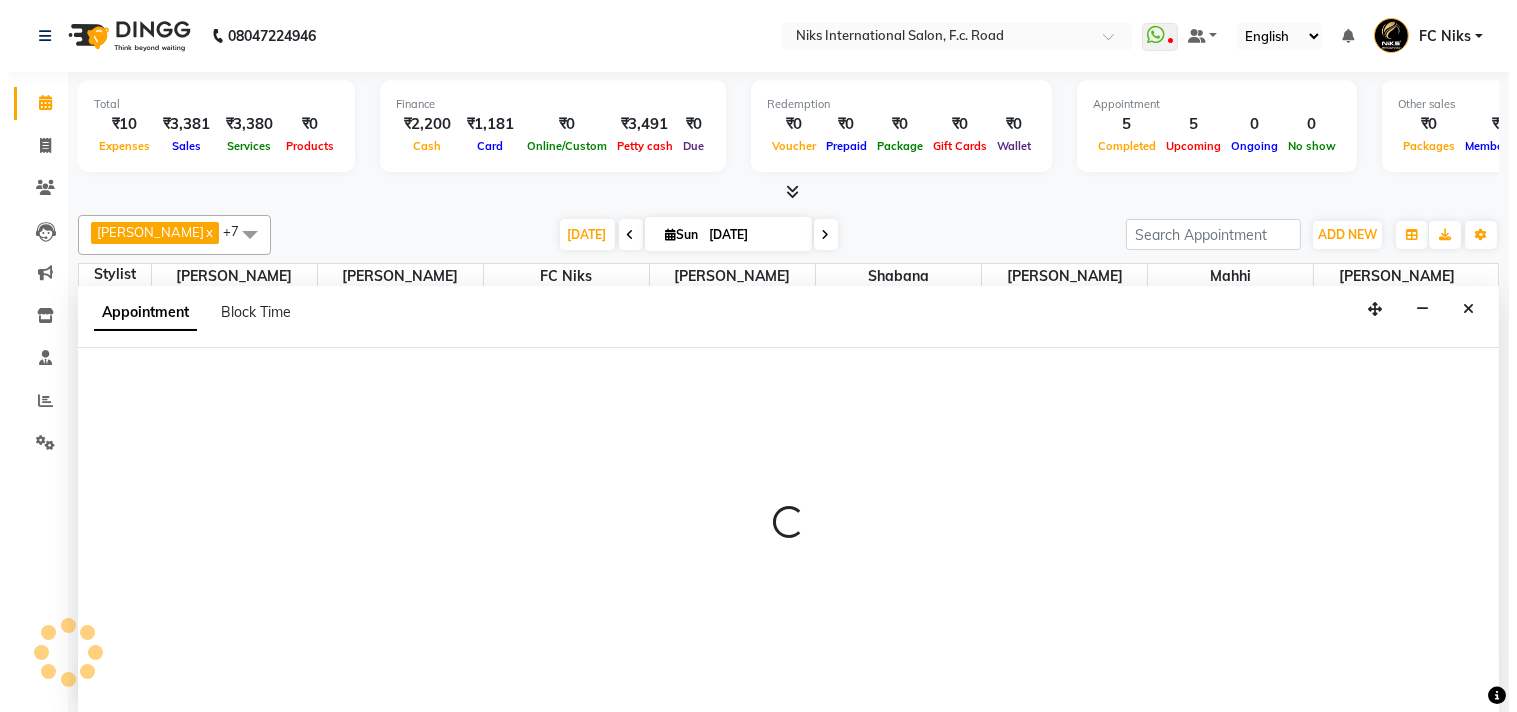 scroll, scrollTop: 1, scrollLeft: 0, axis: vertical 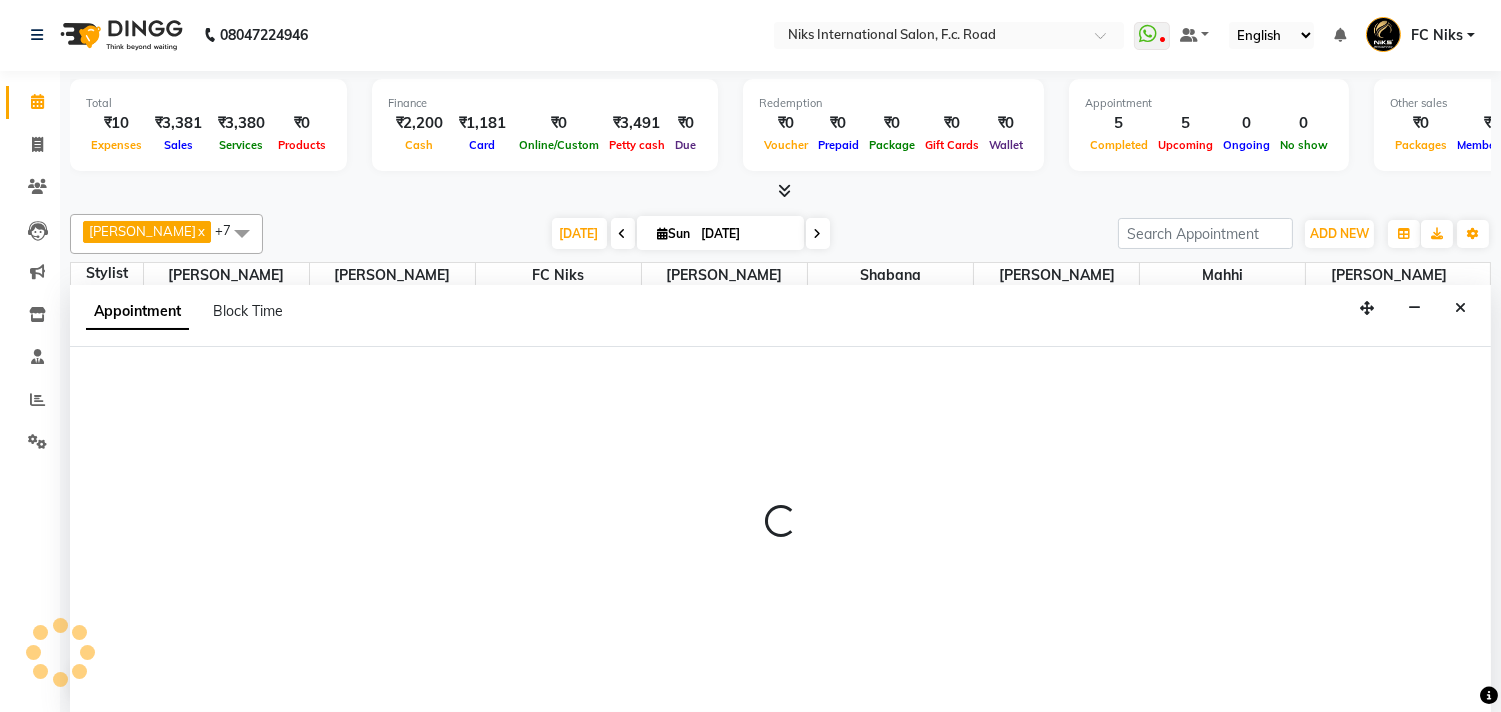 select on "800" 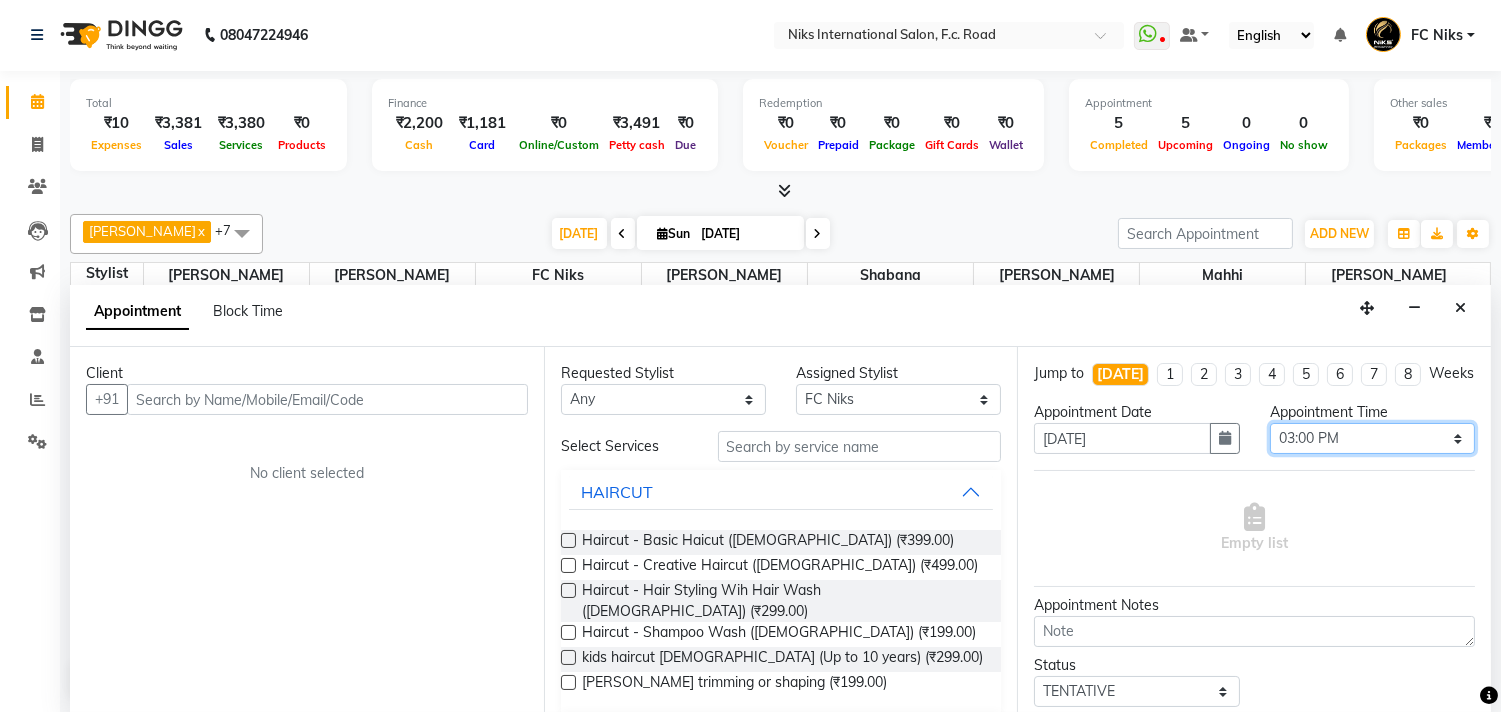 click on "Select 09:00 AM 09:15 AM 09:30 AM 09:45 AM 10:00 AM 10:15 AM 10:30 AM 10:45 AM 11:00 AM 11:15 AM 11:30 AM 11:45 AM 12:00 PM 12:15 PM 12:30 PM 12:45 PM 01:00 PM 01:15 PM 01:30 PM 01:45 PM 02:00 PM 02:15 PM 02:30 PM 02:45 PM 03:00 PM 03:15 PM 03:30 PM 03:45 PM 04:00 PM 04:15 PM 04:30 PM 04:45 PM 05:00 PM 05:15 PM 05:30 PM 05:45 PM 06:00 PM 06:15 PM 06:30 PM 06:45 PM 07:00 PM 07:15 PM 07:30 PM 07:45 PM 08:00 PM 08:15 PM 08:30 PM 08:45 PM 09:00 PM 09:15 PM 09:30 PM 09:45 PM 10:00 PM" at bounding box center (1372, 438) 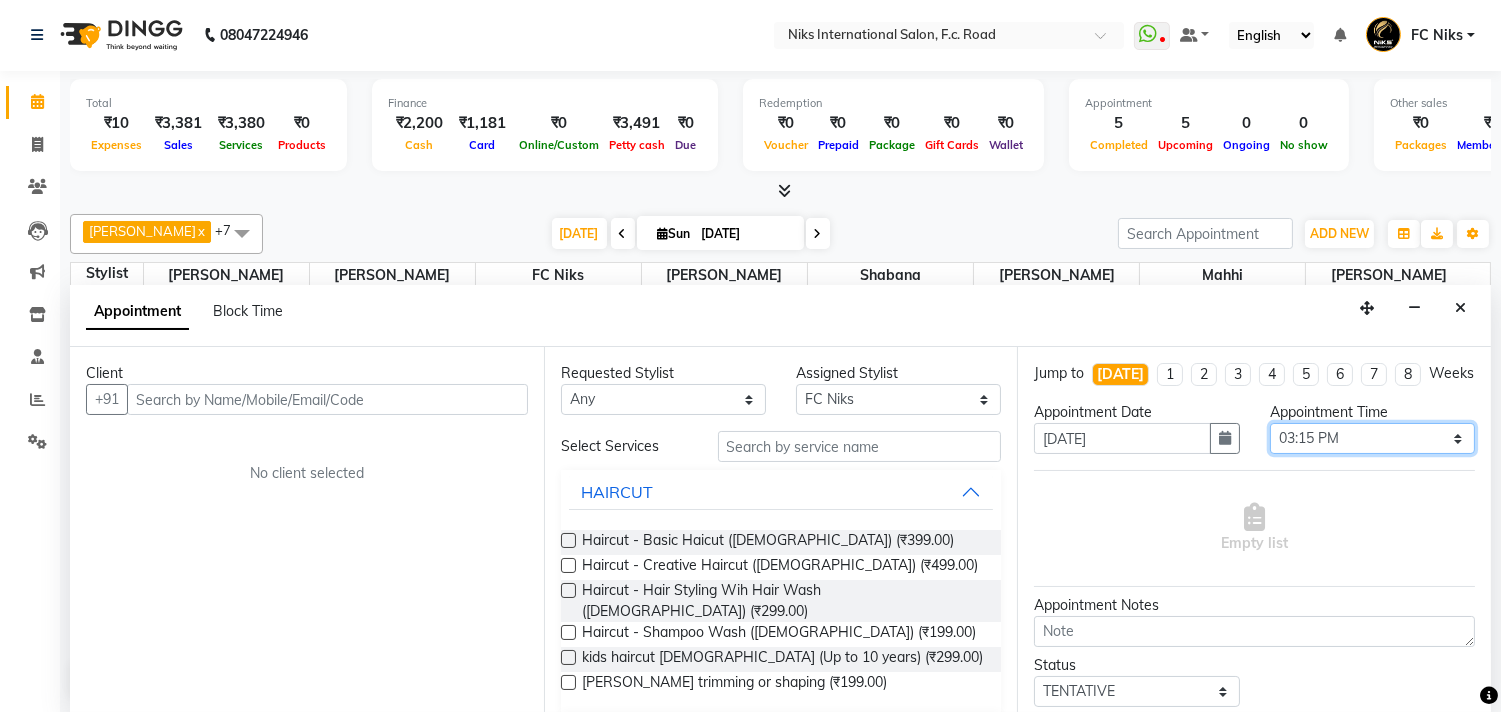 click on "Select 09:00 AM 09:15 AM 09:30 AM 09:45 AM 10:00 AM 10:15 AM 10:30 AM 10:45 AM 11:00 AM 11:15 AM 11:30 AM 11:45 AM 12:00 PM 12:15 PM 12:30 PM 12:45 PM 01:00 PM 01:15 PM 01:30 PM 01:45 PM 02:00 PM 02:15 PM 02:30 PM 02:45 PM 03:00 PM 03:15 PM 03:30 PM 03:45 PM 04:00 PM 04:15 PM 04:30 PM 04:45 PM 05:00 PM 05:15 PM 05:30 PM 05:45 PM 06:00 PM 06:15 PM 06:30 PM 06:45 PM 07:00 PM 07:15 PM 07:30 PM 07:45 PM 08:00 PM 08:15 PM 08:30 PM 08:45 PM 09:00 PM 09:15 PM 09:30 PM 09:45 PM 10:00 PM" at bounding box center [1372, 438] 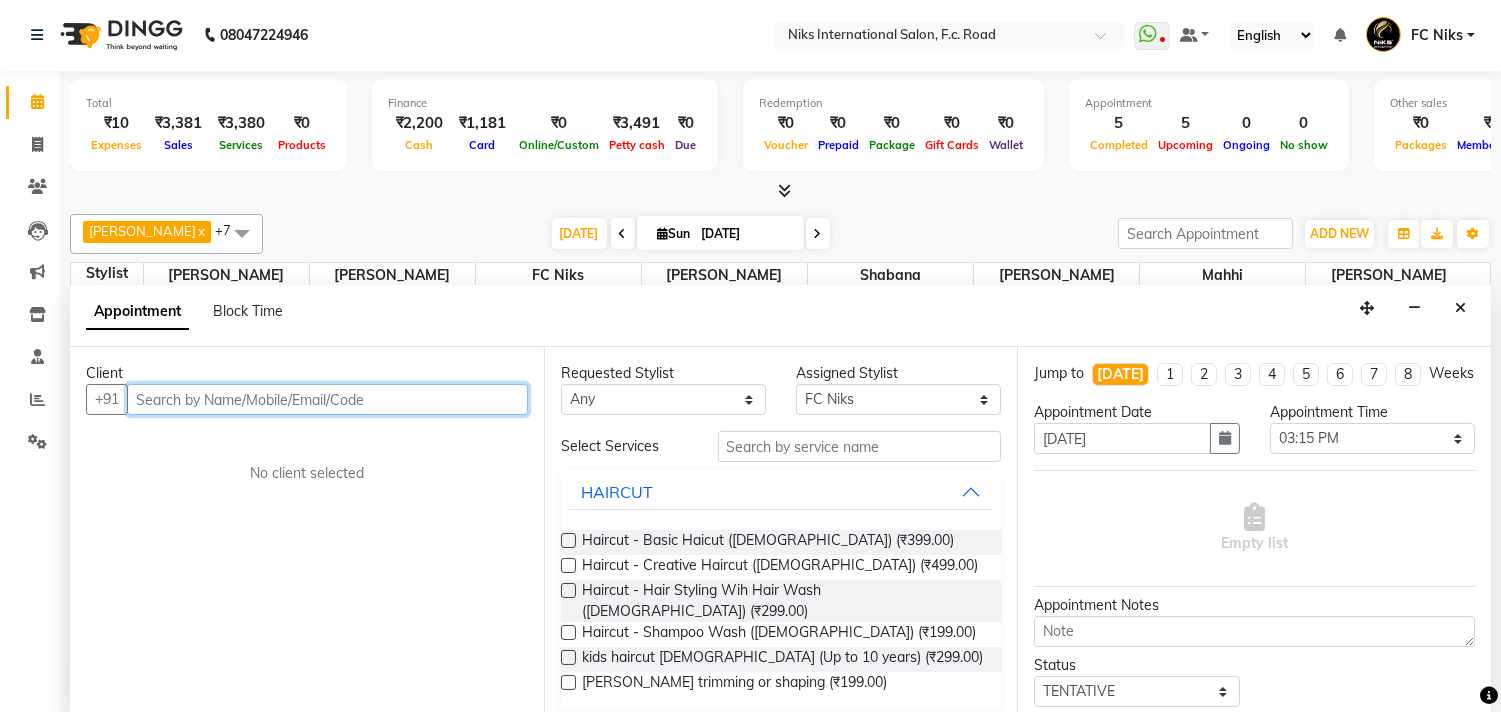 click at bounding box center [327, 399] 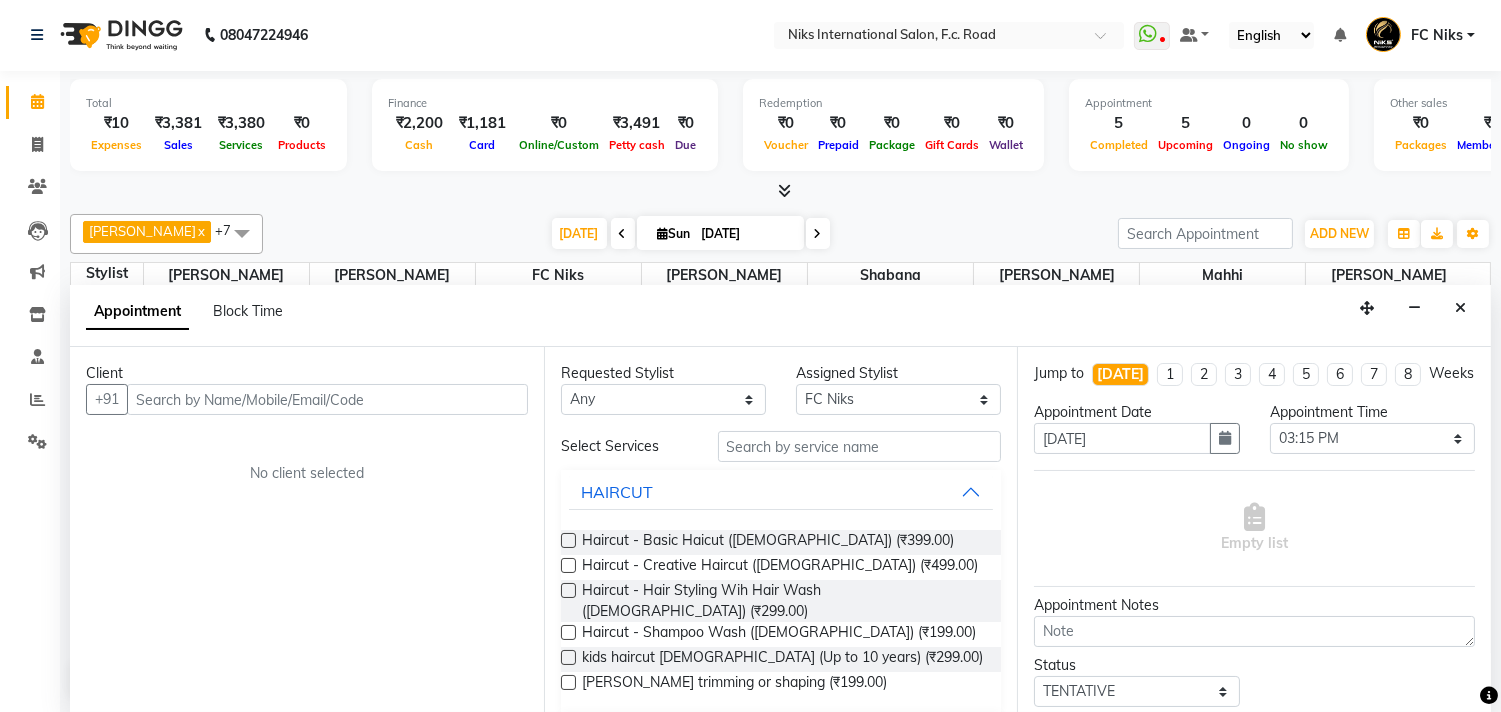 click on "Client +91  No client selected" at bounding box center [307, 529] 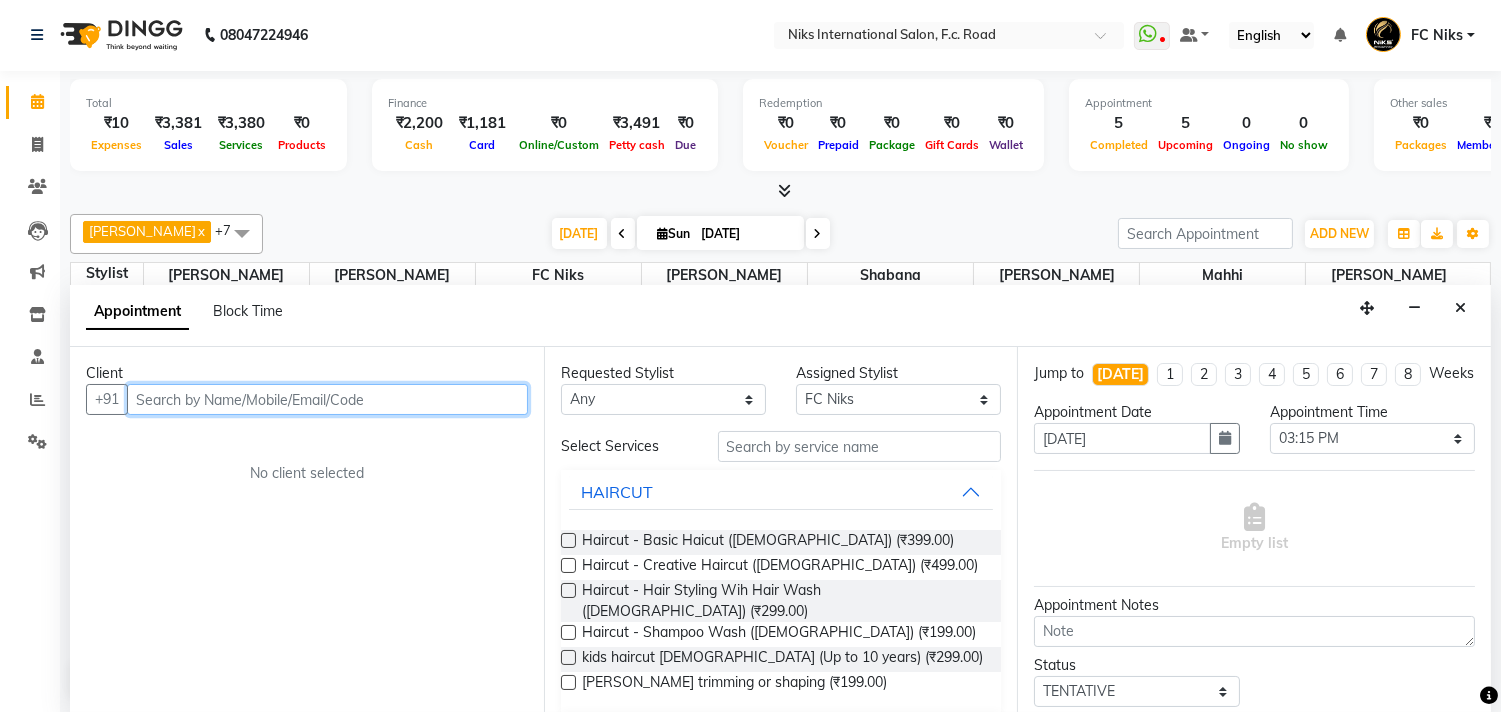 click at bounding box center [327, 399] 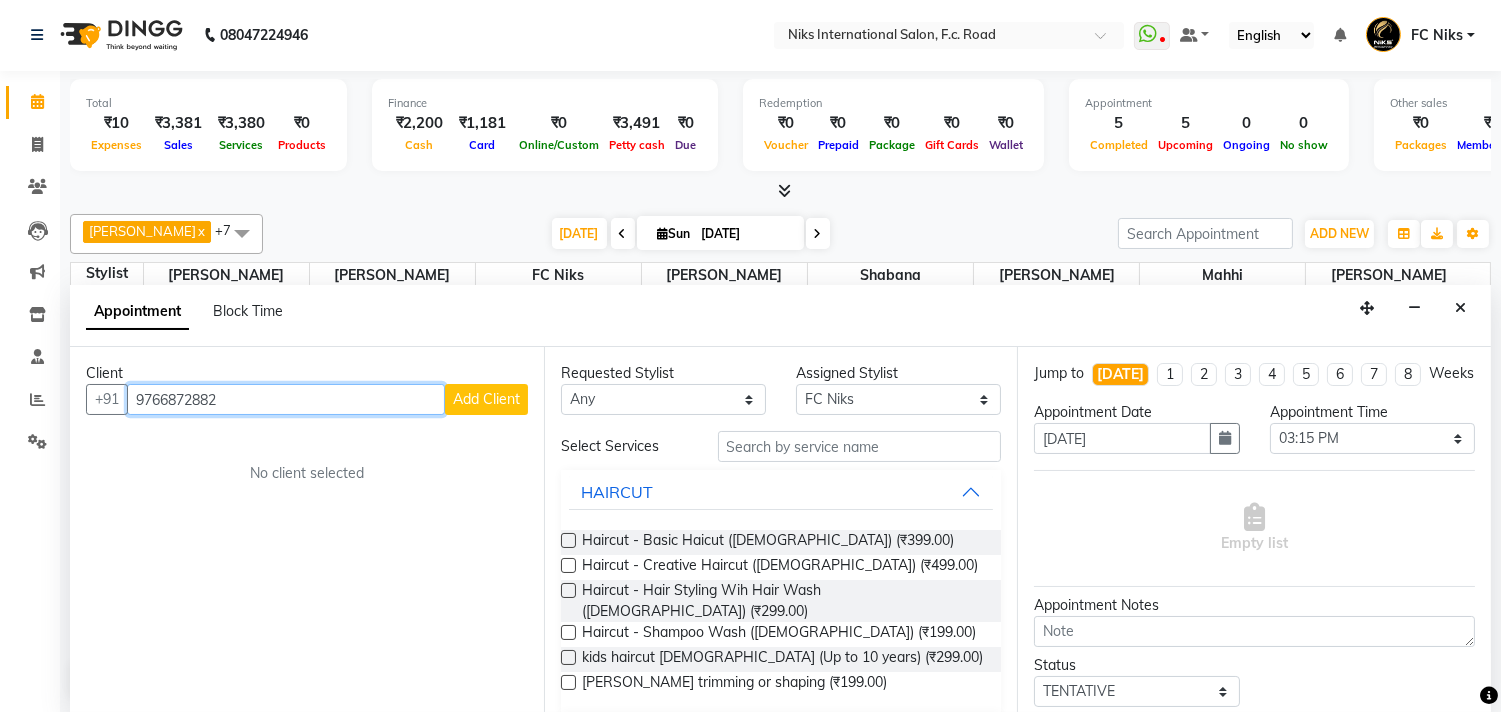 type on "9766872882" 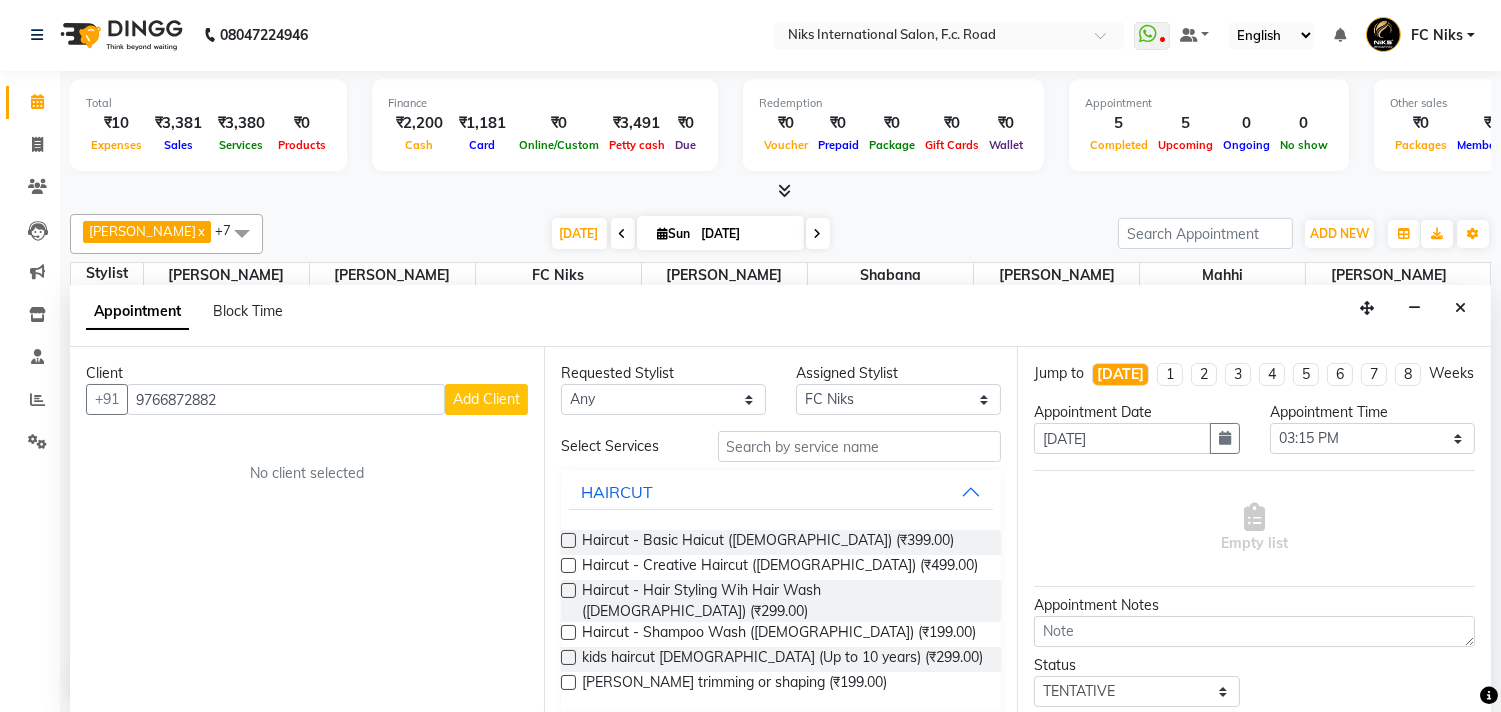 click on "Add Client" at bounding box center (486, 399) 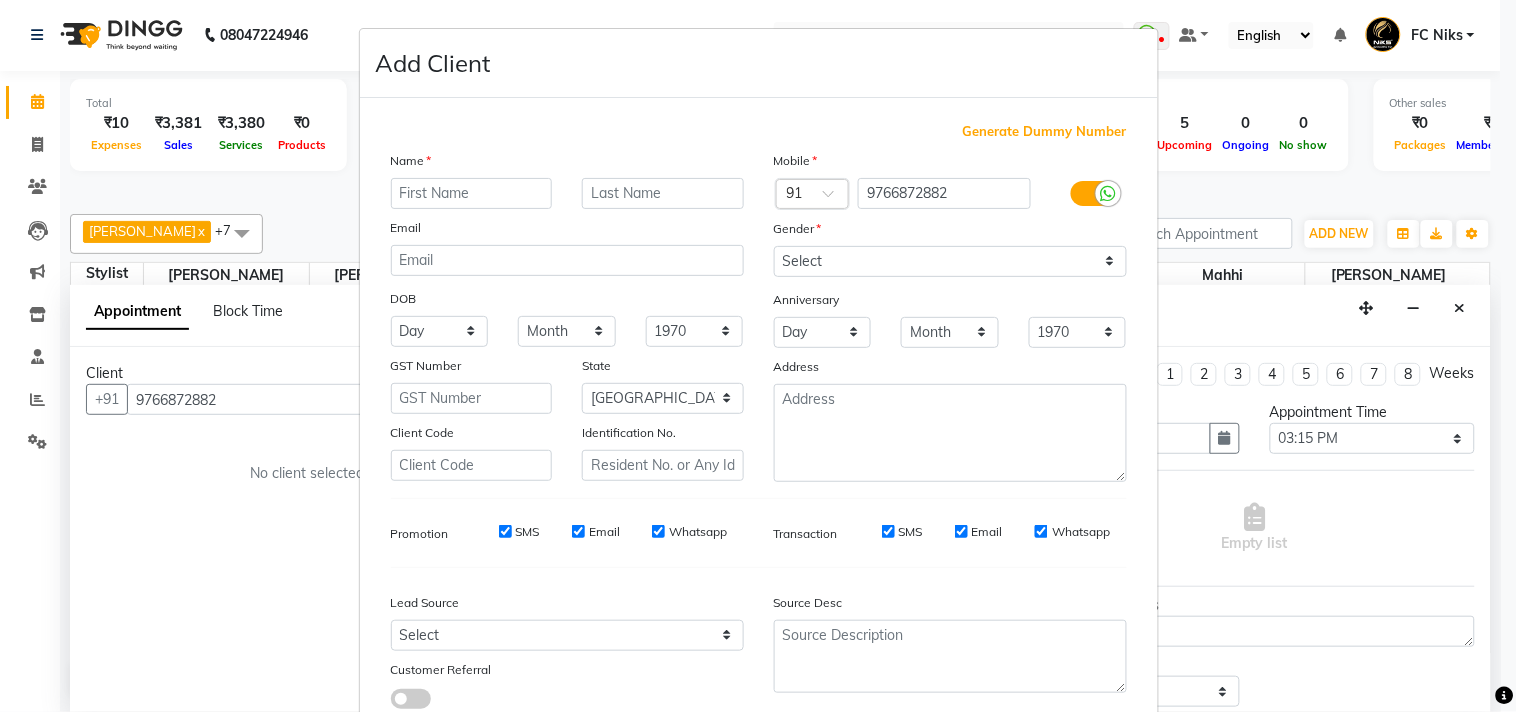 click on "Name" at bounding box center (567, 164) 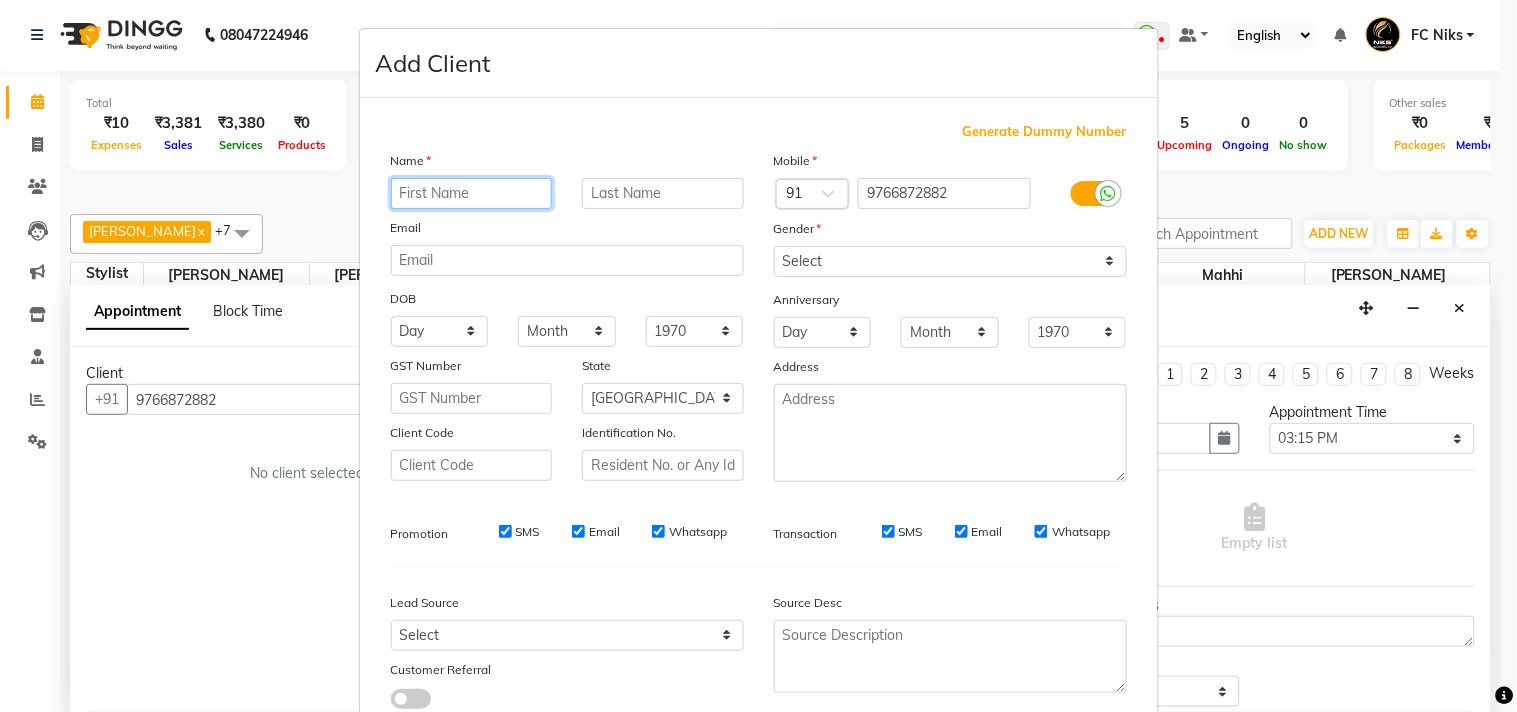 click at bounding box center [472, 193] 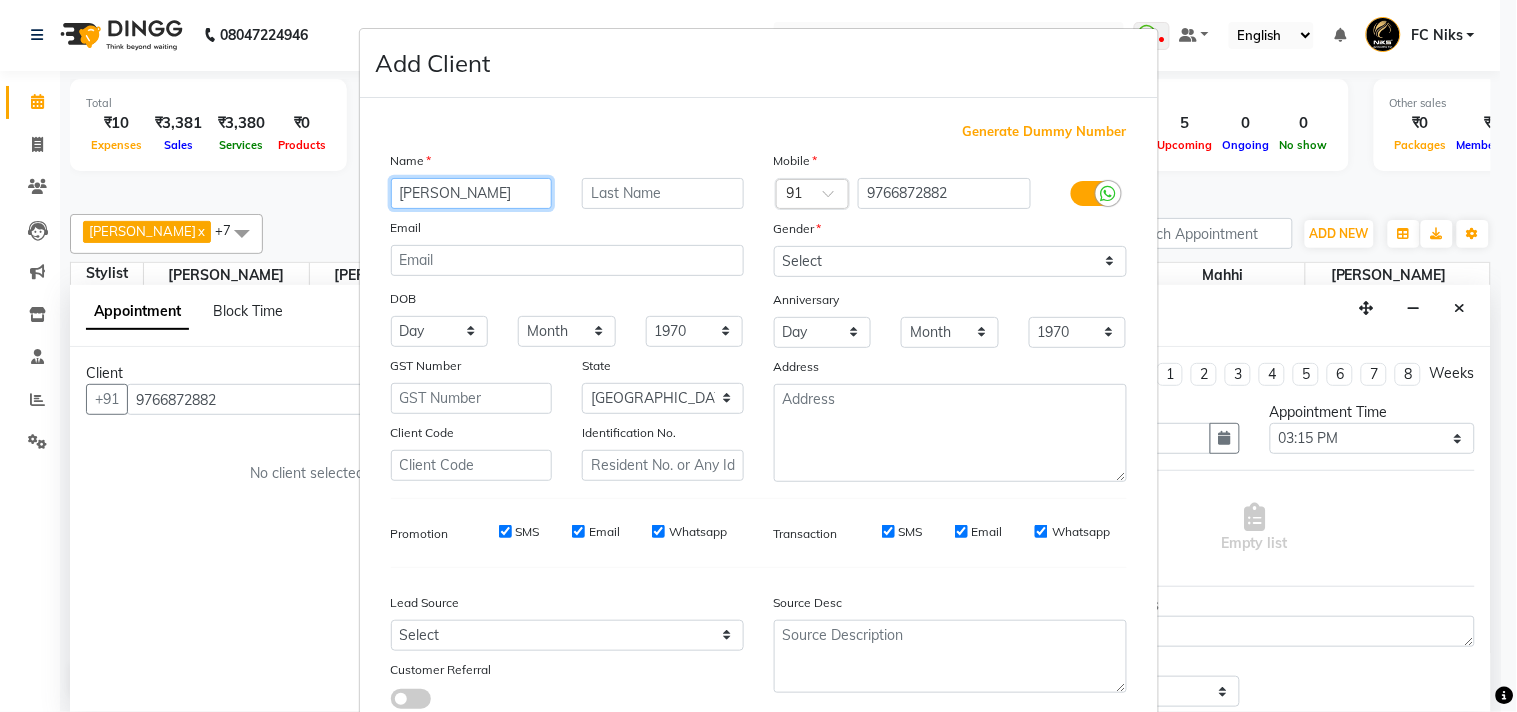 type on "Rasika" 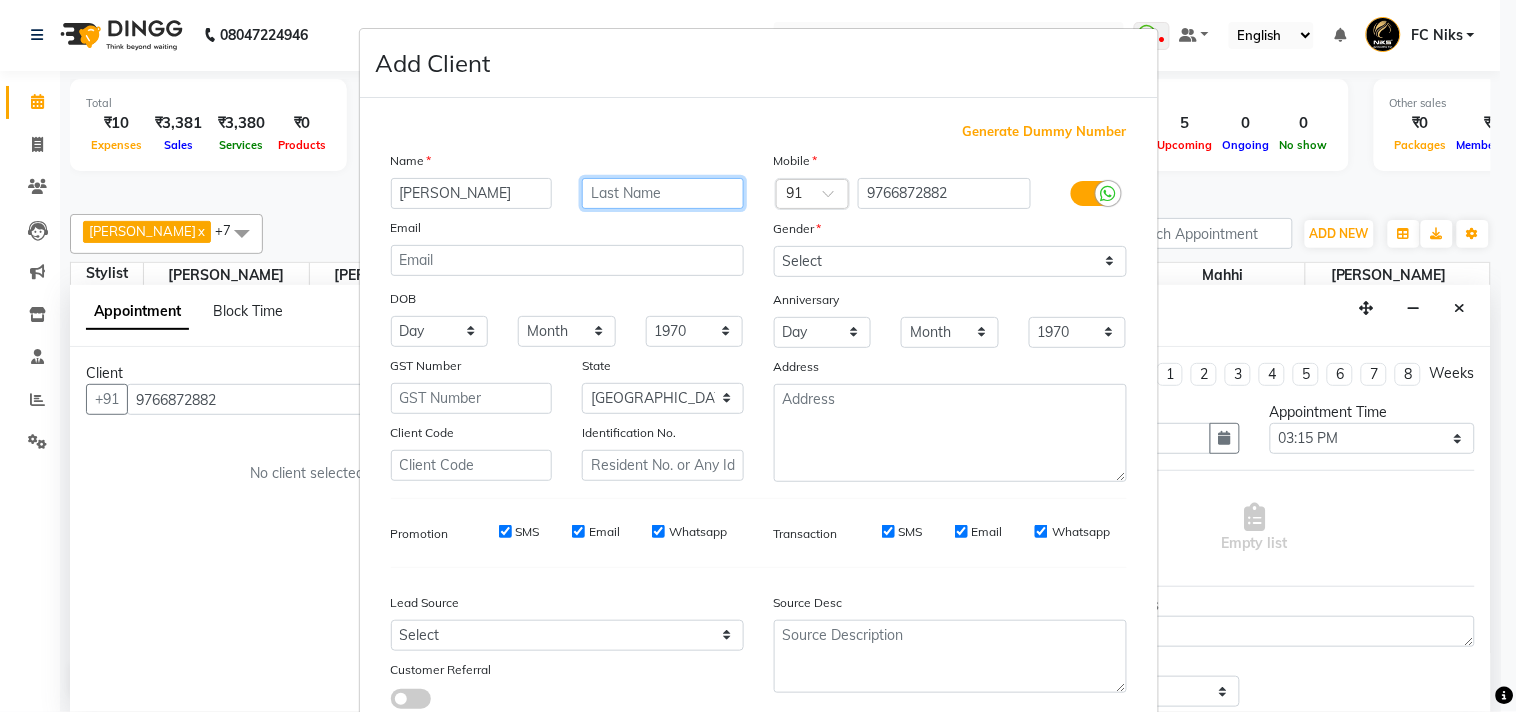 click at bounding box center [663, 193] 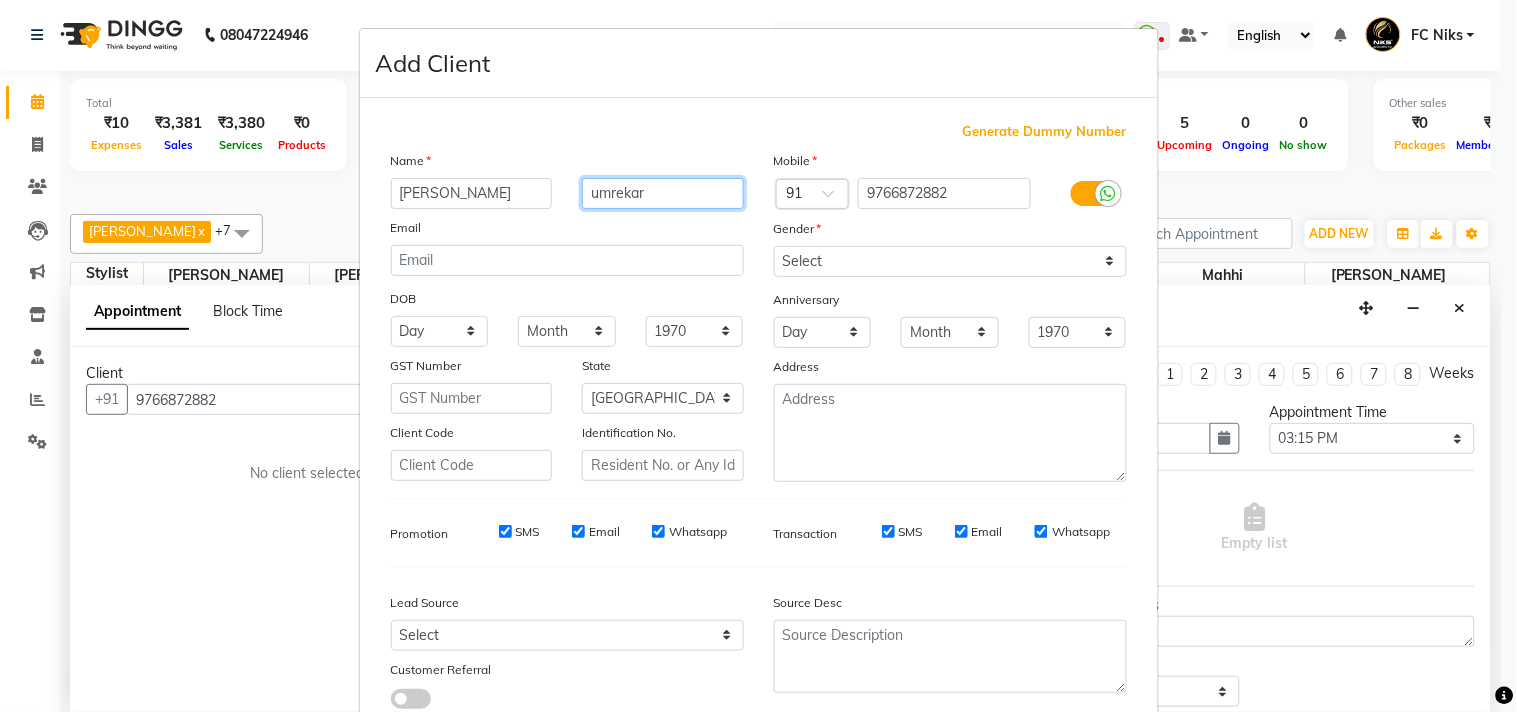 type on "umrekar" 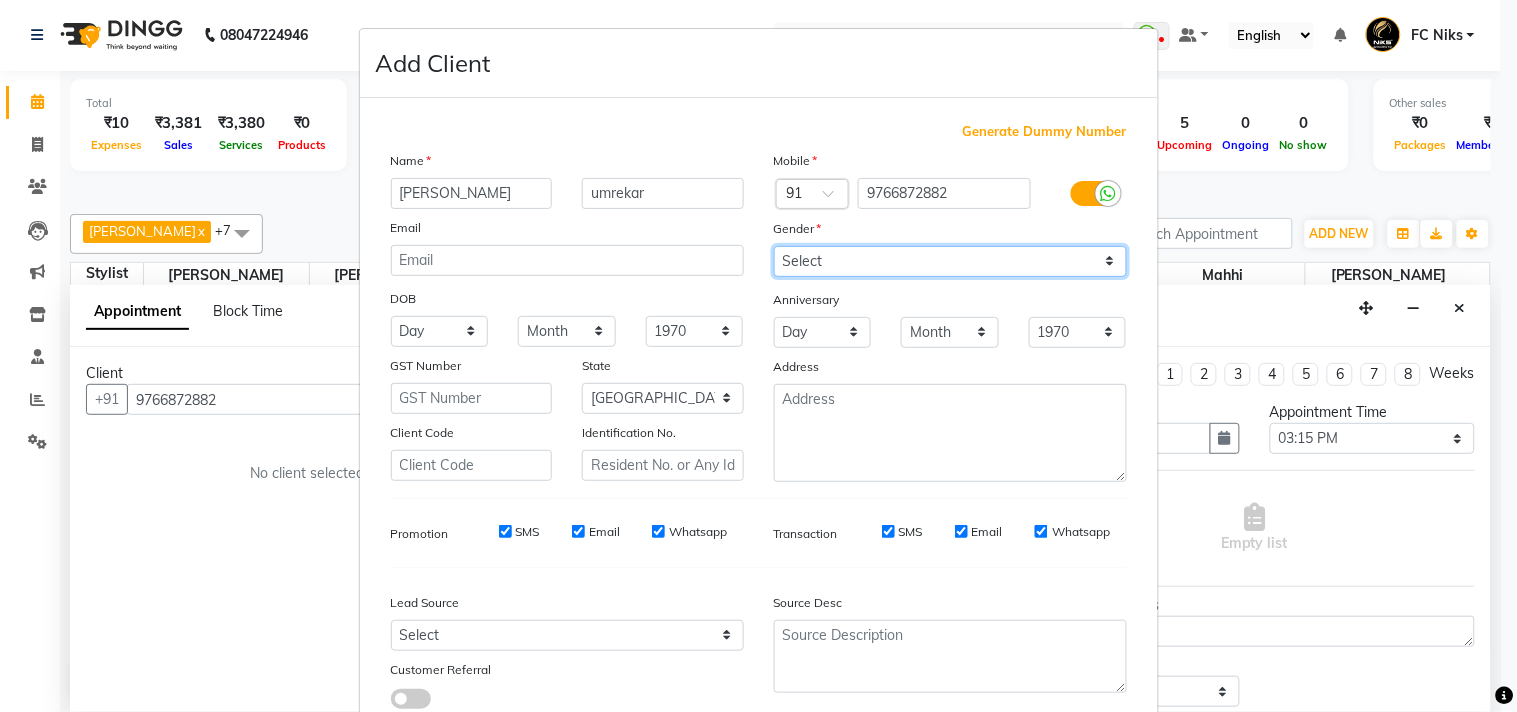 click on "Select [DEMOGRAPHIC_DATA] [DEMOGRAPHIC_DATA] Other Prefer Not To Say" at bounding box center (950, 261) 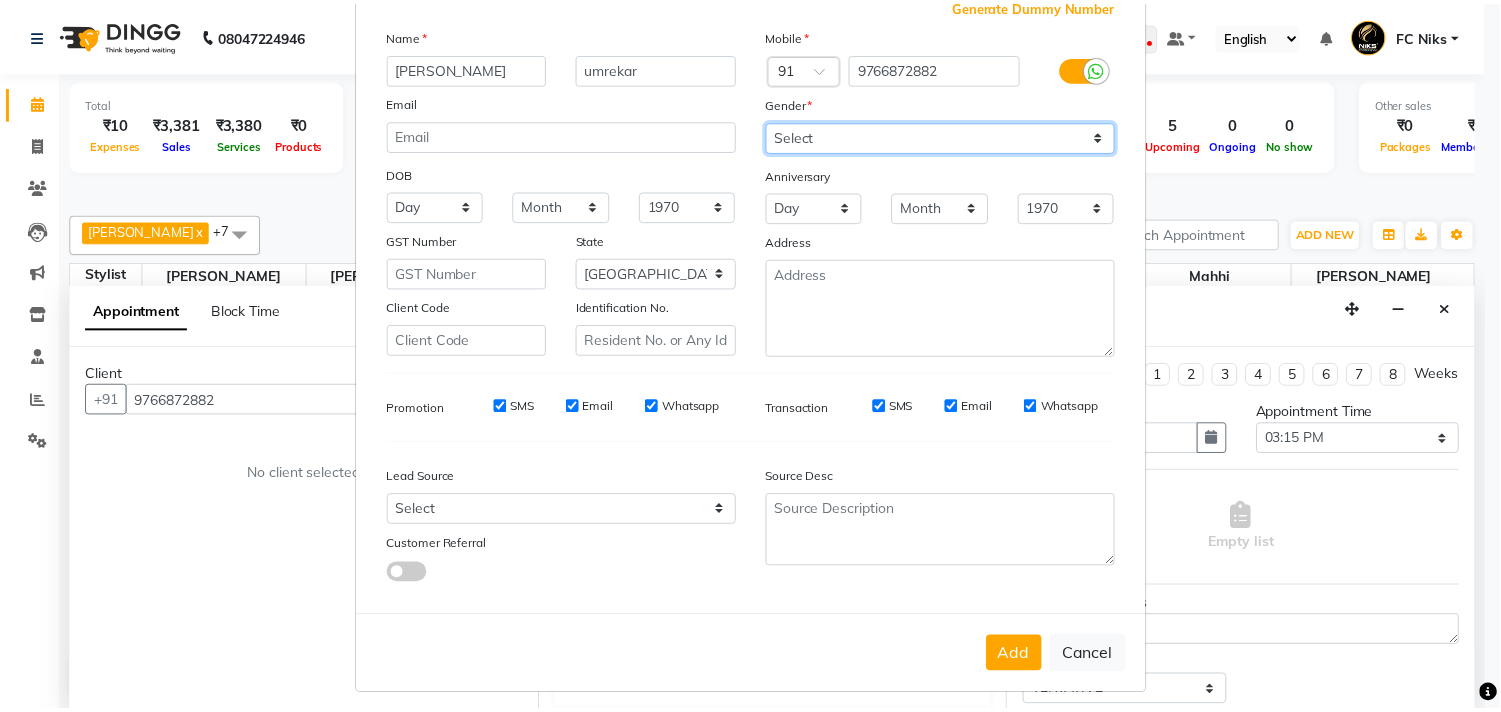scroll, scrollTop: 138, scrollLeft: 0, axis: vertical 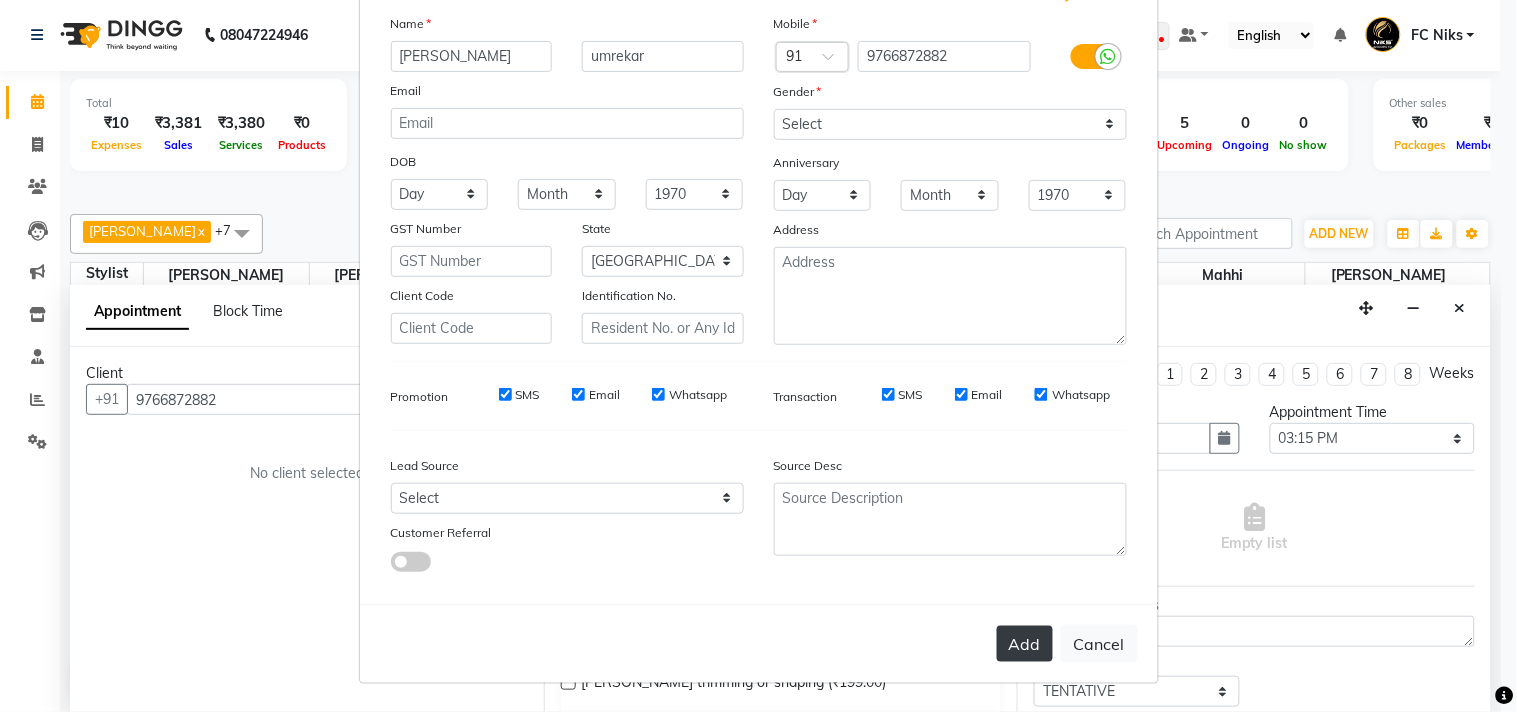 click on "Add" at bounding box center [1025, 644] 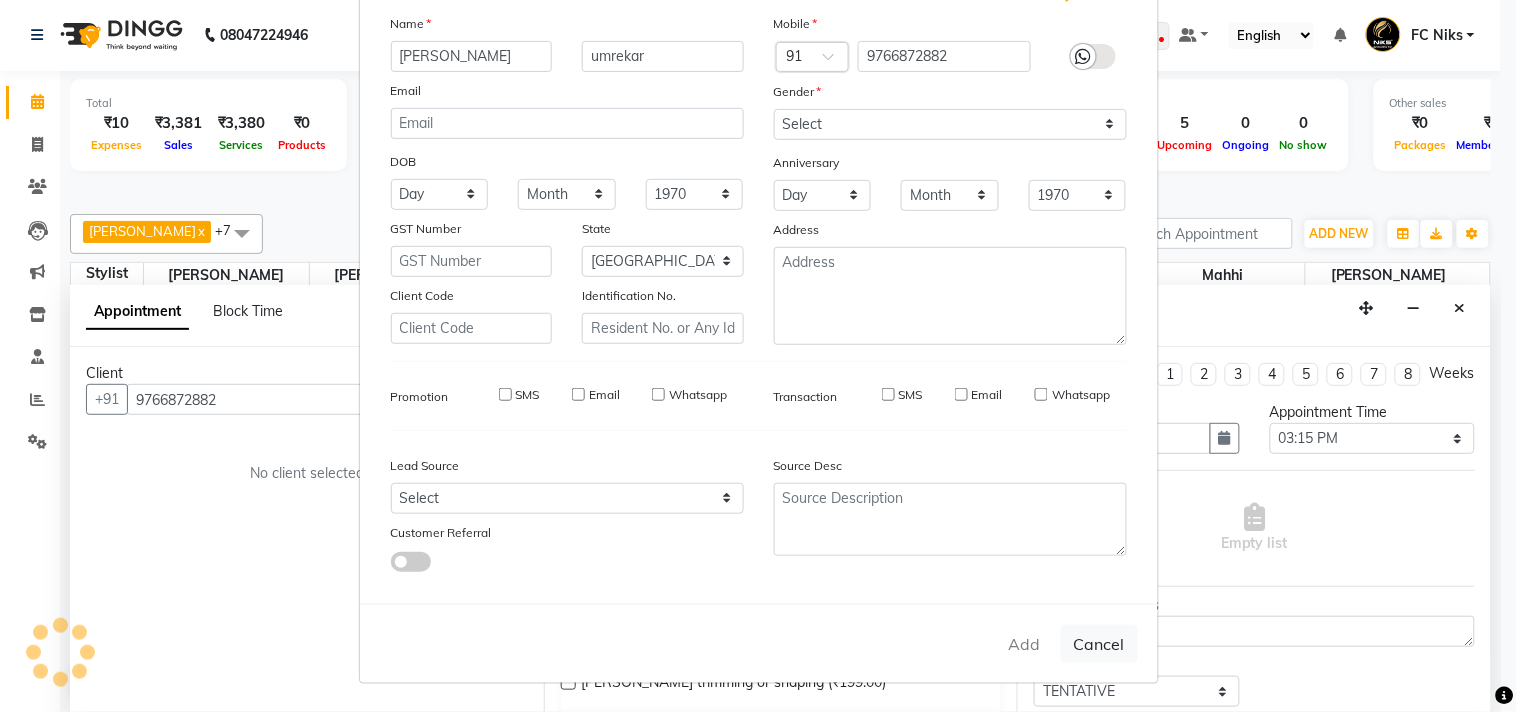 type on "97******82" 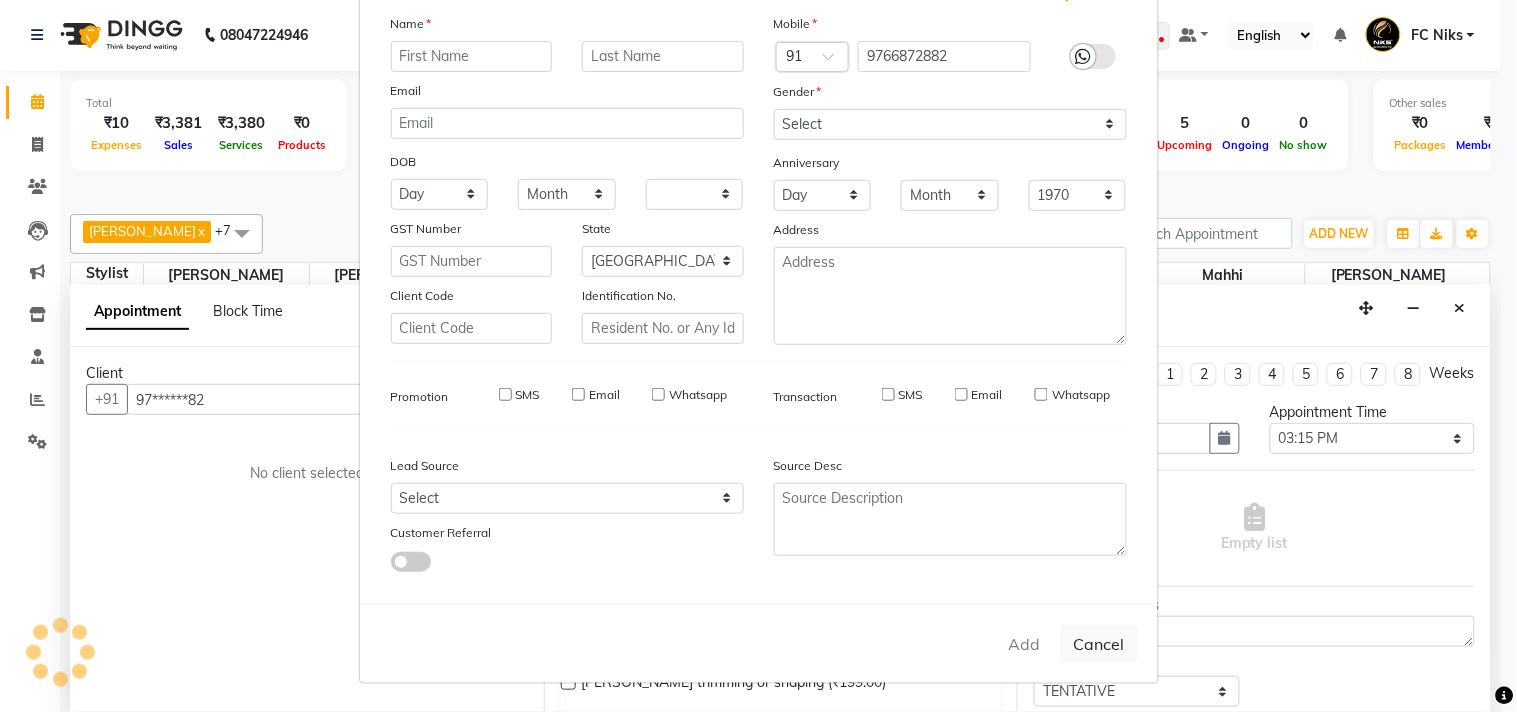 select on "null" 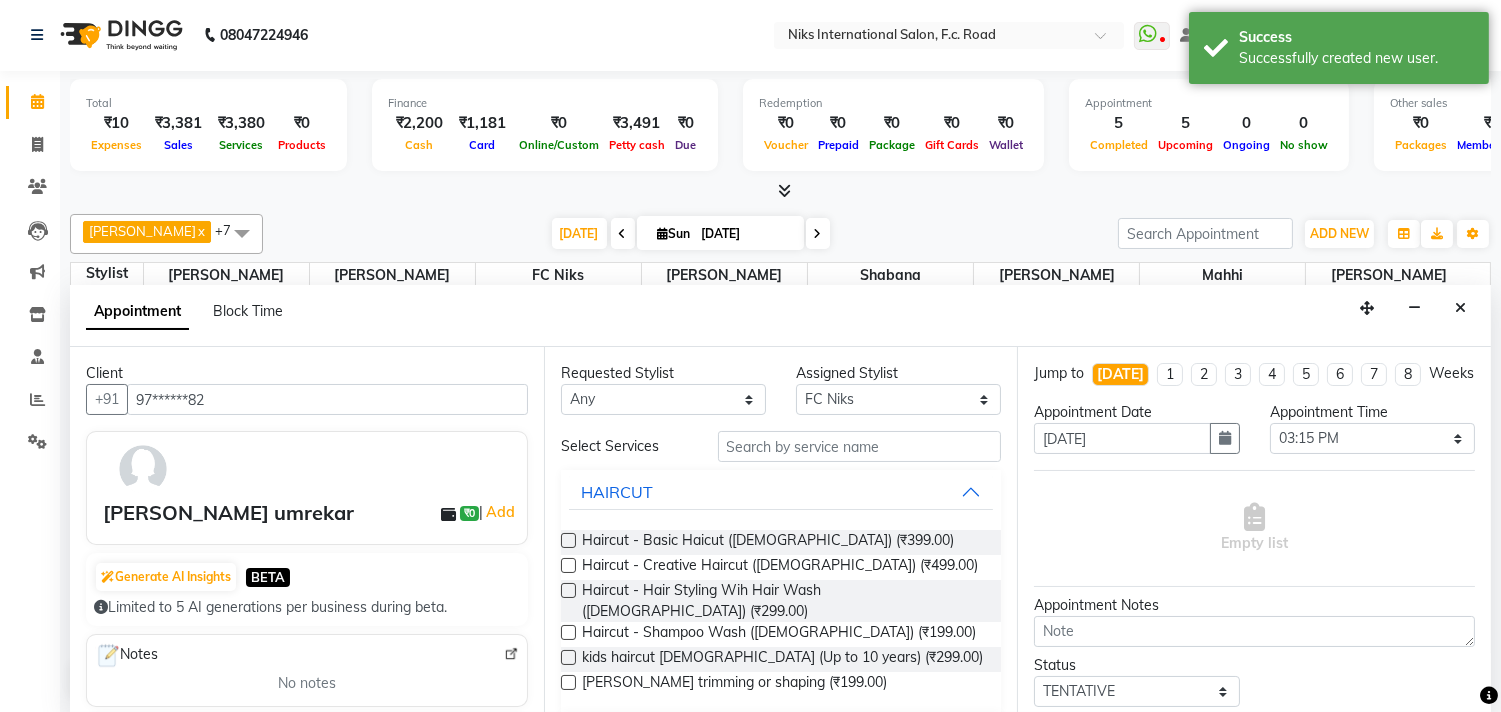 scroll, scrollTop: 0, scrollLeft: 0, axis: both 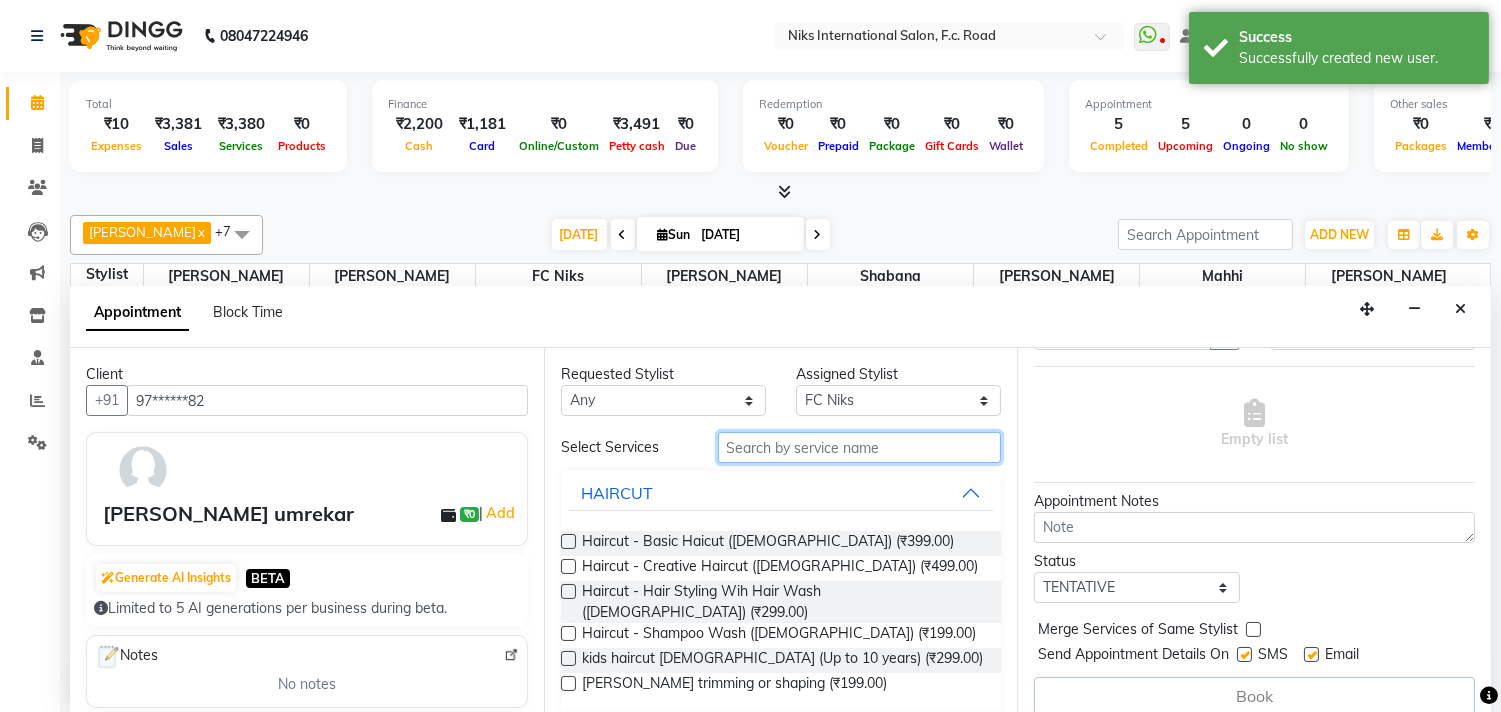 click at bounding box center (860, 447) 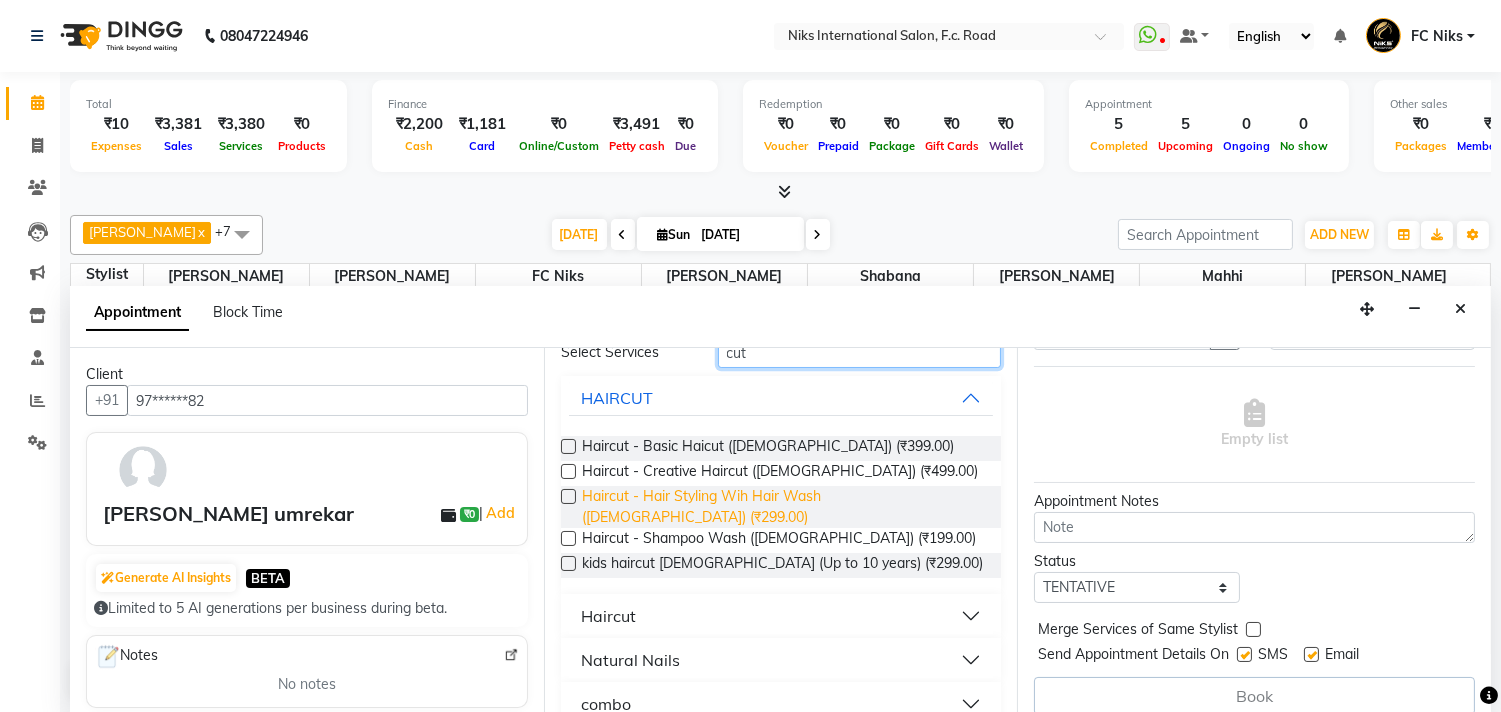 scroll, scrollTop: 105, scrollLeft: 0, axis: vertical 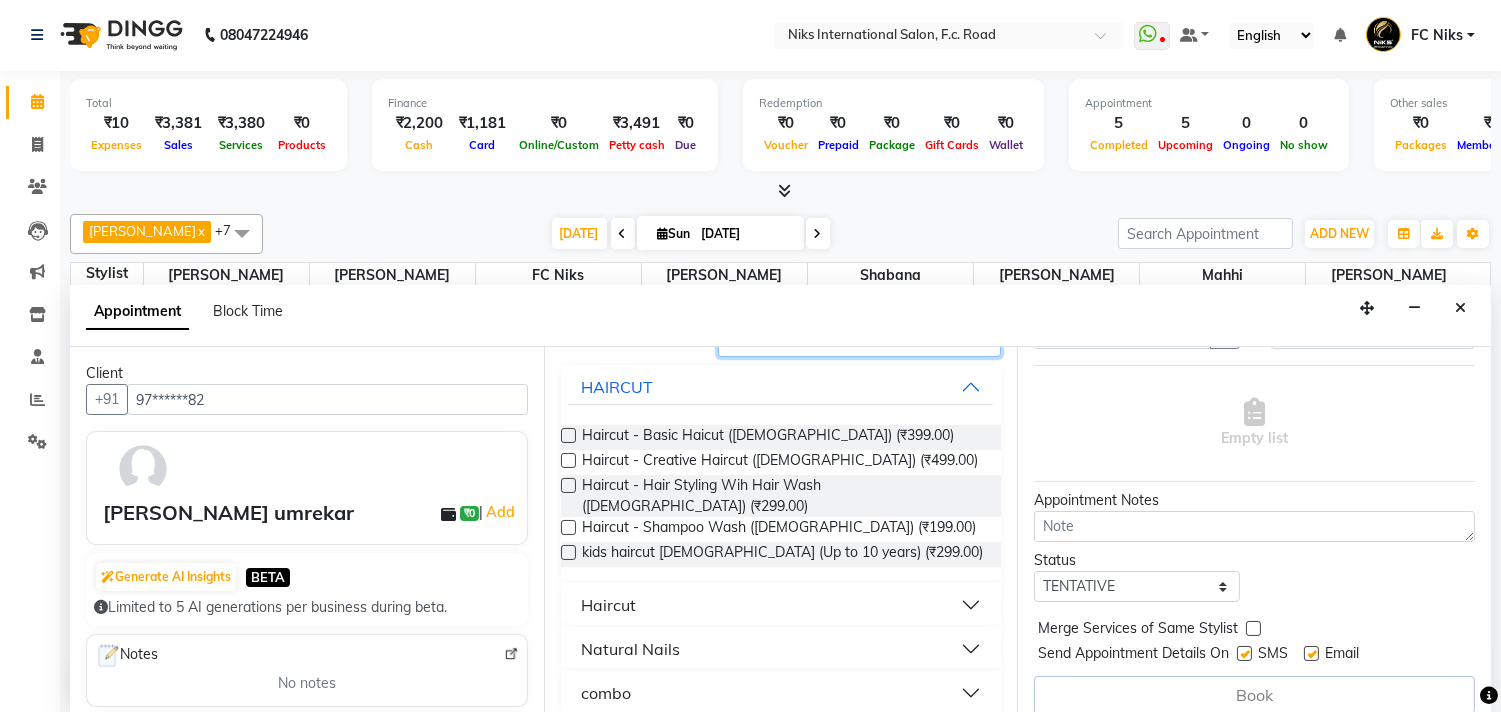 type on "cut" 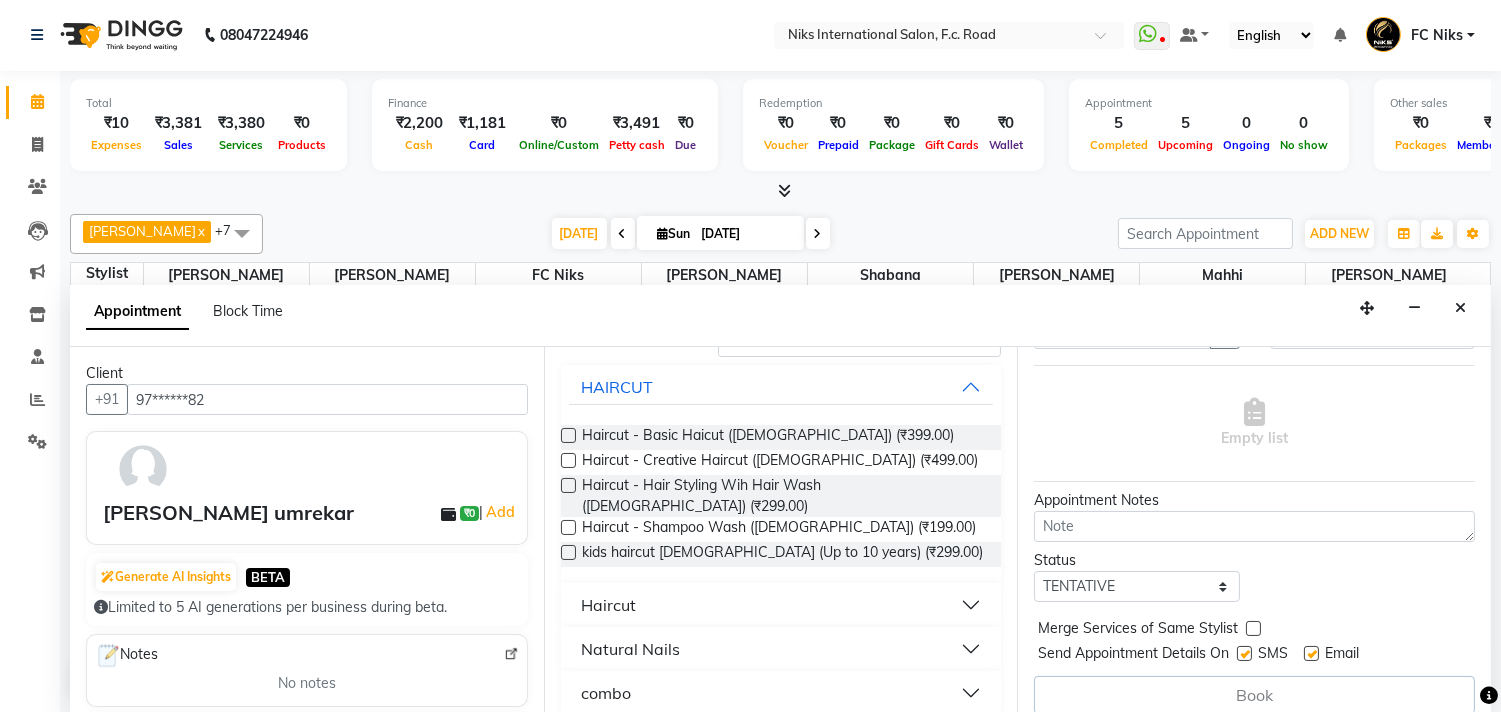 click on "Haircut" at bounding box center (781, 605) 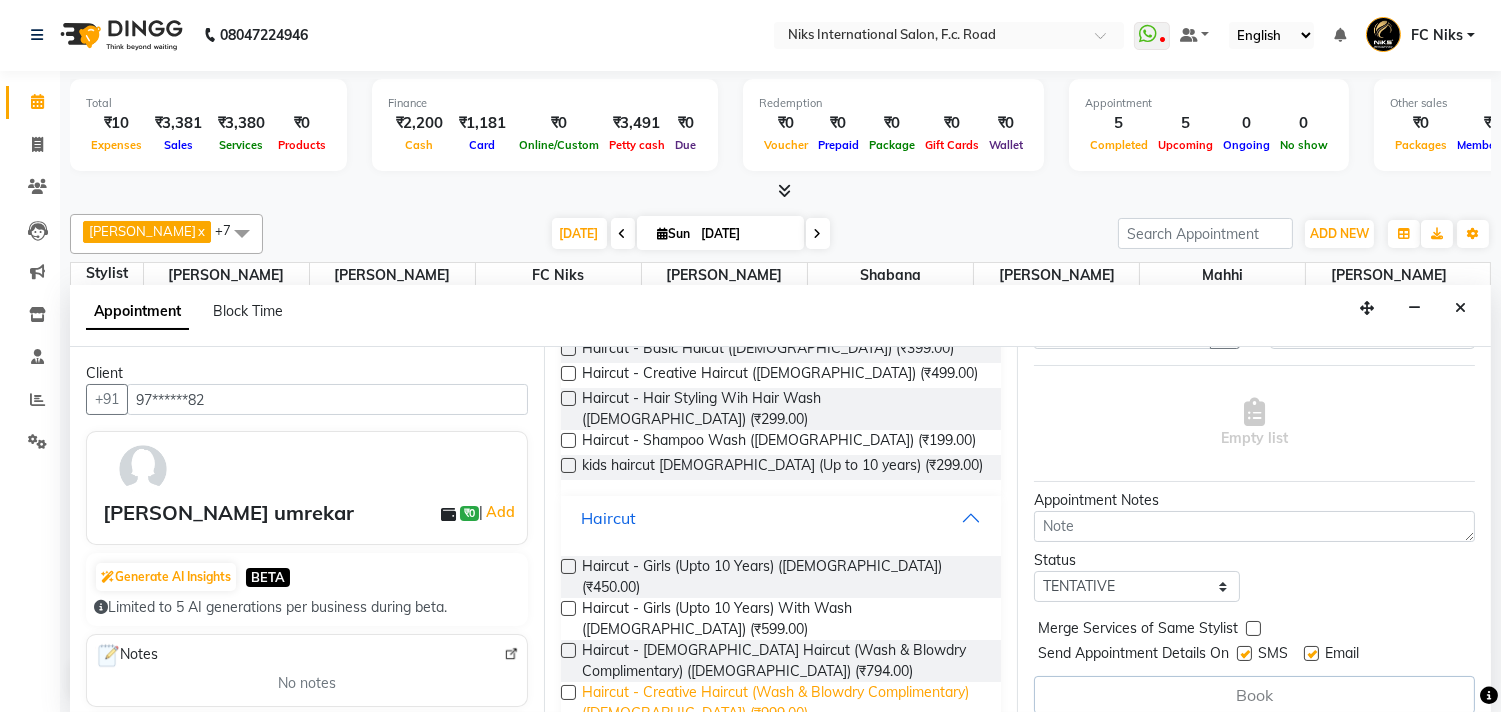 scroll, scrollTop: 258, scrollLeft: 0, axis: vertical 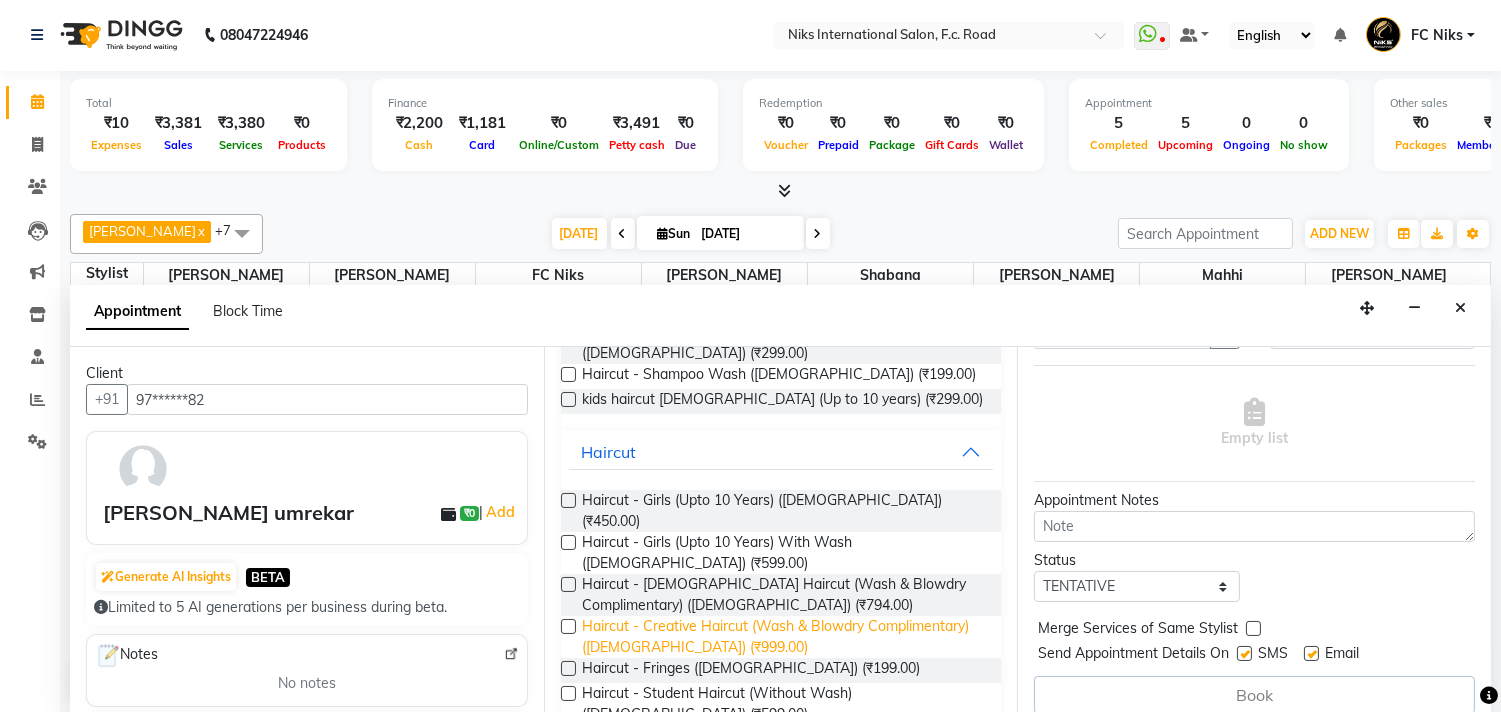click on "Haircut - Creative Haircut (Wash & Blowdry Complimentary) (Female) (₹999.00)" at bounding box center (784, 637) 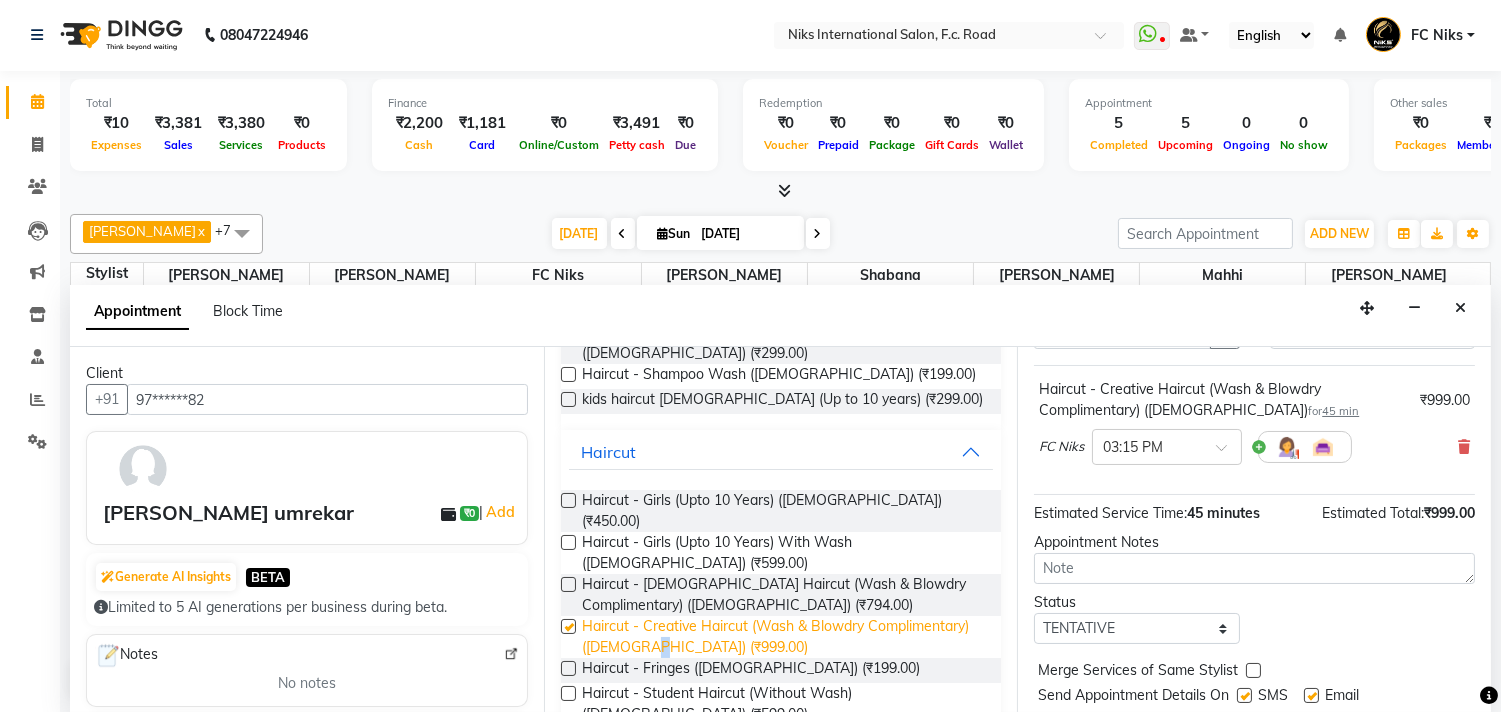checkbox on "false" 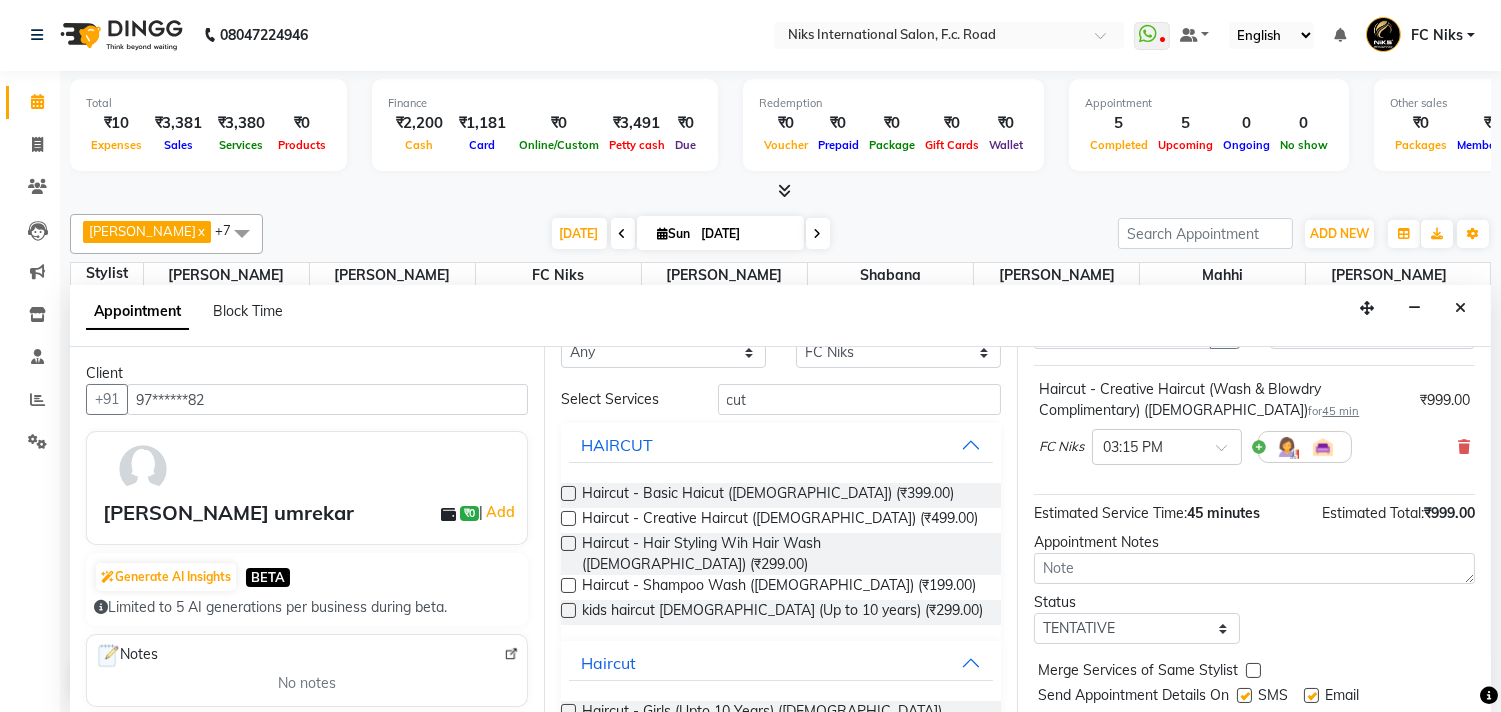 scroll, scrollTop: 0, scrollLeft: 0, axis: both 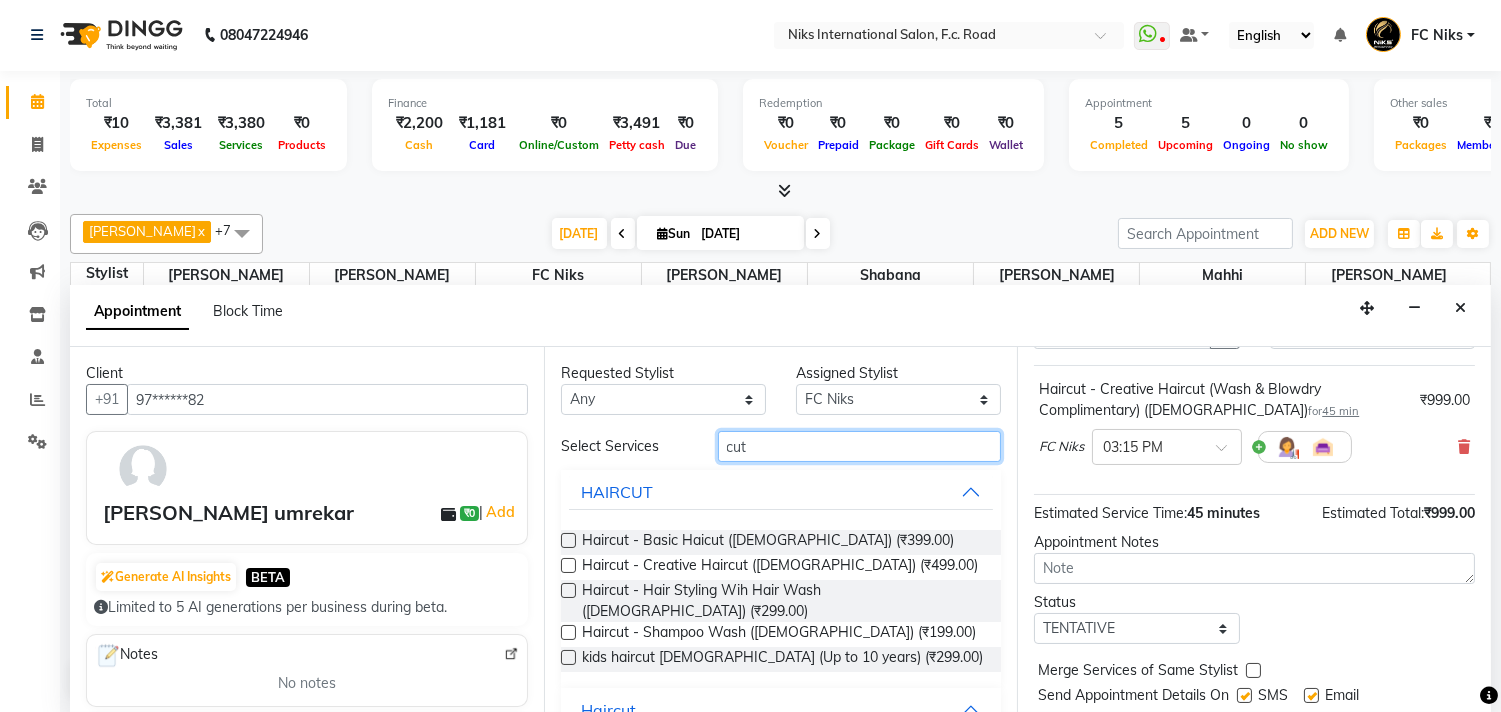 click on "cut" at bounding box center (860, 446) 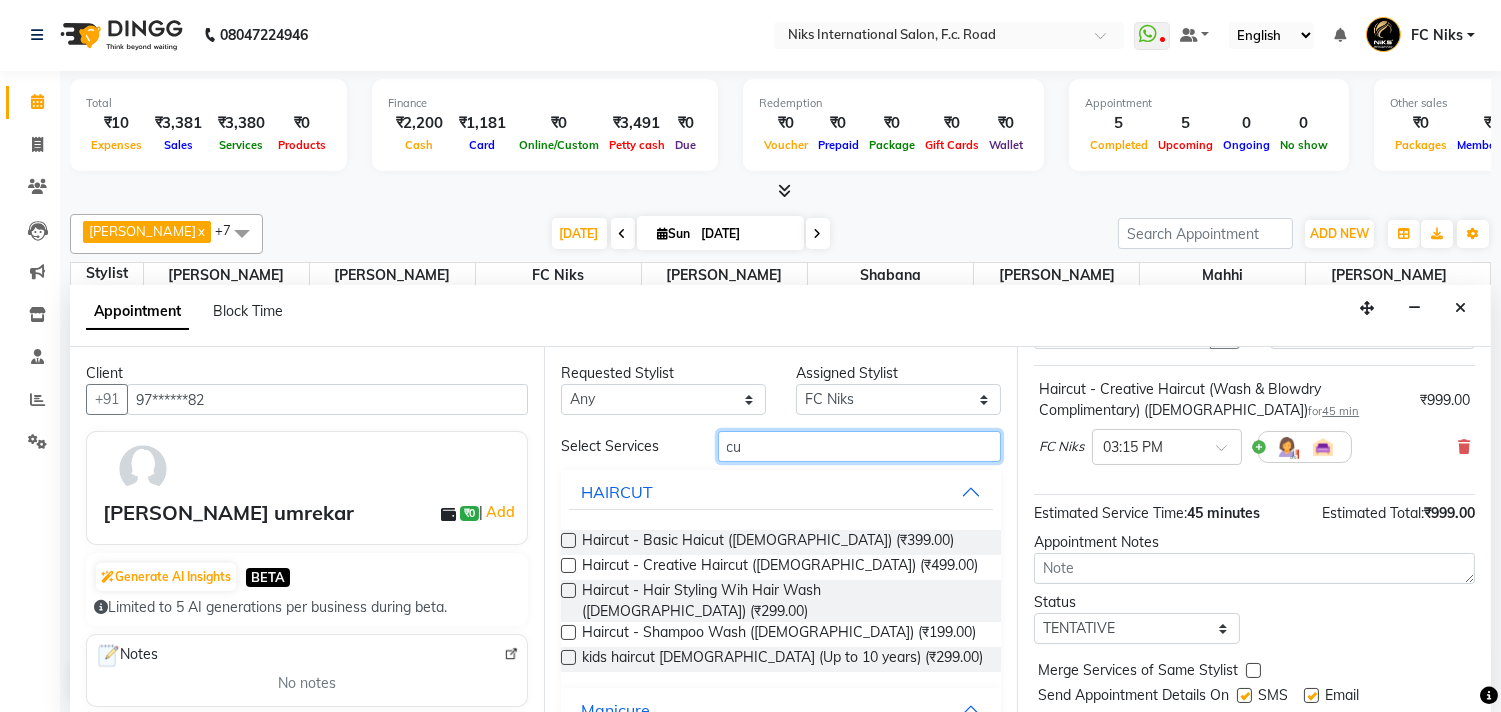 type on "c" 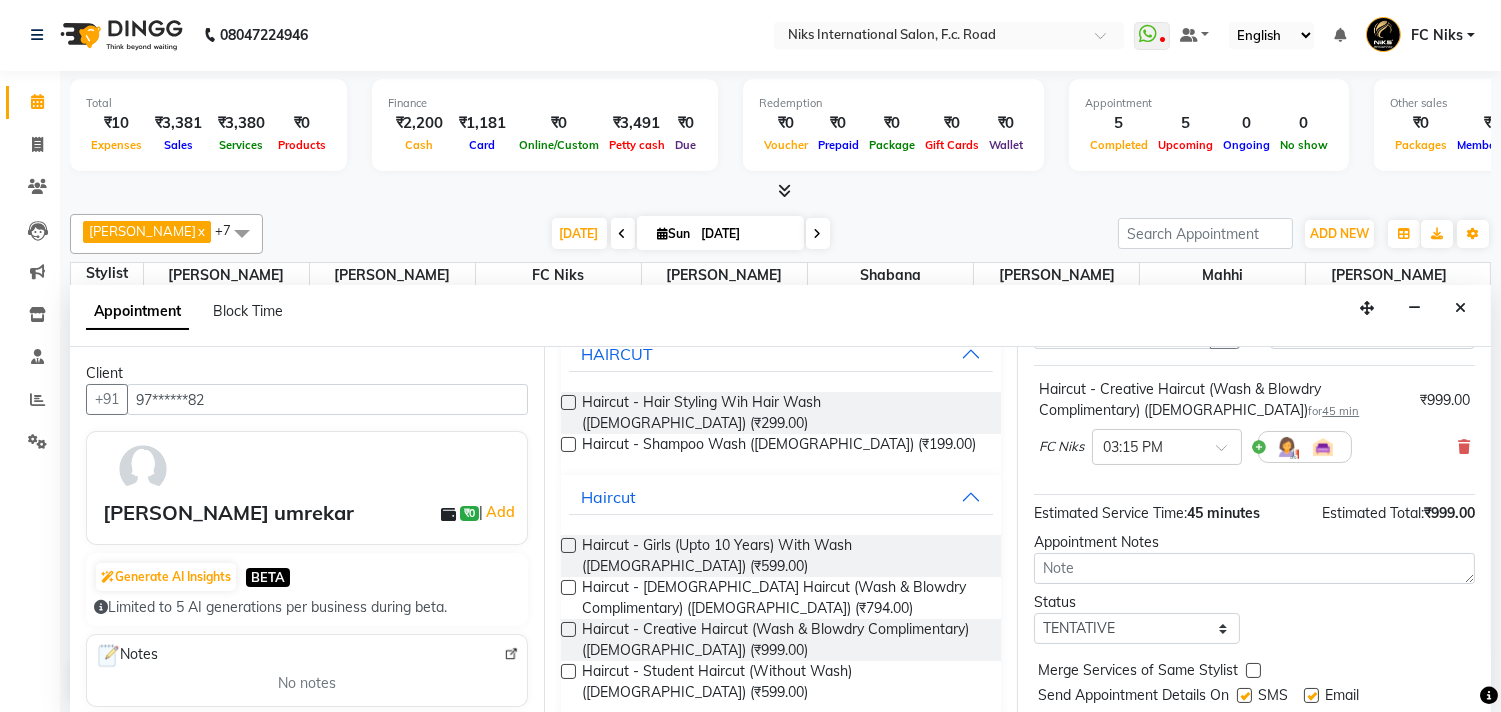 scroll, scrollTop: 185, scrollLeft: 0, axis: vertical 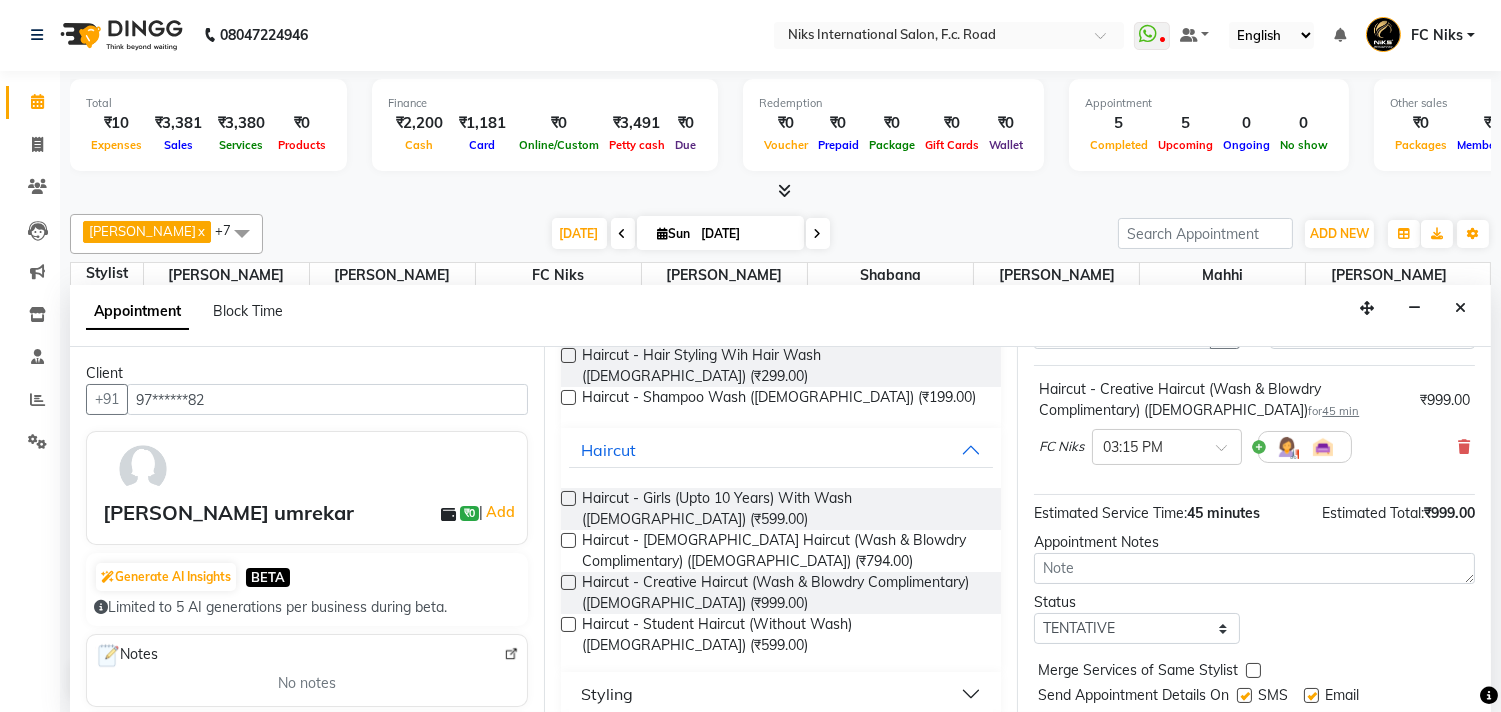 type on "wash" 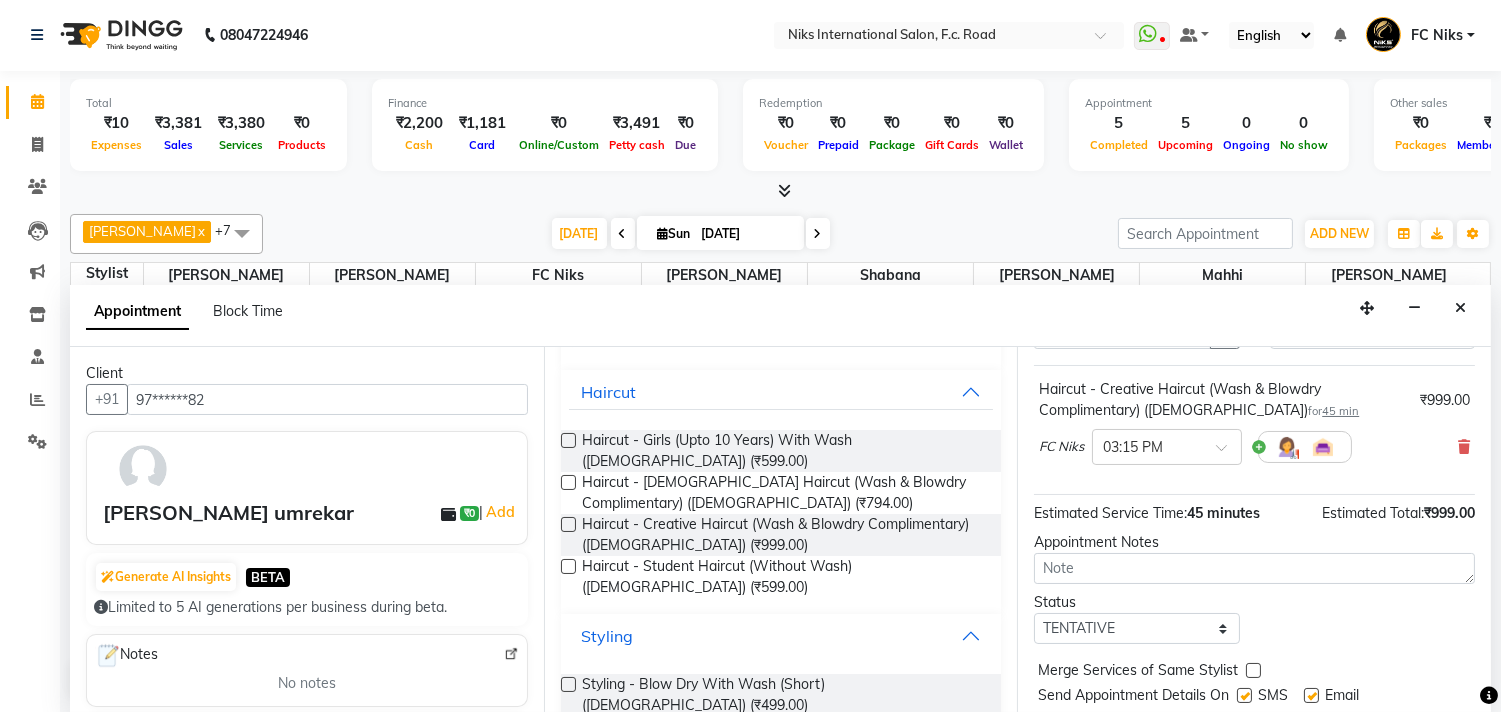 scroll, scrollTop: 258, scrollLeft: 0, axis: vertical 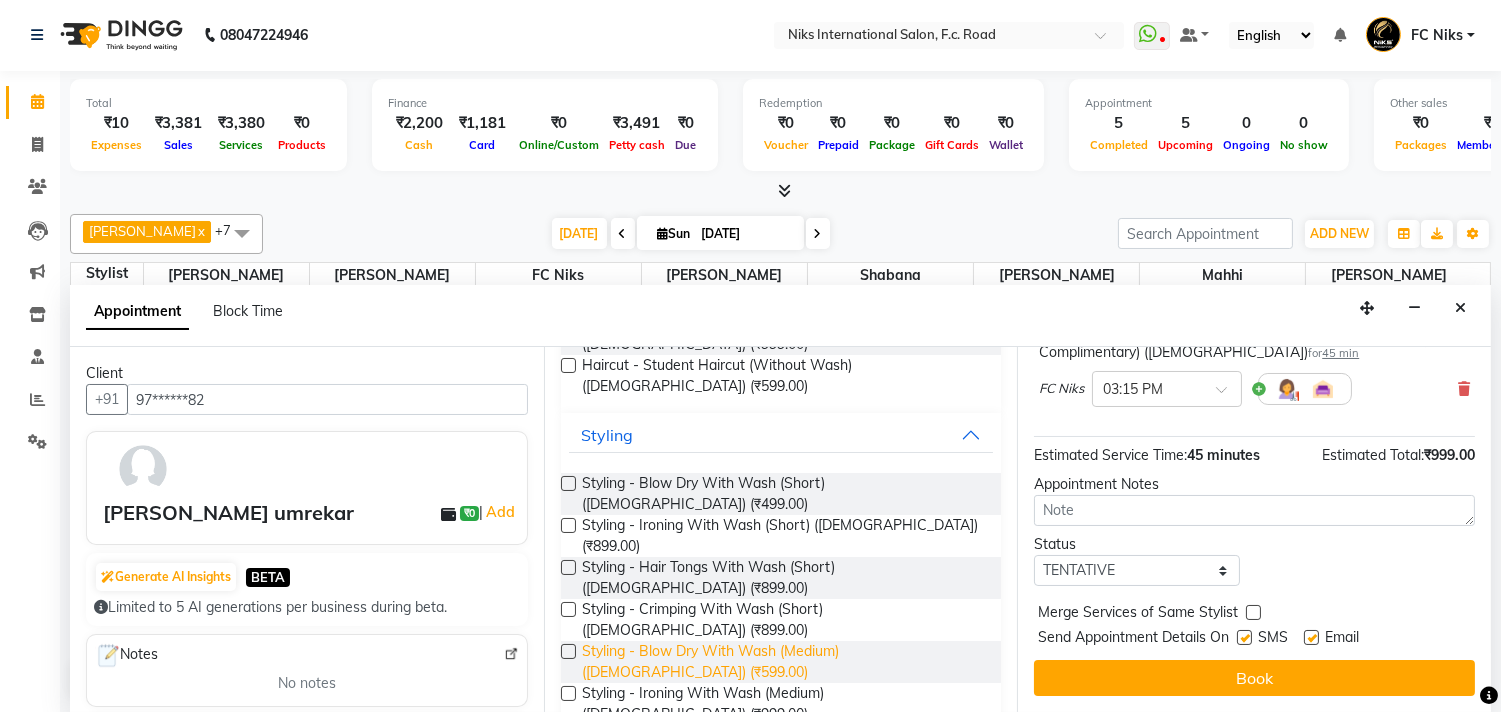 click on "Styling  - Blow Dry With Wash  (Medium) (Female) (₹599.00)" at bounding box center (784, 662) 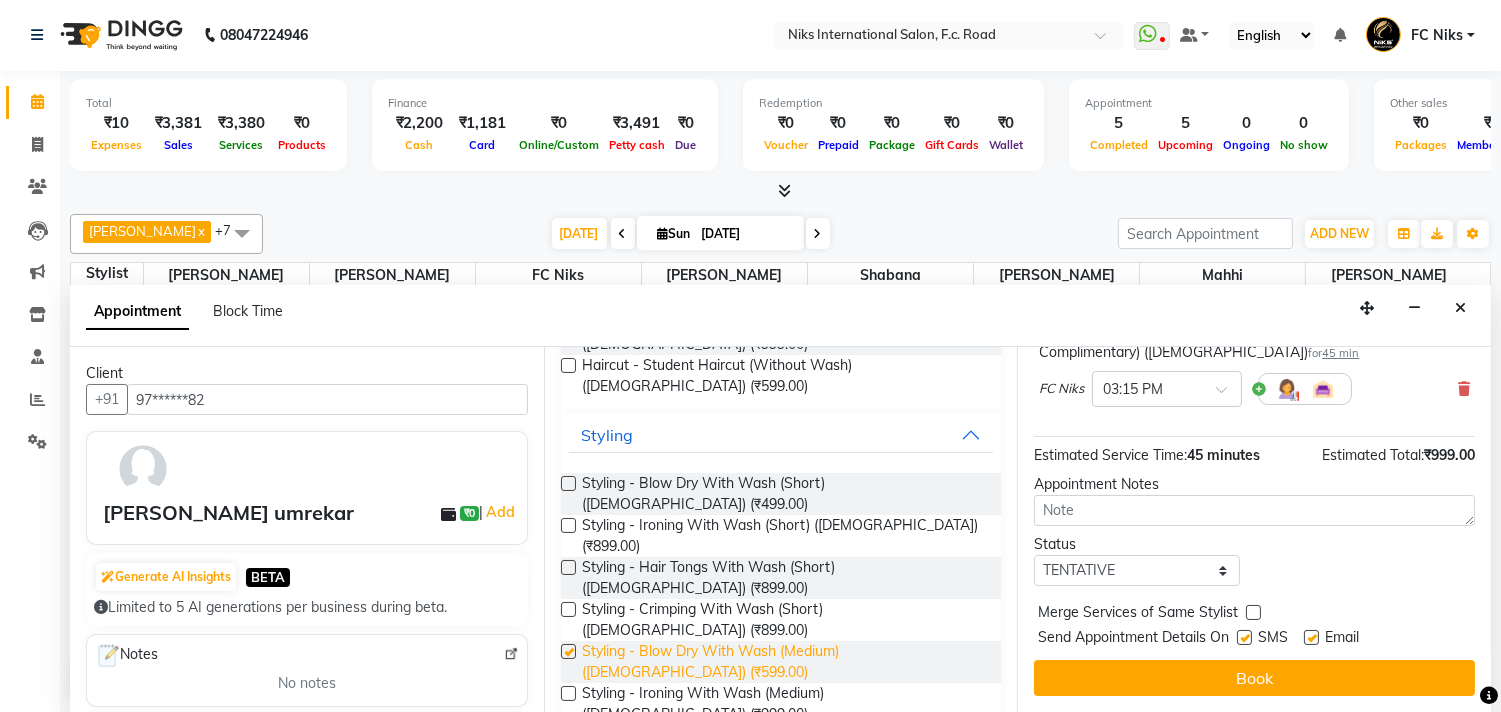 checkbox on "false" 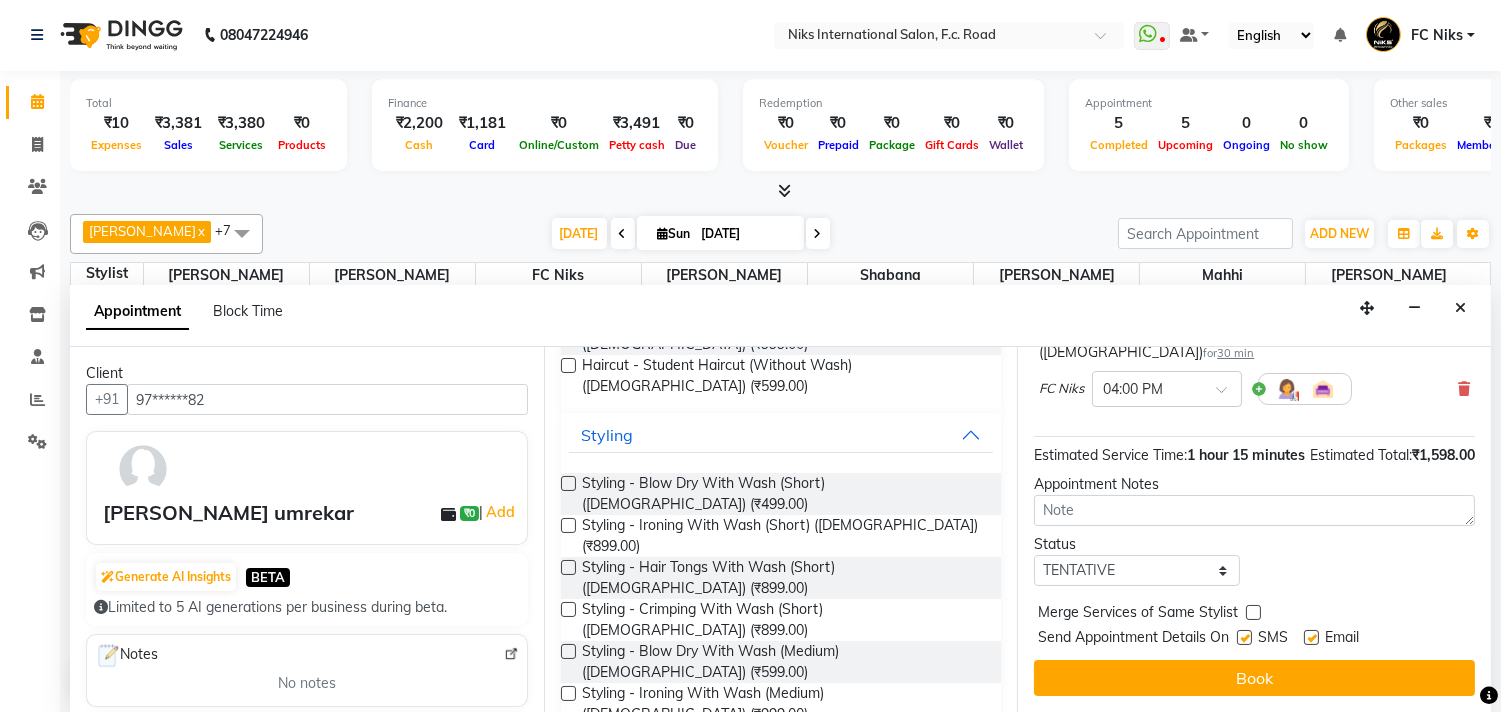 scroll, scrollTop: 314, scrollLeft: 0, axis: vertical 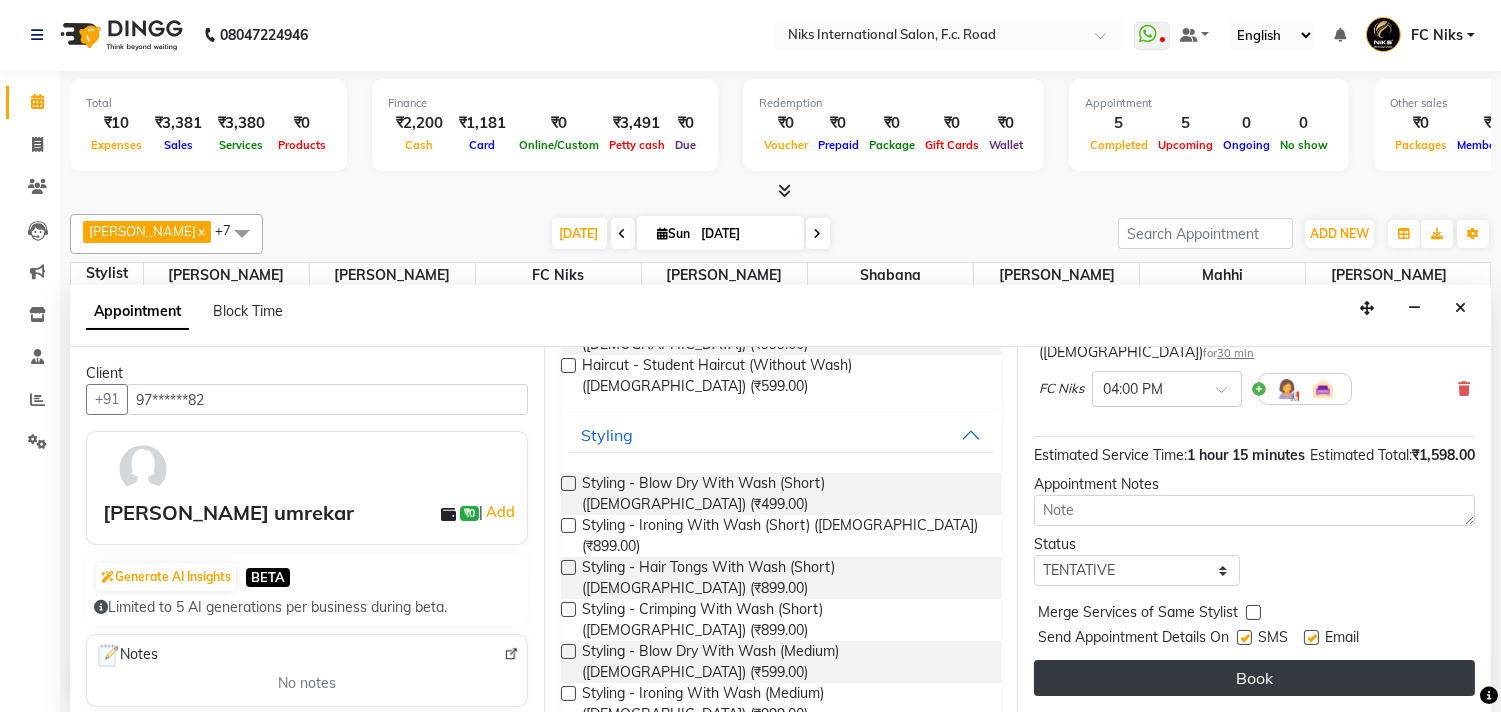 click on "Book" at bounding box center [1254, 678] 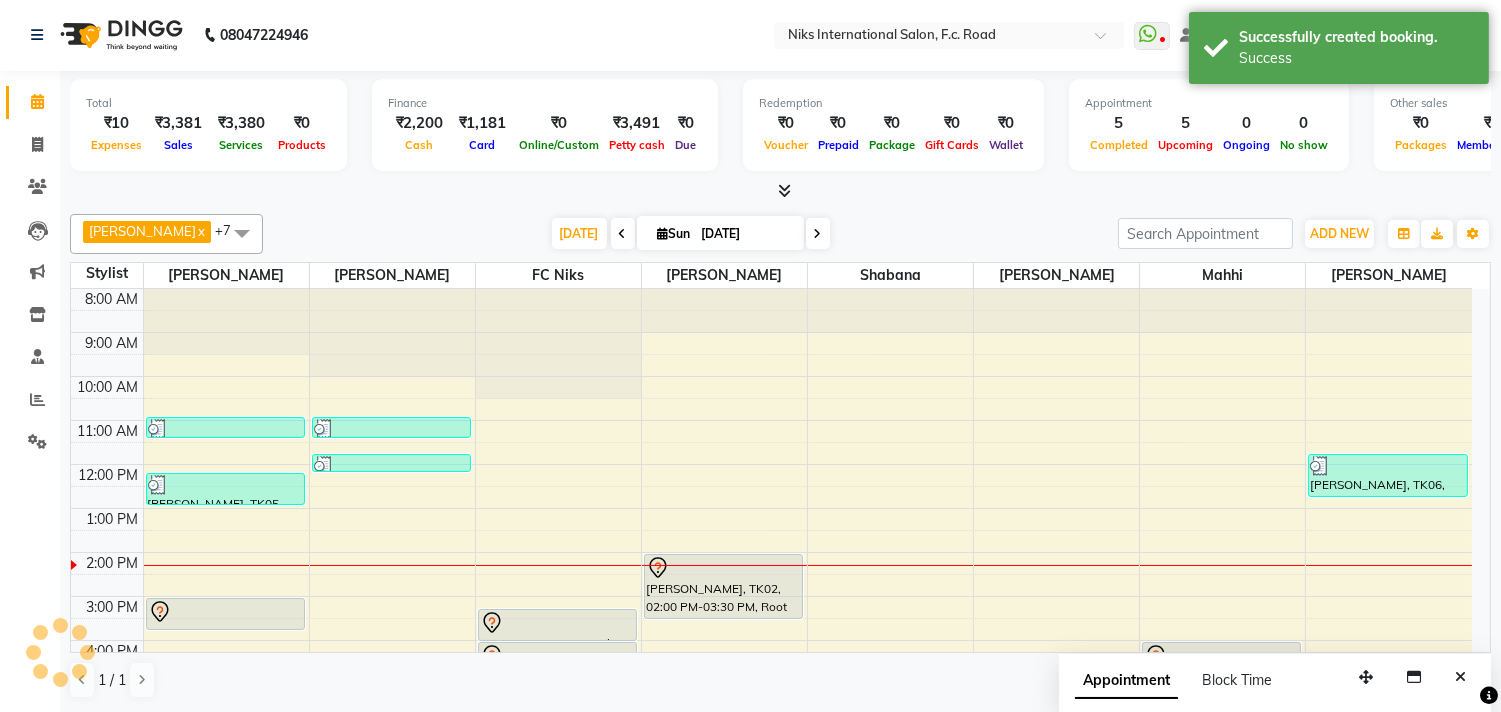 scroll, scrollTop: 0, scrollLeft: 0, axis: both 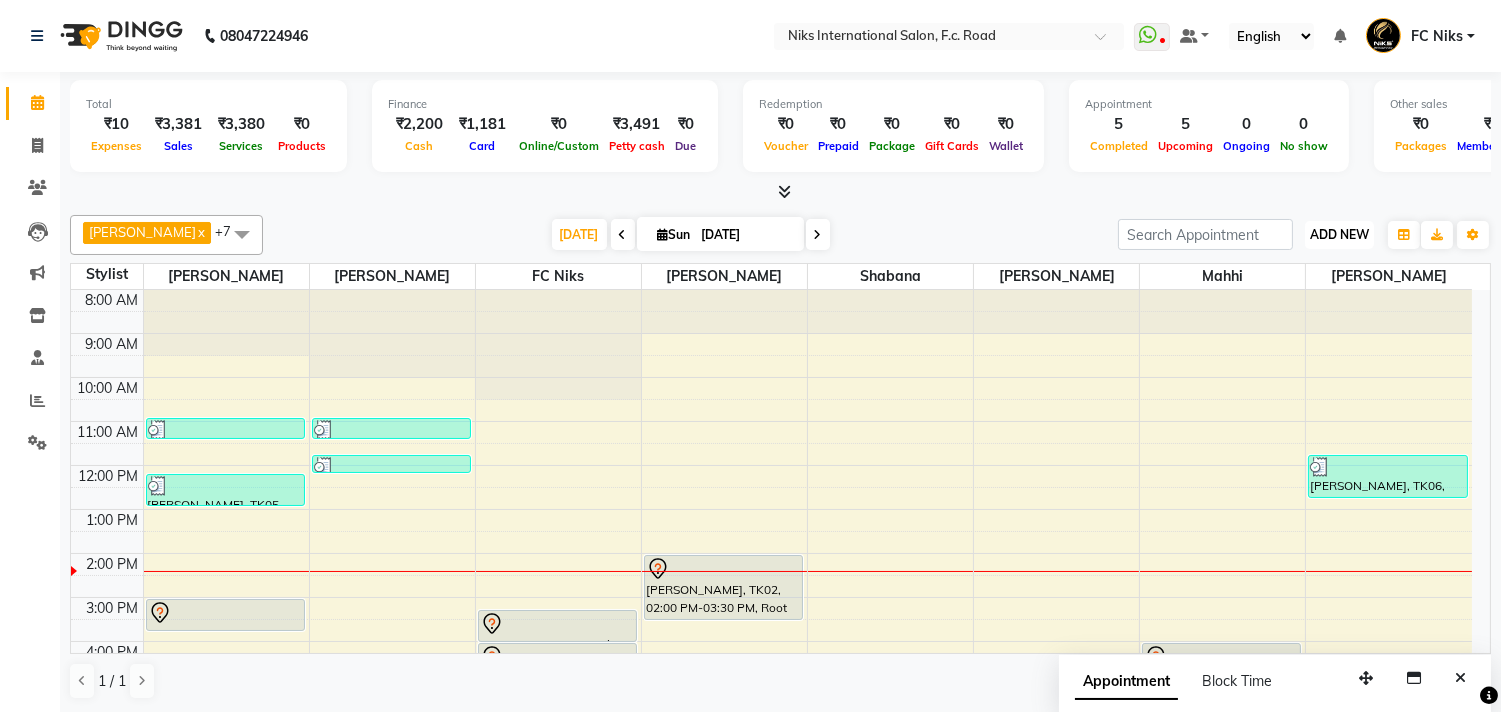 click on "ADD NEW" at bounding box center [1339, 234] 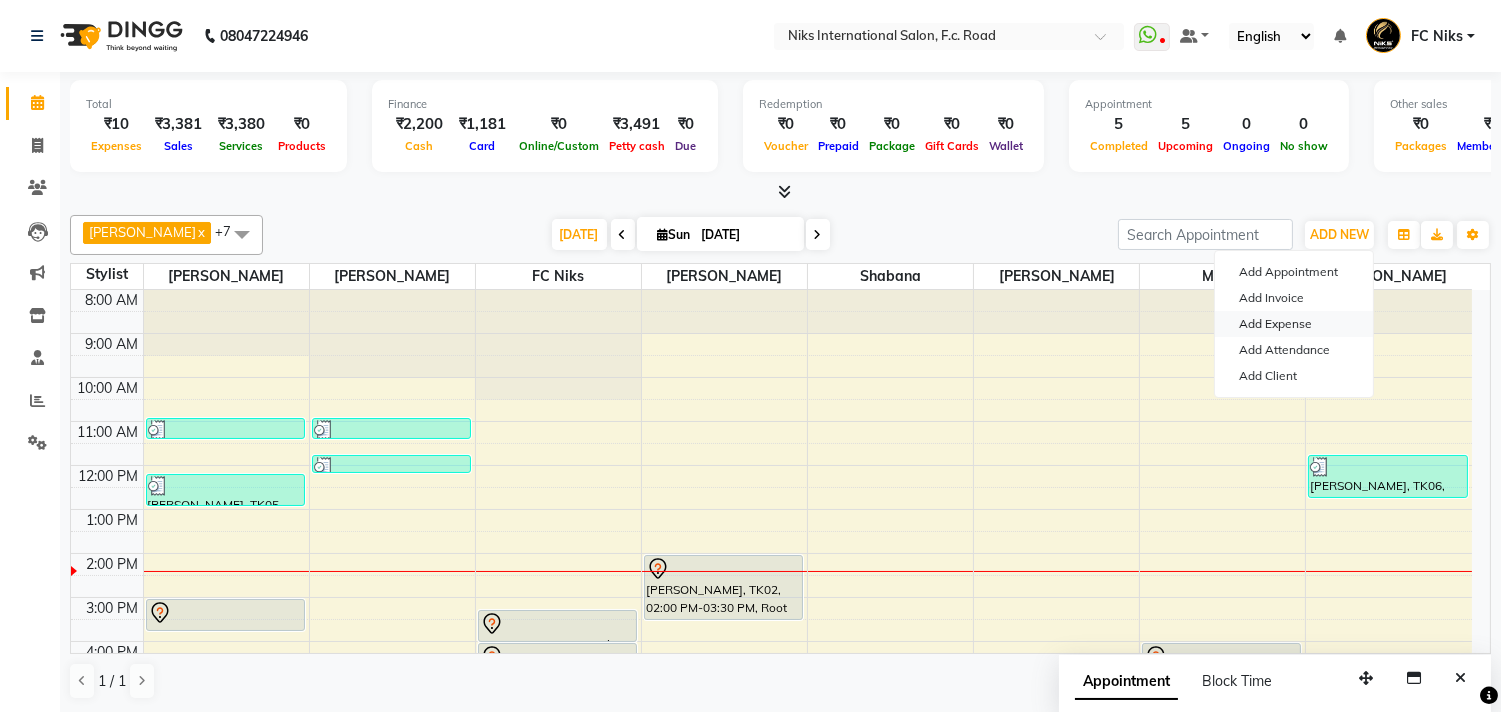 click on "Add Expense" at bounding box center [1294, 324] 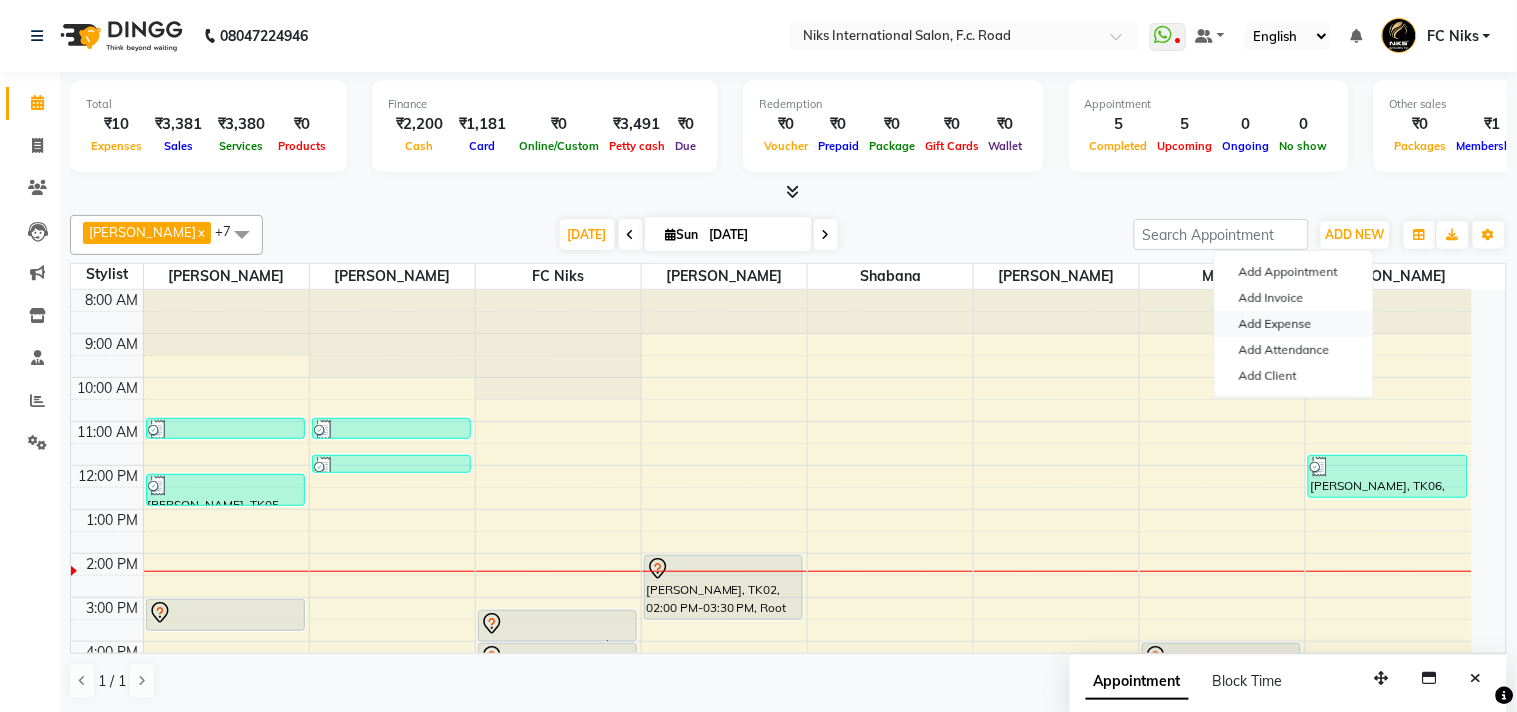 select on "1" 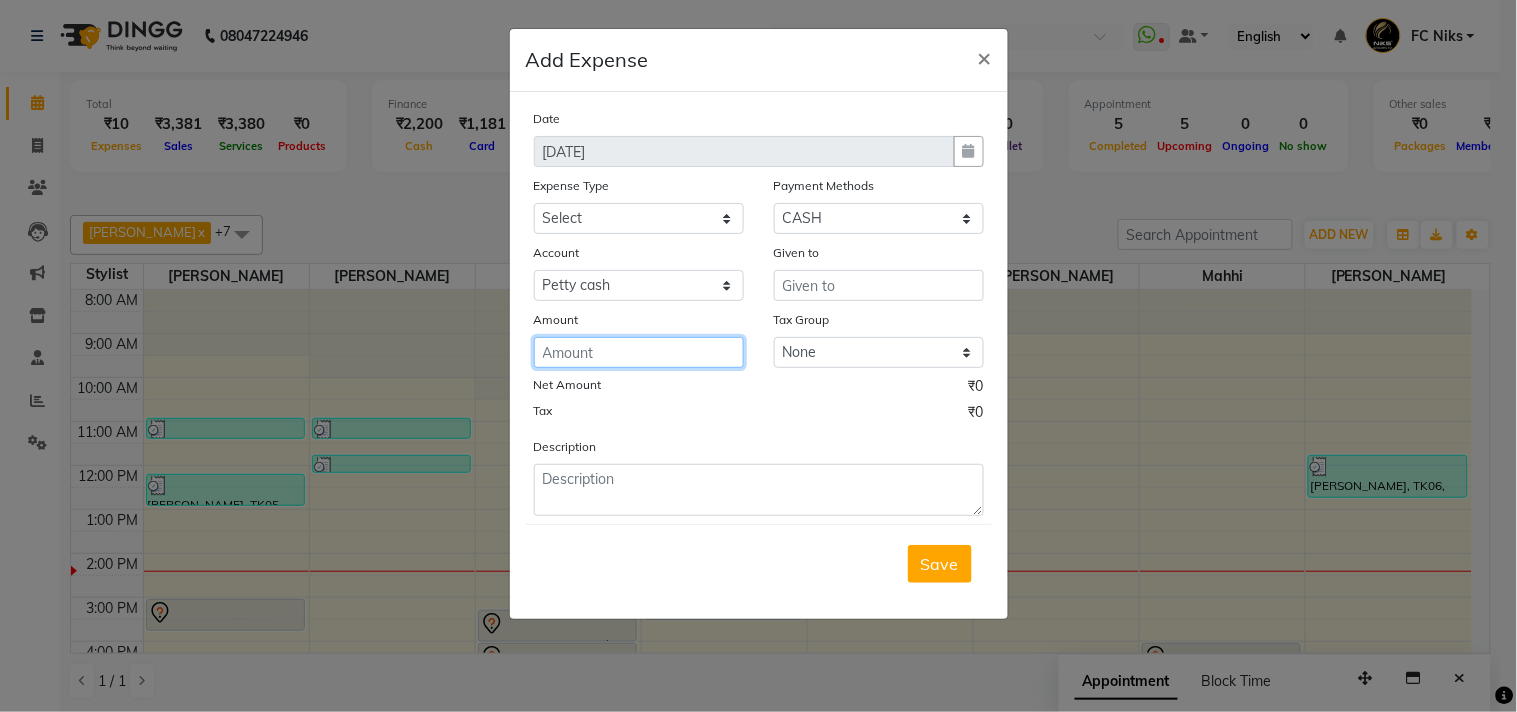 click 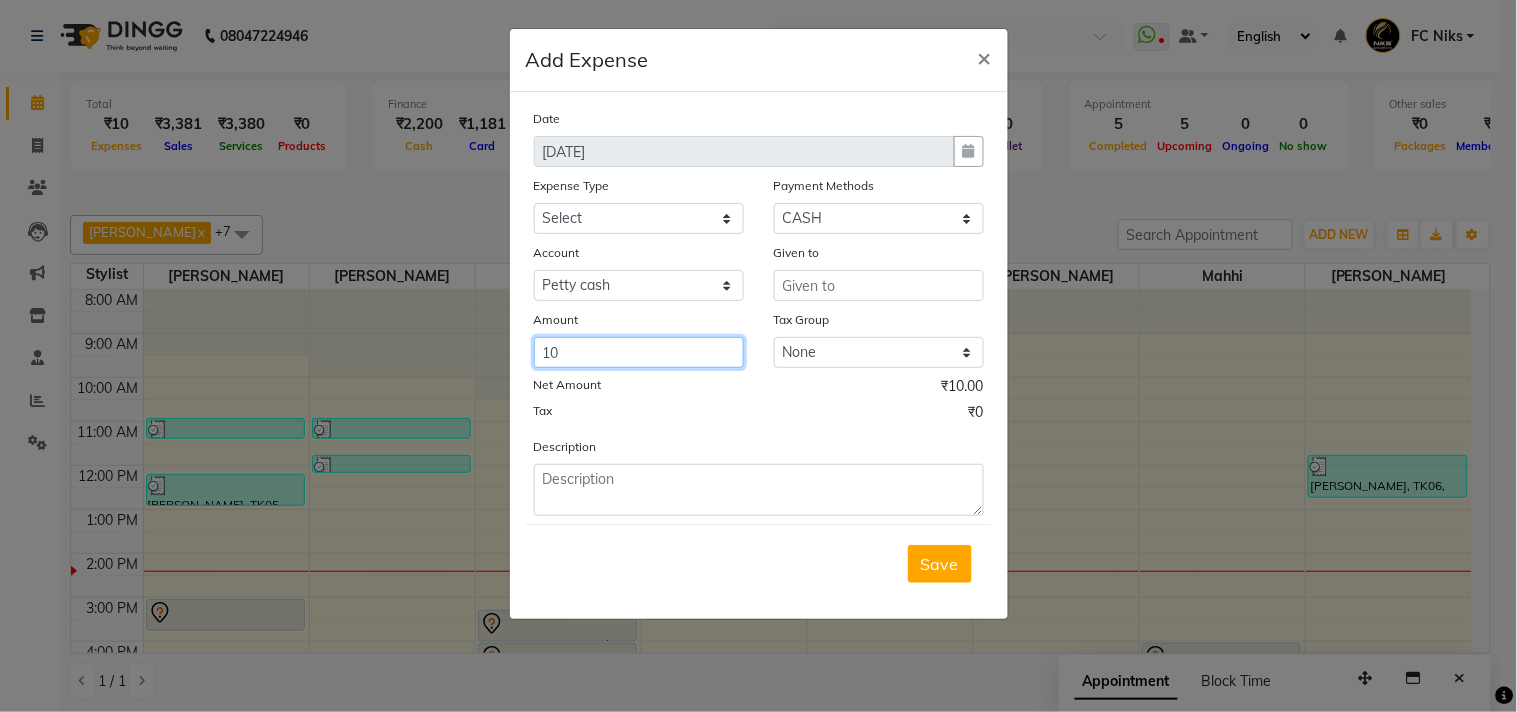 type on "10" 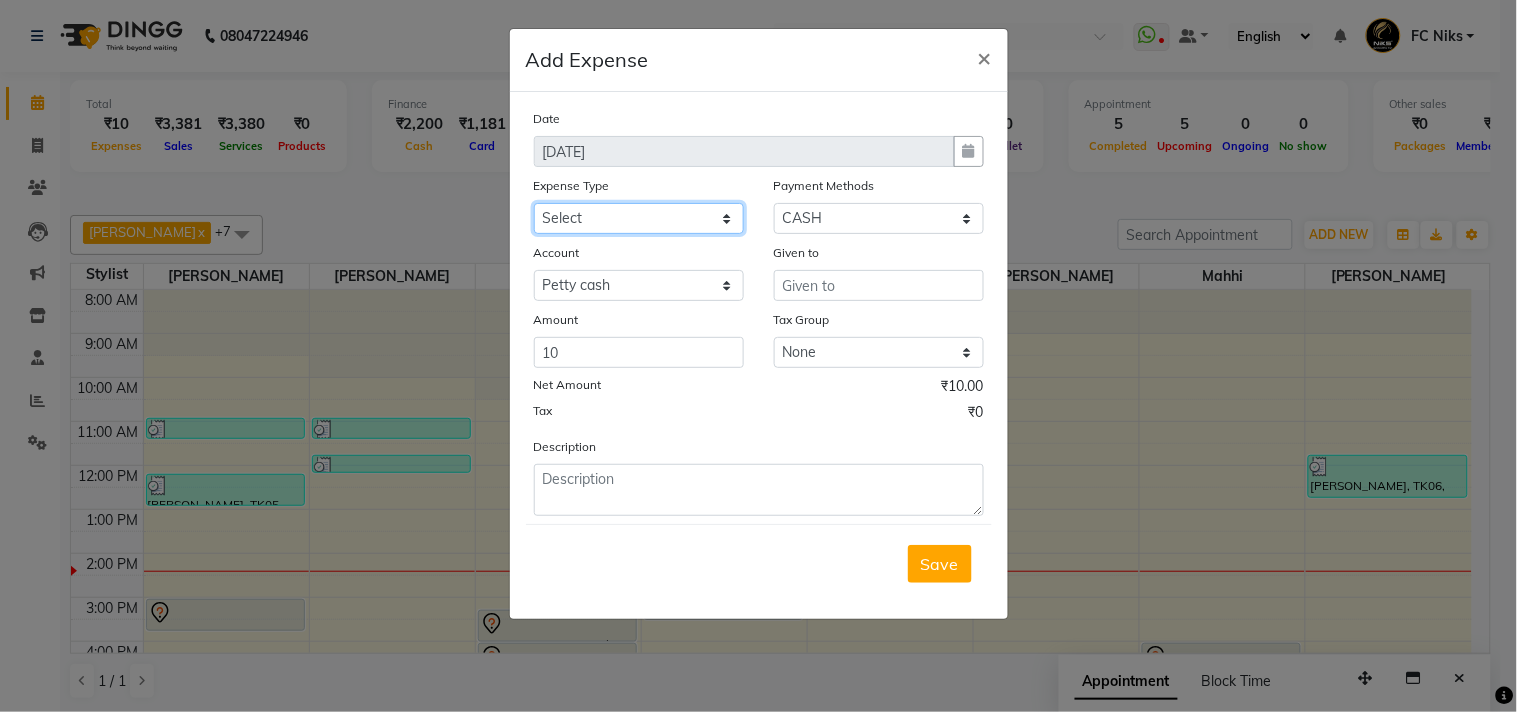 click on "Select Cash transfer to hub Client Snacks Donation Equipment Maintenance Miscellaneous Other Pantry Product Salary Staff Refreshment Tea & Refreshment Travalling" 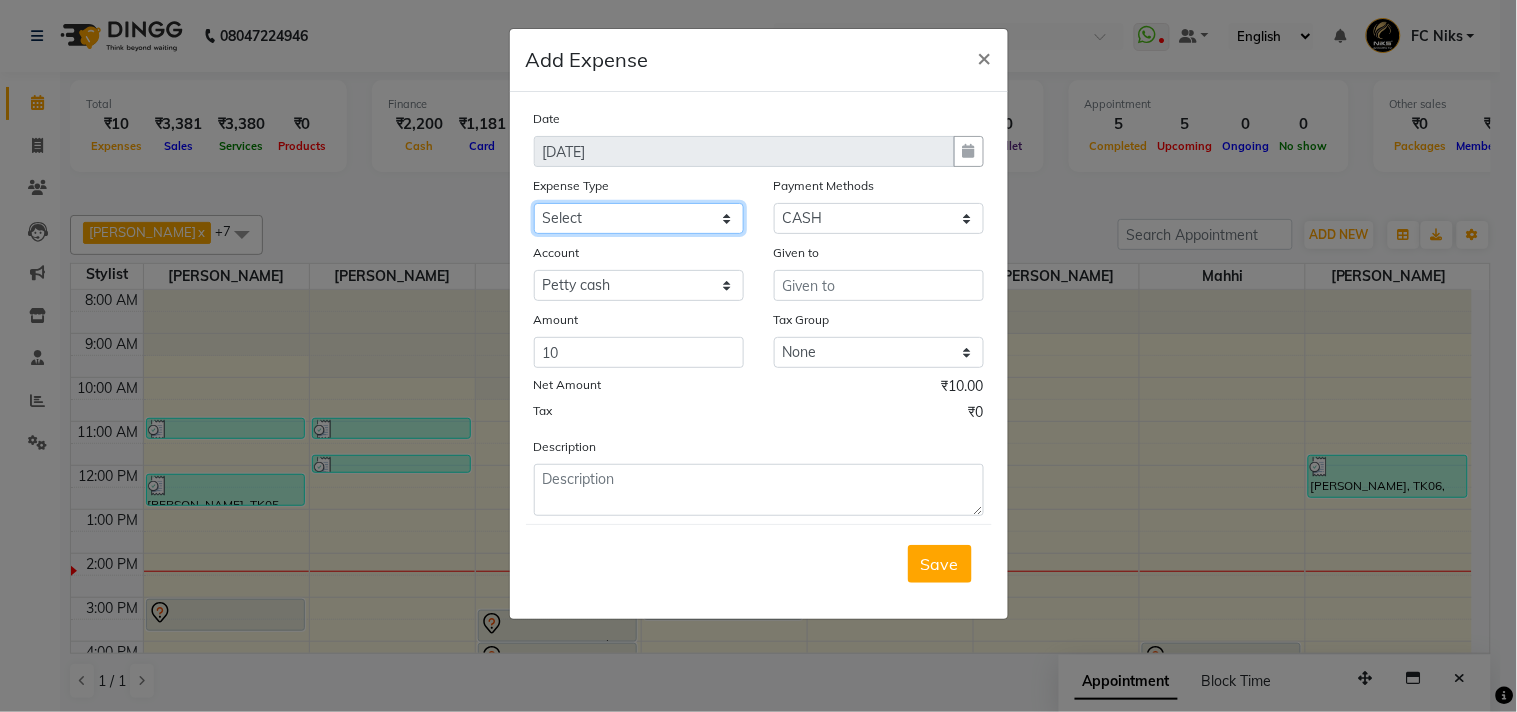 select on "964" 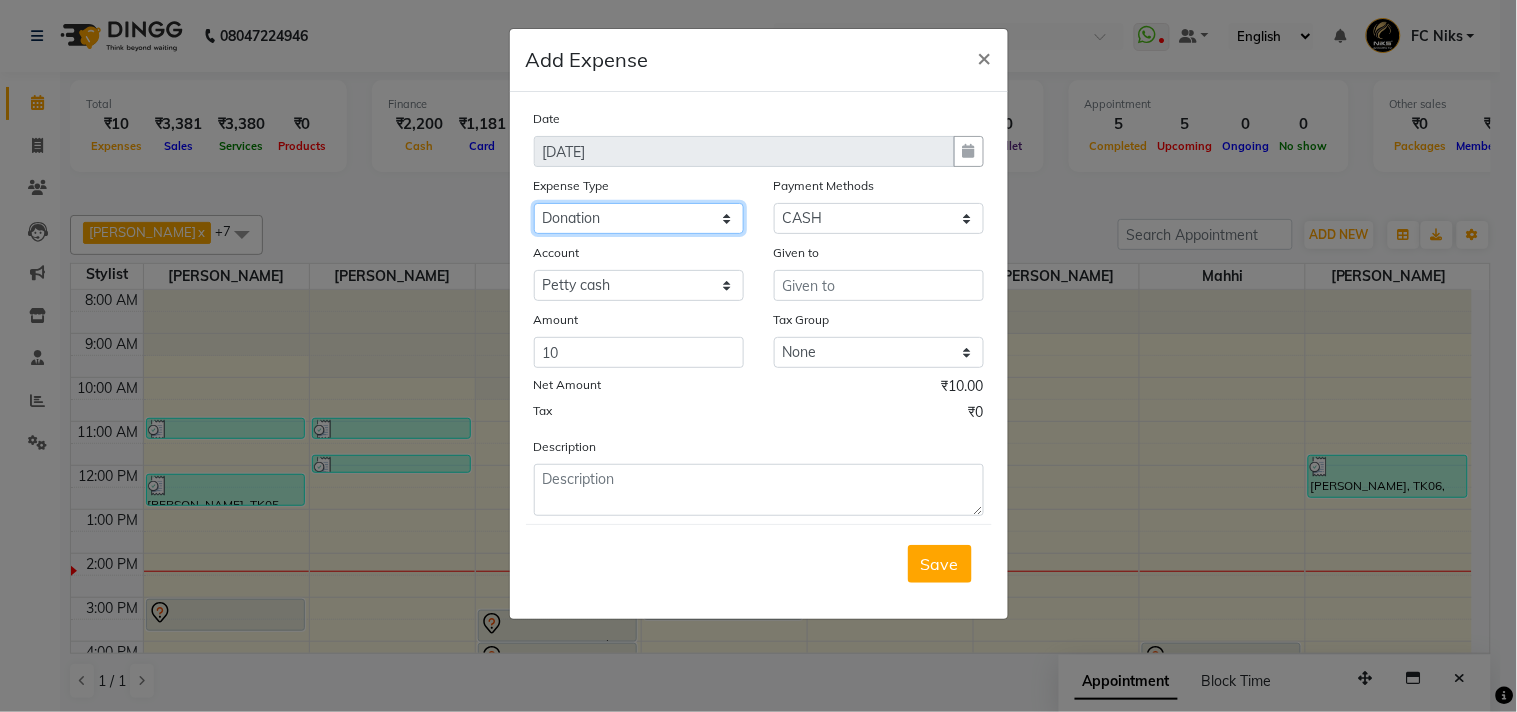 click on "Select Cash transfer to hub Client Snacks Donation Equipment Maintenance Miscellaneous Other Pantry Product Salary Staff Refreshment Tea & Refreshment Travalling" 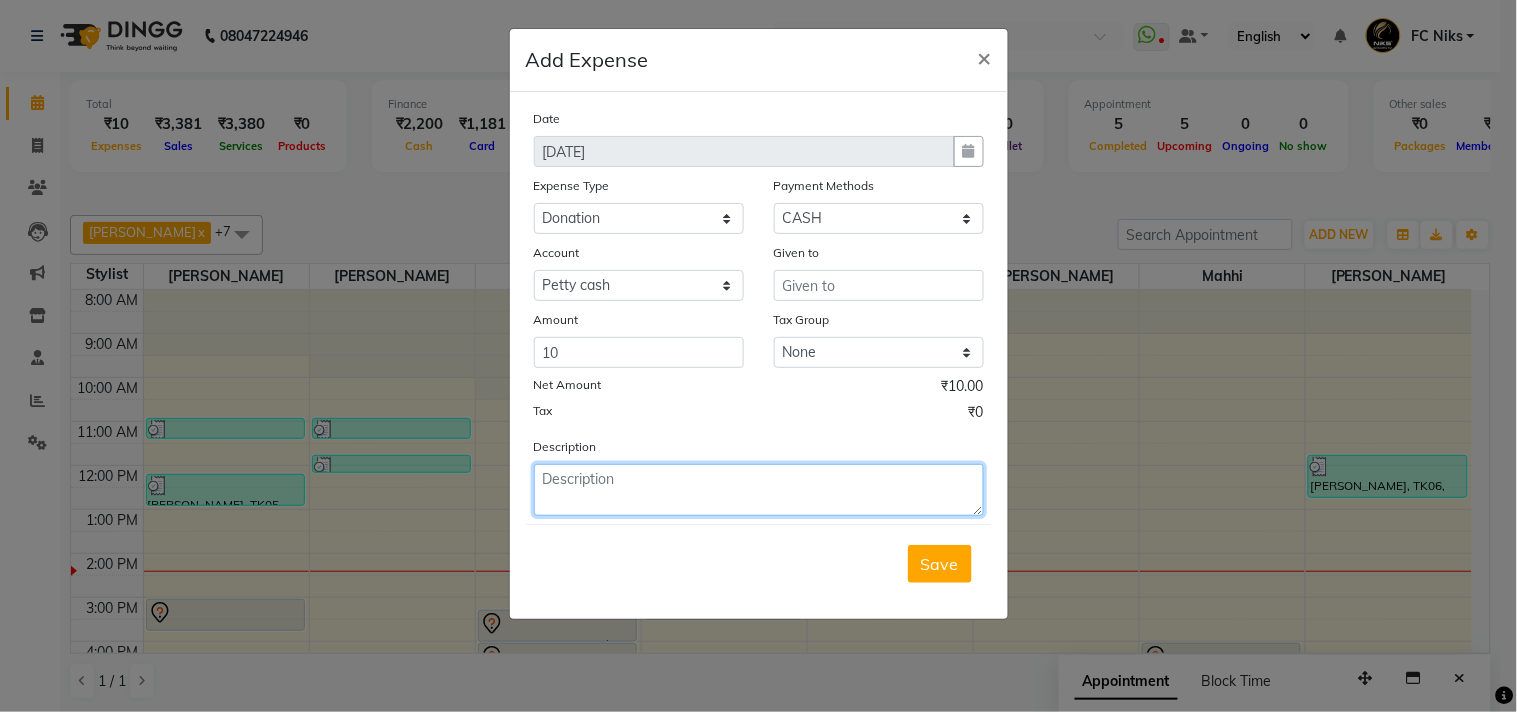 click 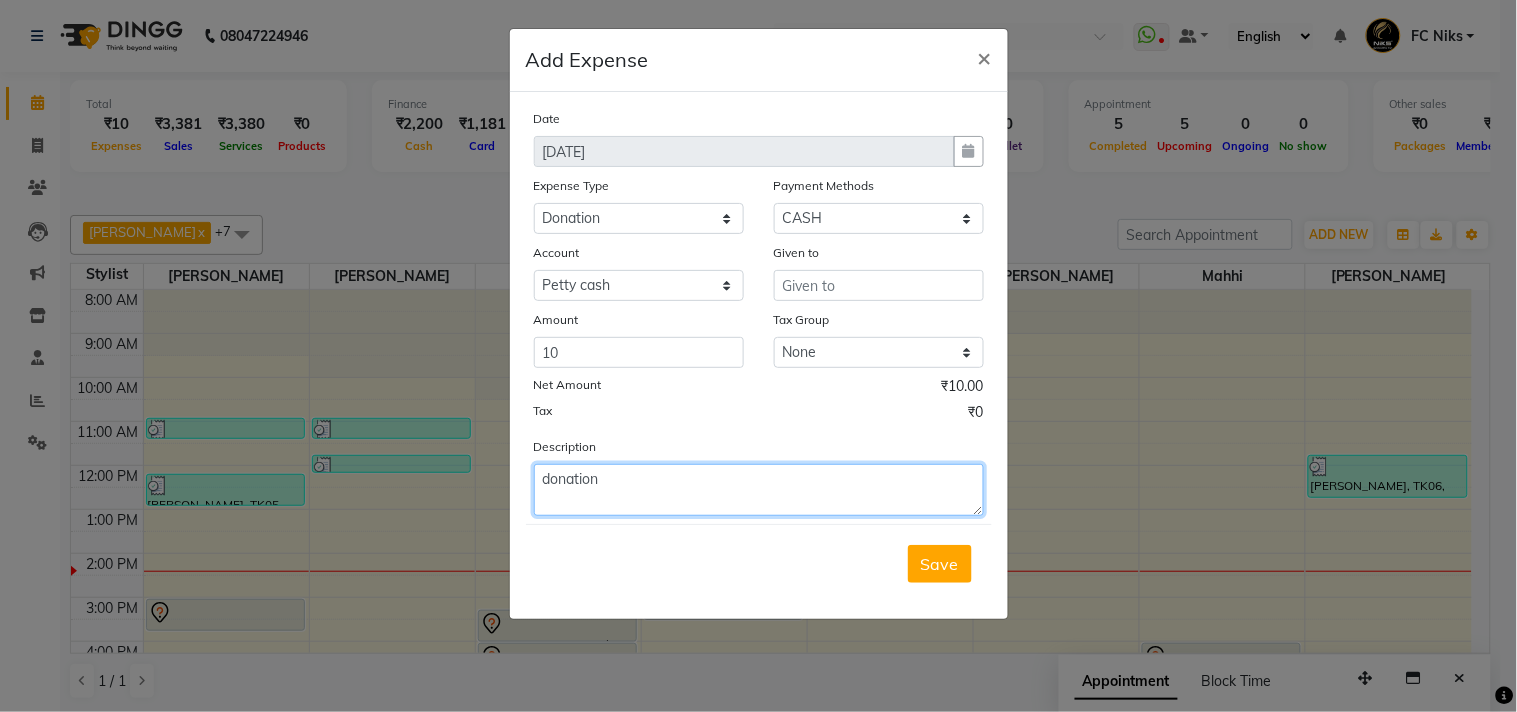type on "donation" 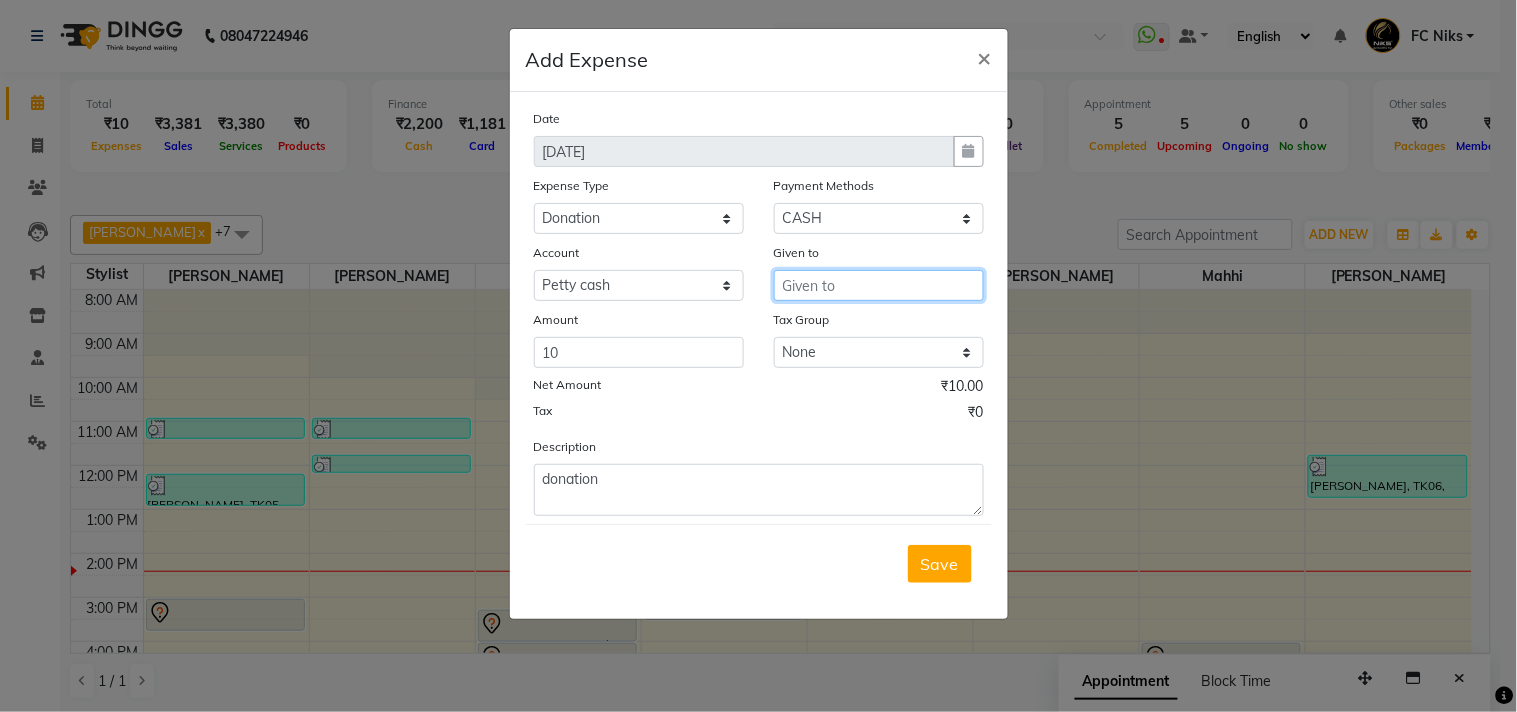 click at bounding box center [879, 285] 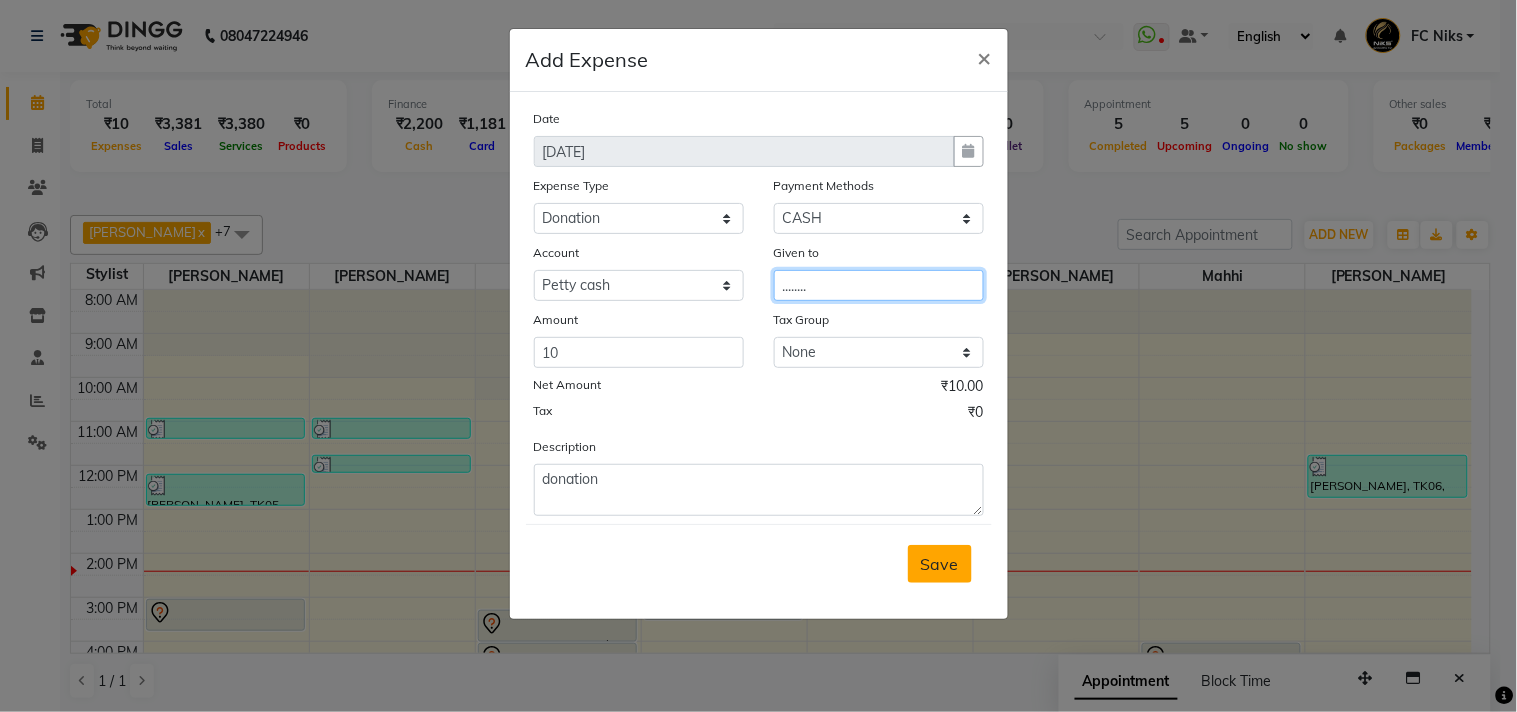 type on "........" 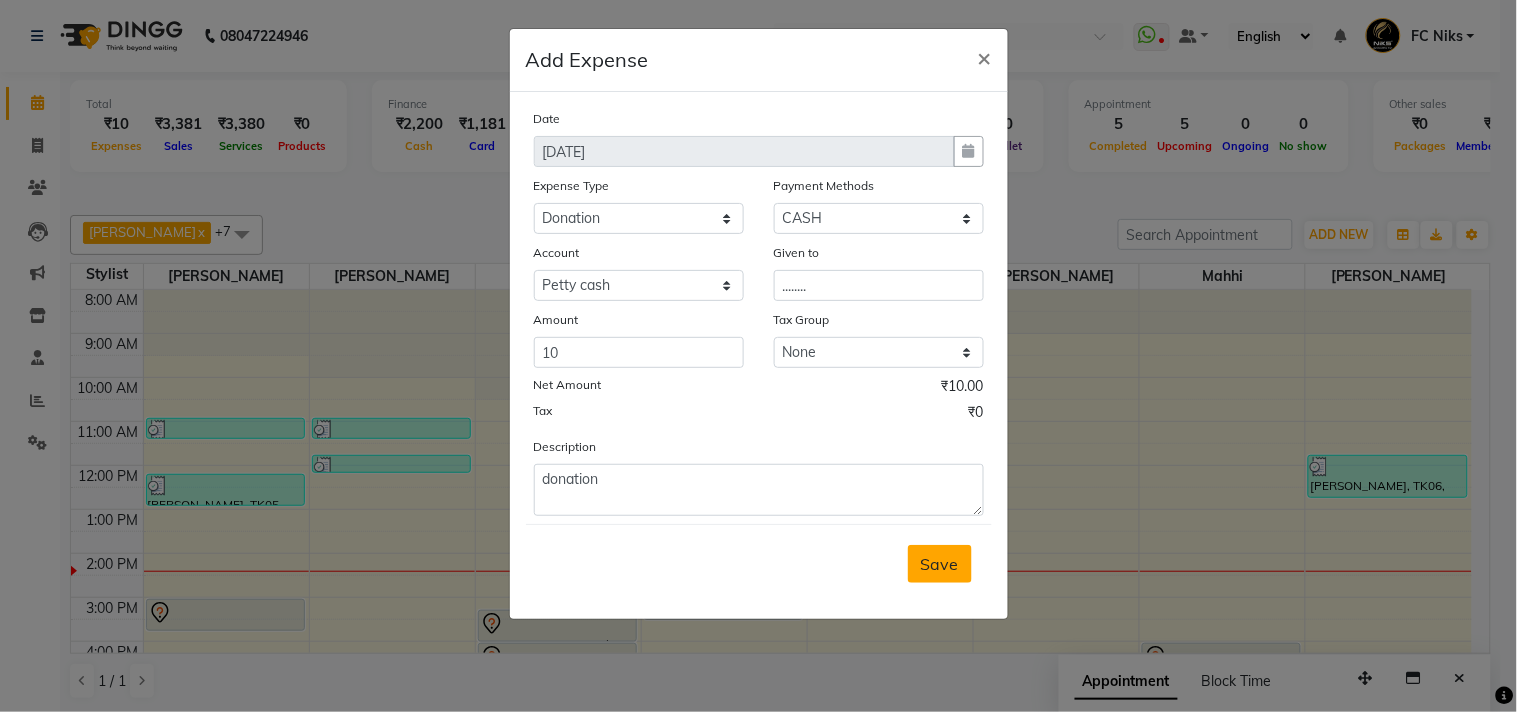 click on "Save" at bounding box center (940, 564) 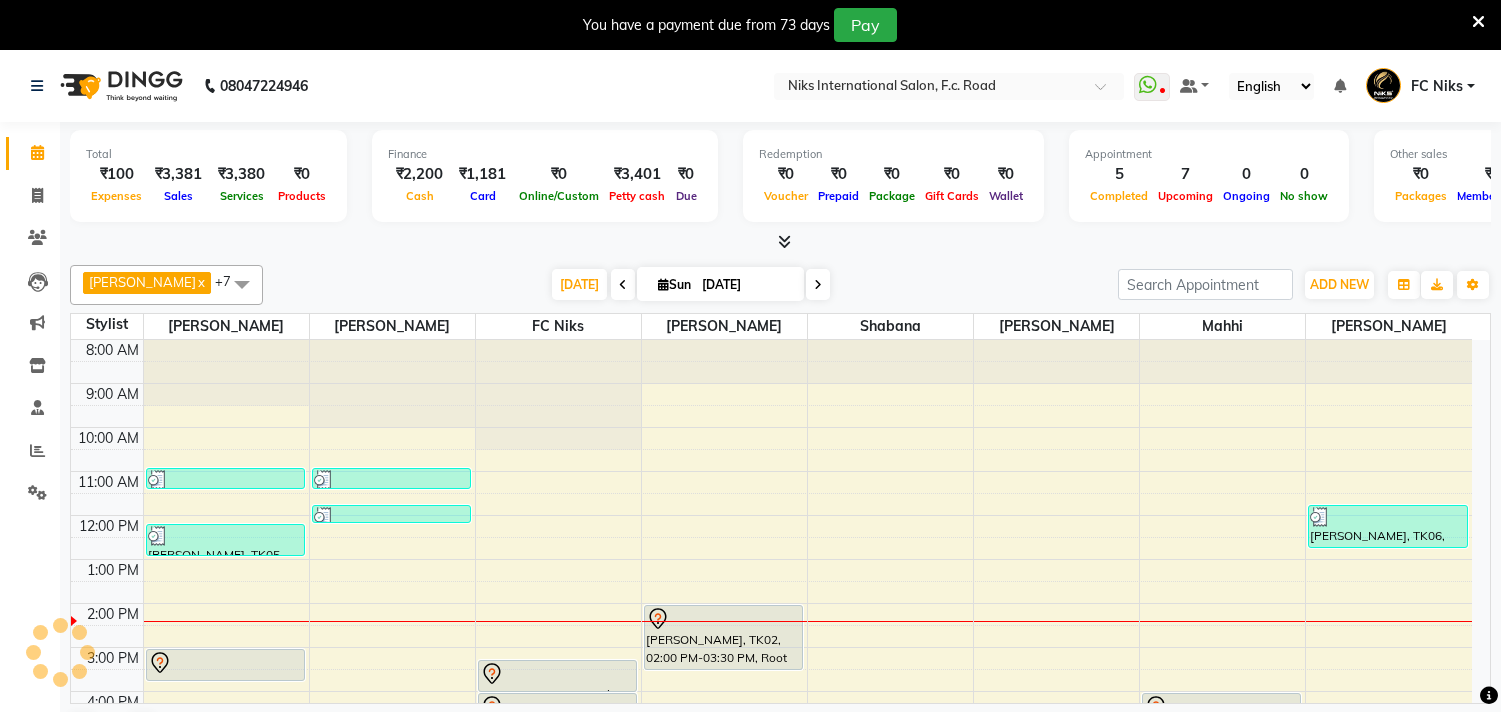 scroll, scrollTop: 0, scrollLeft: 0, axis: both 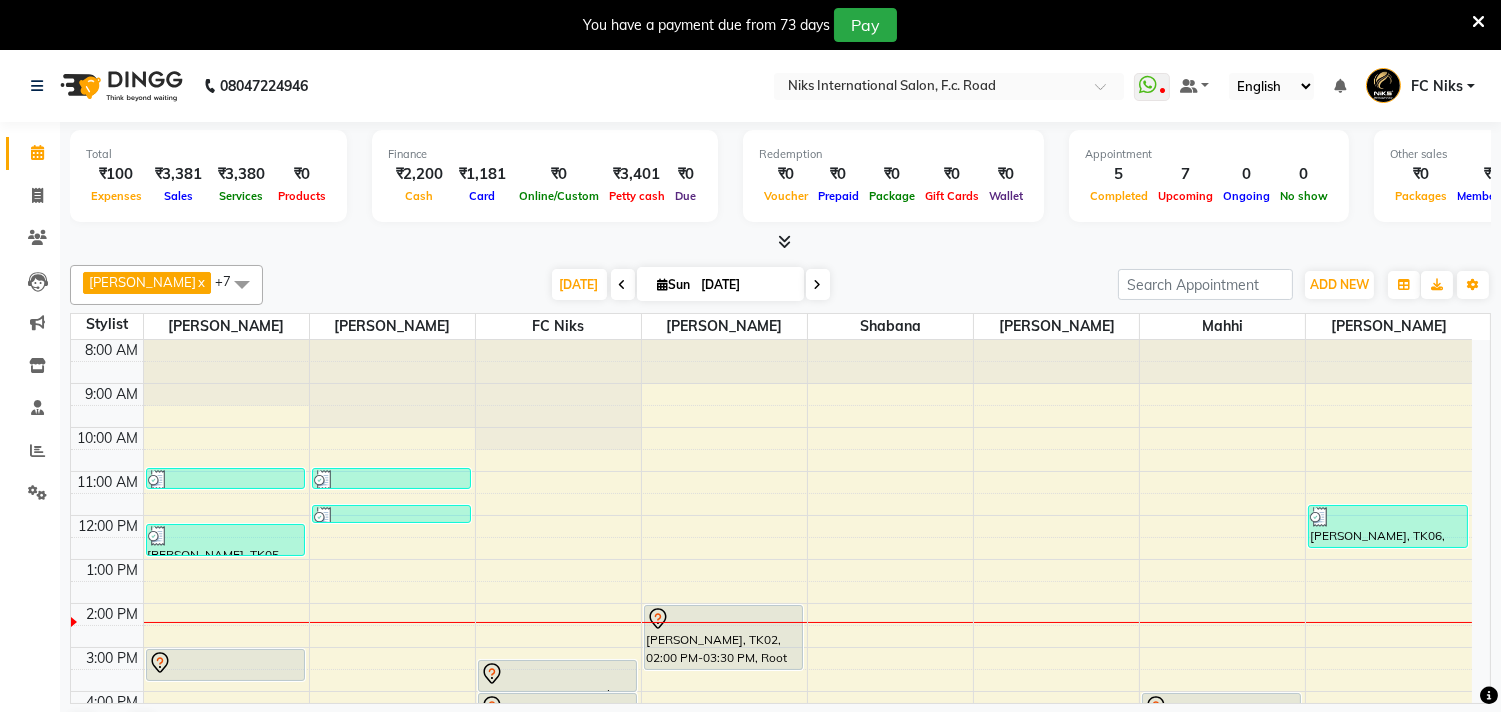 click at bounding box center [1478, 22] 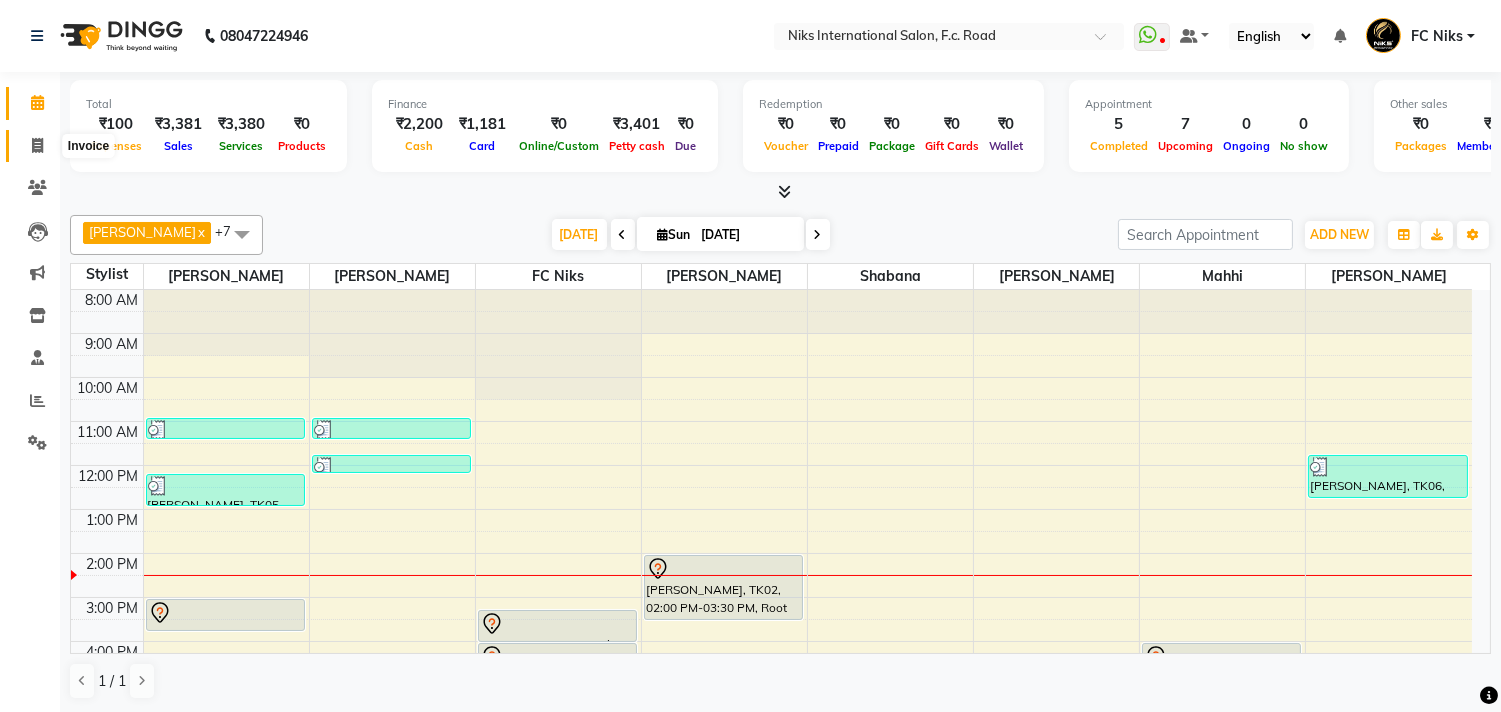 click 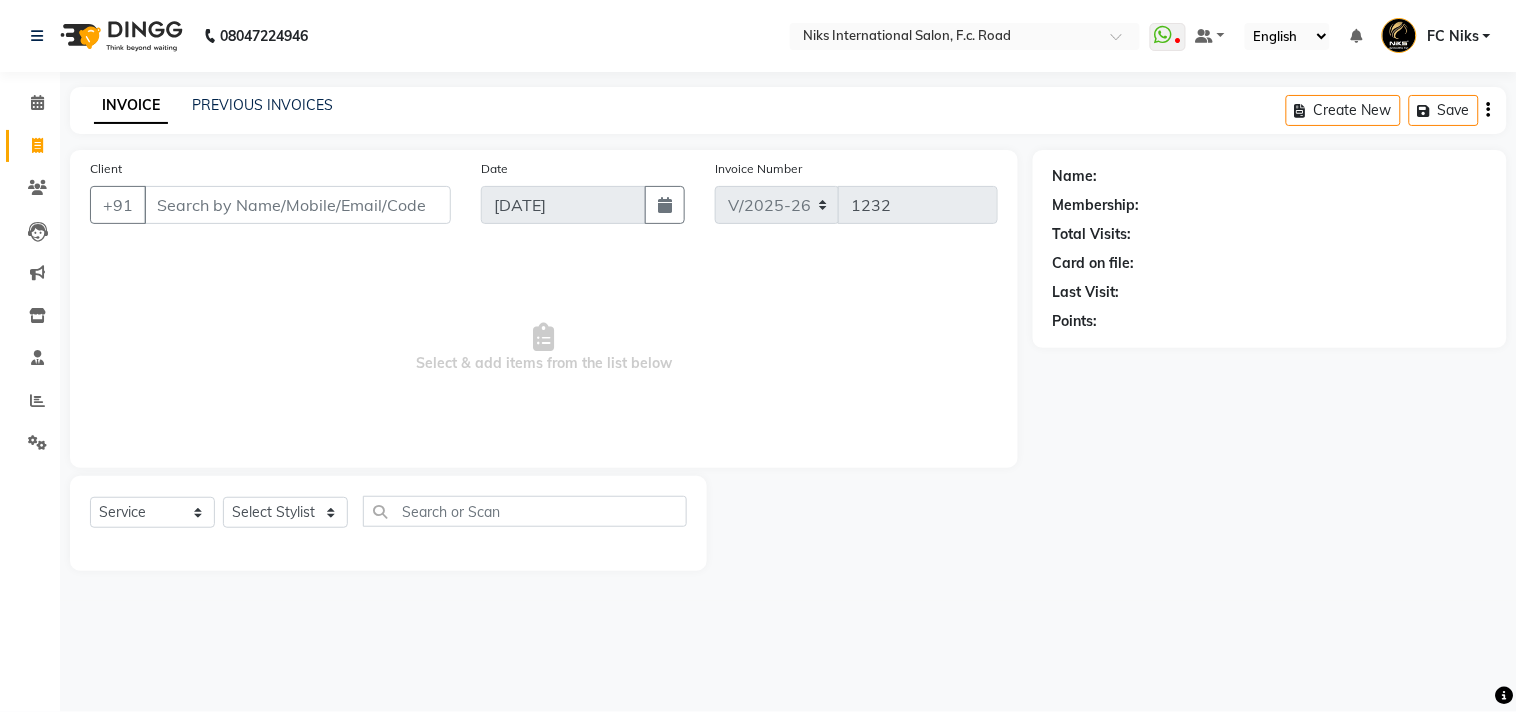 click on "Client" at bounding box center (297, 205) 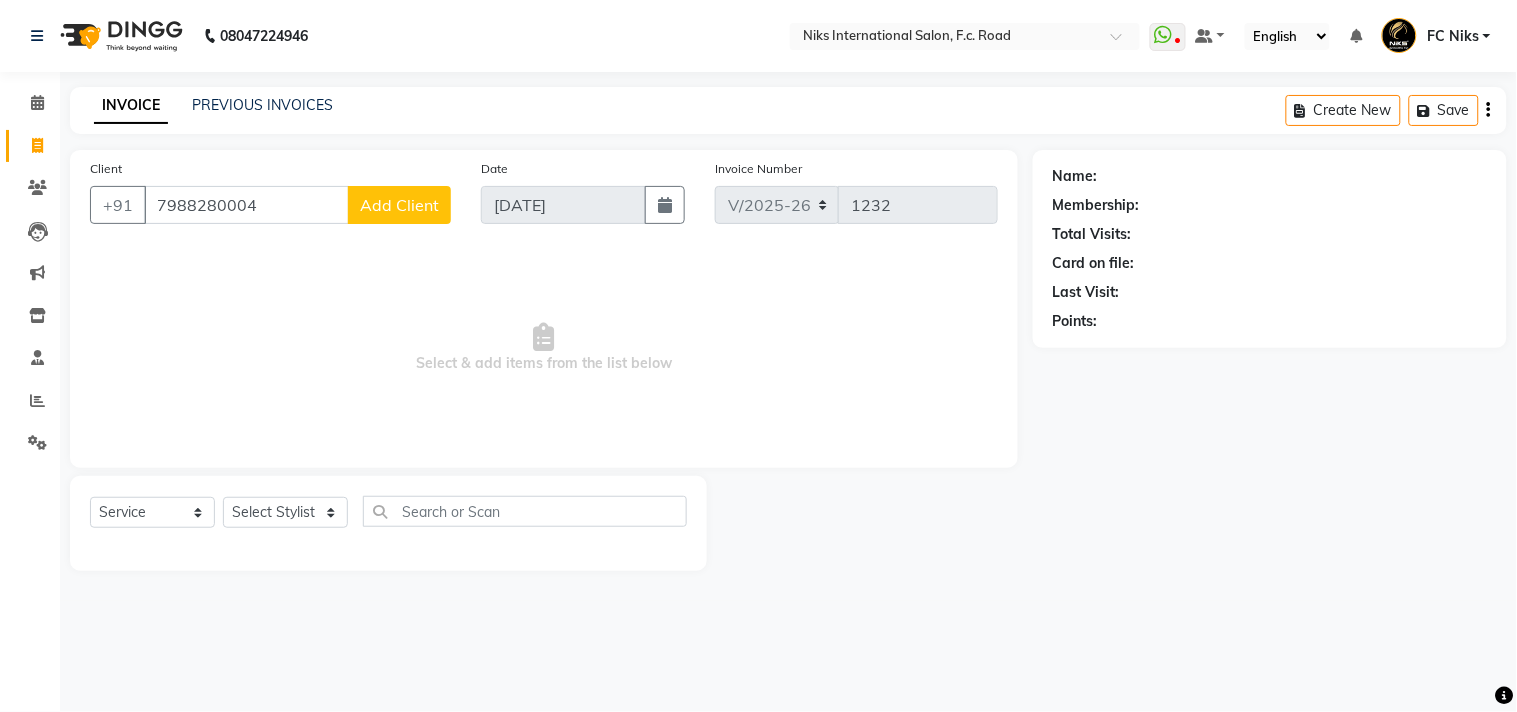 type on "7988280004" 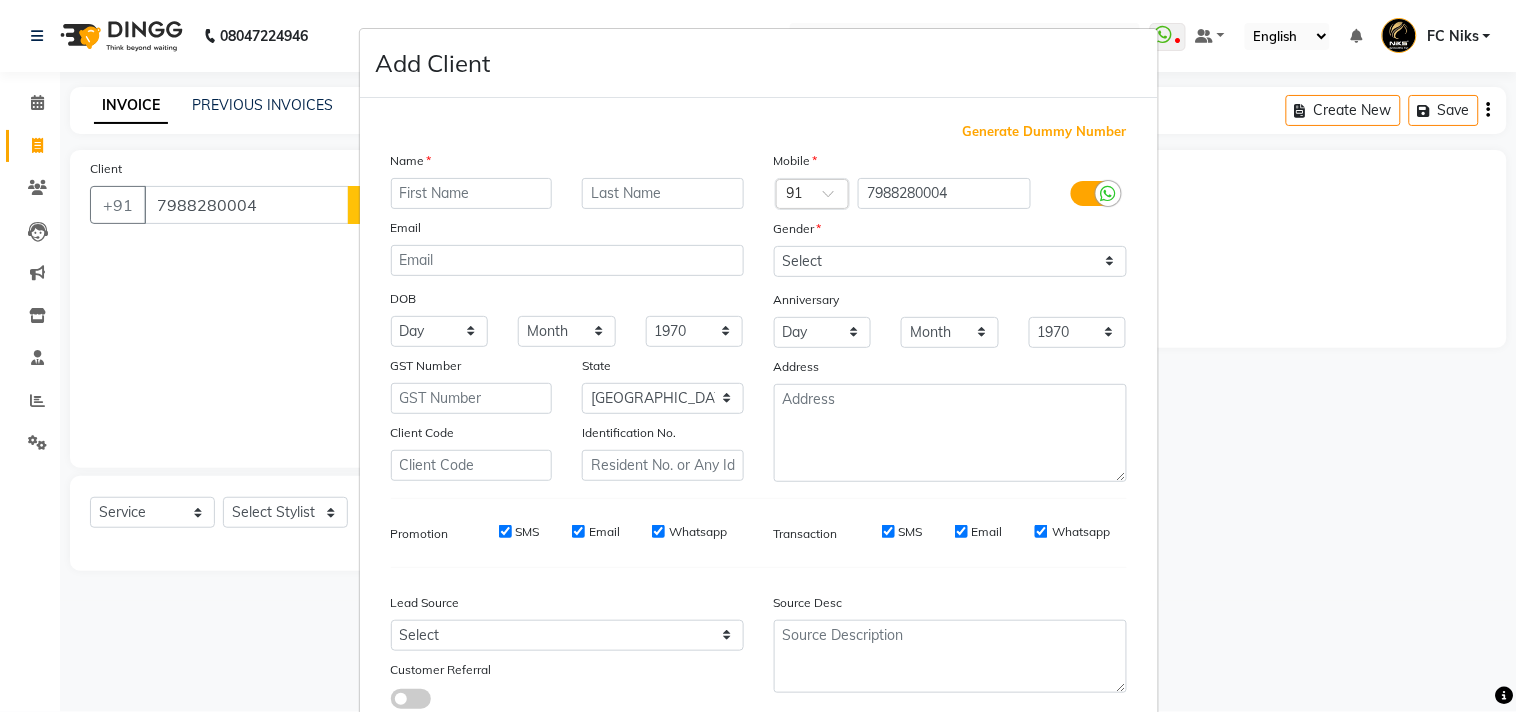 click at bounding box center (472, 193) 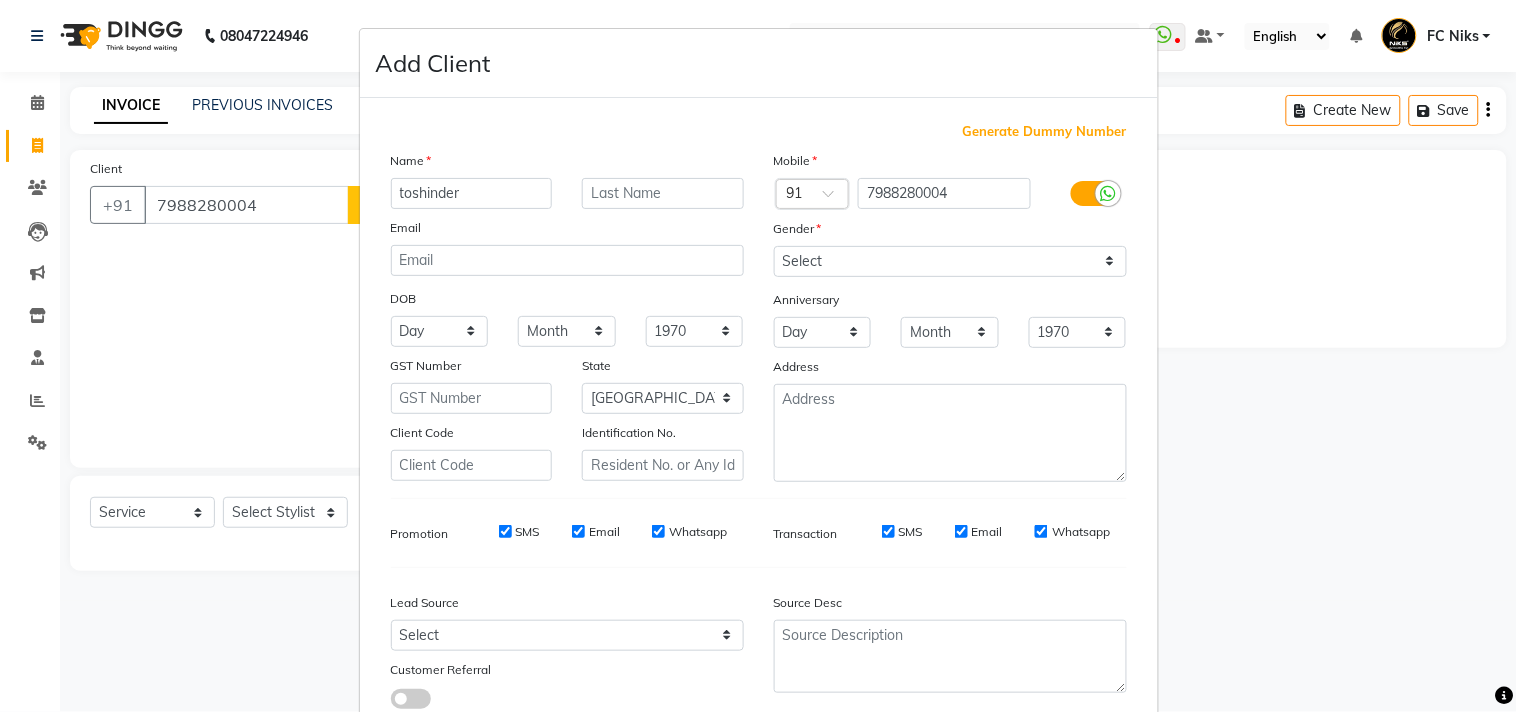type on "toshinder" 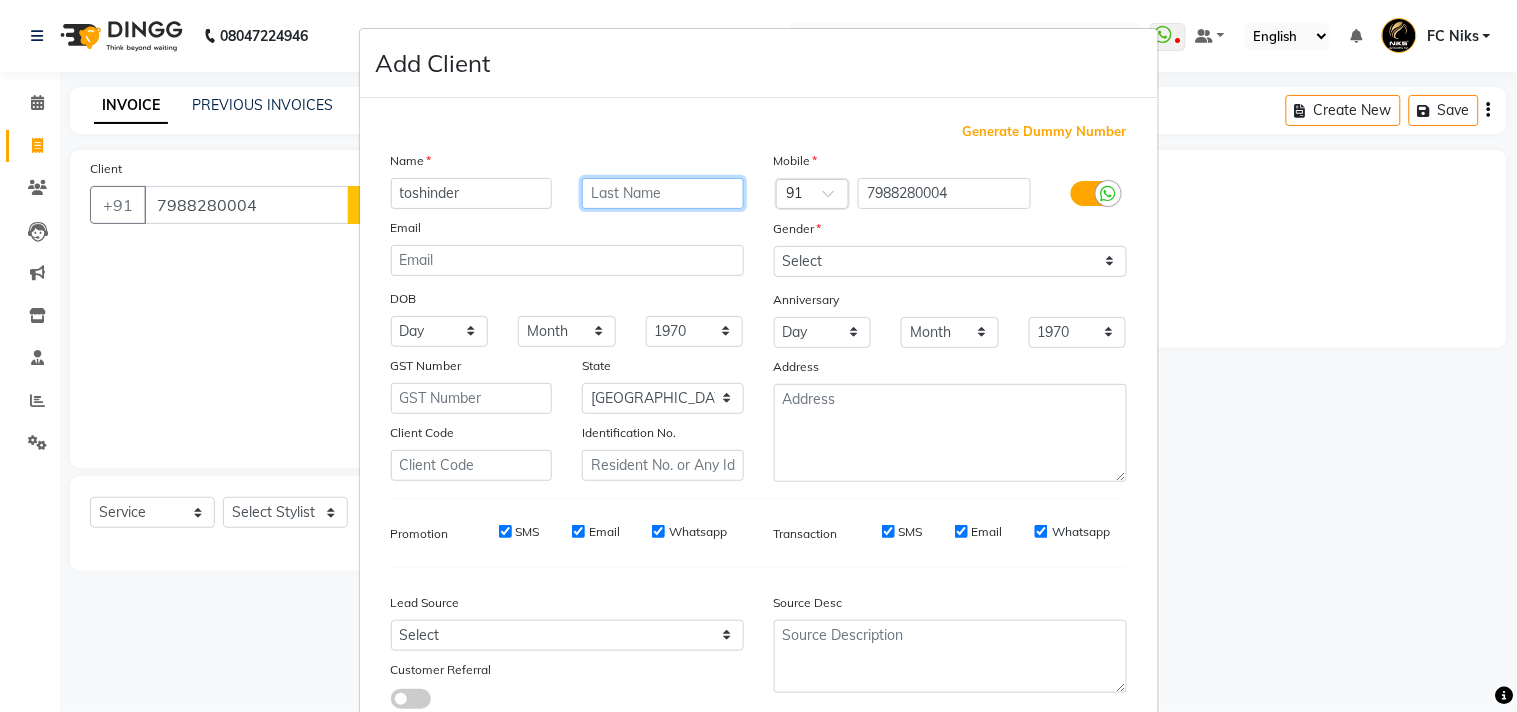 click at bounding box center (663, 193) 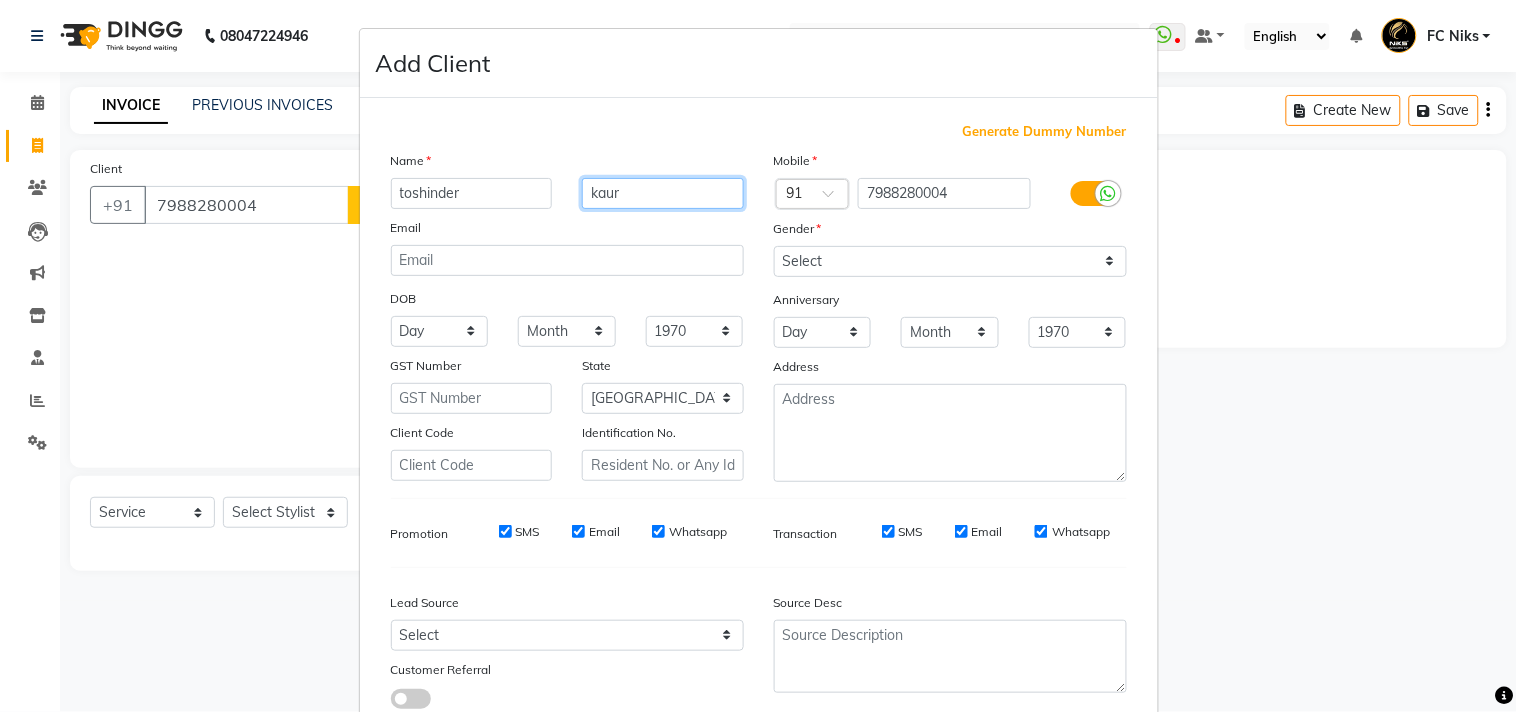 type on "kaur" 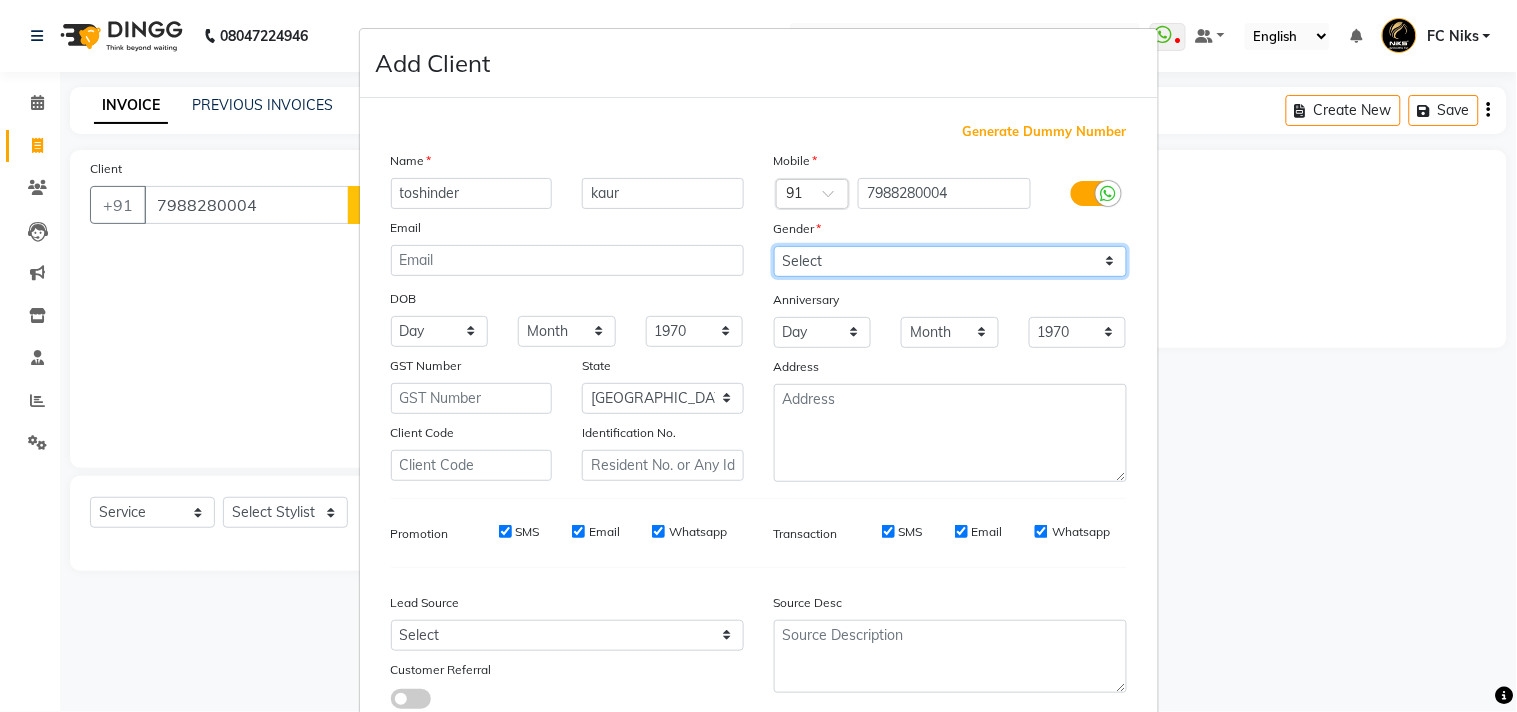 click on "Select [DEMOGRAPHIC_DATA] [DEMOGRAPHIC_DATA] Other Prefer Not To Say" at bounding box center [950, 261] 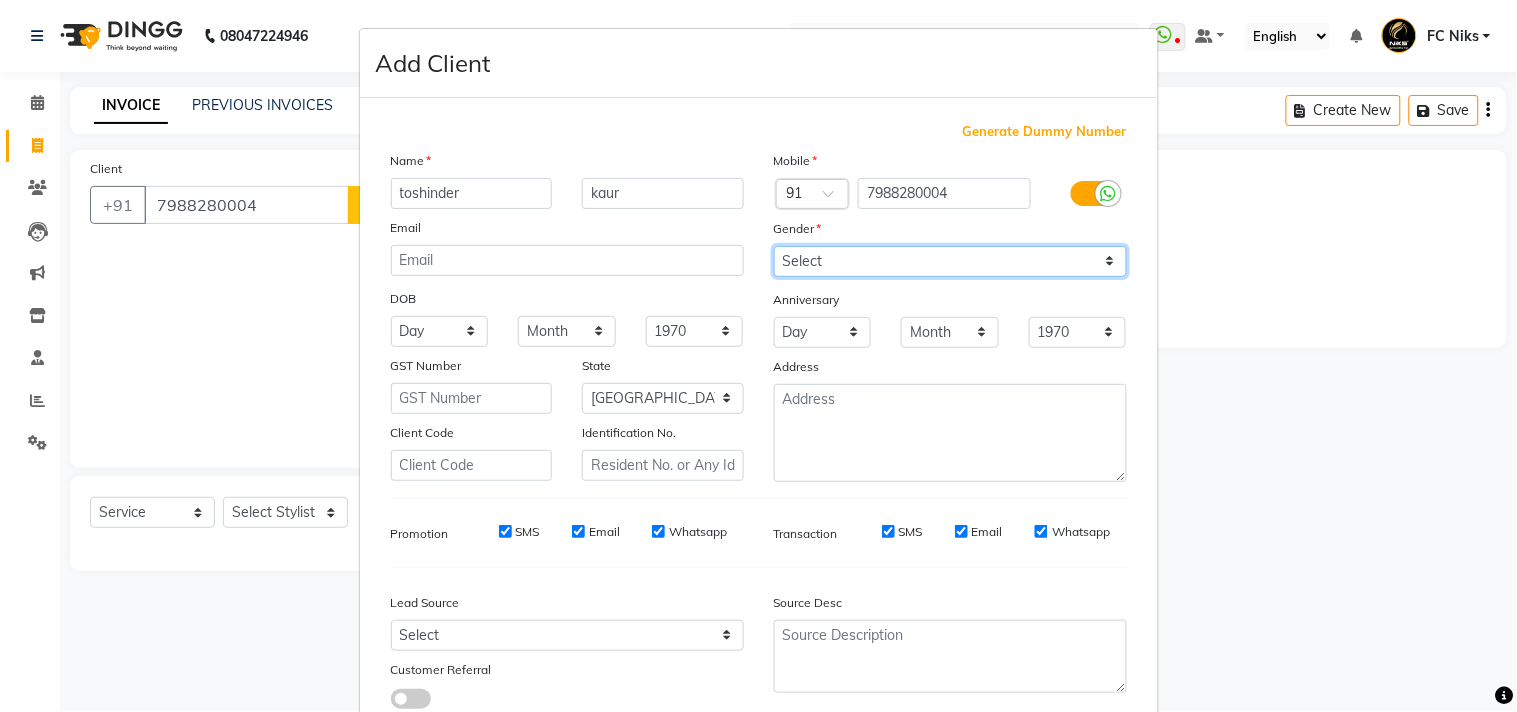 select on "[DEMOGRAPHIC_DATA]" 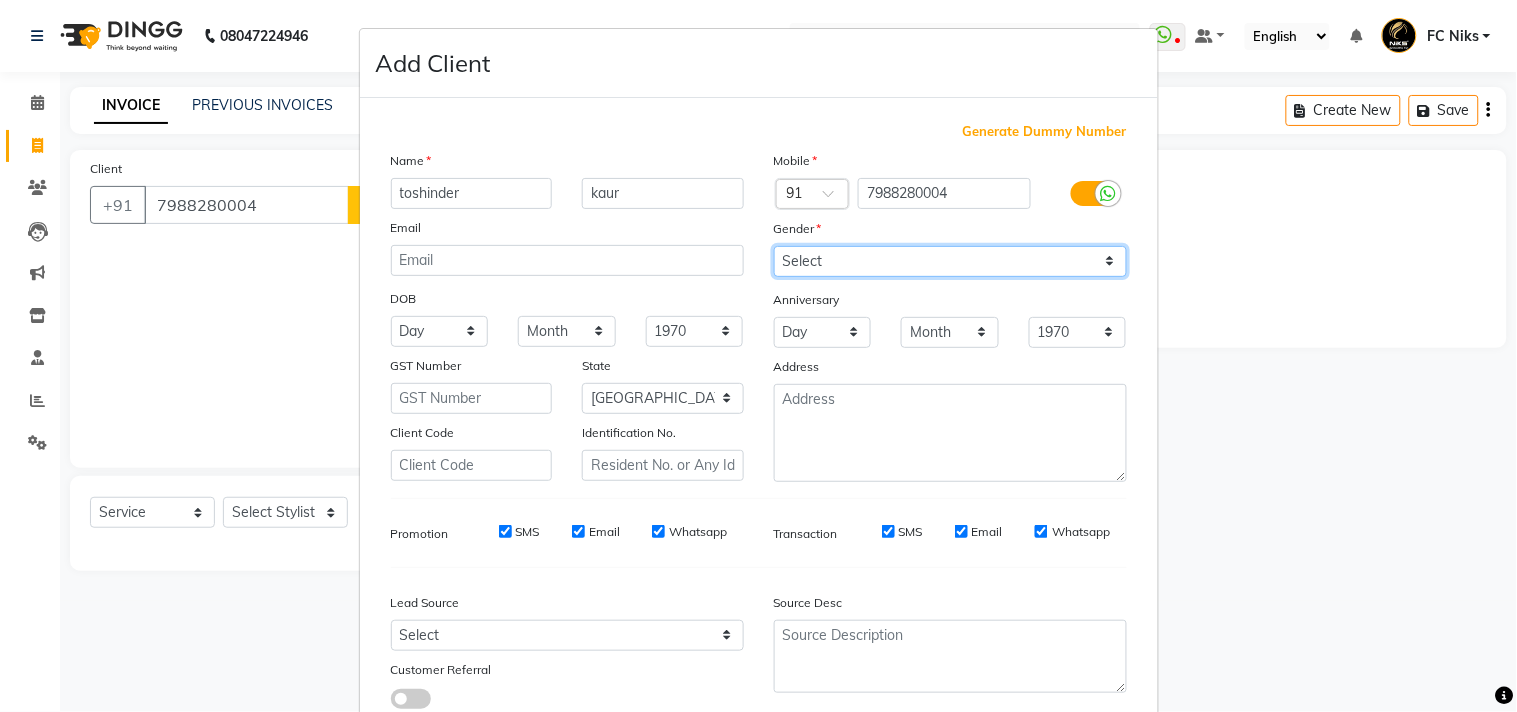 click on "Select [DEMOGRAPHIC_DATA] [DEMOGRAPHIC_DATA] Other Prefer Not To Say" at bounding box center [950, 261] 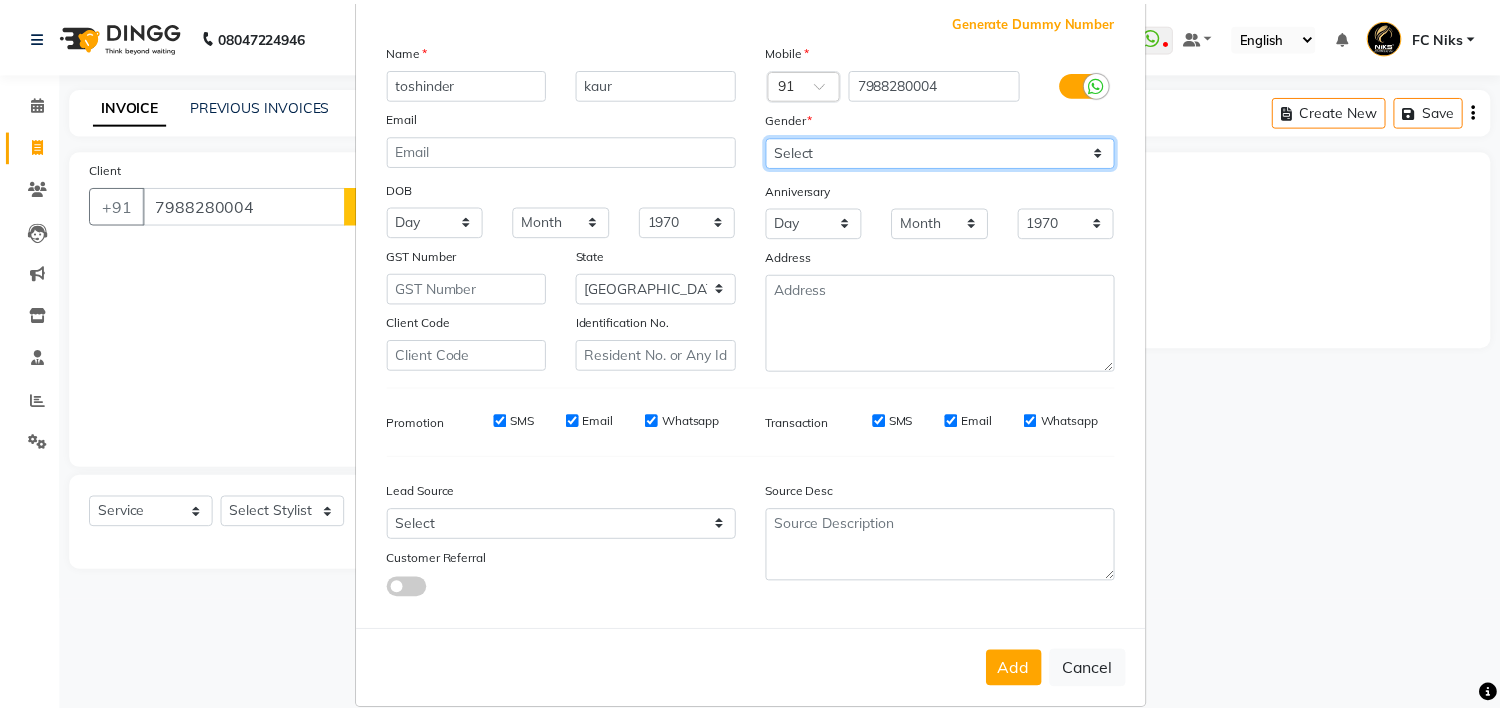 scroll, scrollTop: 111, scrollLeft: 0, axis: vertical 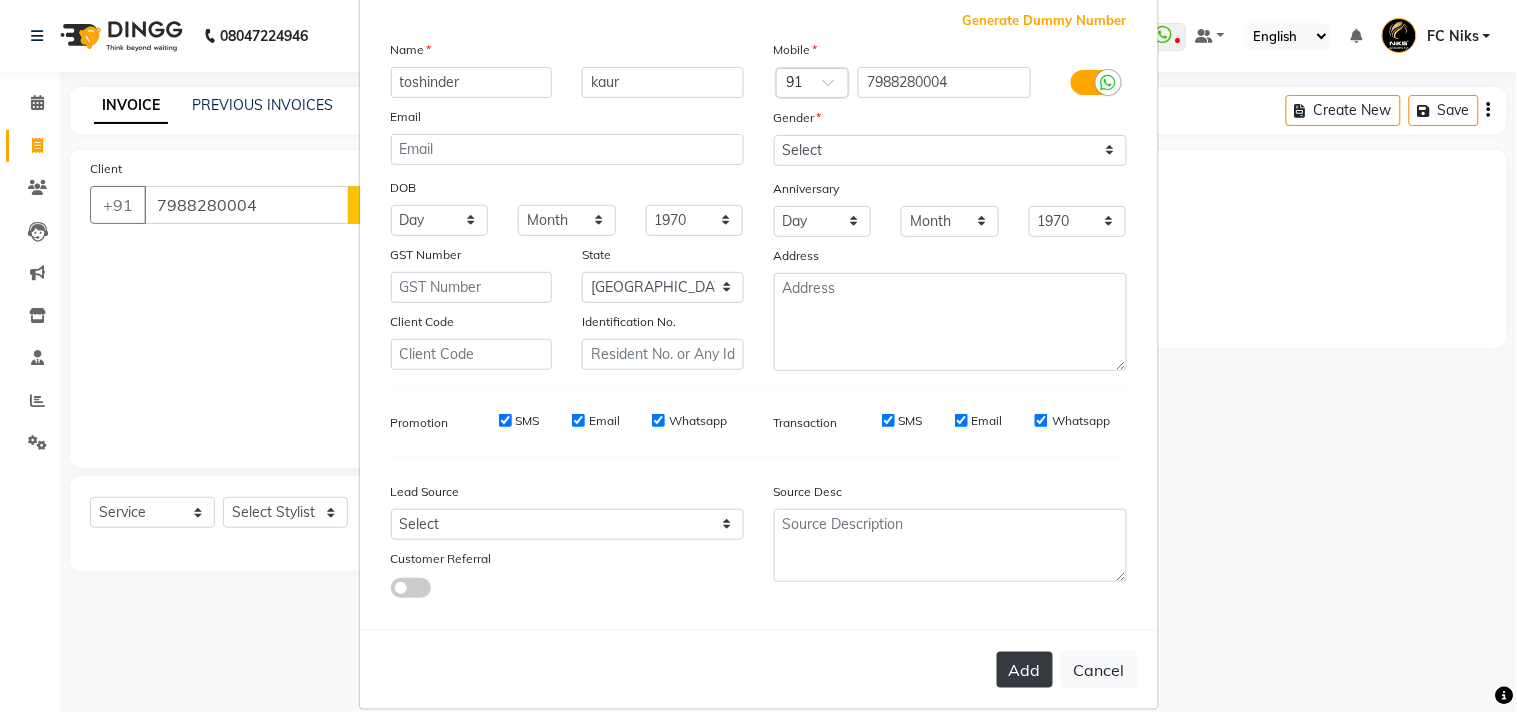 click on "Add" at bounding box center (1025, 670) 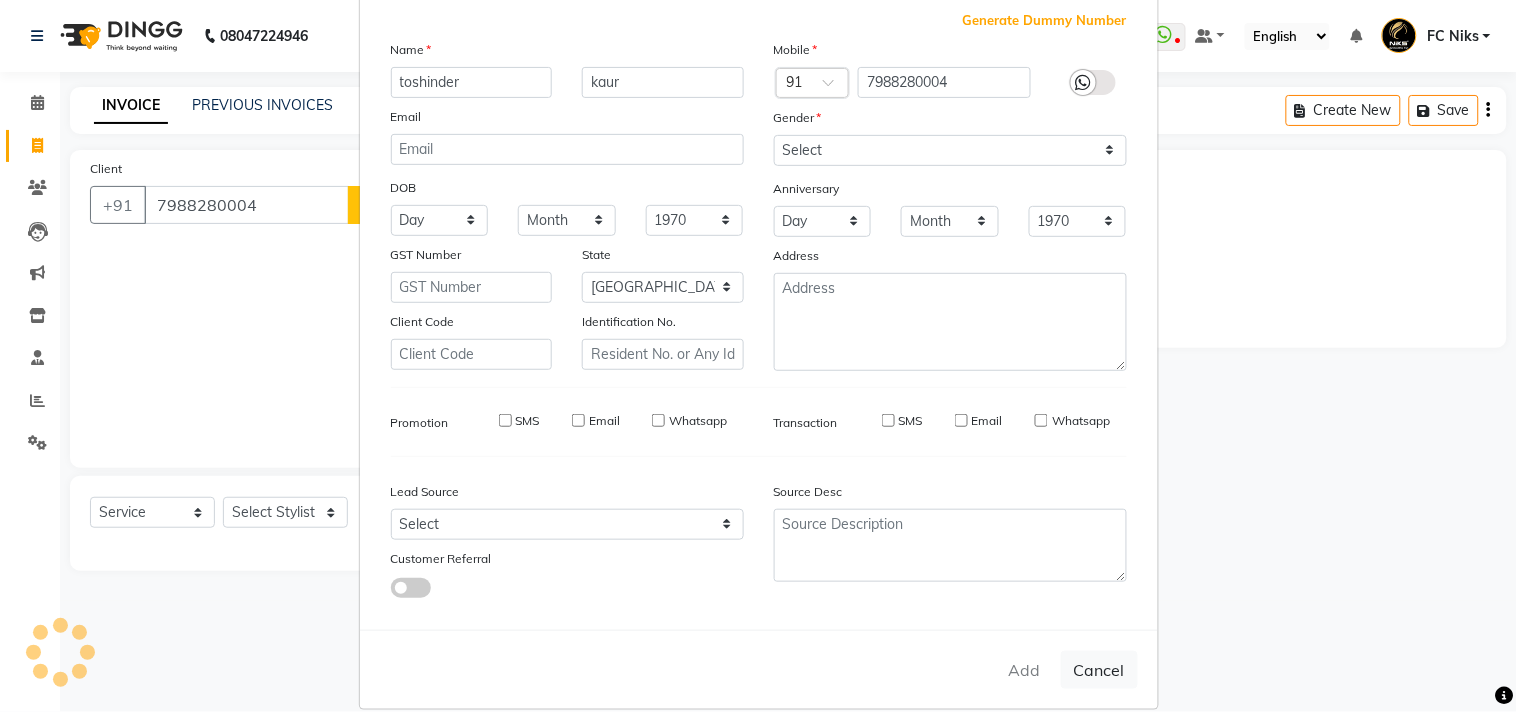 type on "79******04" 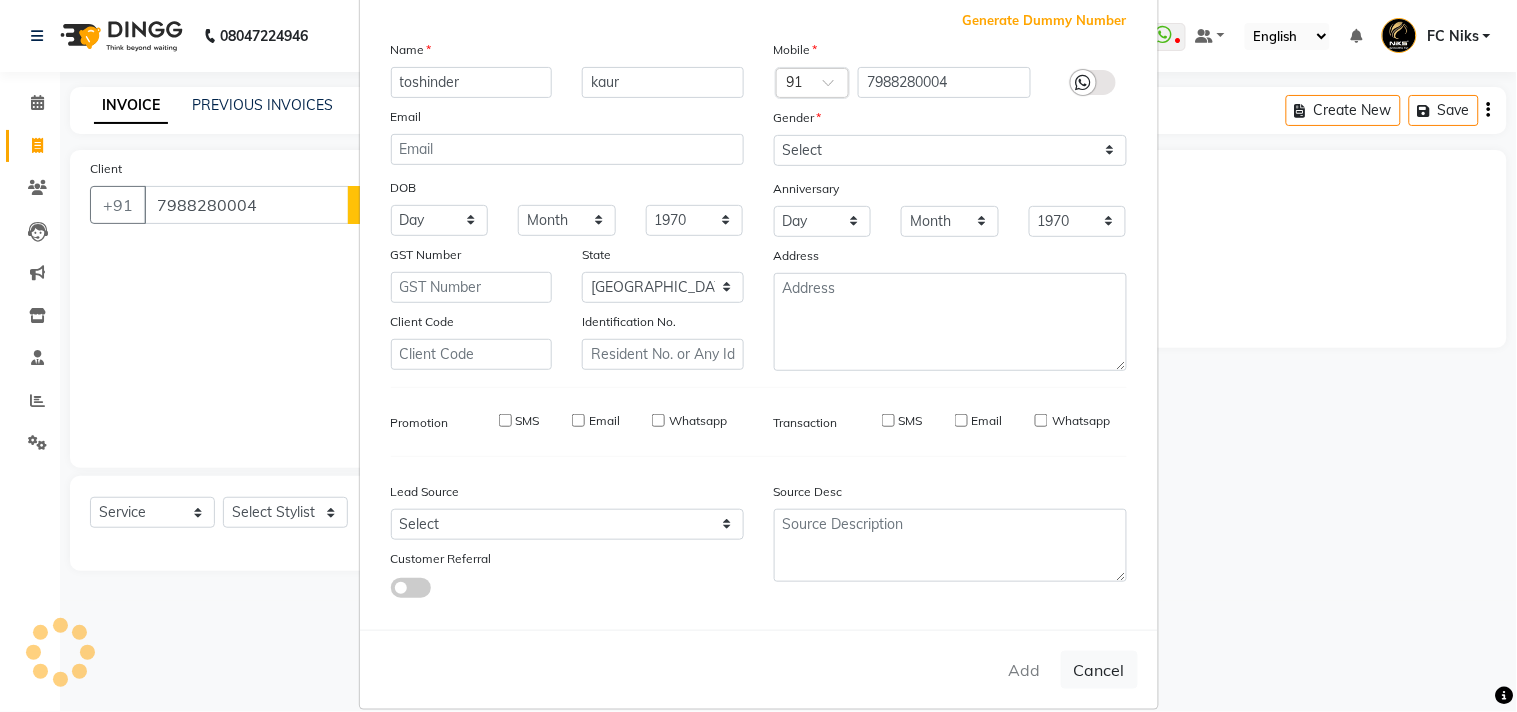 type 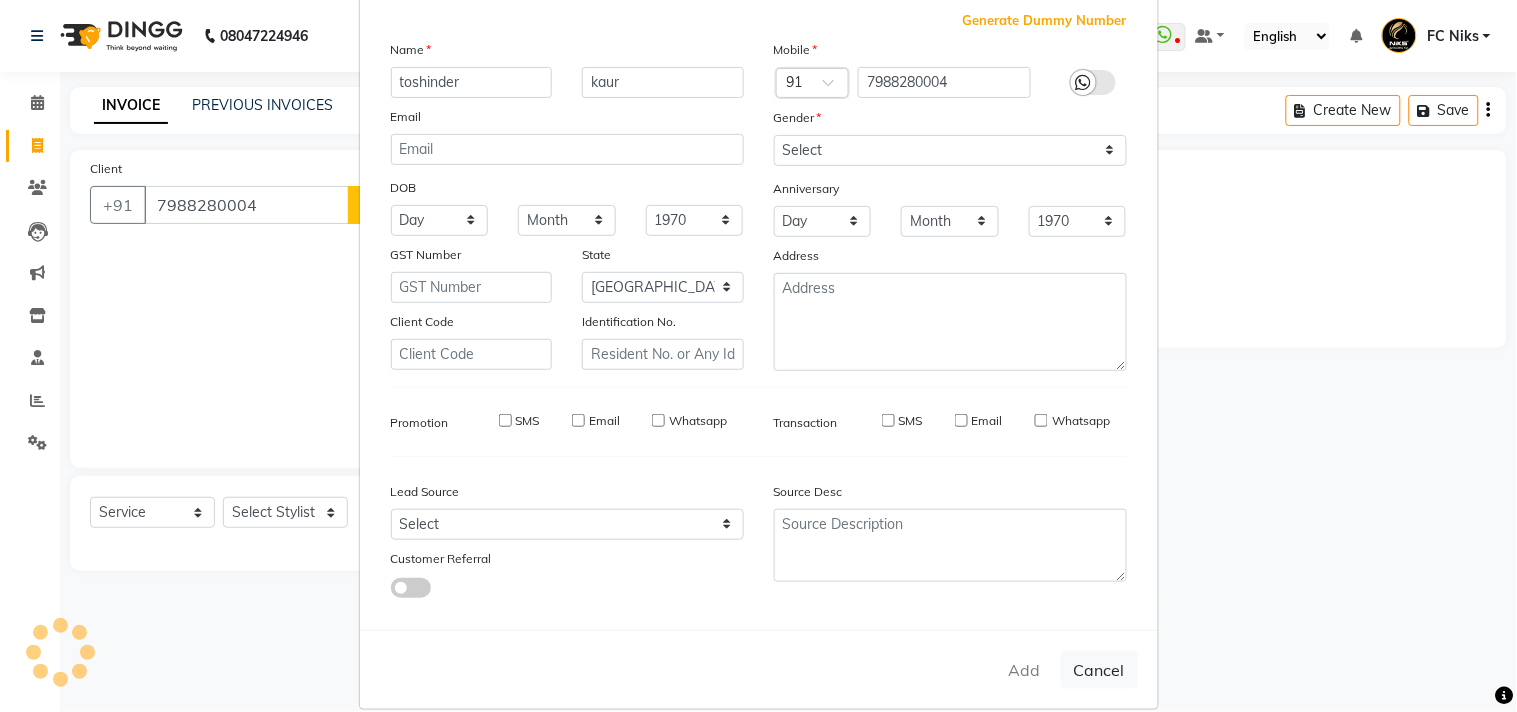 type 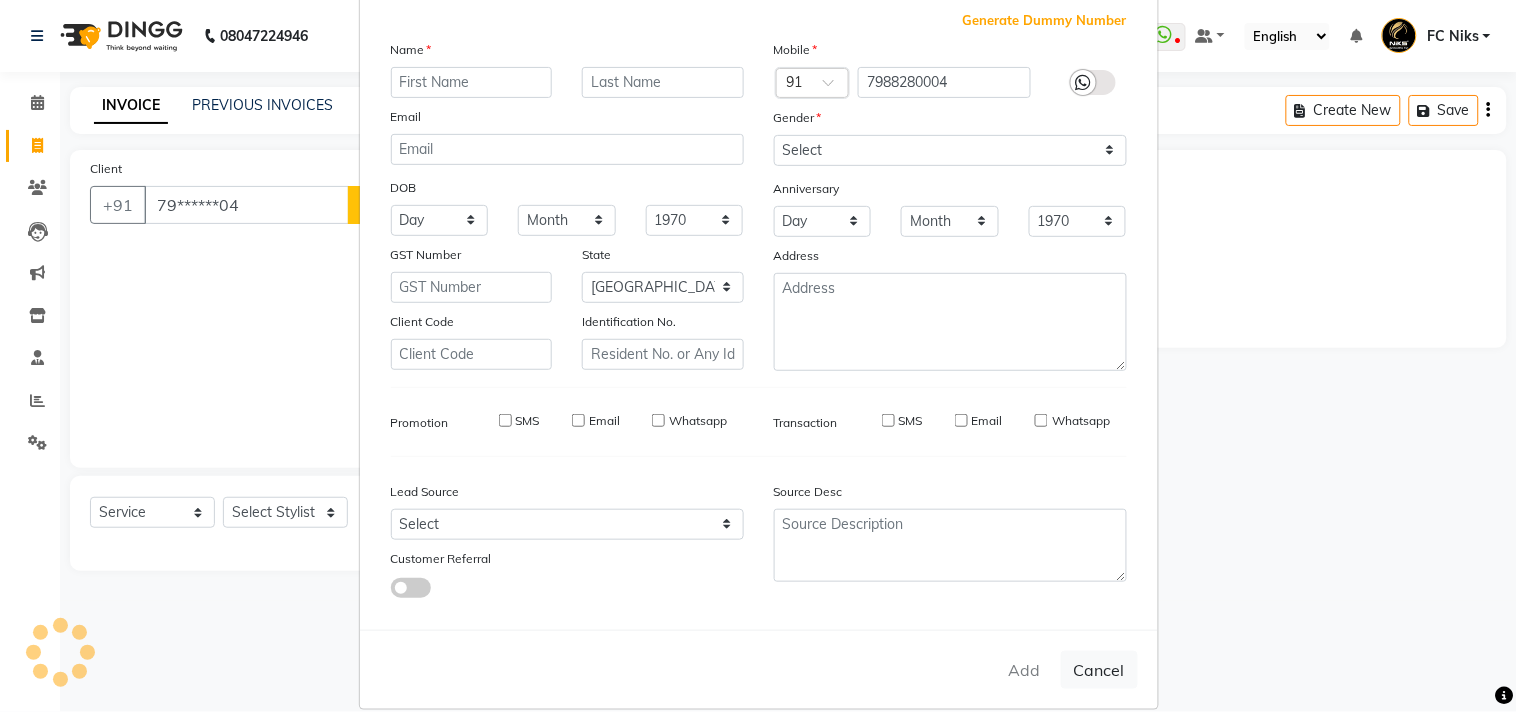 select 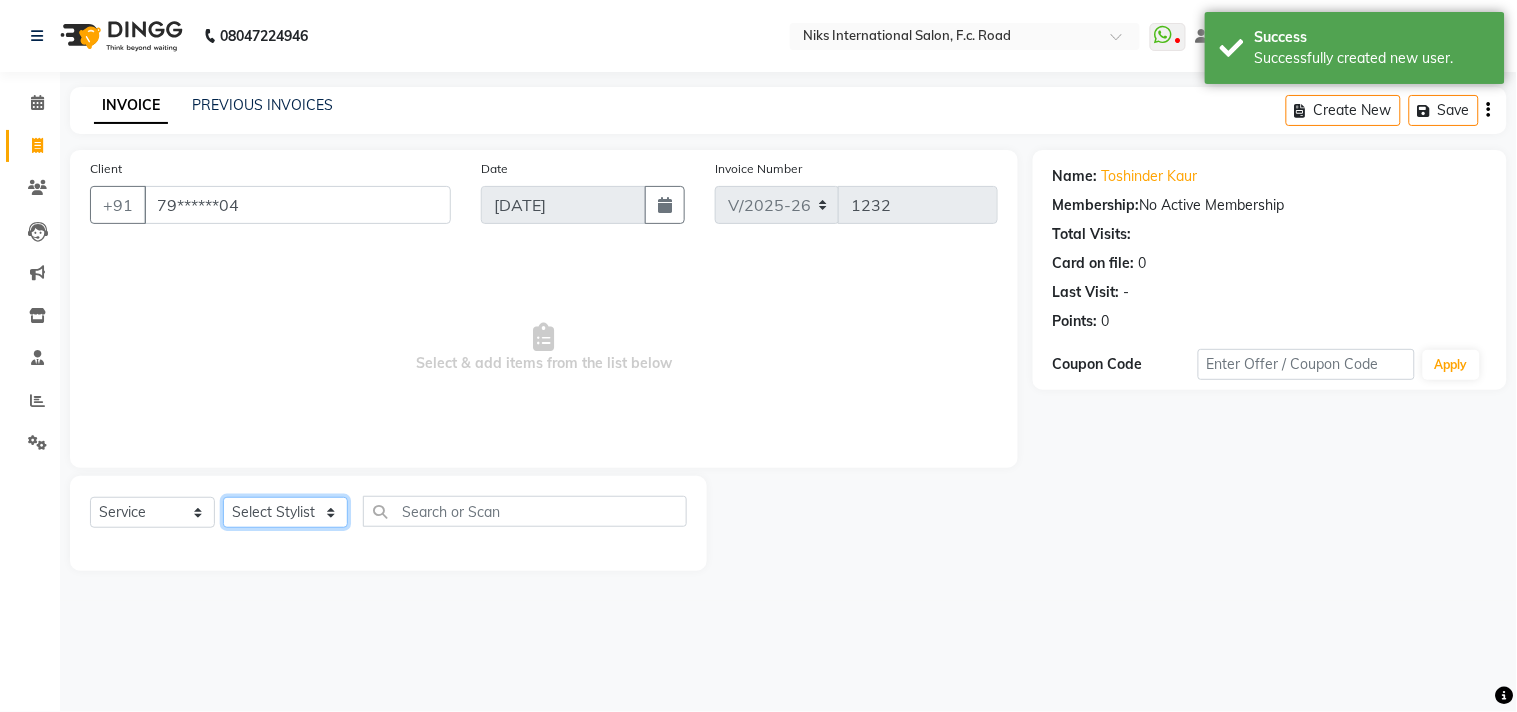 click on "Select Stylist [PERSON_NAME] [PERSON_NAME] CA [PERSON_NAME] Niks [PERSON_NAME] [PERSON_NAME] Krishi Mahhi Nakshatra Nikhil [PERSON_NAME] Savita [PERSON_NAME] [PERSON_NAME] [PERSON_NAME]" 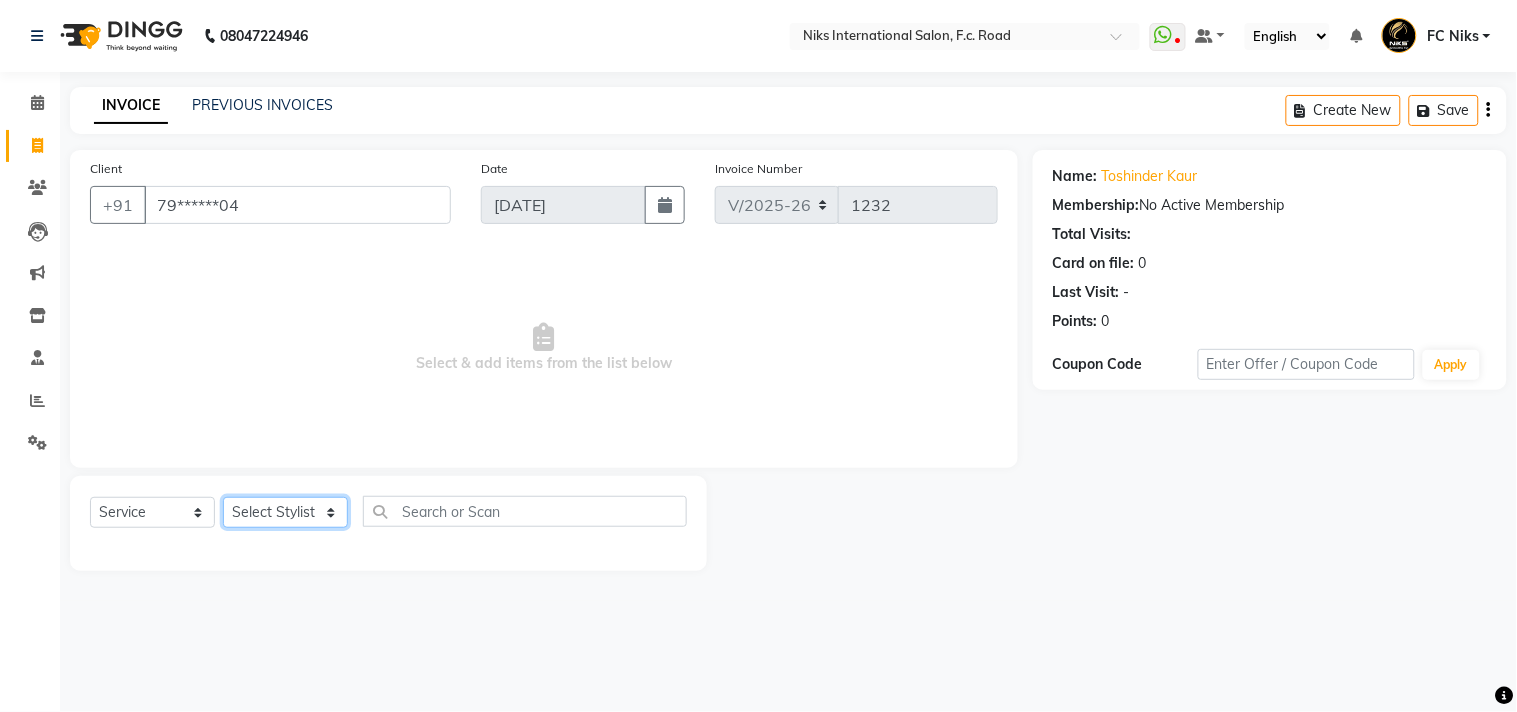 select on "19394" 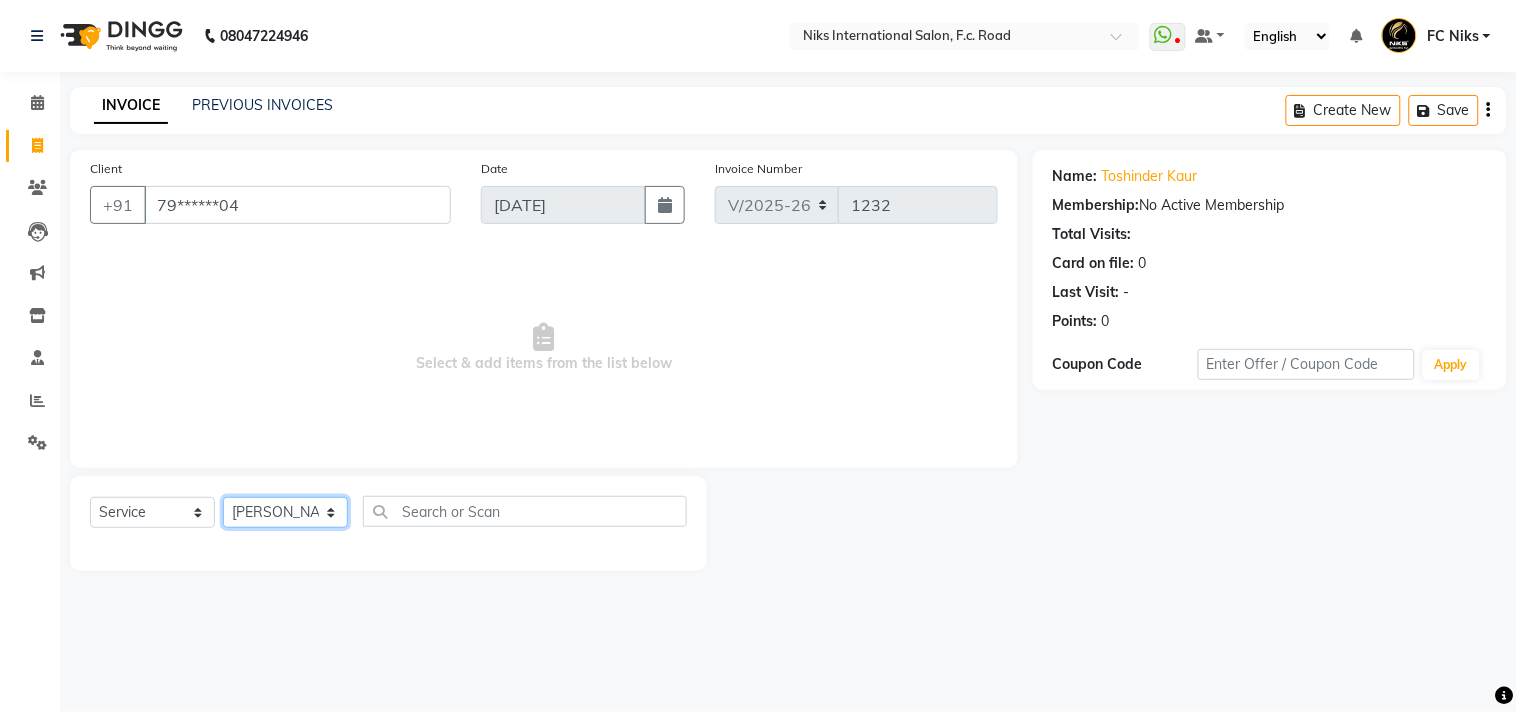 click on "Select Stylist [PERSON_NAME] [PERSON_NAME] CA [PERSON_NAME] Niks [PERSON_NAME] [PERSON_NAME] Krishi Mahhi Nakshatra Nikhil [PERSON_NAME] Savita [PERSON_NAME] [PERSON_NAME] [PERSON_NAME]" 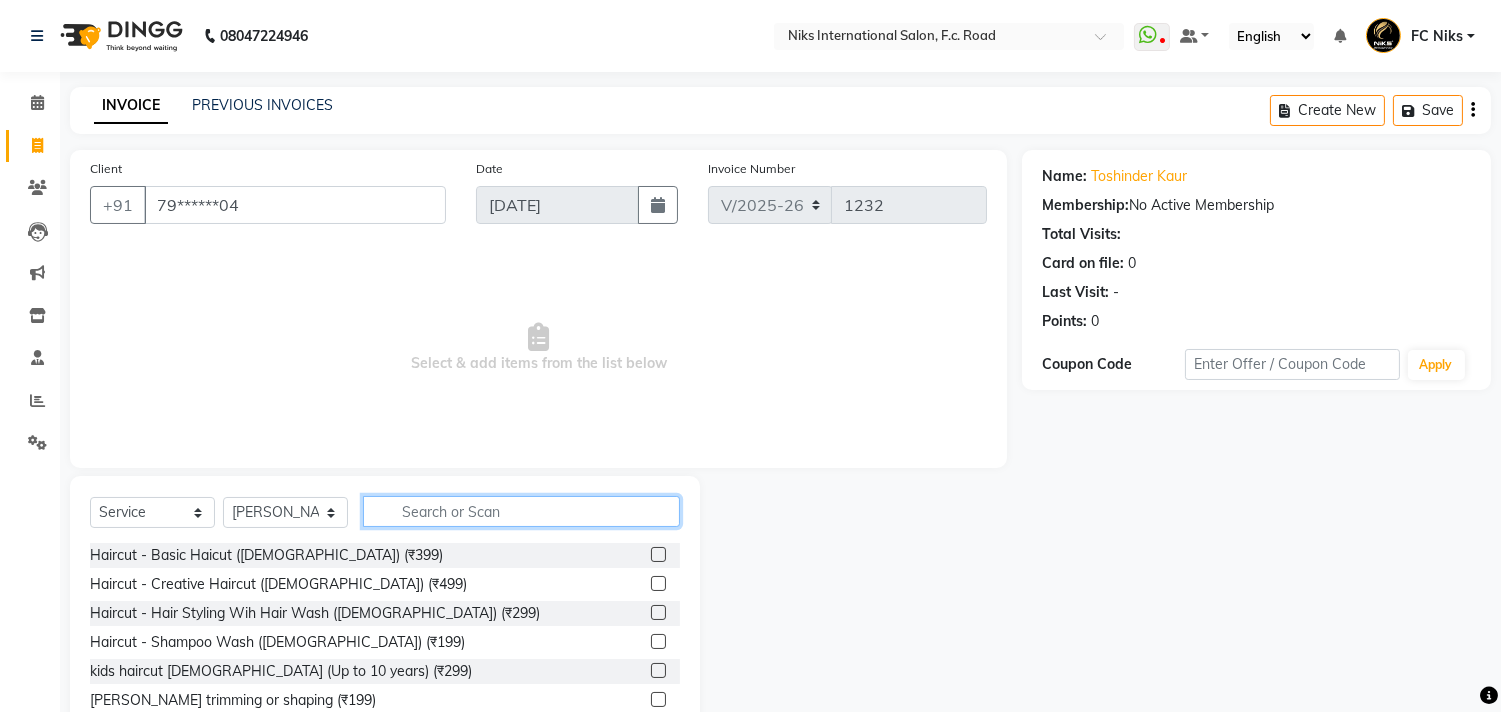 click 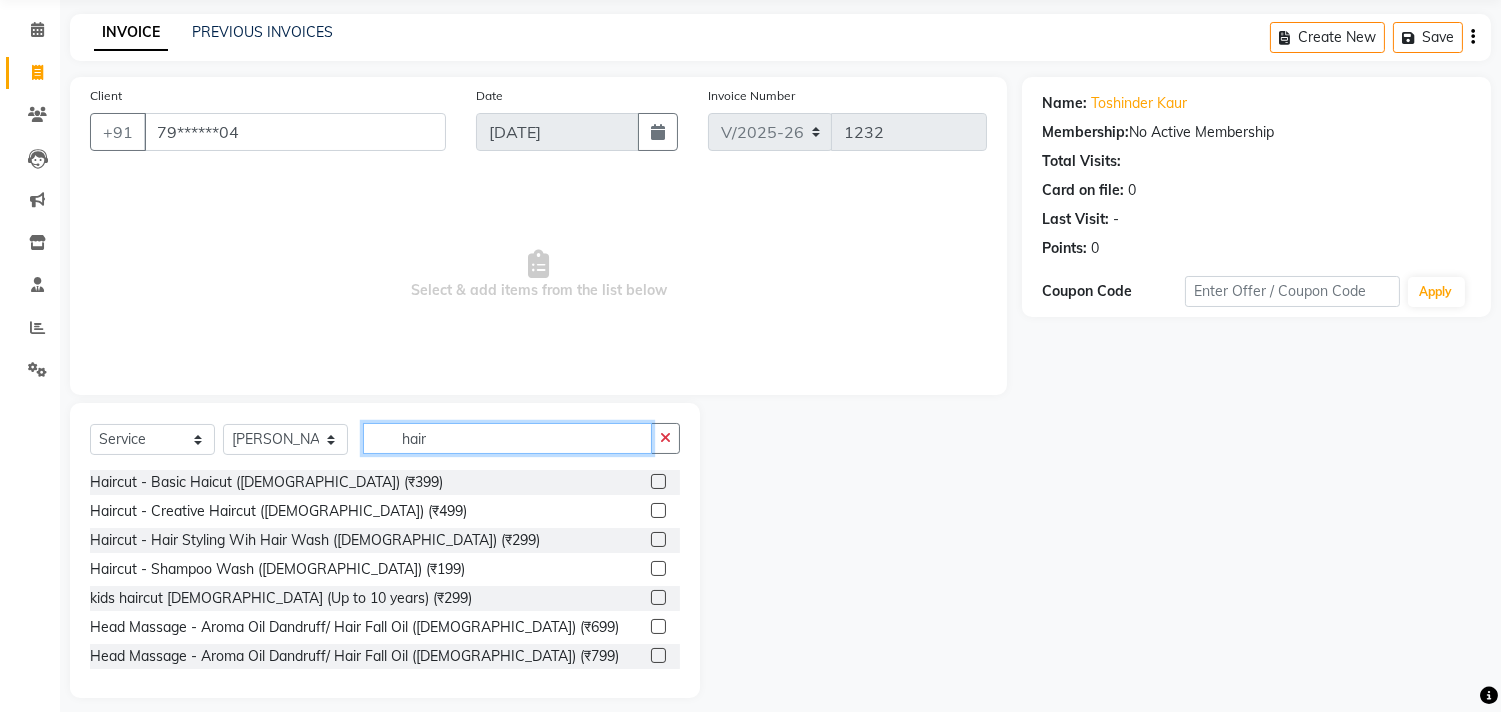 scroll, scrollTop: 52, scrollLeft: 0, axis: vertical 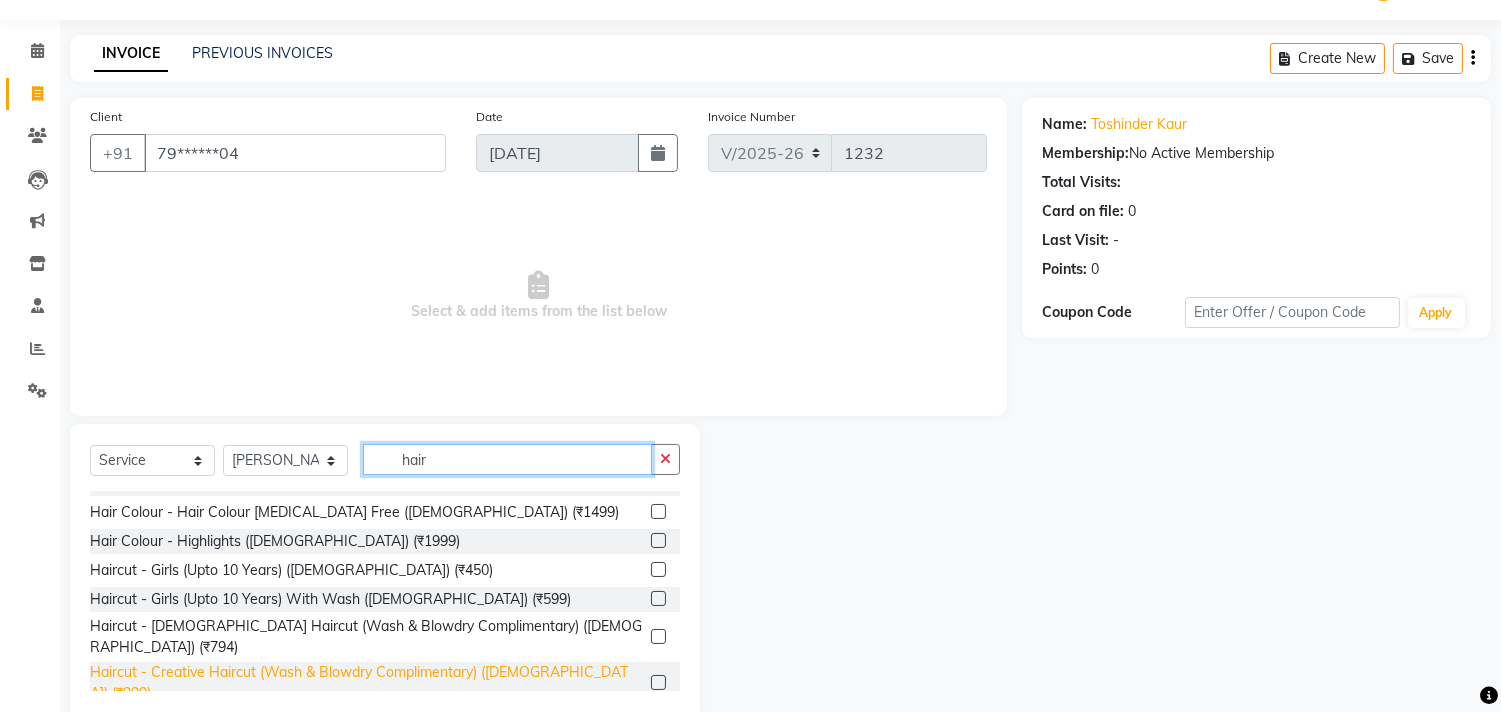 type on "hair" 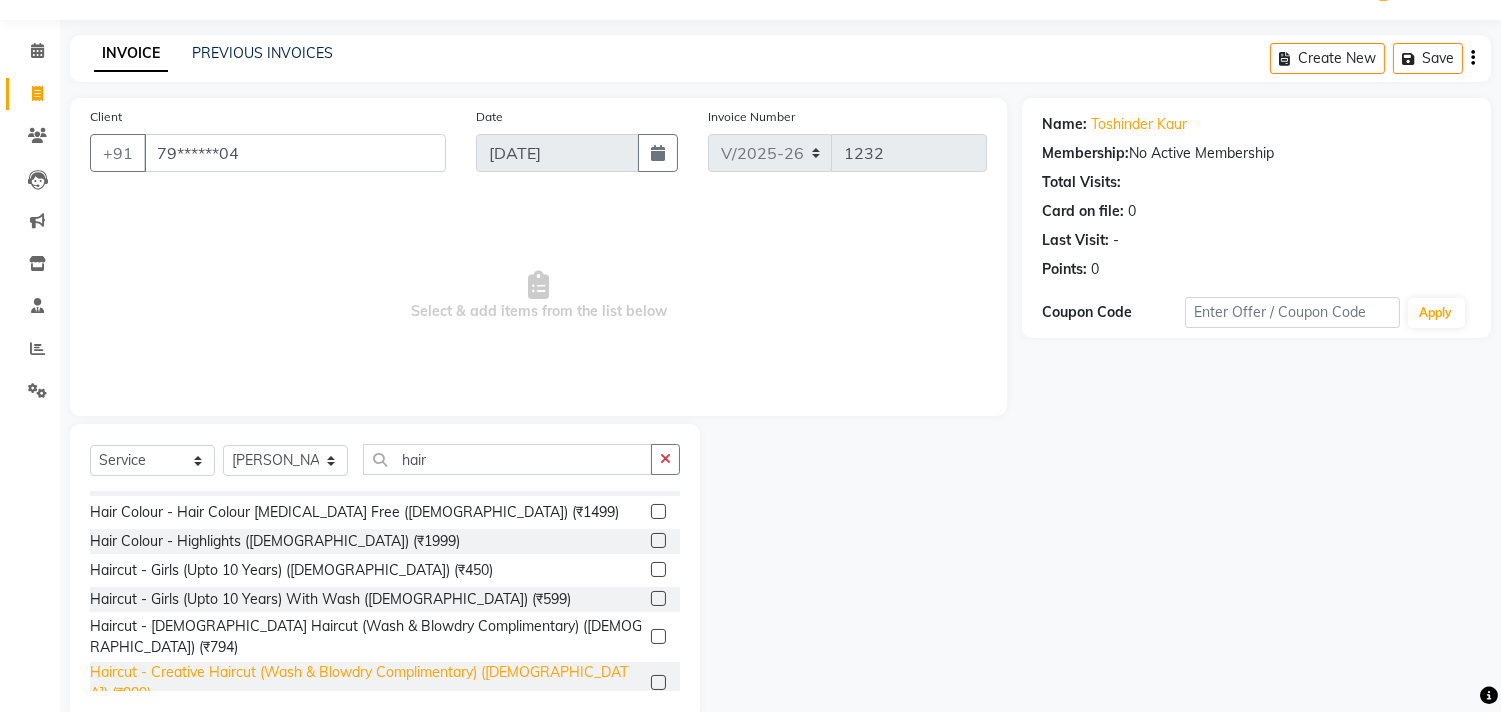 click on "Haircut - Creative Haircut (Wash & Blowdry Complimentary) ([DEMOGRAPHIC_DATA]) (₹999)" 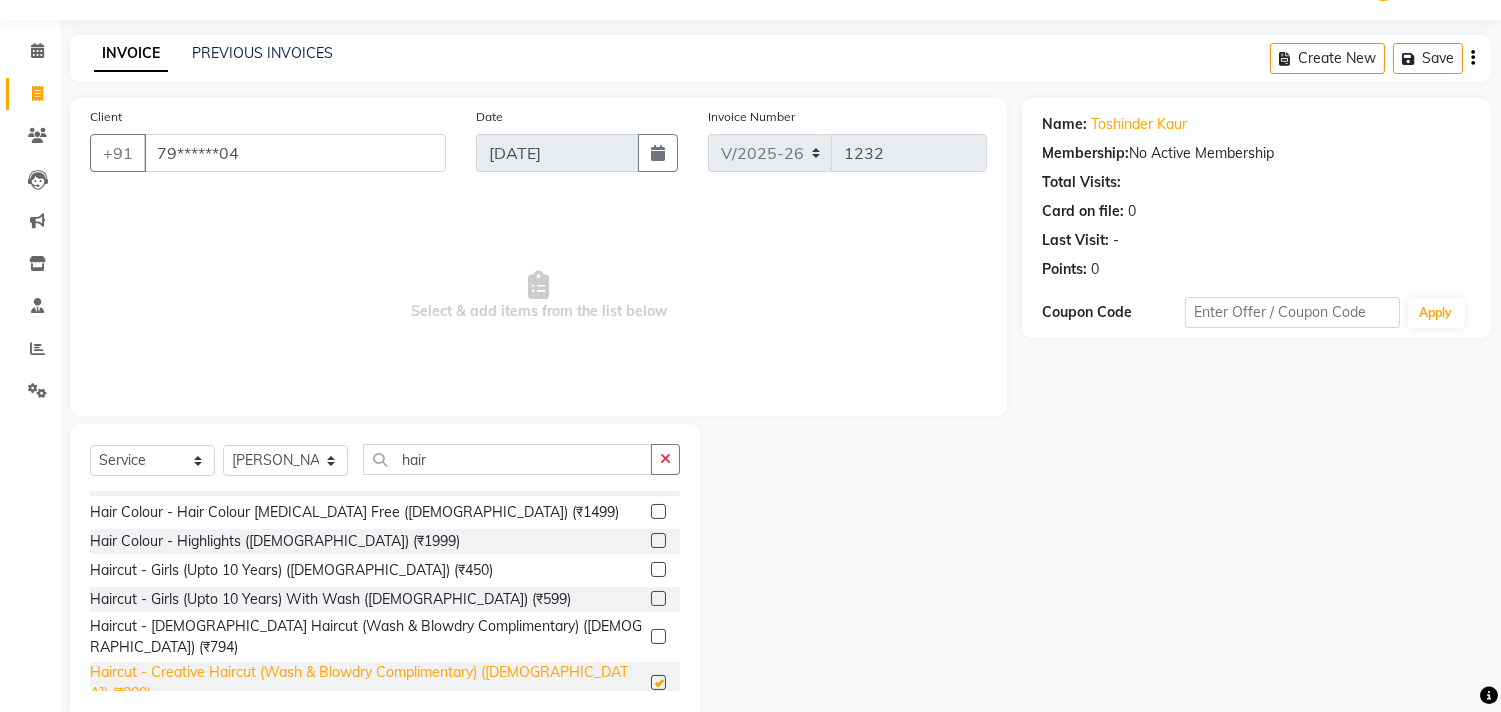 checkbox on "false" 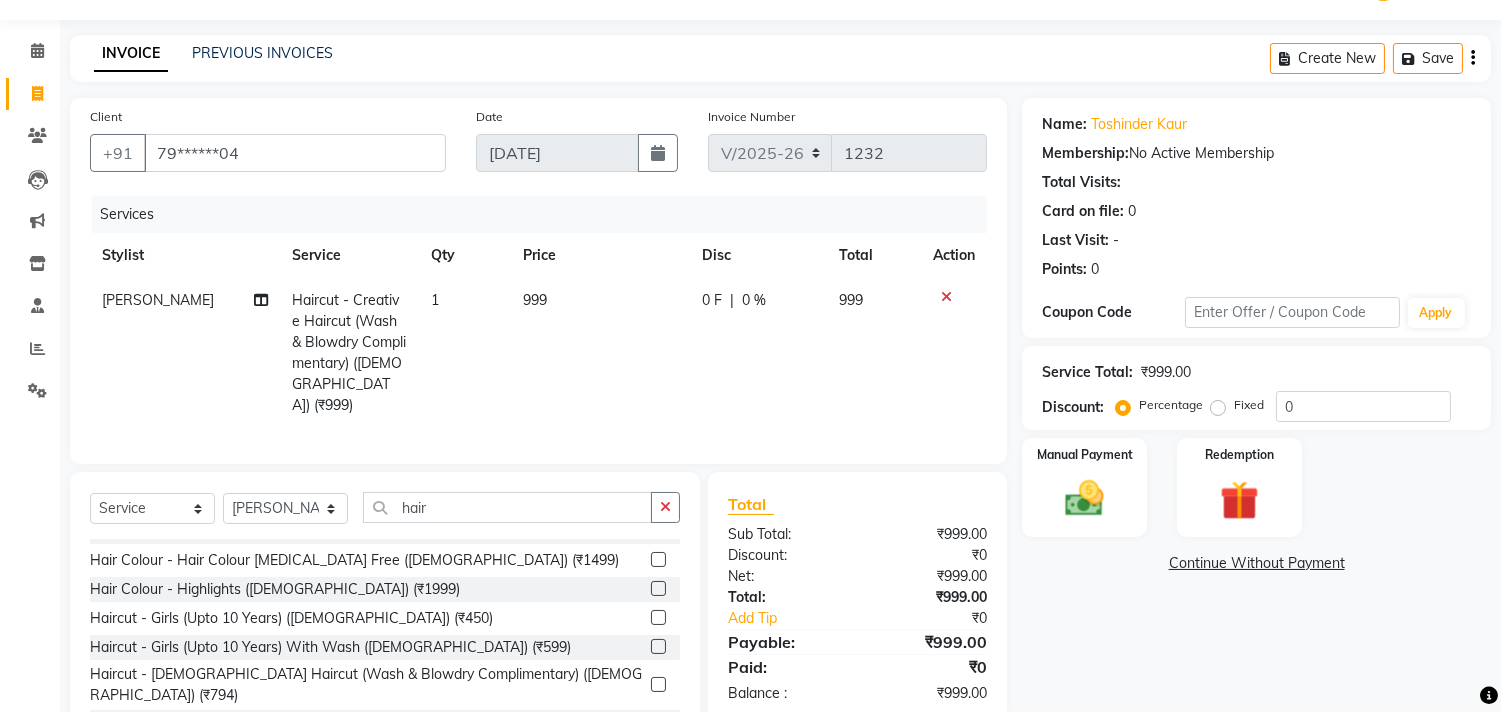 click on "999" 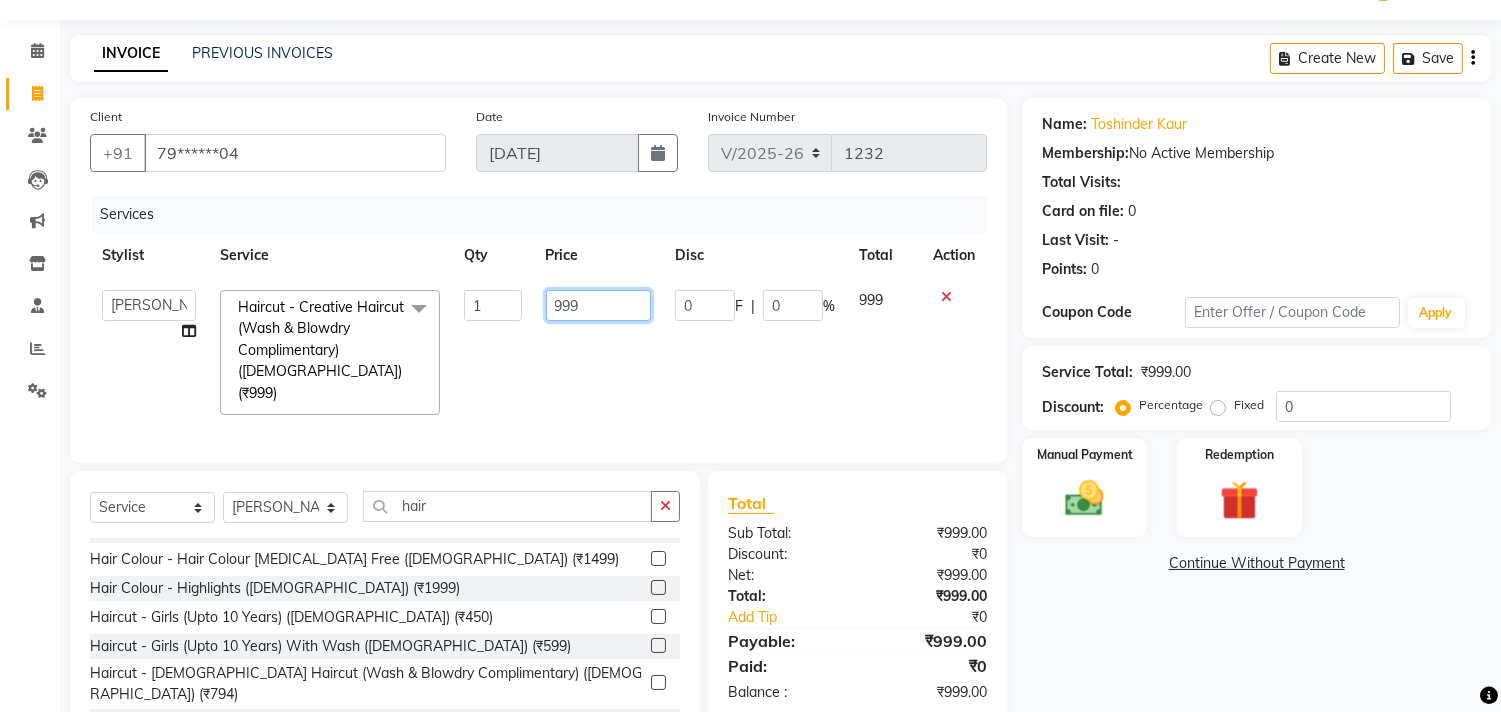 click on "999" 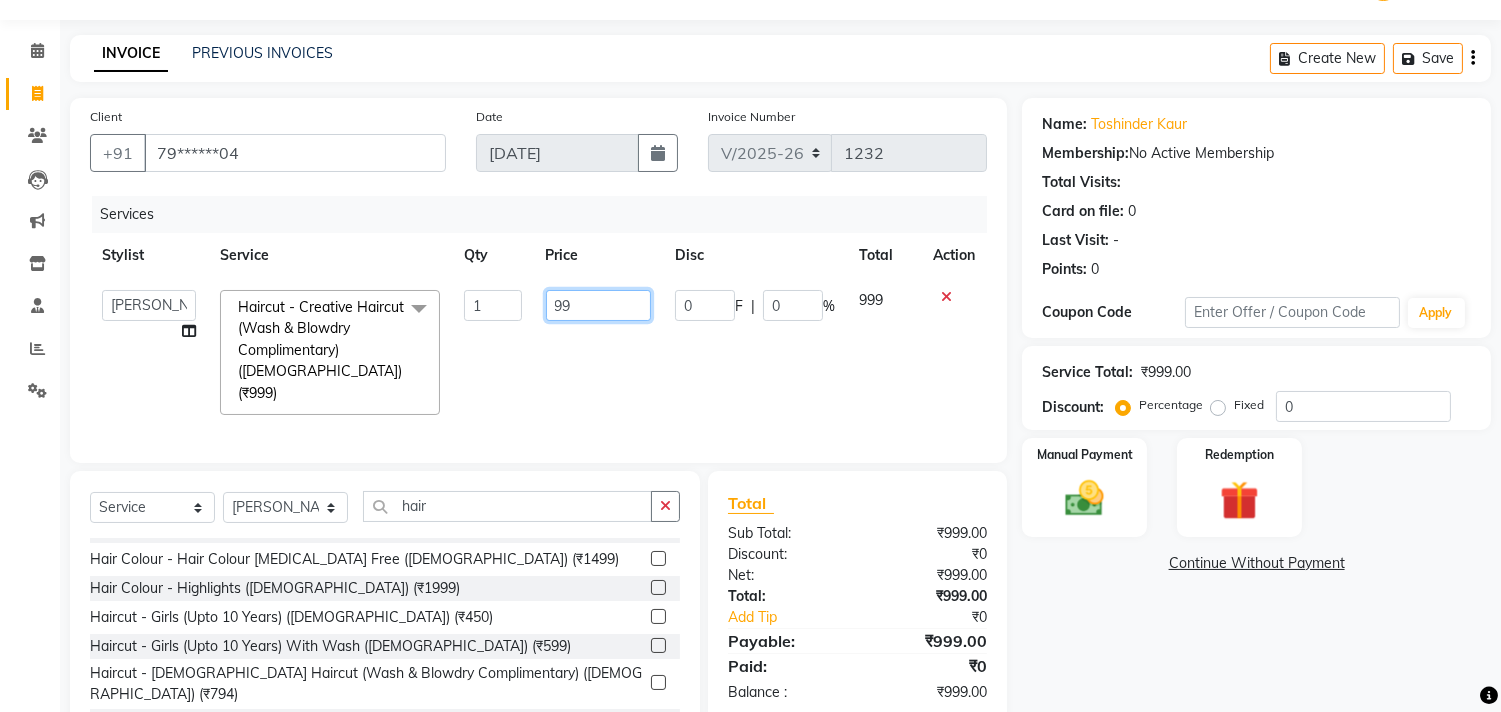 type on "9" 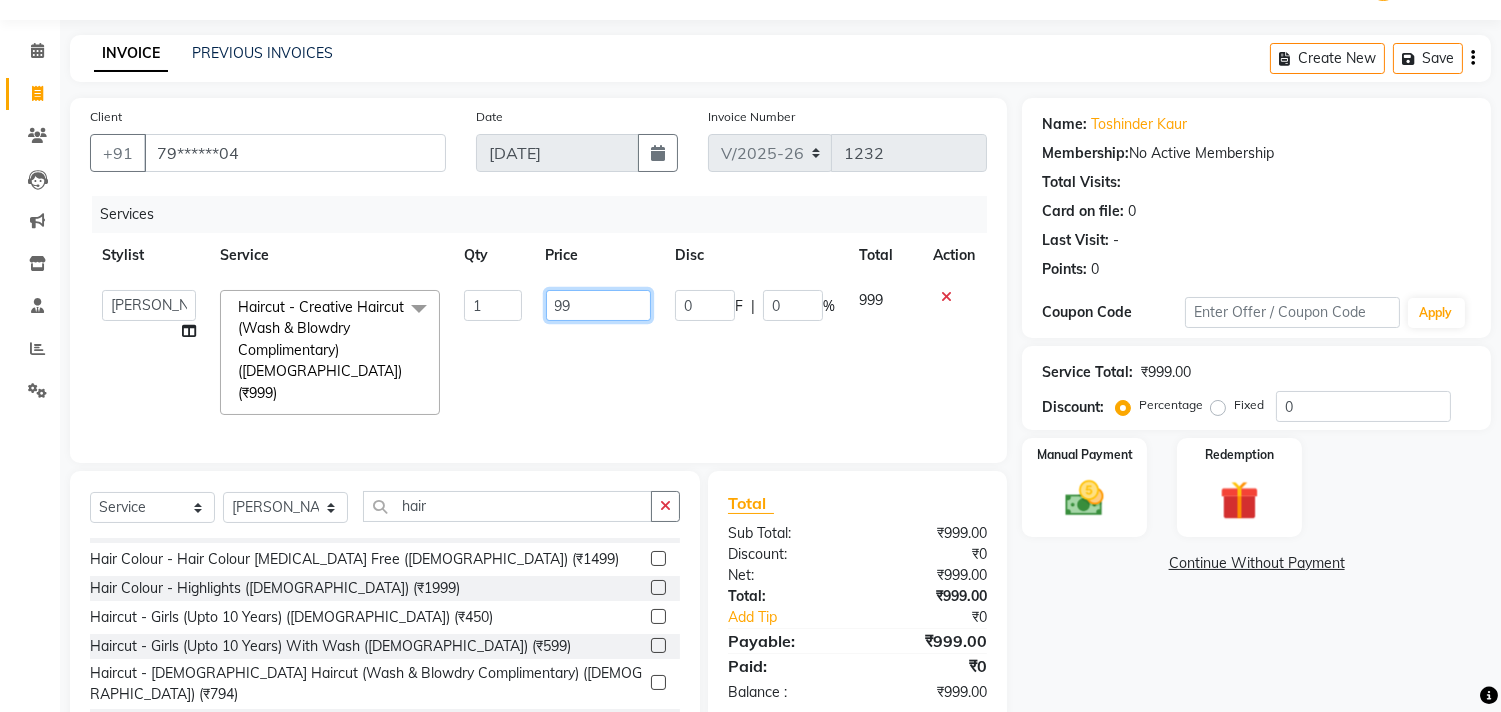 type on "999" 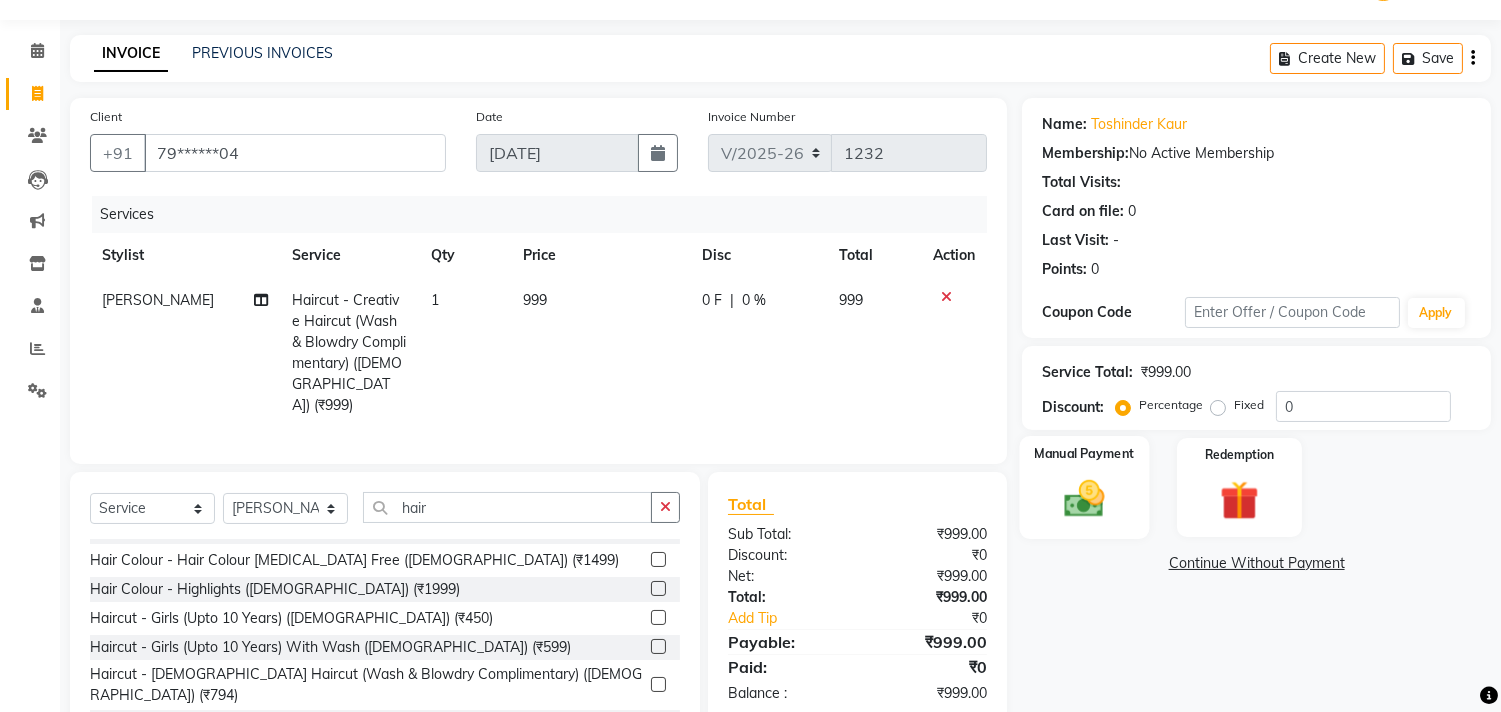 click on "Manual Payment" 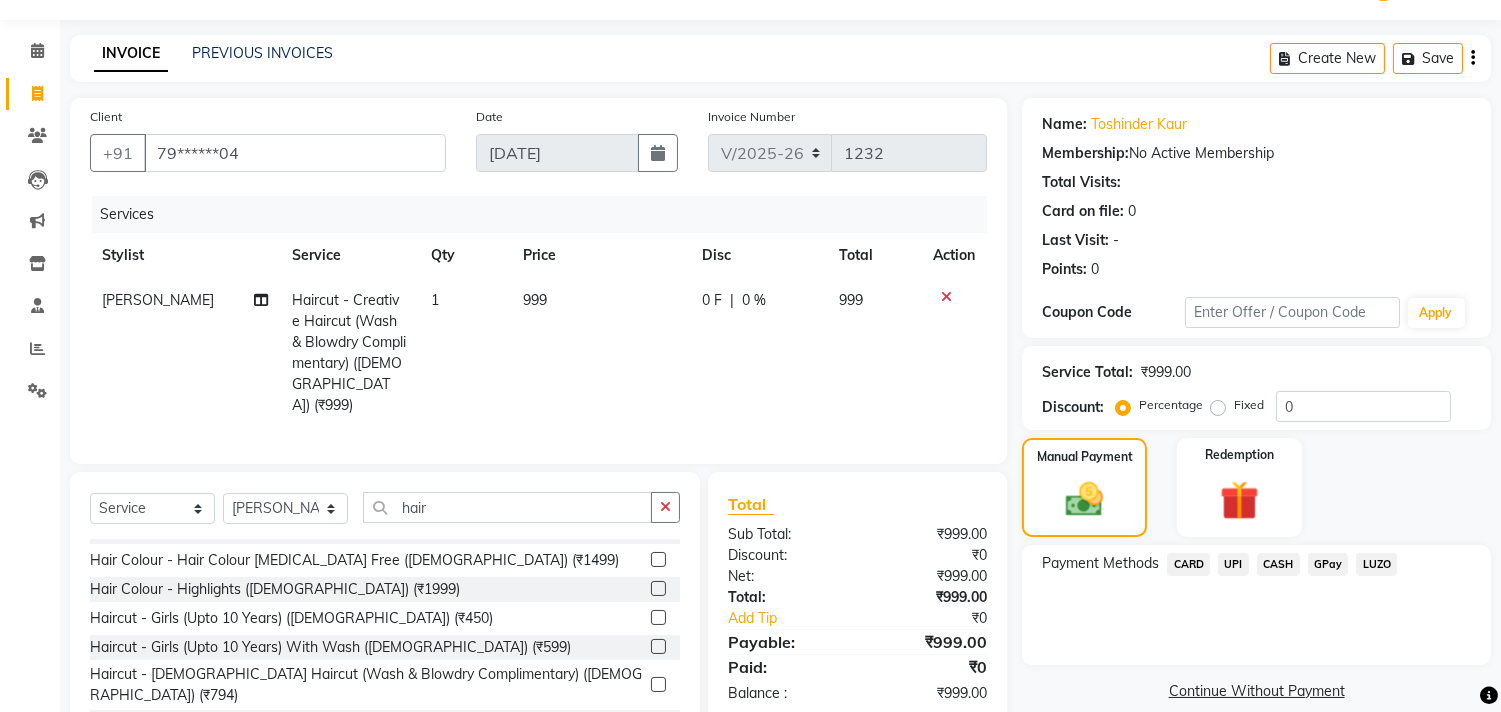 click on "CASH" 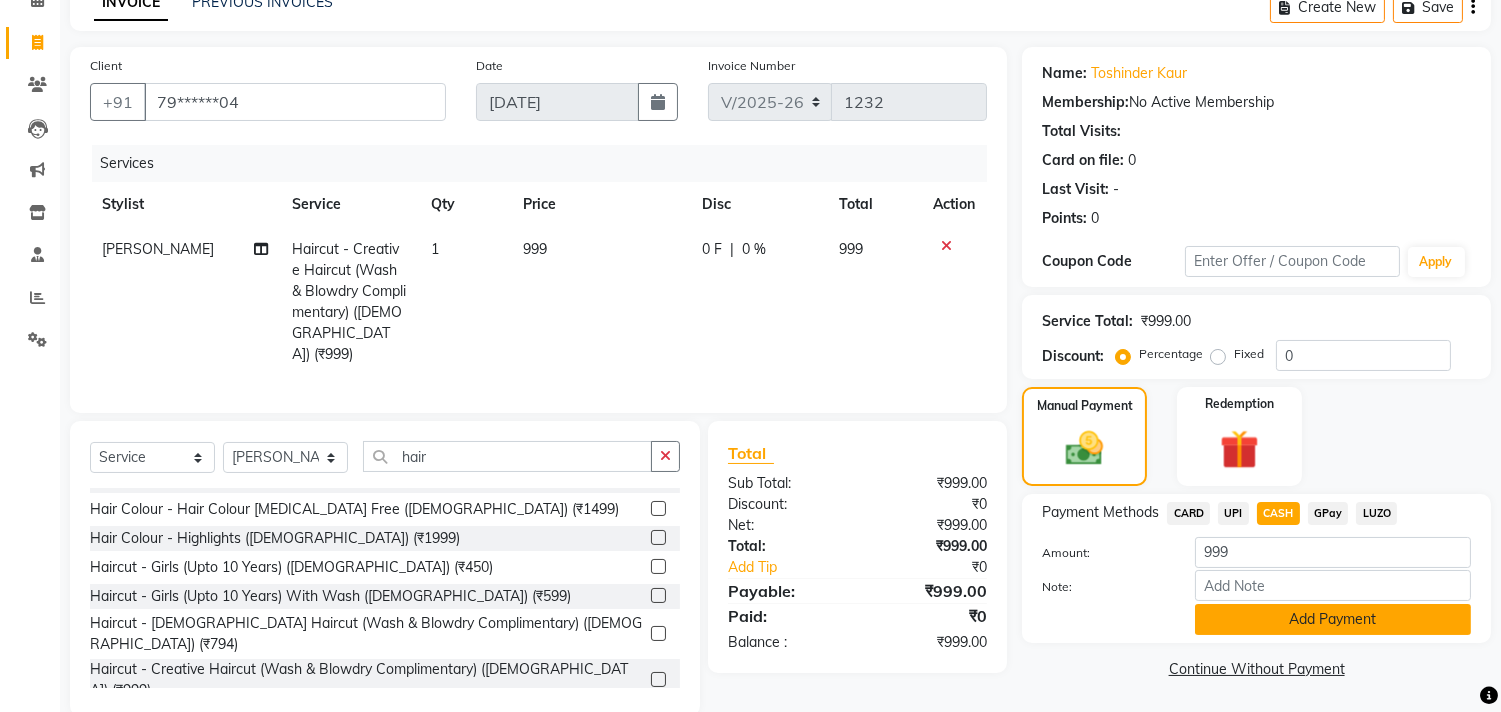 scroll, scrollTop: 95, scrollLeft: 0, axis: vertical 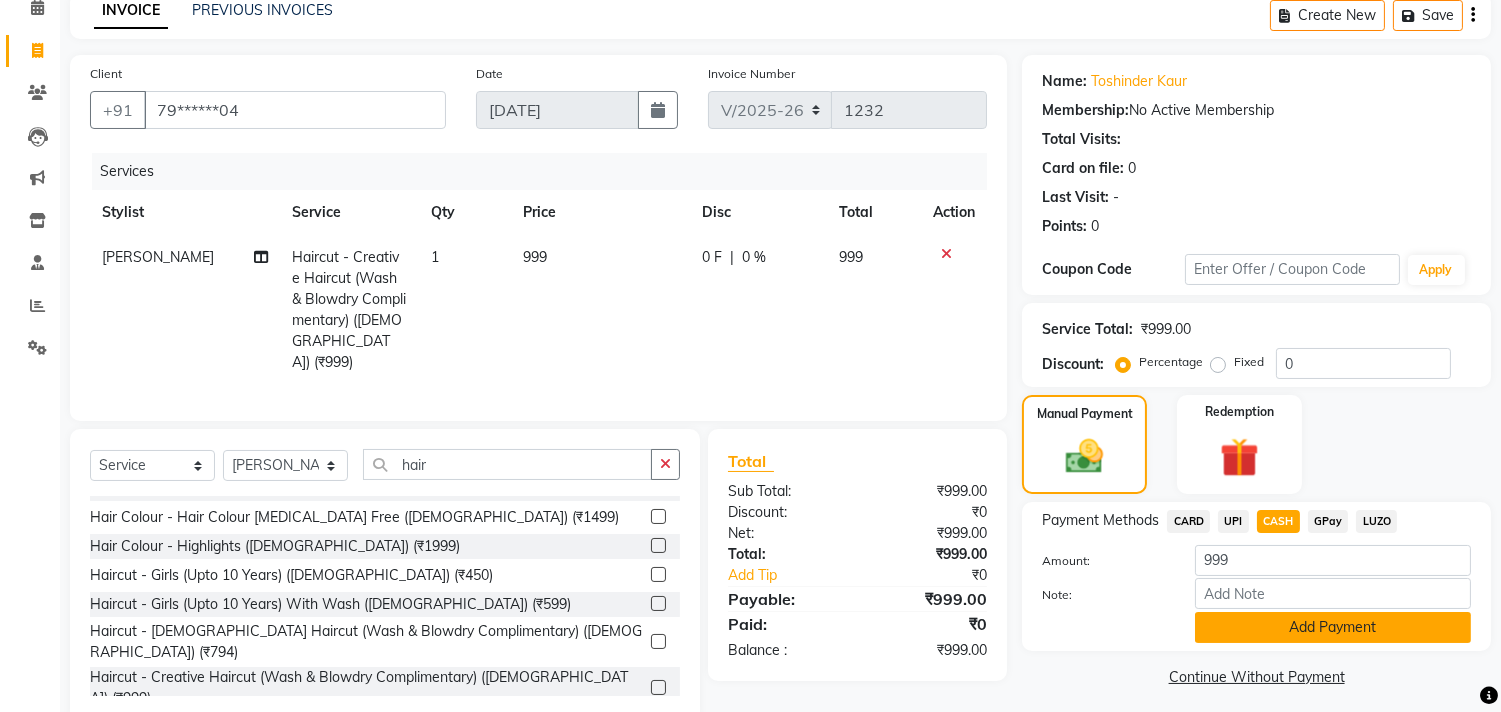click on "Add Payment" 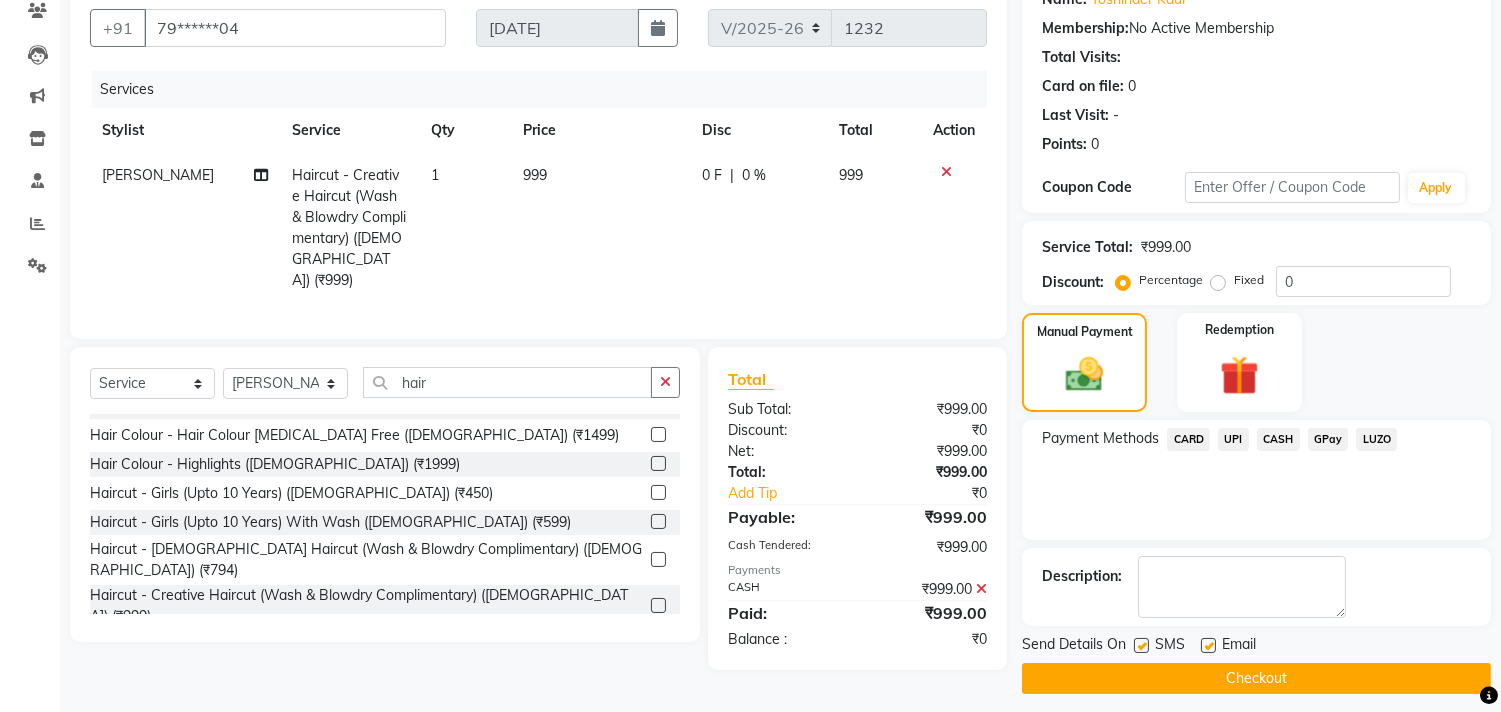 scroll, scrollTop: 187, scrollLeft: 0, axis: vertical 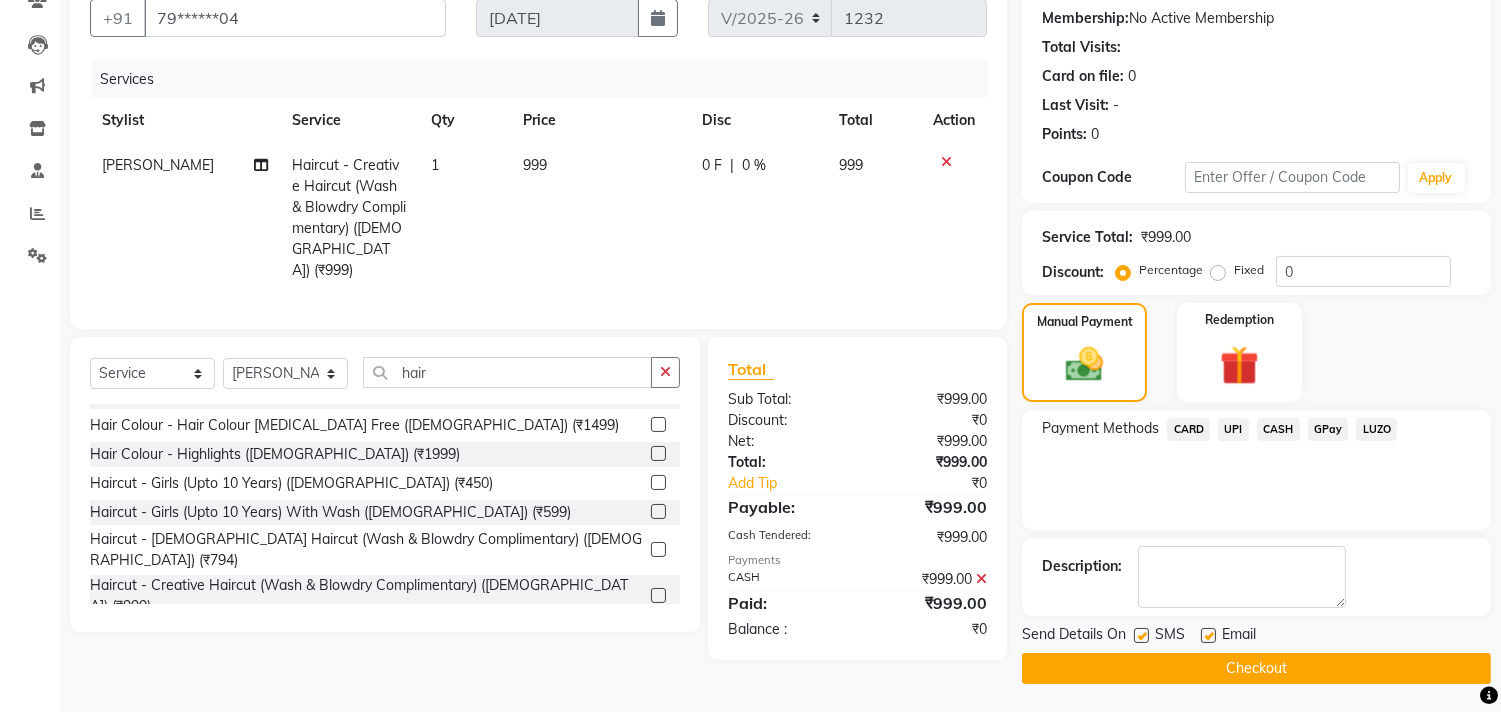 click on "Checkout" 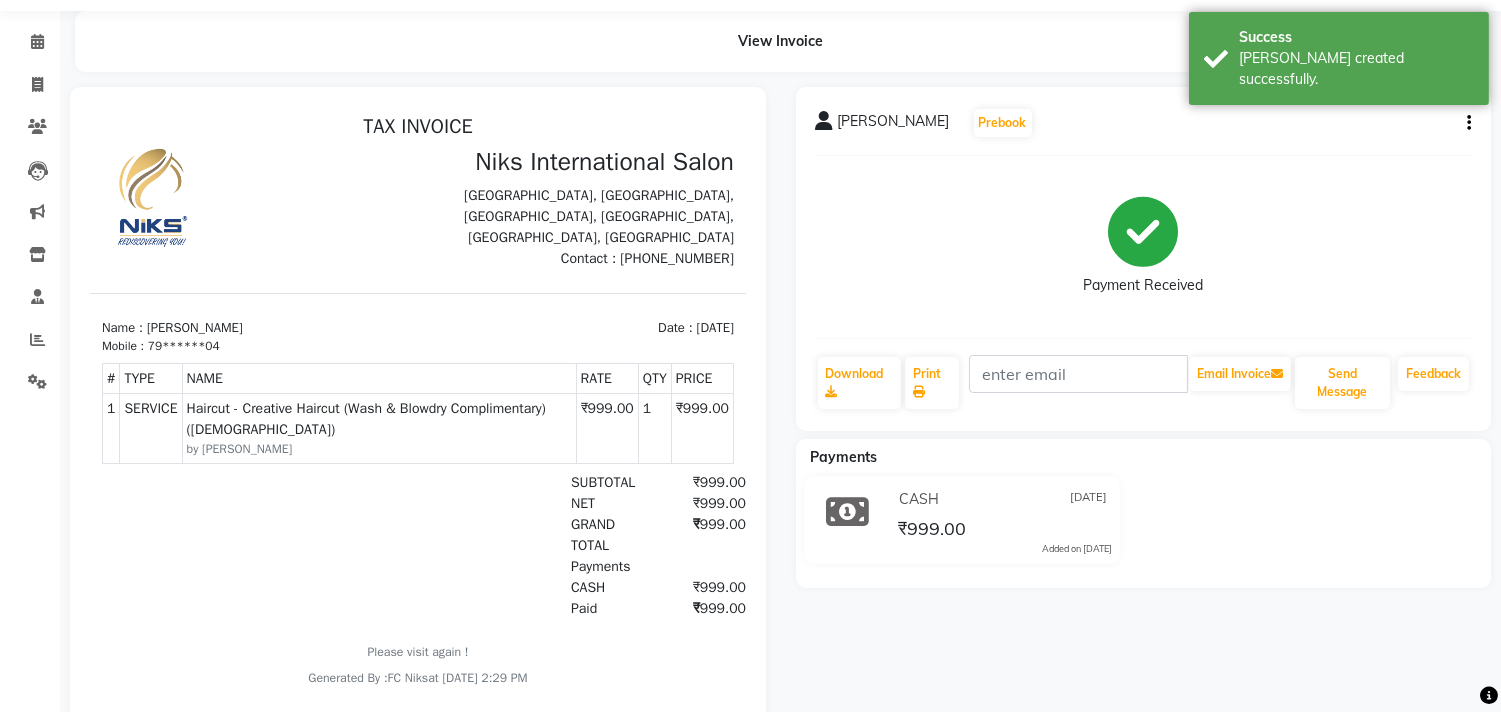 scroll, scrollTop: 74, scrollLeft: 0, axis: vertical 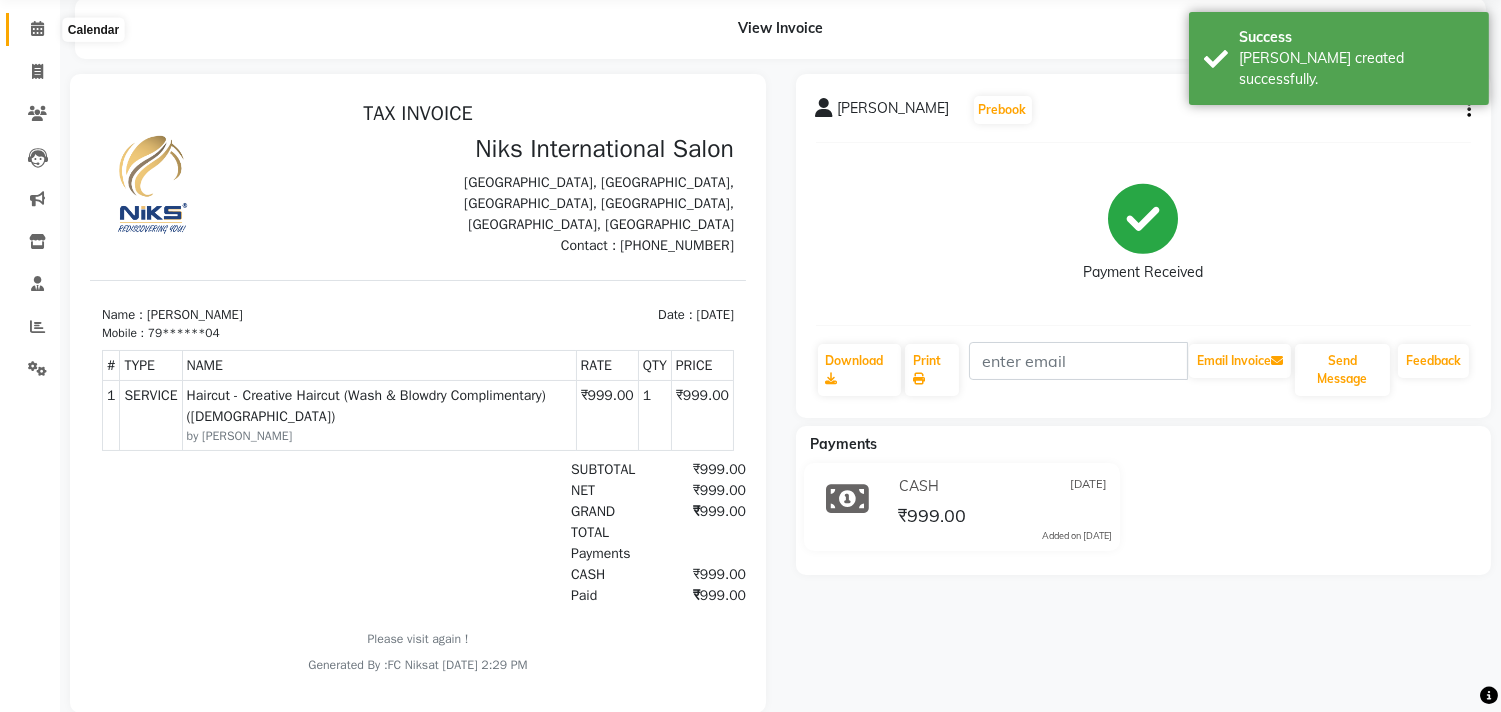 click 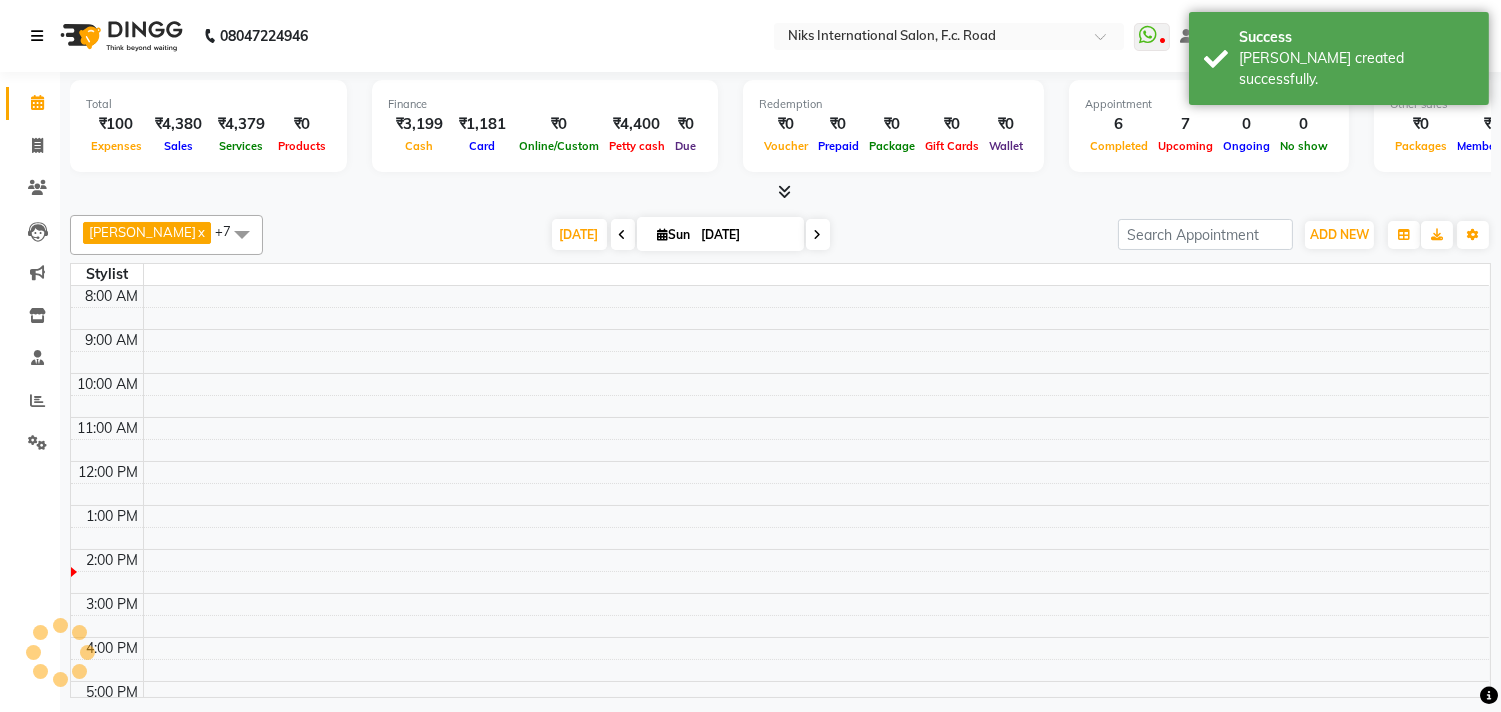 scroll, scrollTop: 0, scrollLeft: 0, axis: both 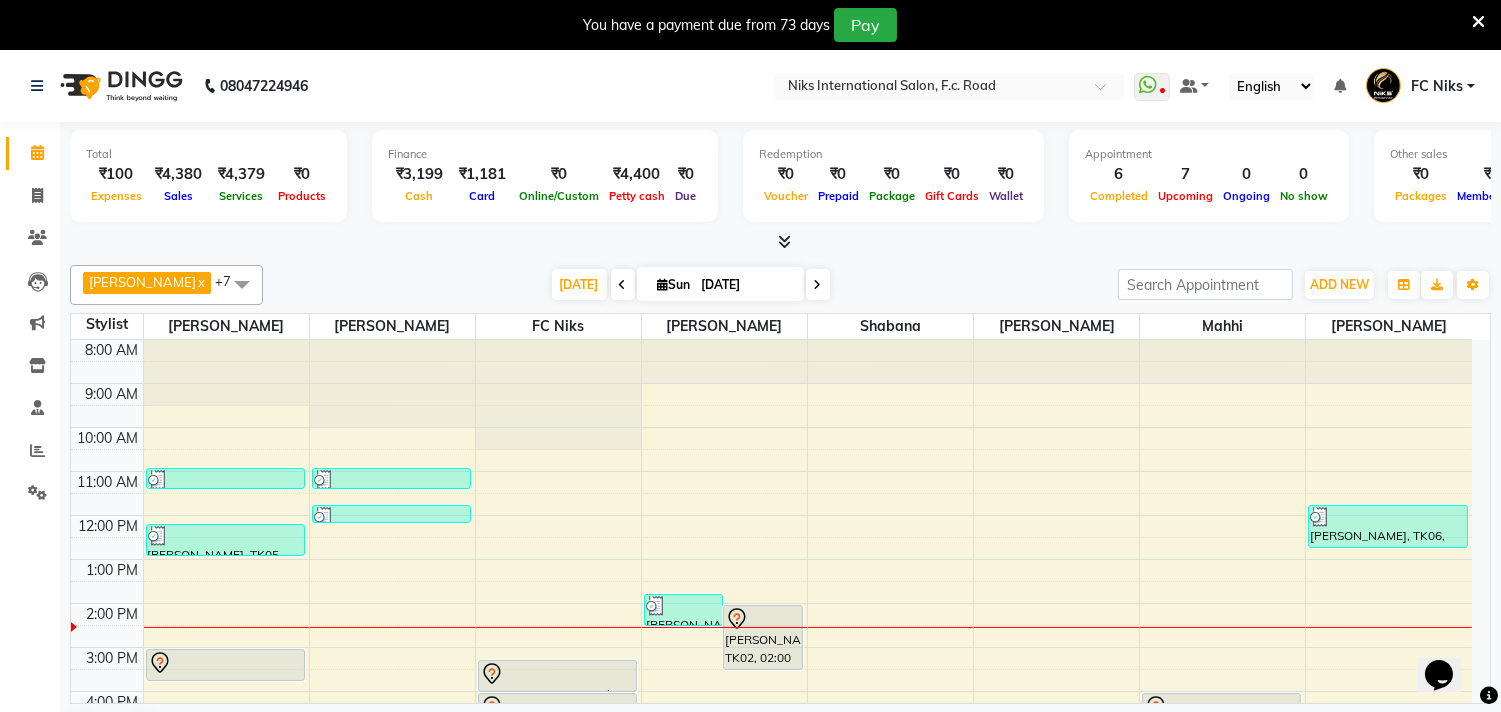 click at bounding box center (1478, 22) 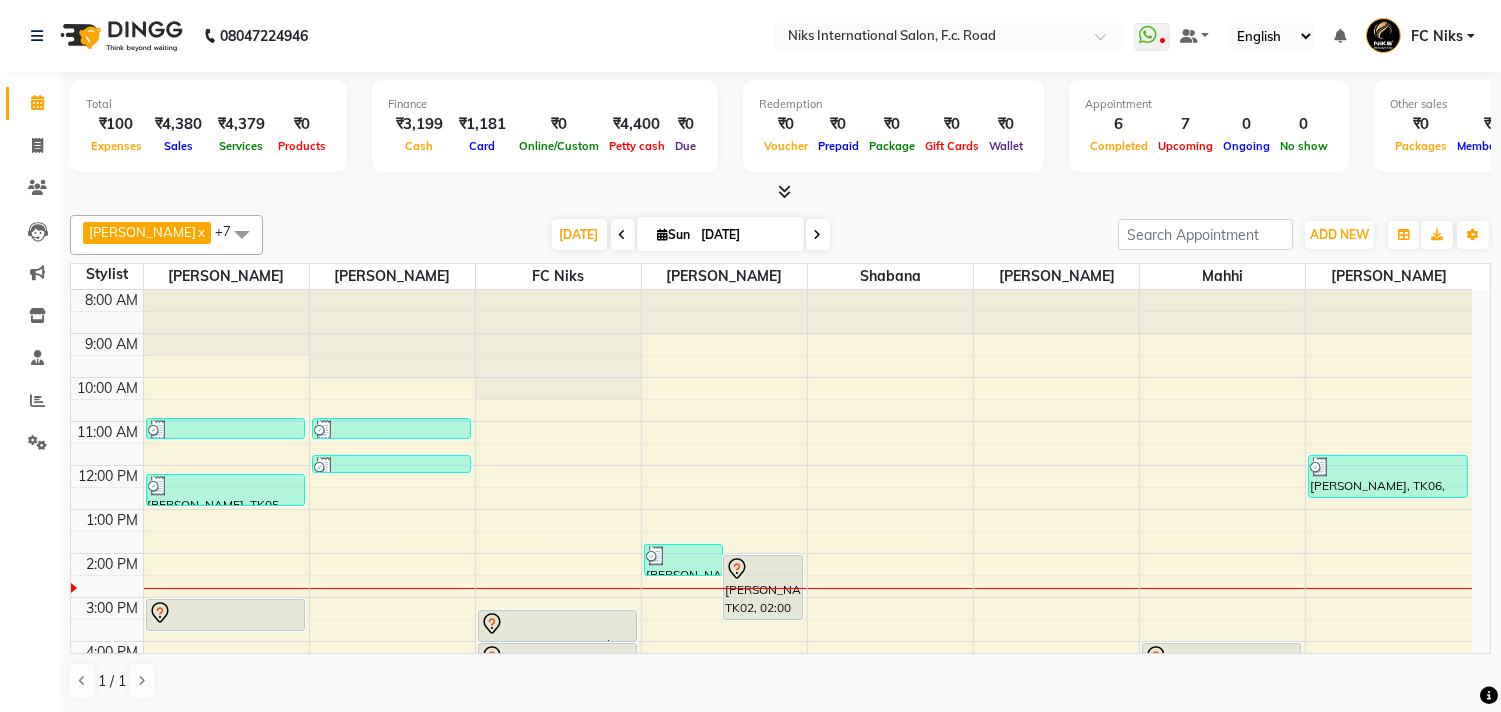 click on "WhatsApp Status  ✕ Status:  Disconnected Most Recent Message: 19-06-2025     03:53 PM Recent Service Activity: 19-06-2025     03:56 PM  08047224946 Whatsapp Settings Default Panel My Panel English ENGLISH Español العربية मराठी हिंदी ગુજરાતી தமிழ் 中文 Notifications nothing to show FC Niks Manage Profile Change Password Sign out  Version:3.15.4" at bounding box center (949, 36) 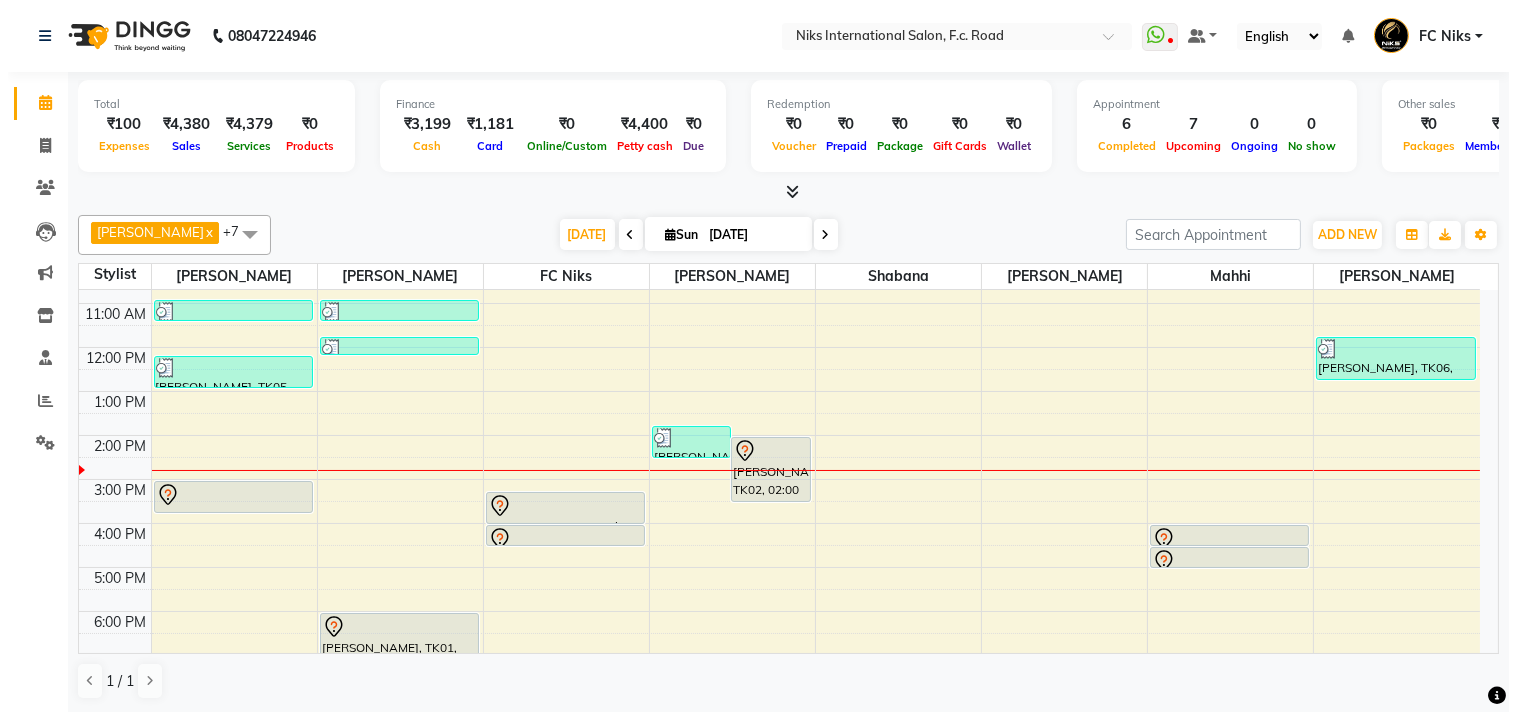 scroll, scrollTop: 123, scrollLeft: 0, axis: vertical 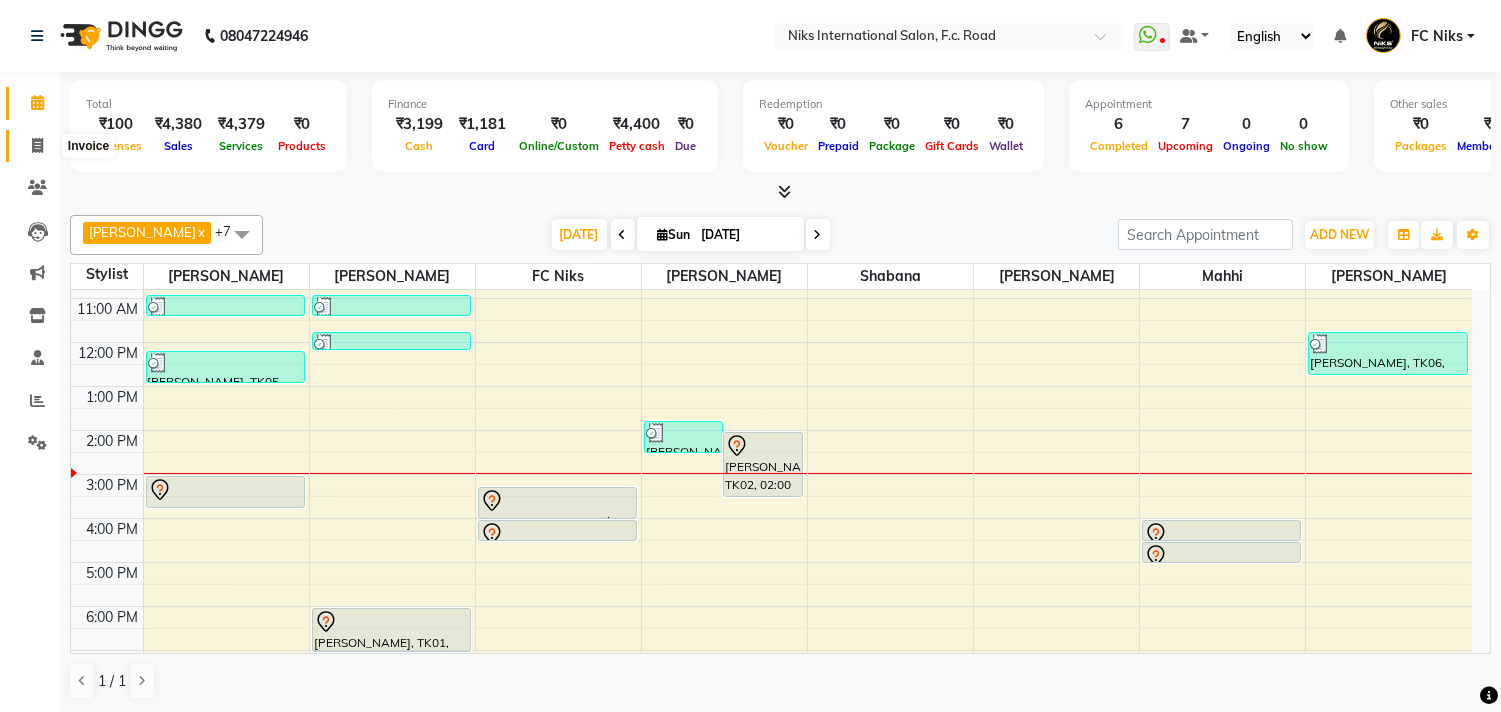 click 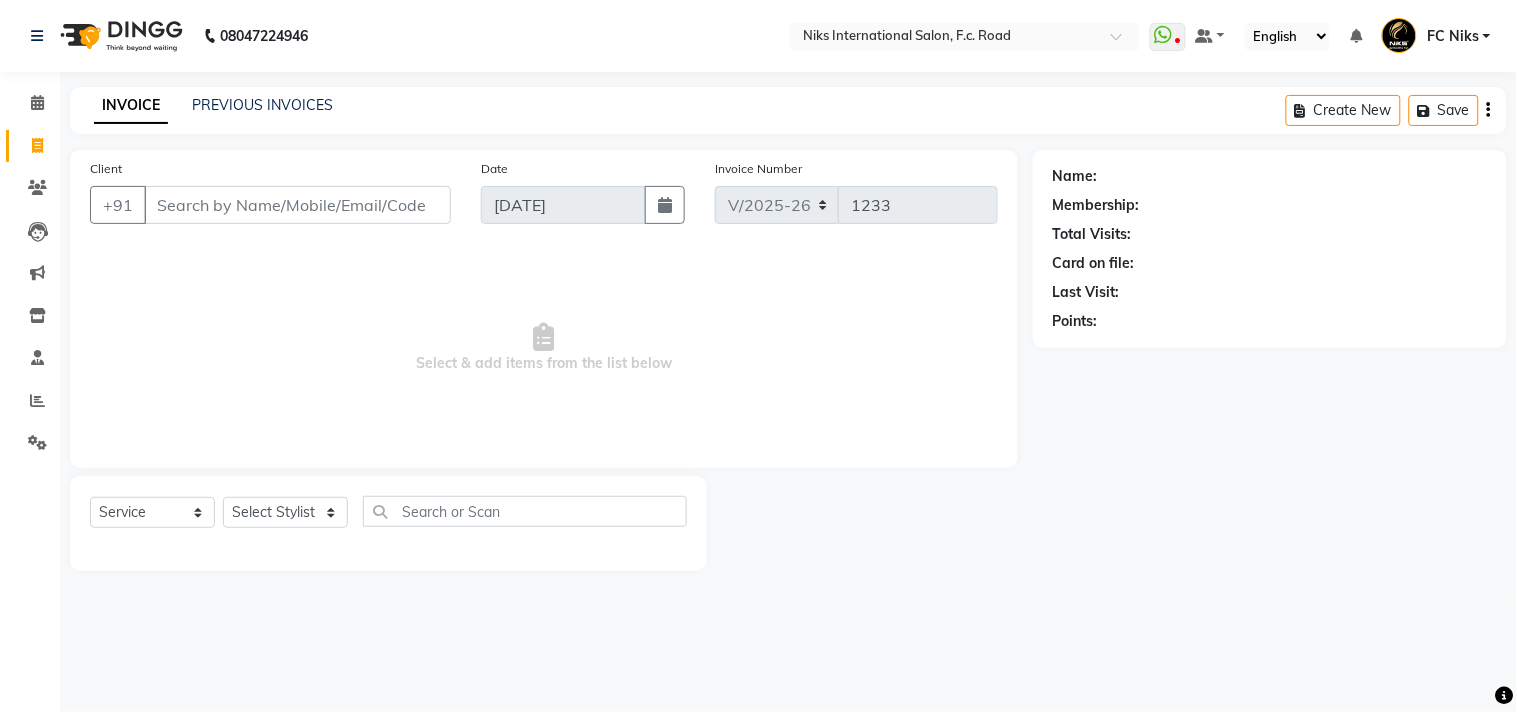 click on "Client" at bounding box center (297, 205) 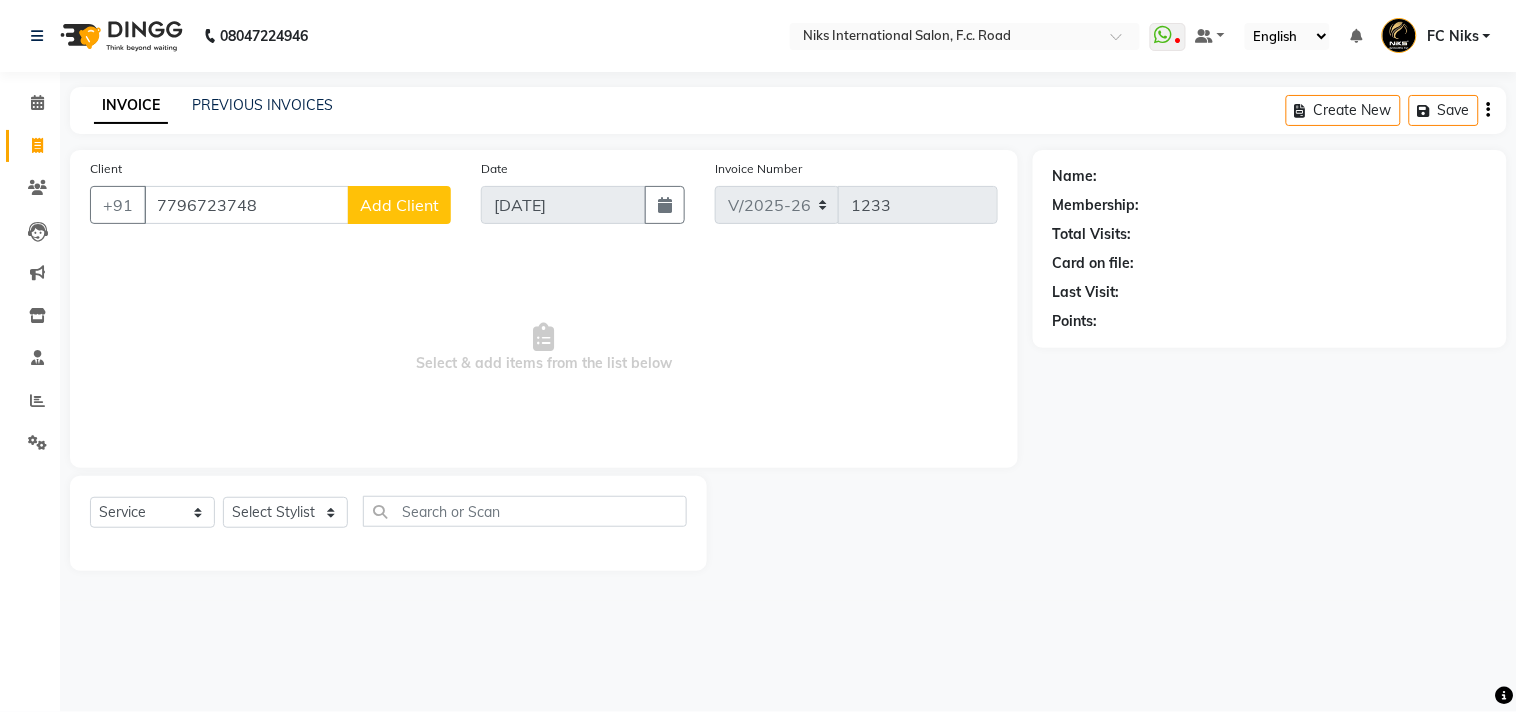 type on "7796723748" 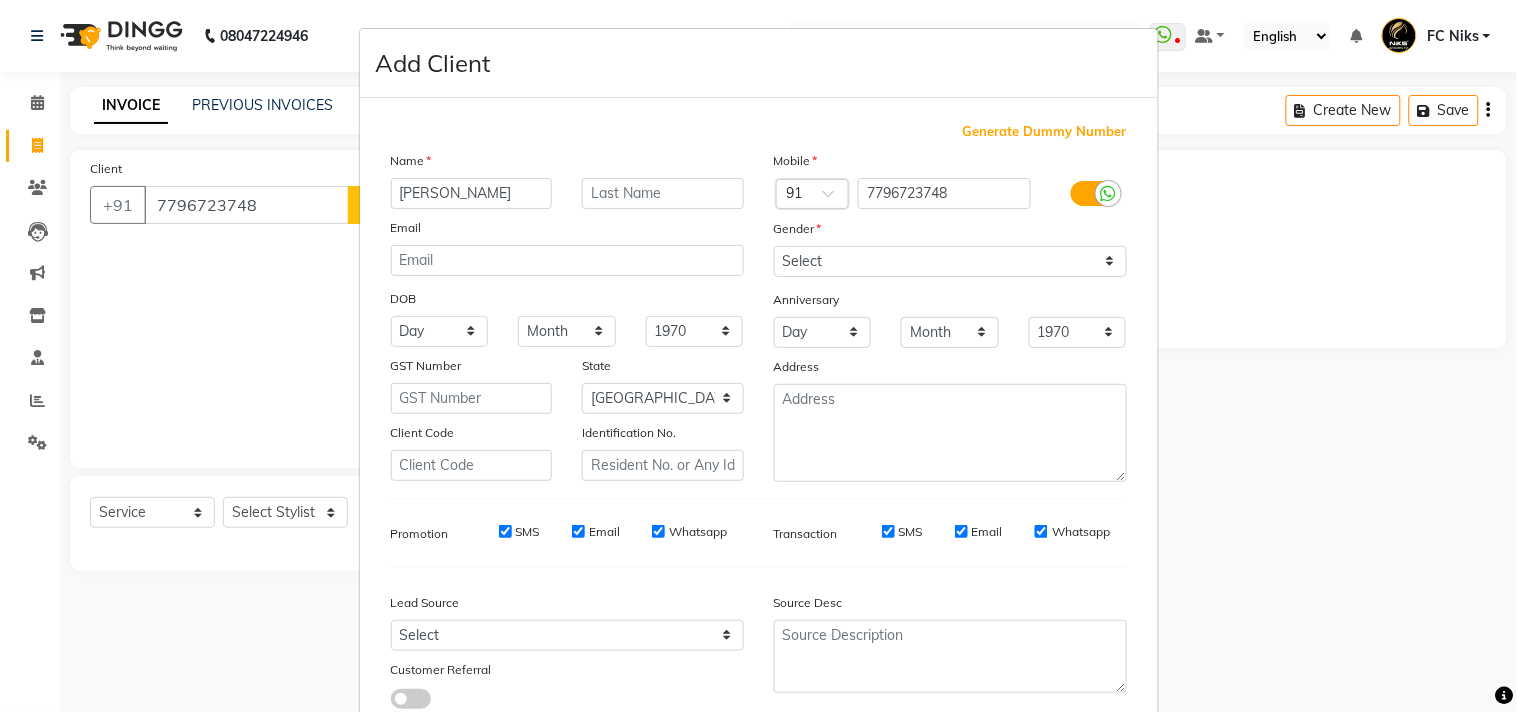 type on "manisha" 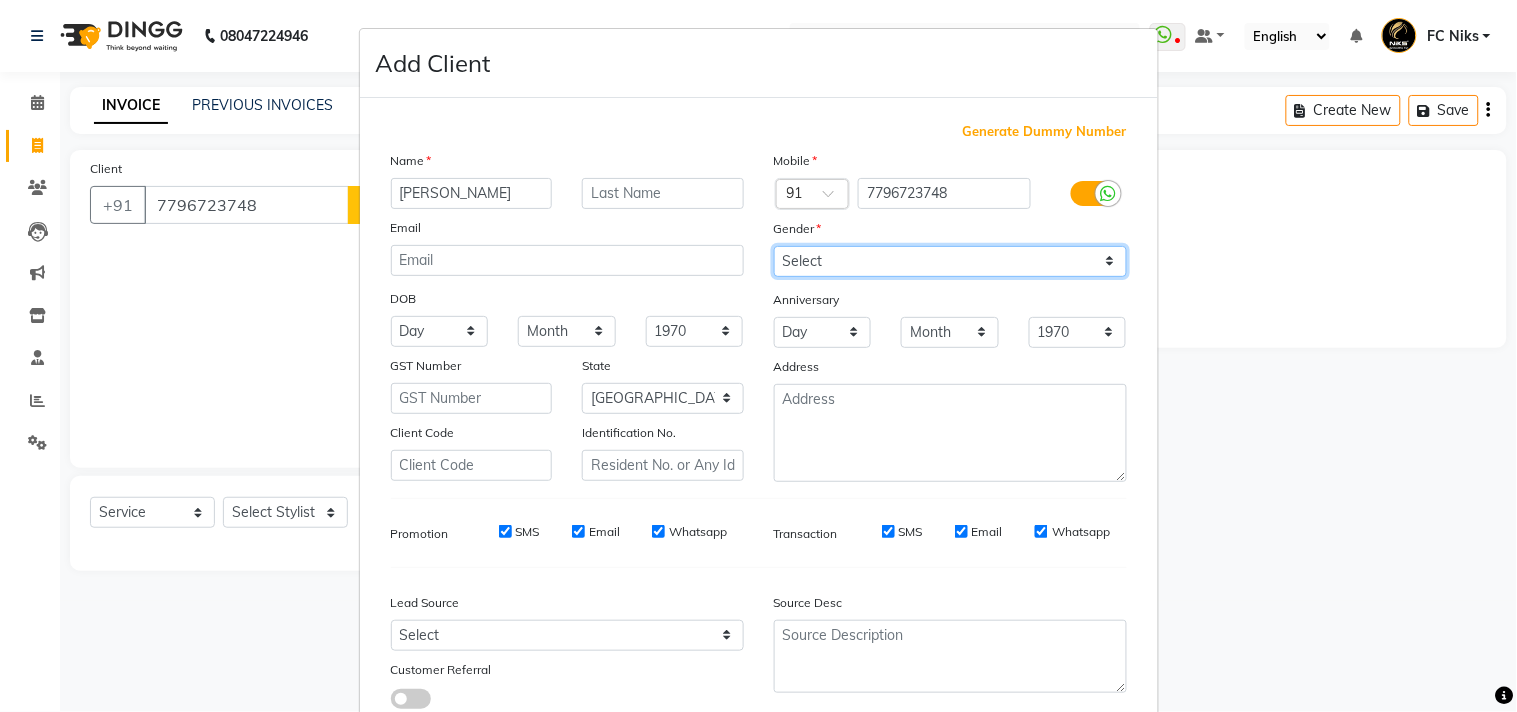click on "Select [DEMOGRAPHIC_DATA] [DEMOGRAPHIC_DATA] Other Prefer Not To Say" at bounding box center (950, 261) 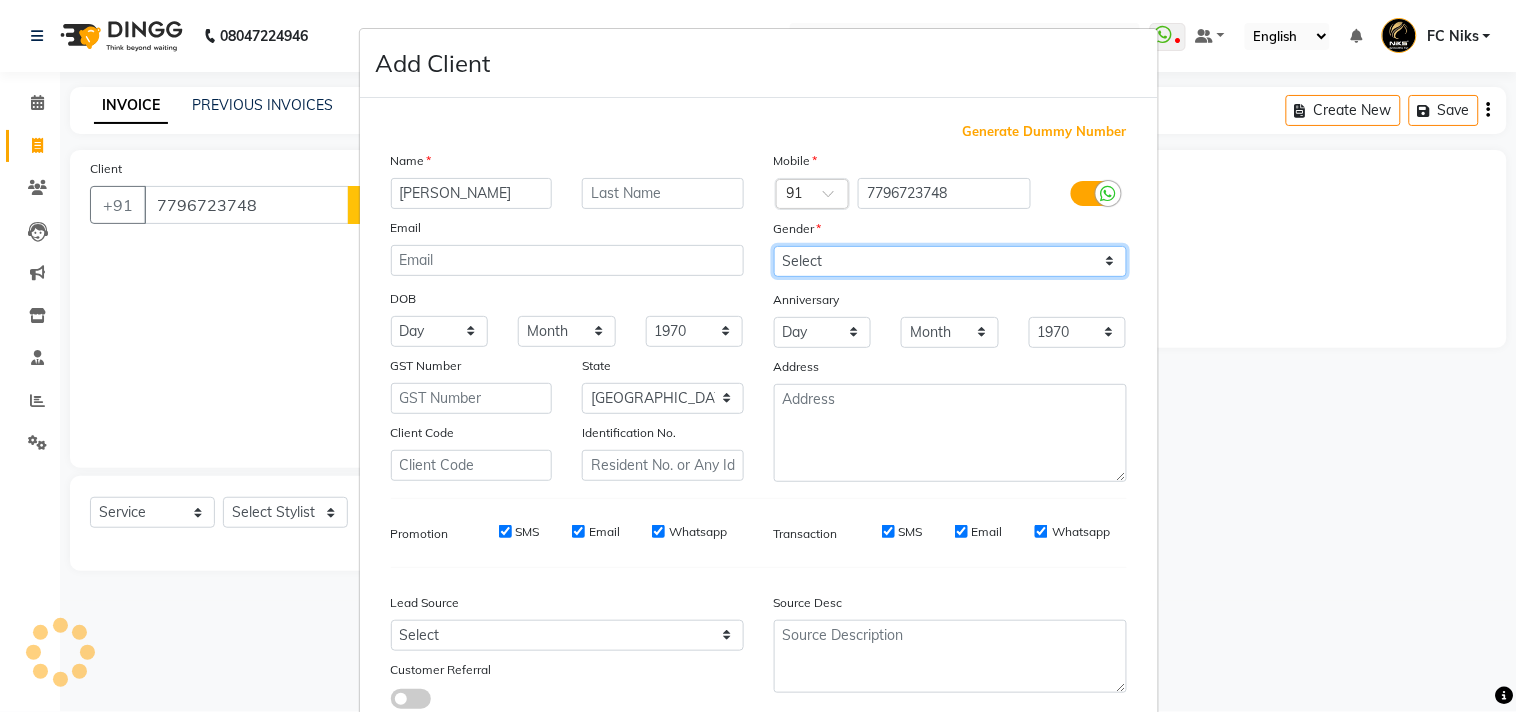click on "Select [DEMOGRAPHIC_DATA] [DEMOGRAPHIC_DATA] Other Prefer Not To Say" at bounding box center (950, 261) 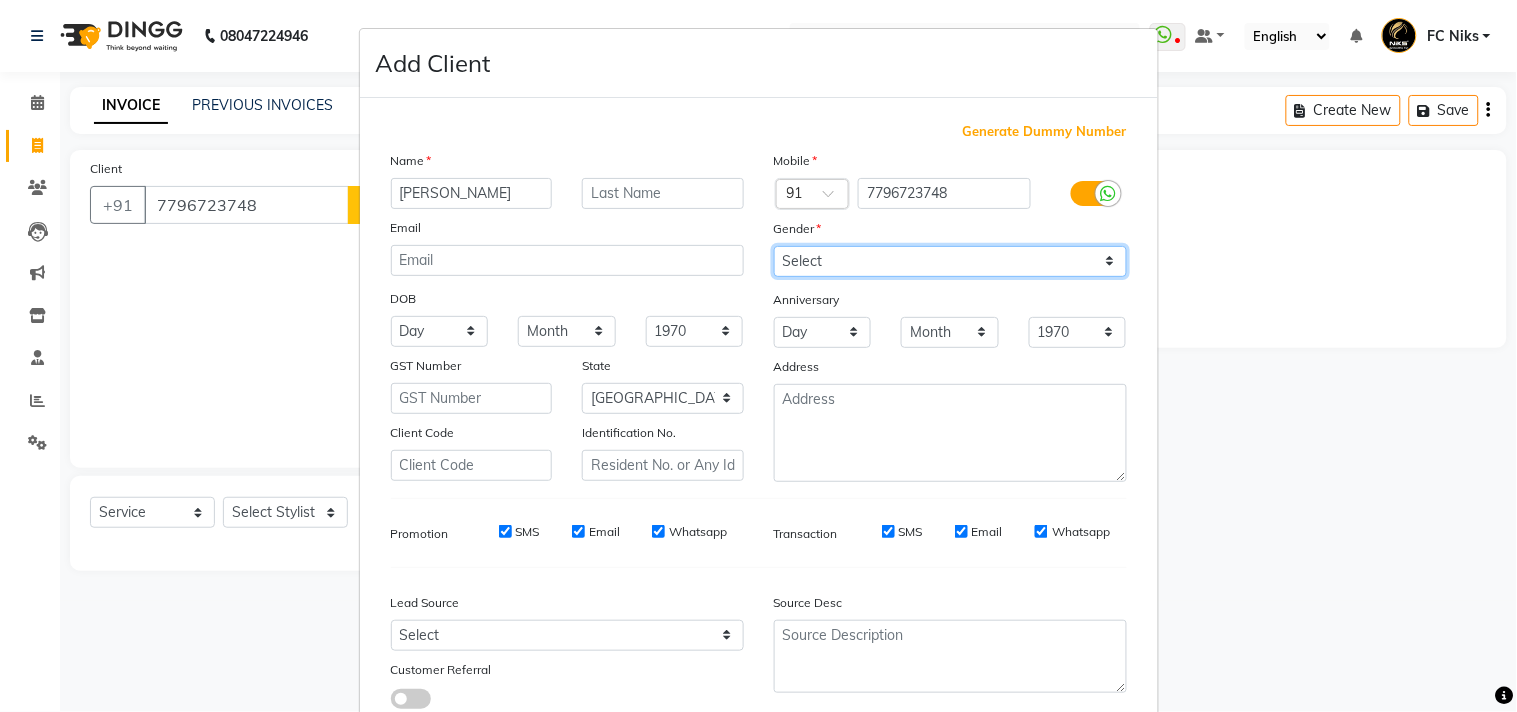 select on "[DEMOGRAPHIC_DATA]" 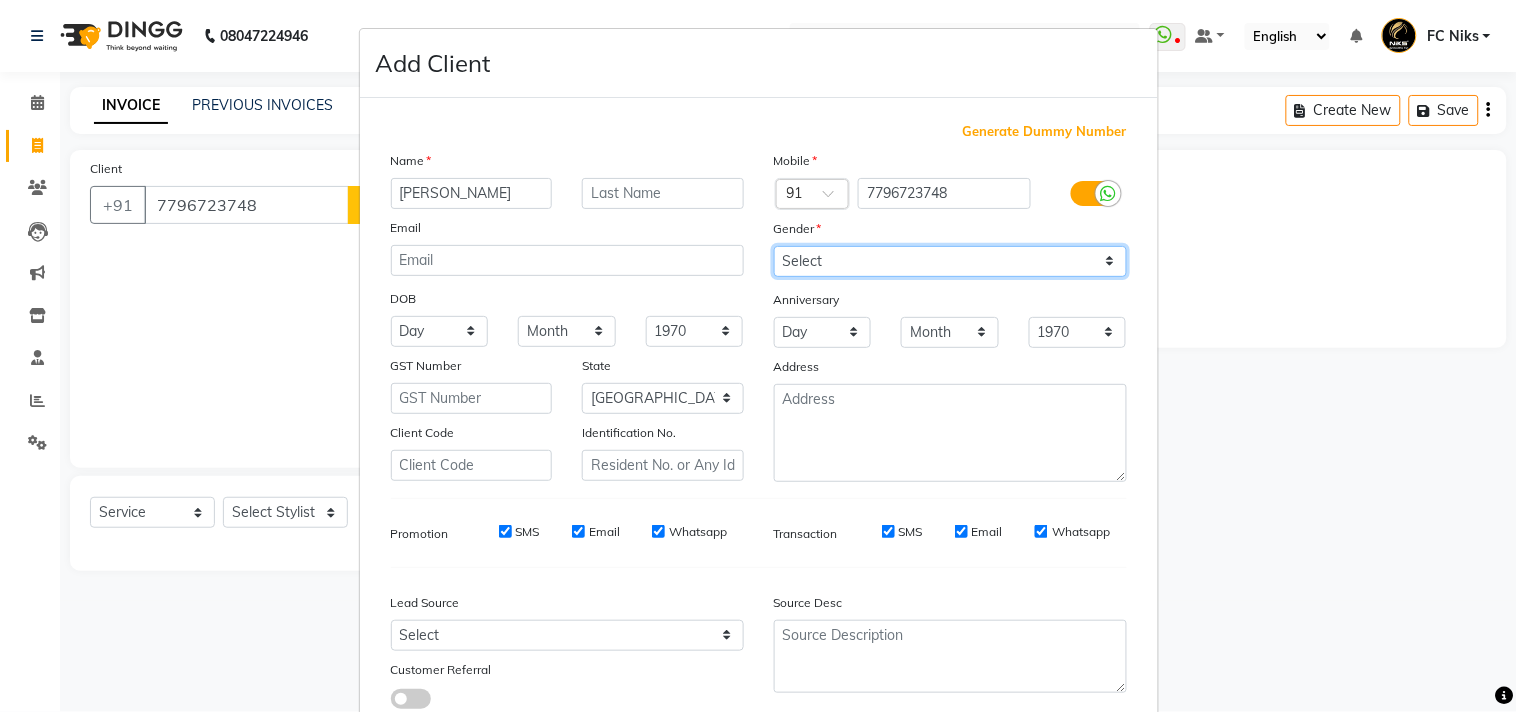 click on "Select [DEMOGRAPHIC_DATA] [DEMOGRAPHIC_DATA] Other Prefer Not To Say" at bounding box center [950, 261] 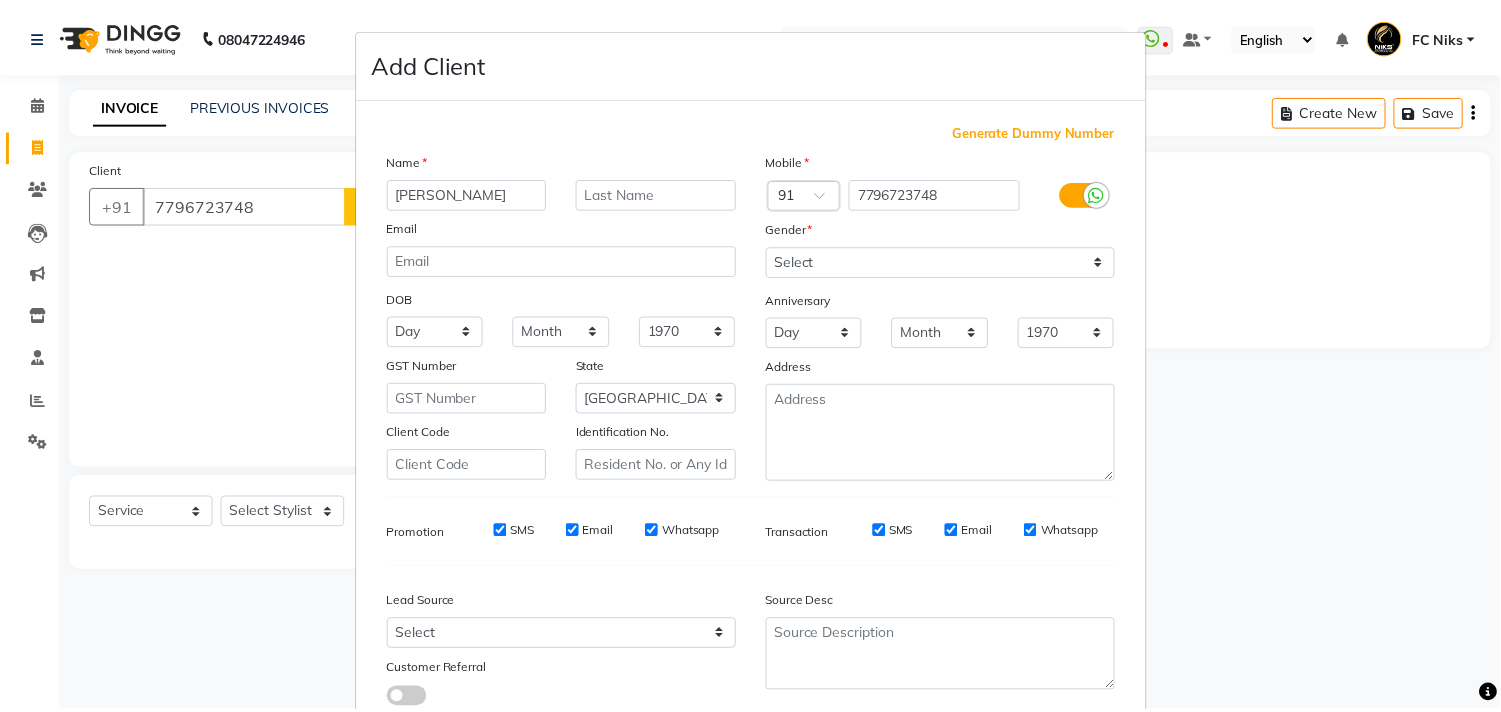 scroll, scrollTop: 108, scrollLeft: 0, axis: vertical 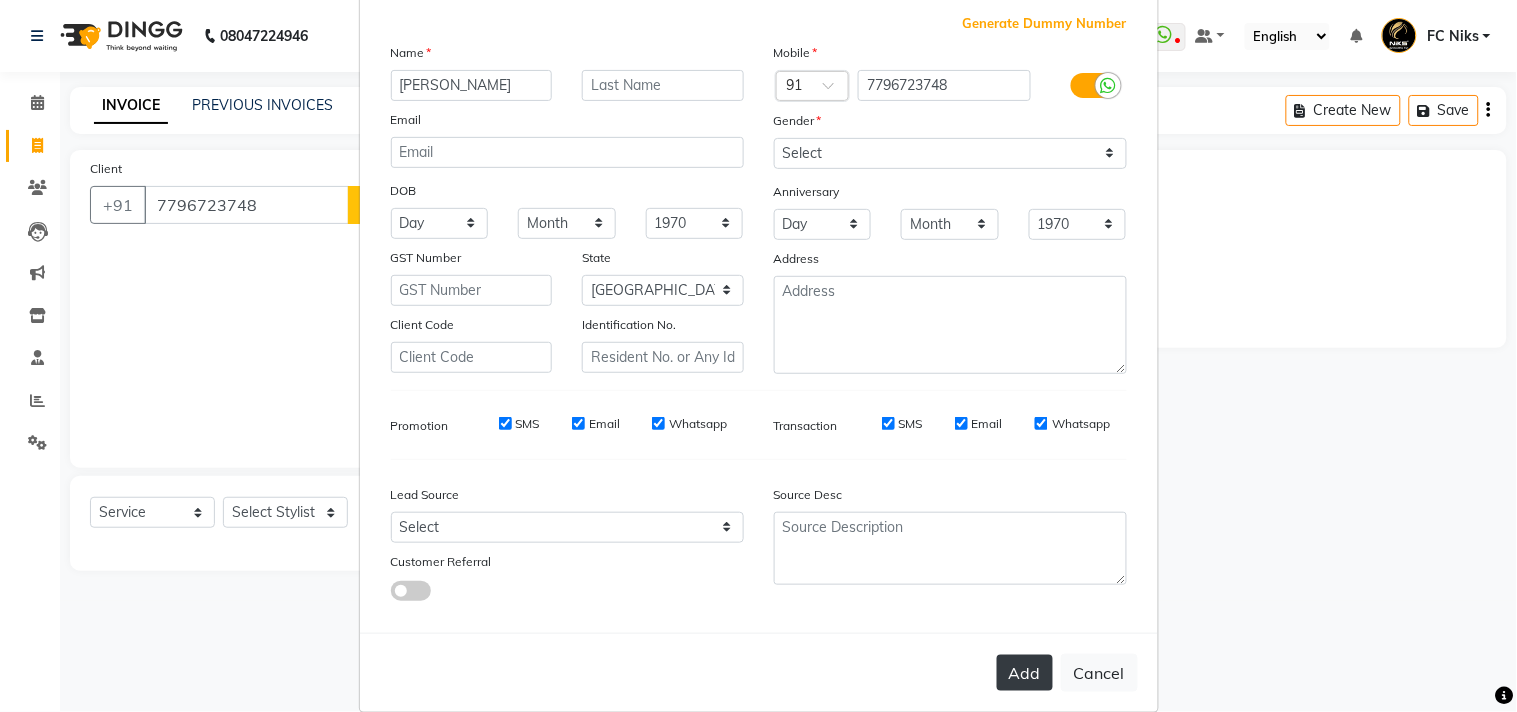 click on "Add" at bounding box center (1025, 673) 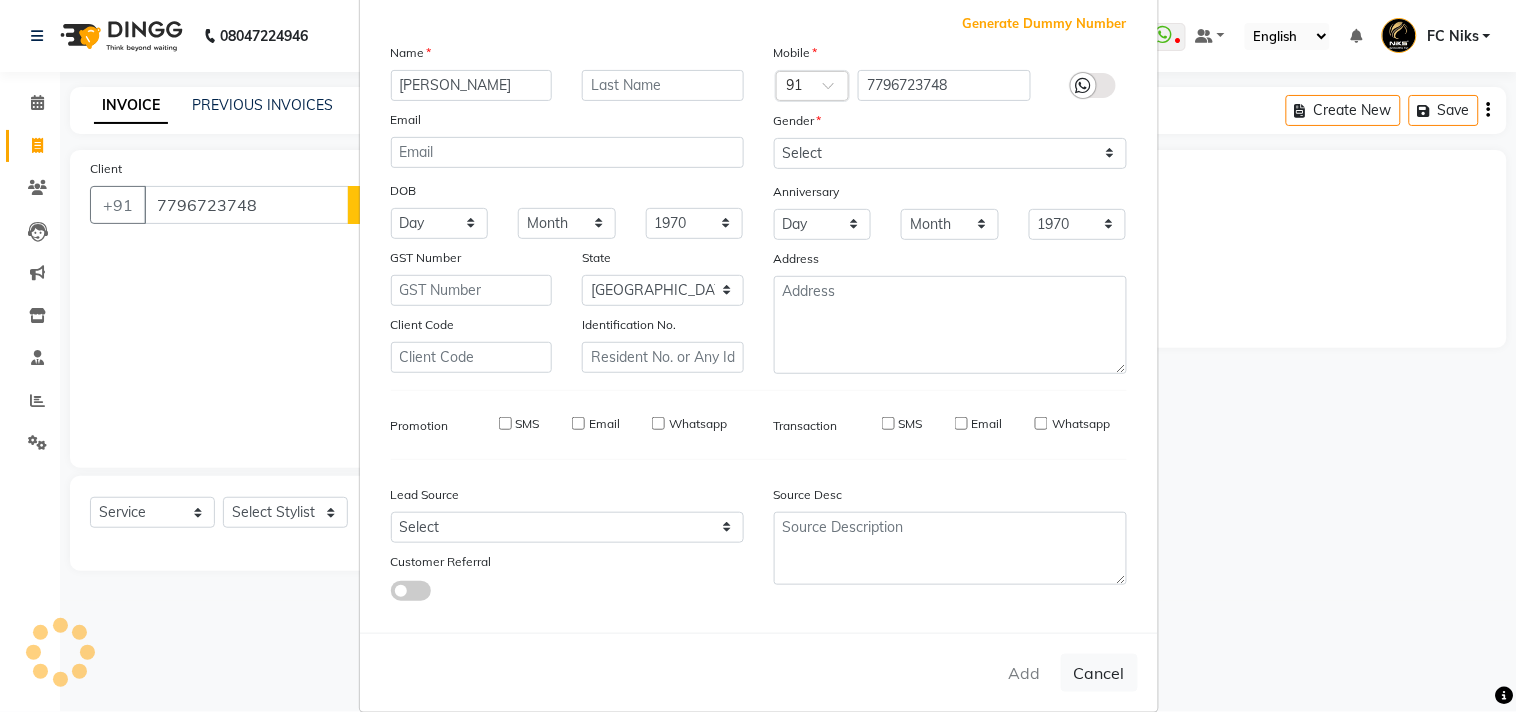type on "77******48" 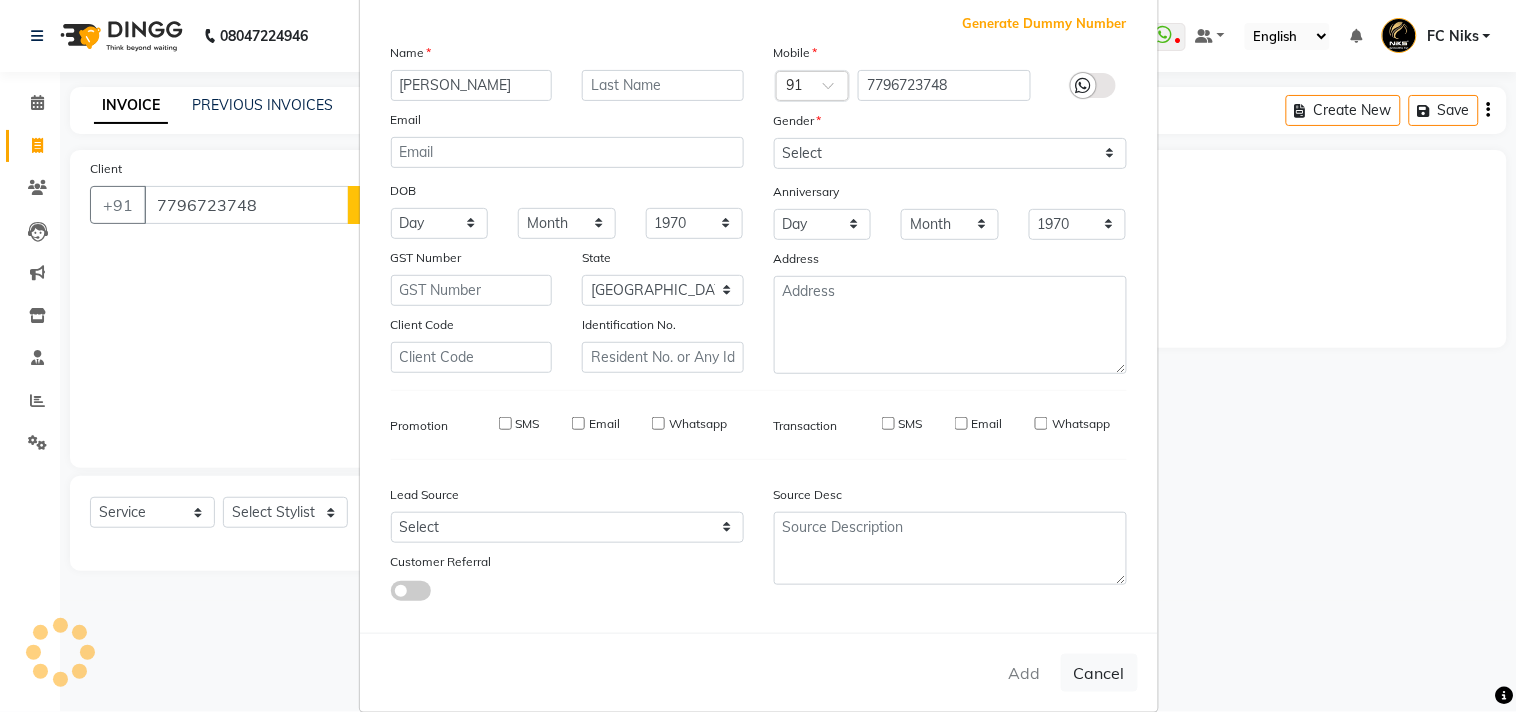 type 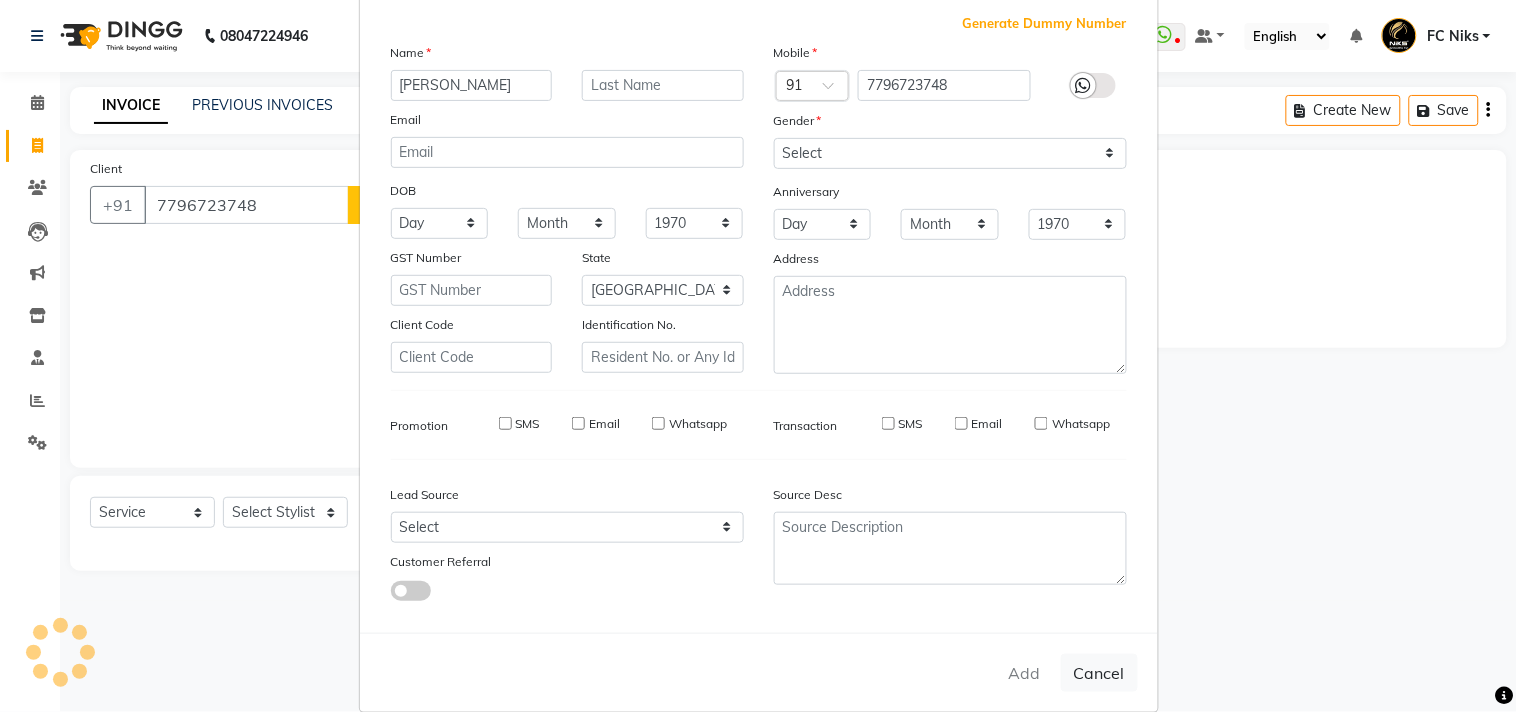 select 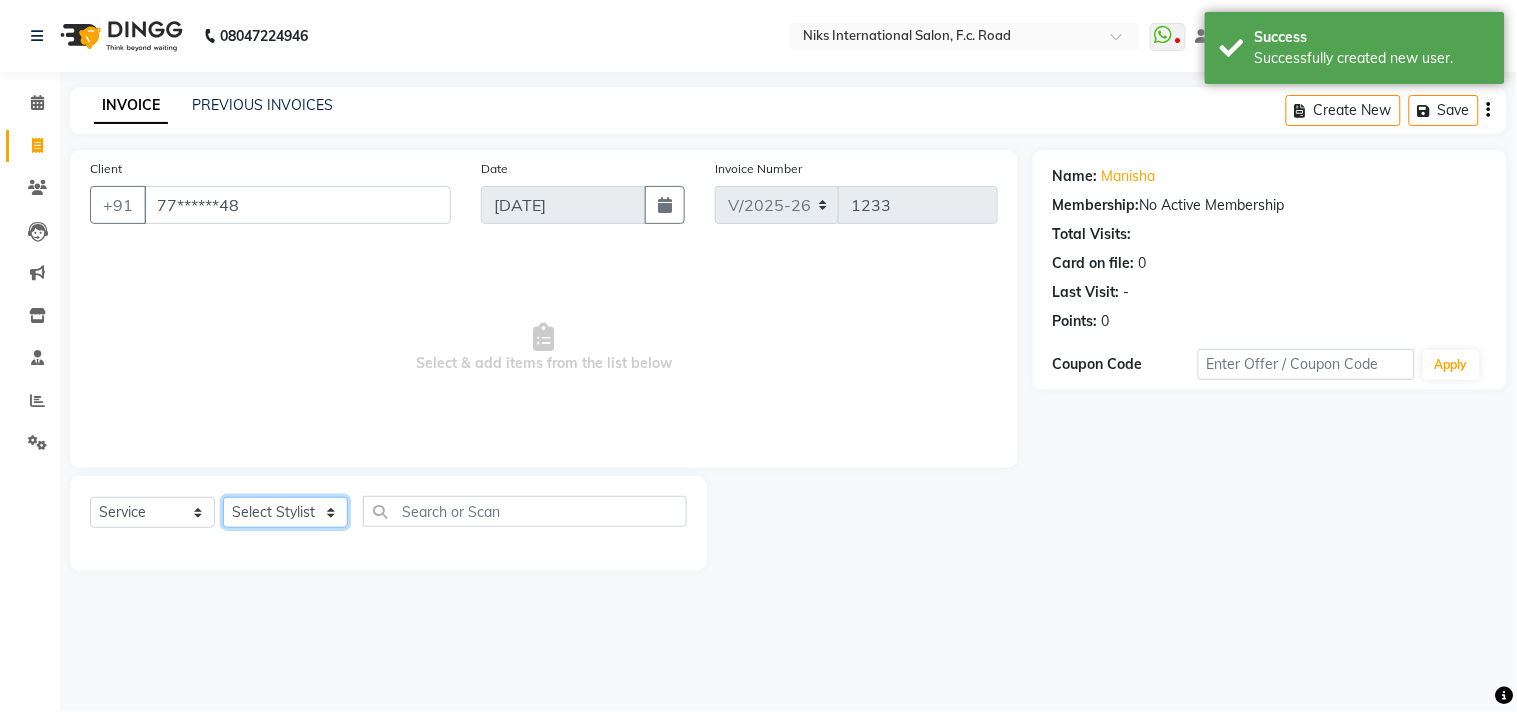 click on "Select Stylist [PERSON_NAME] [PERSON_NAME] CA [PERSON_NAME] Niks [PERSON_NAME] [PERSON_NAME] Krishi Mahhi Nakshatra Nikhil [PERSON_NAME] Savita [PERSON_NAME] [PERSON_NAME] [PERSON_NAME]" 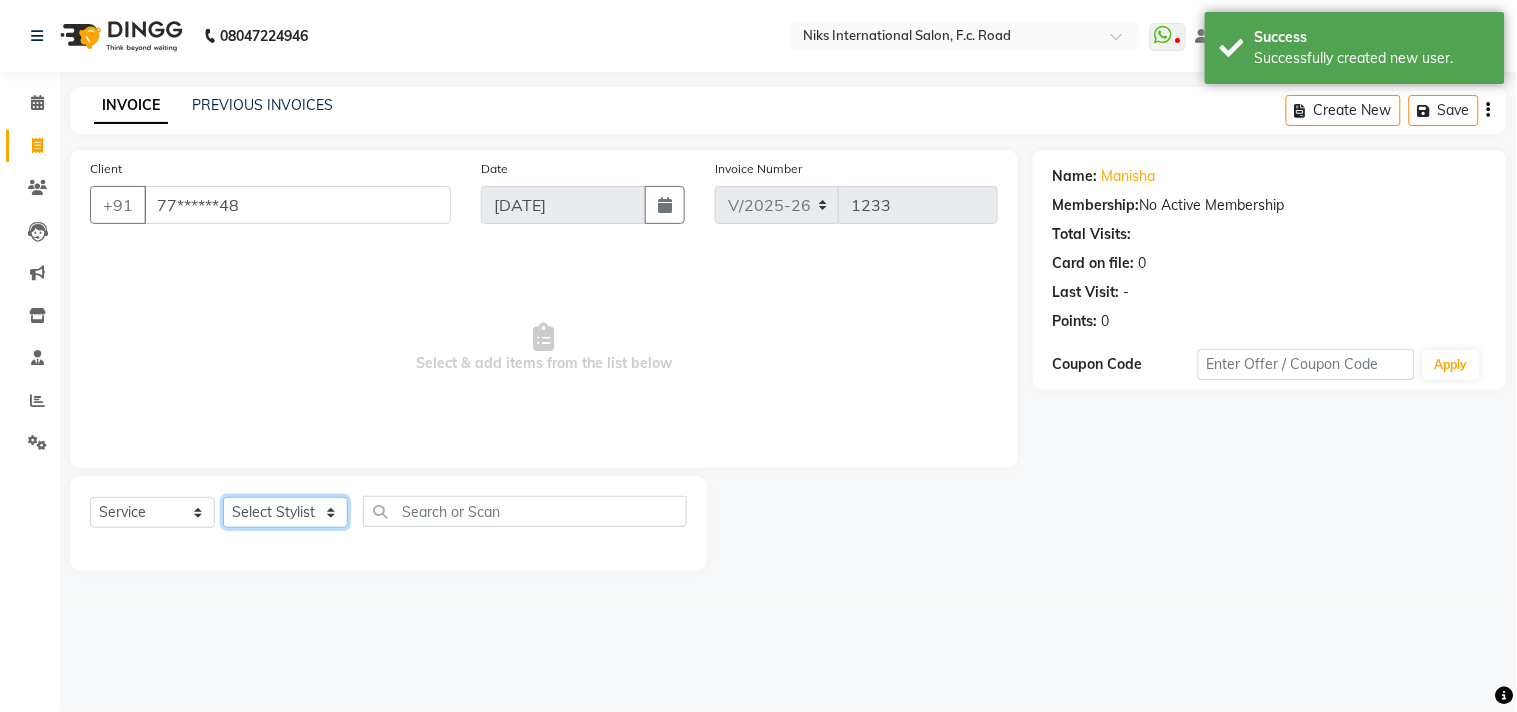 select on "159" 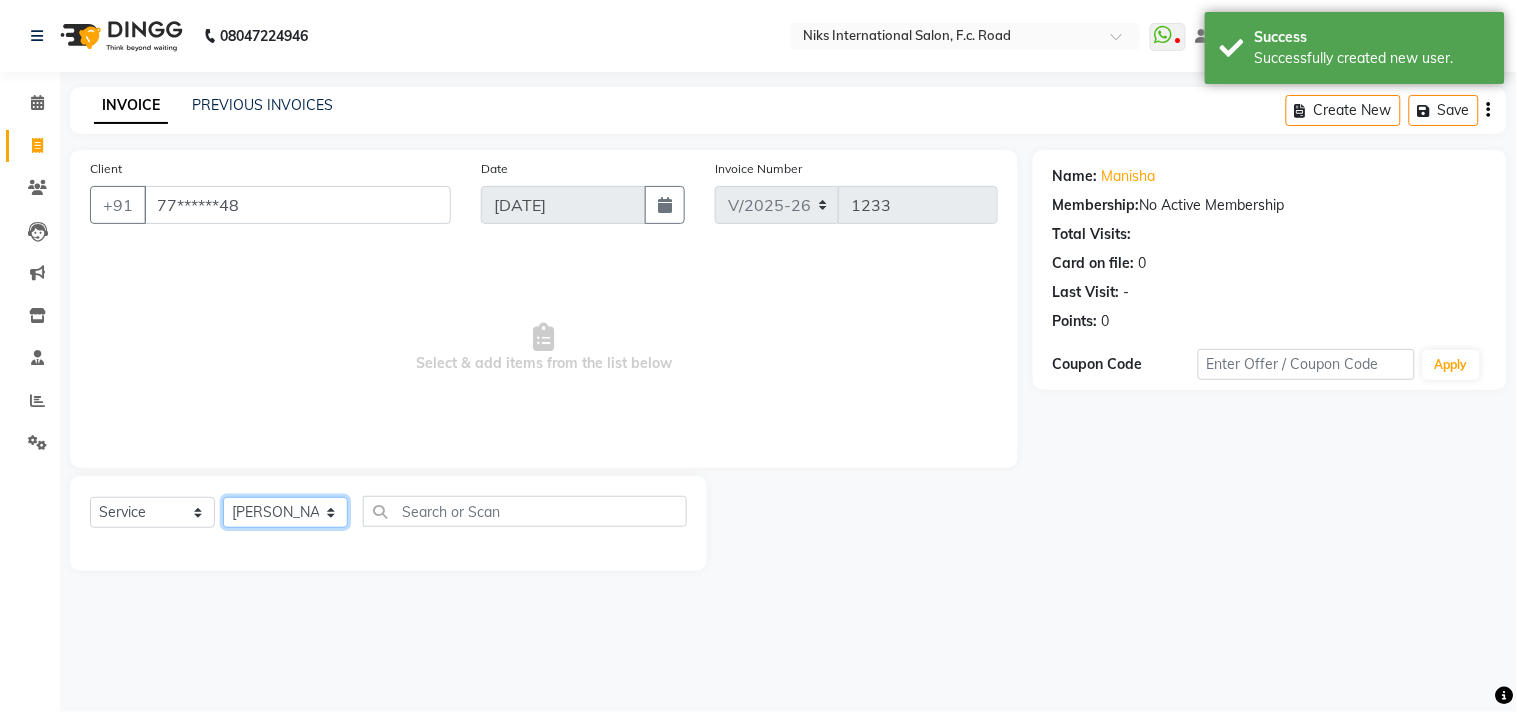 click on "Select Stylist [PERSON_NAME] [PERSON_NAME] CA [PERSON_NAME] Niks [PERSON_NAME] [PERSON_NAME] Krishi Mahhi Nakshatra Nikhil [PERSON_NAME] Savita [PERSON_NAME] [PERSON_NAME] [PERSON_NAME]" 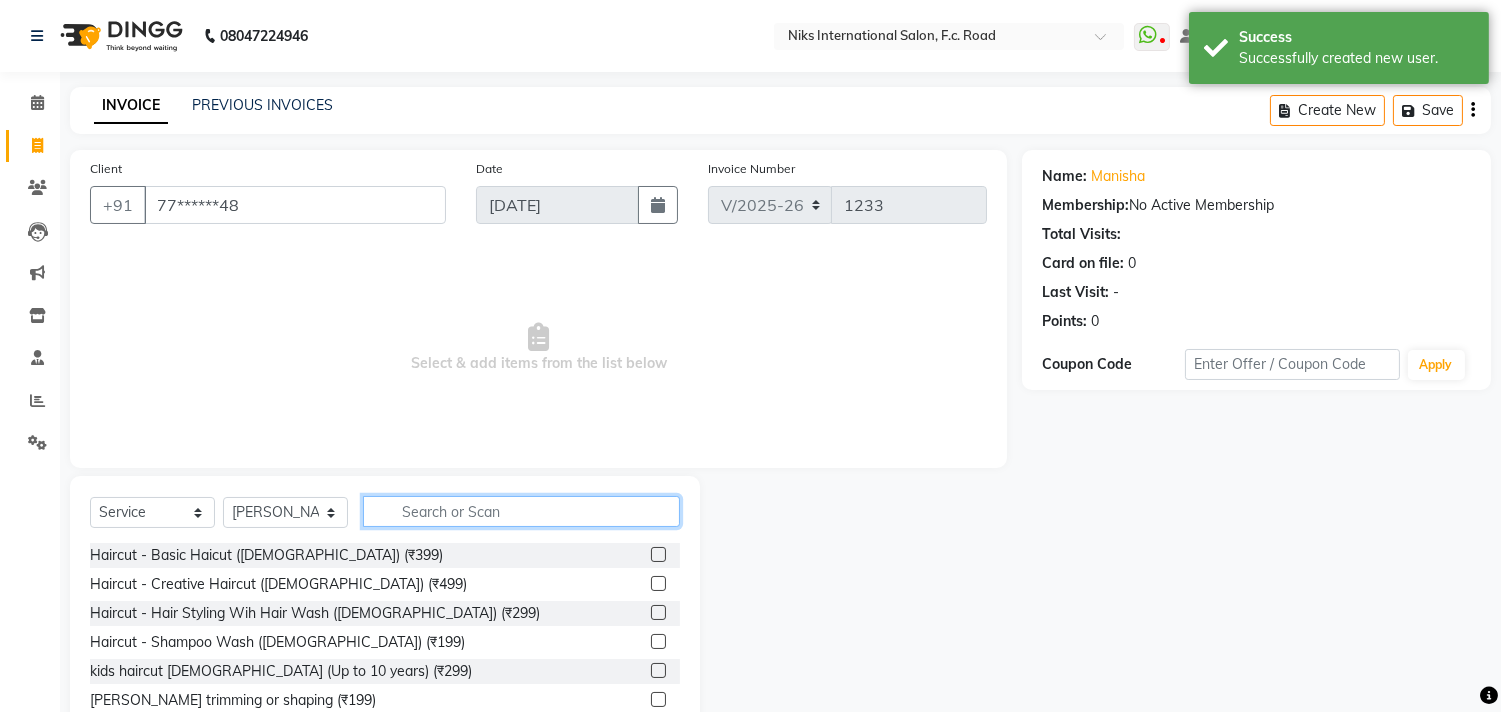 click 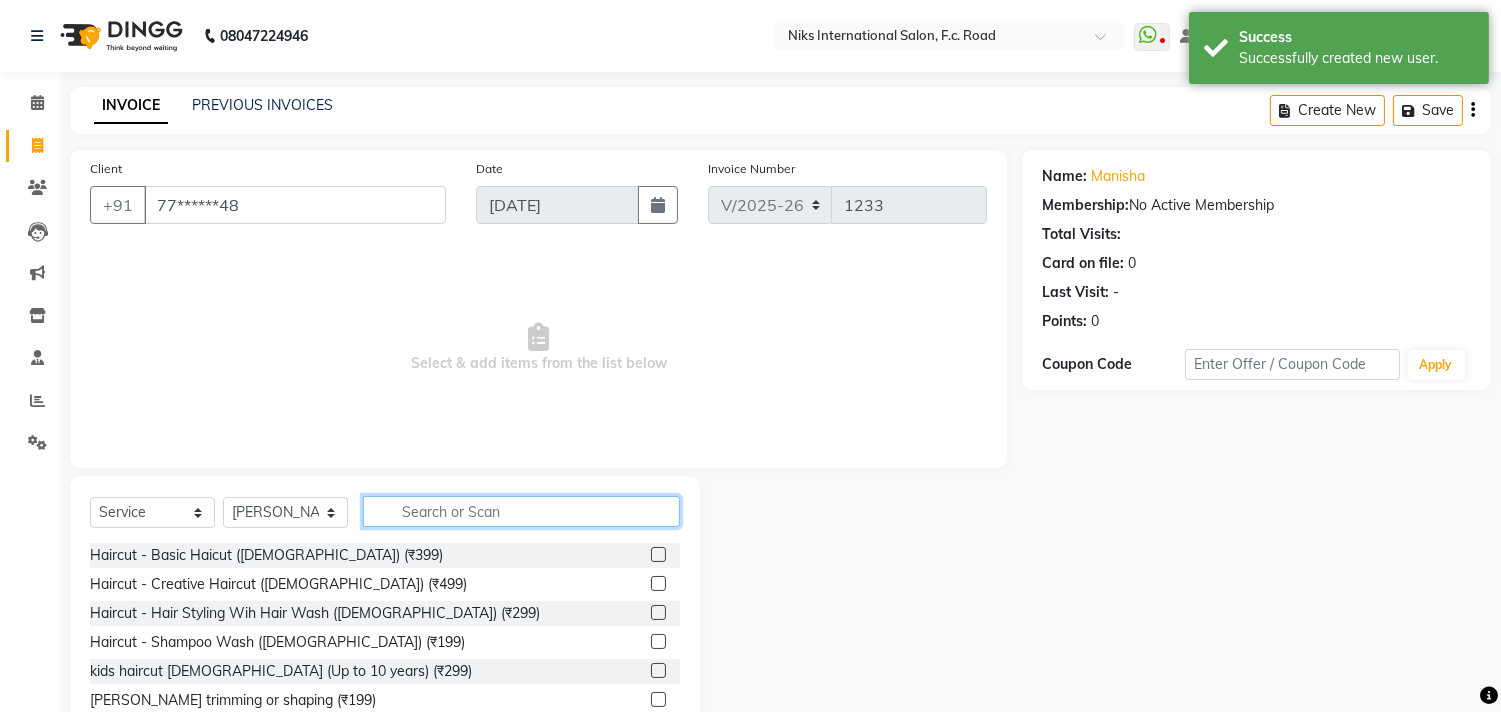 scroll, scrollTop: 88, scrollLeft: 0, axis: vertical 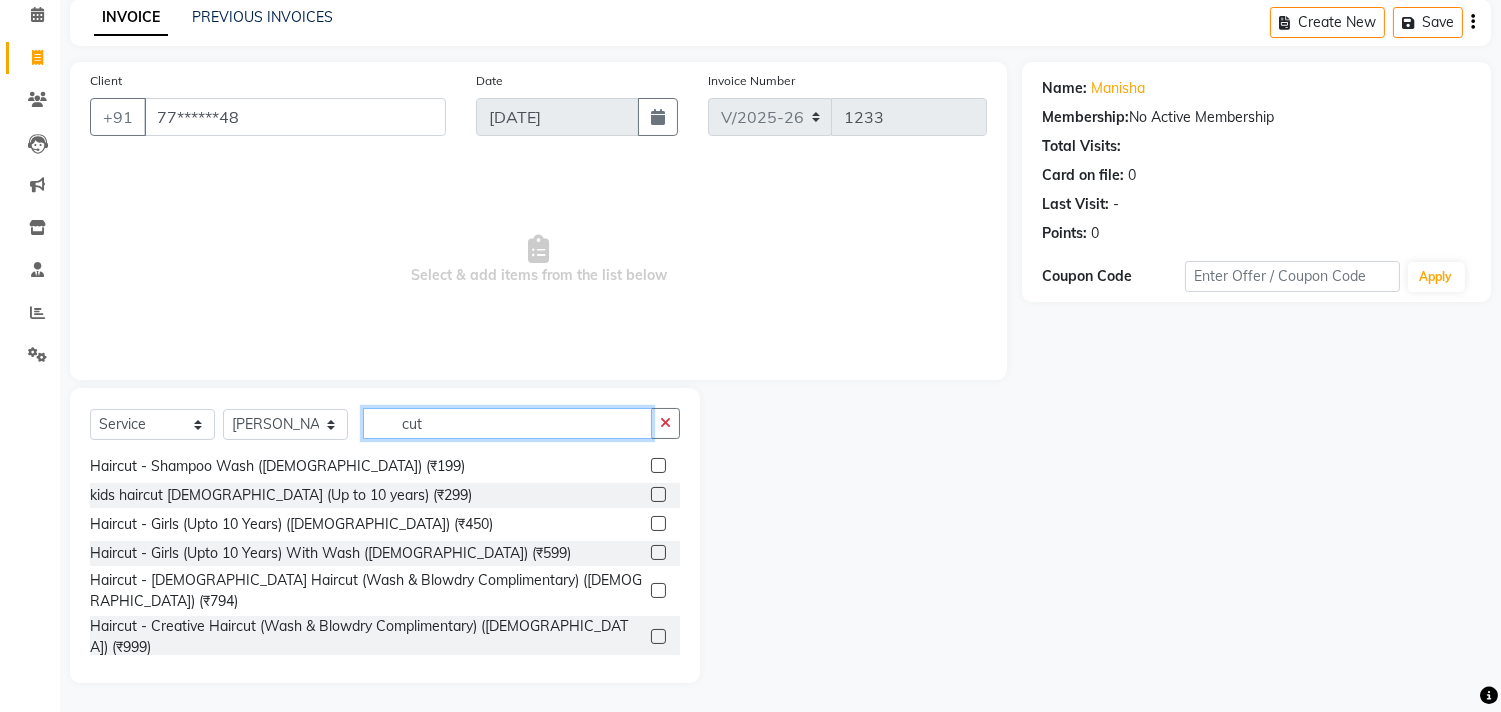 type on "cut" 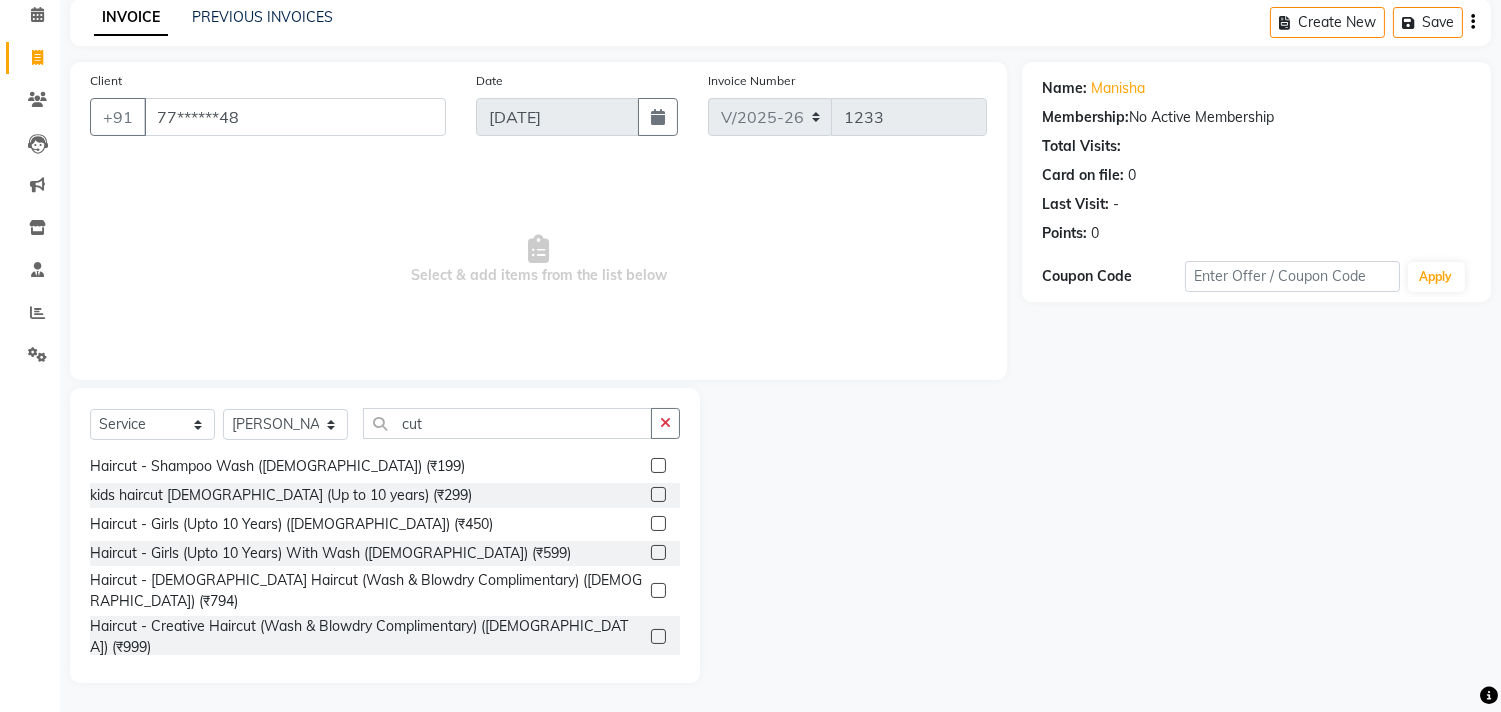 click 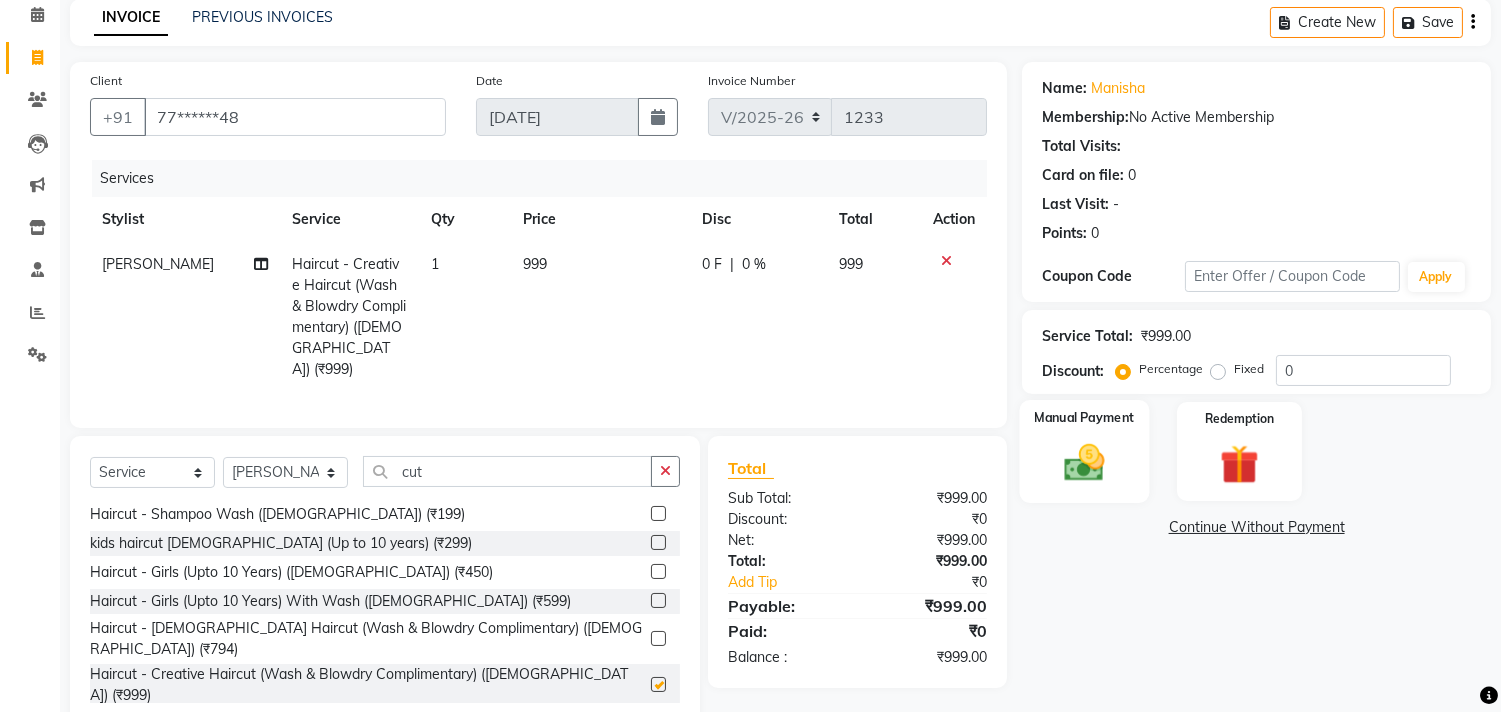 checkbox on "false" 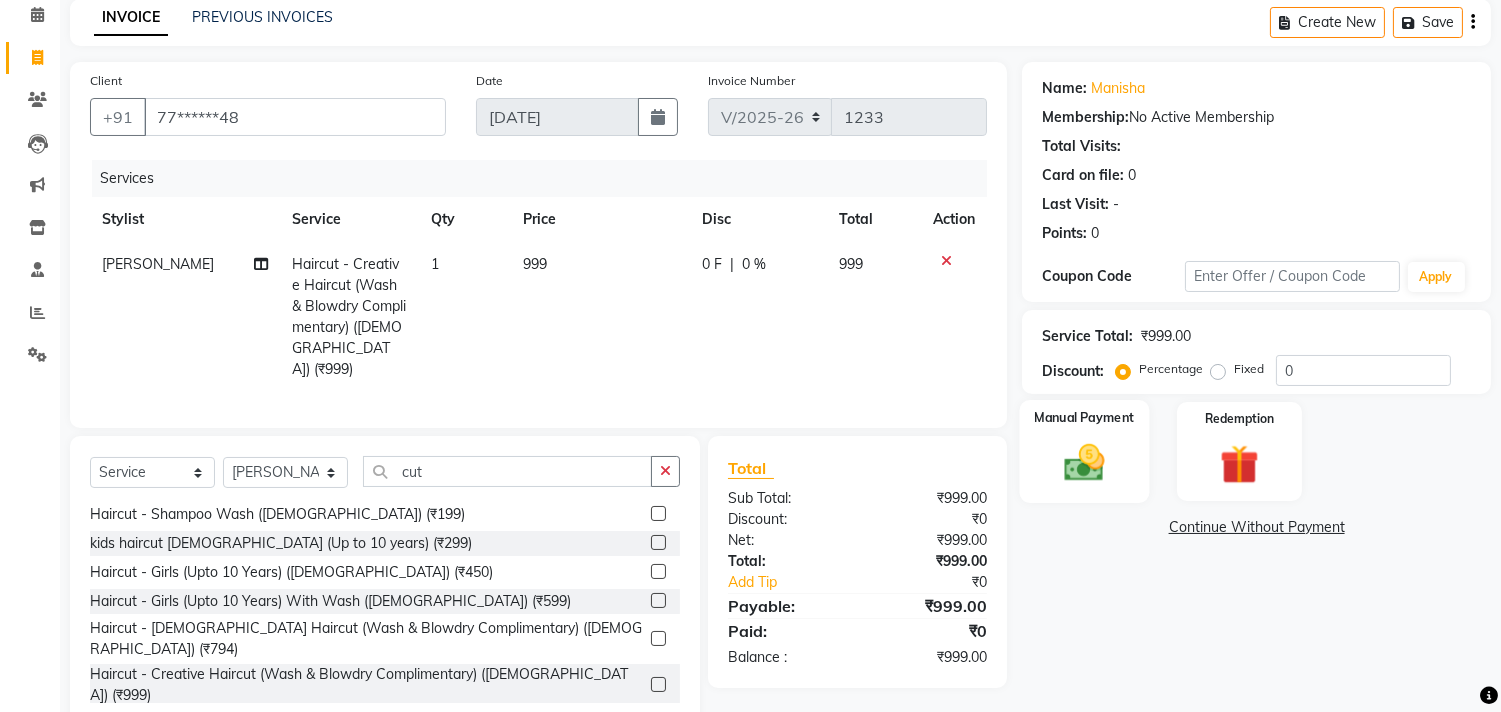 click 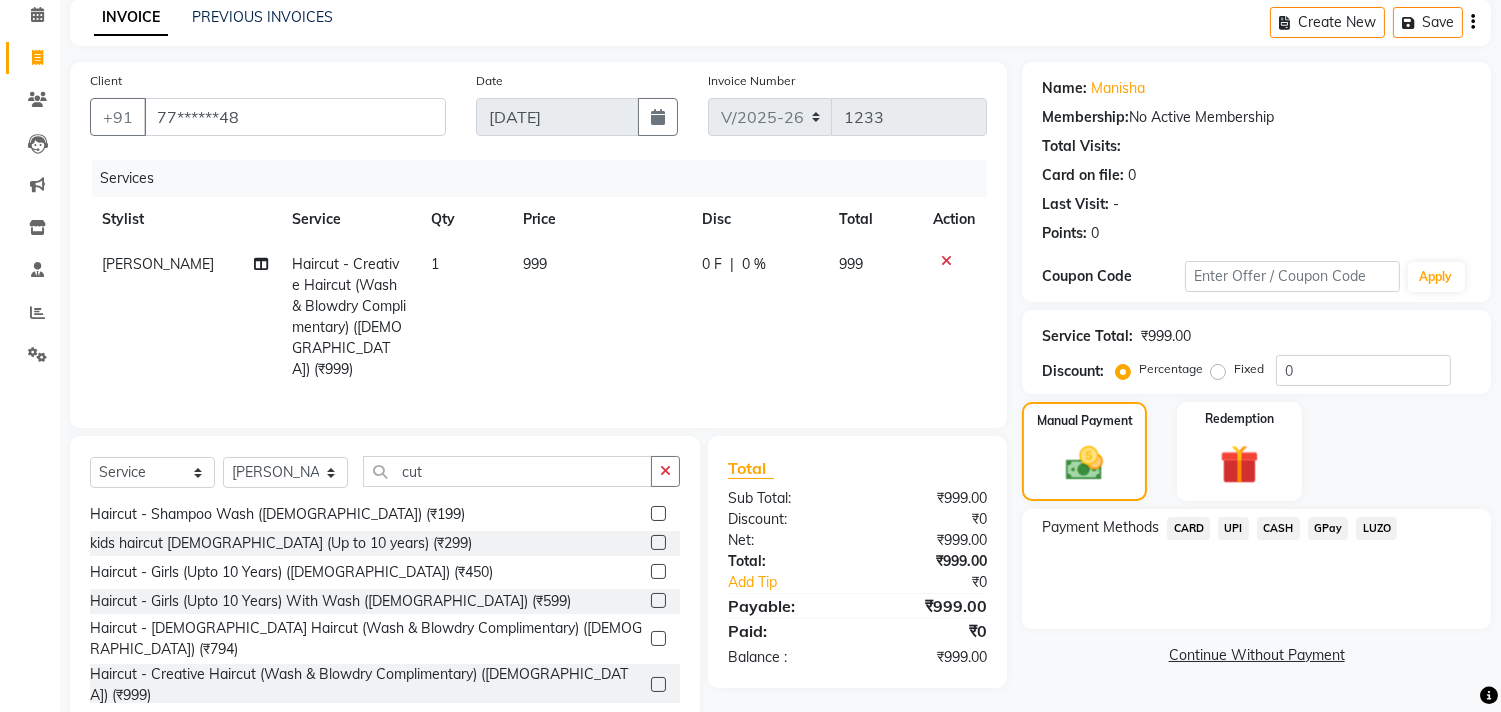 click on "CARD" 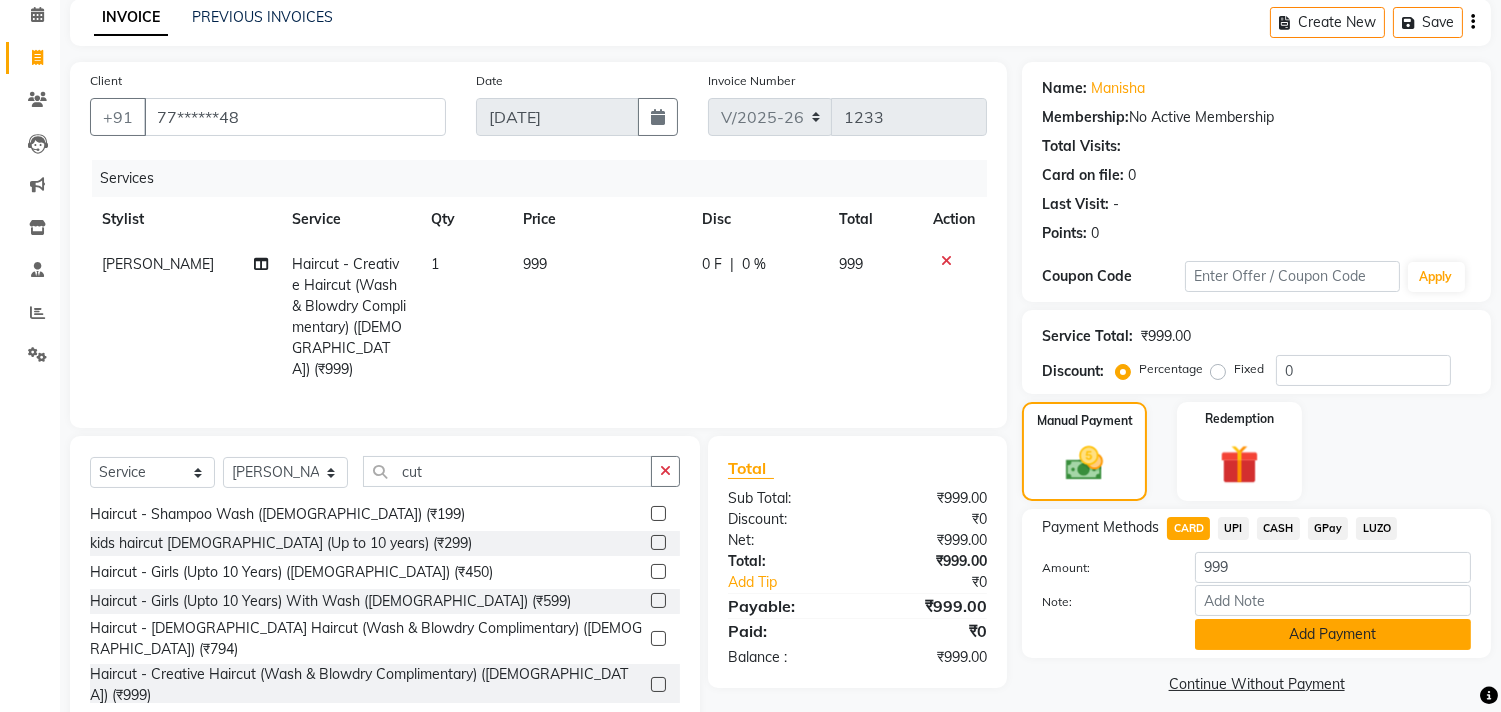 click on "Add Payment" 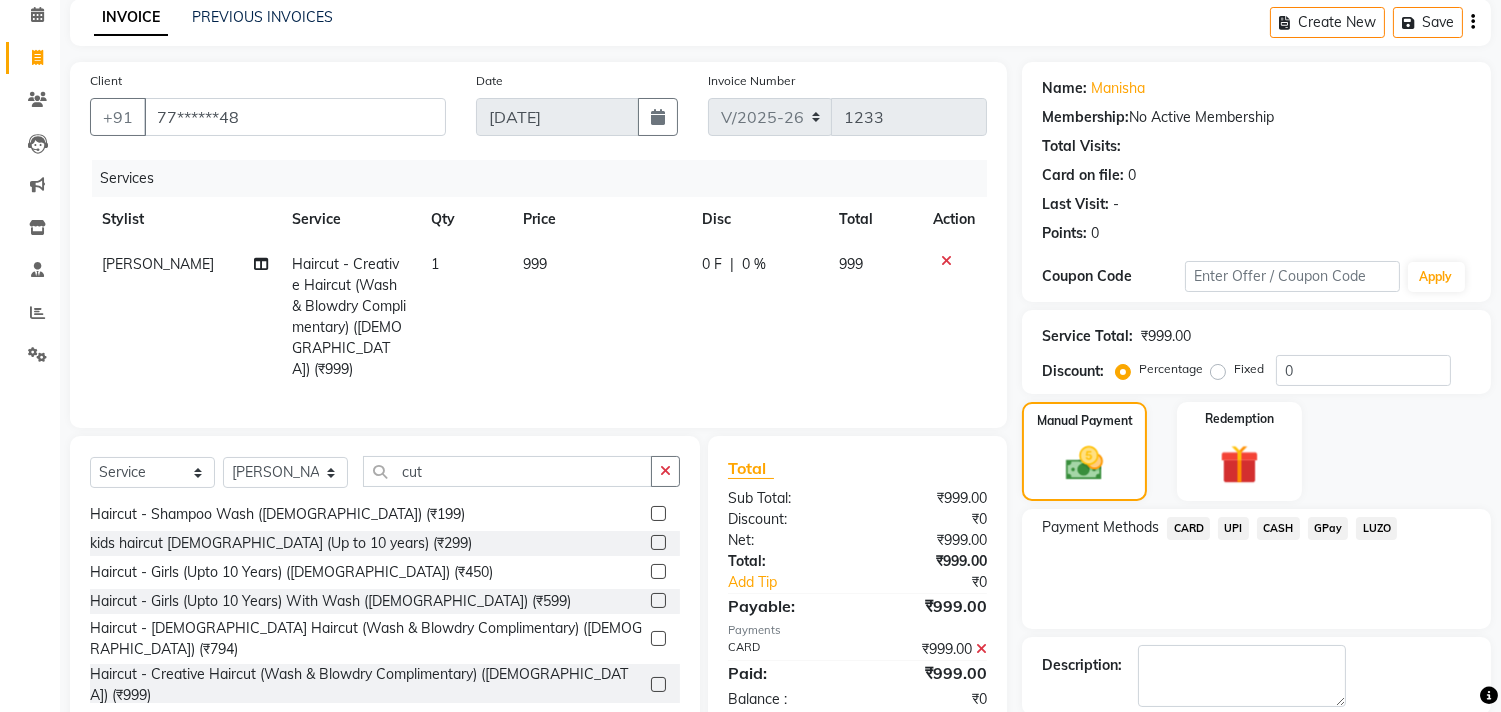 scroll, scrollTop: 166, scrollLeft: 0, axis: vertical 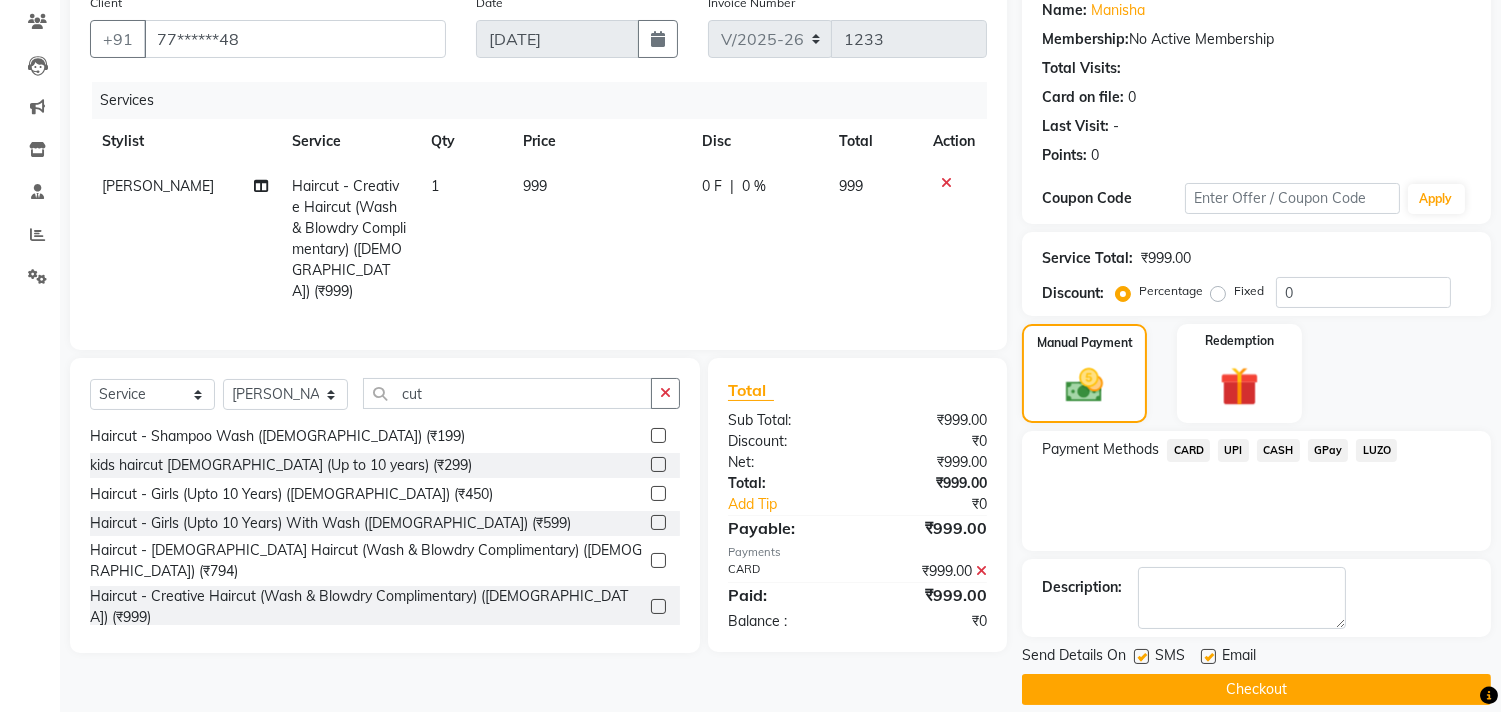 click on "Checkout" 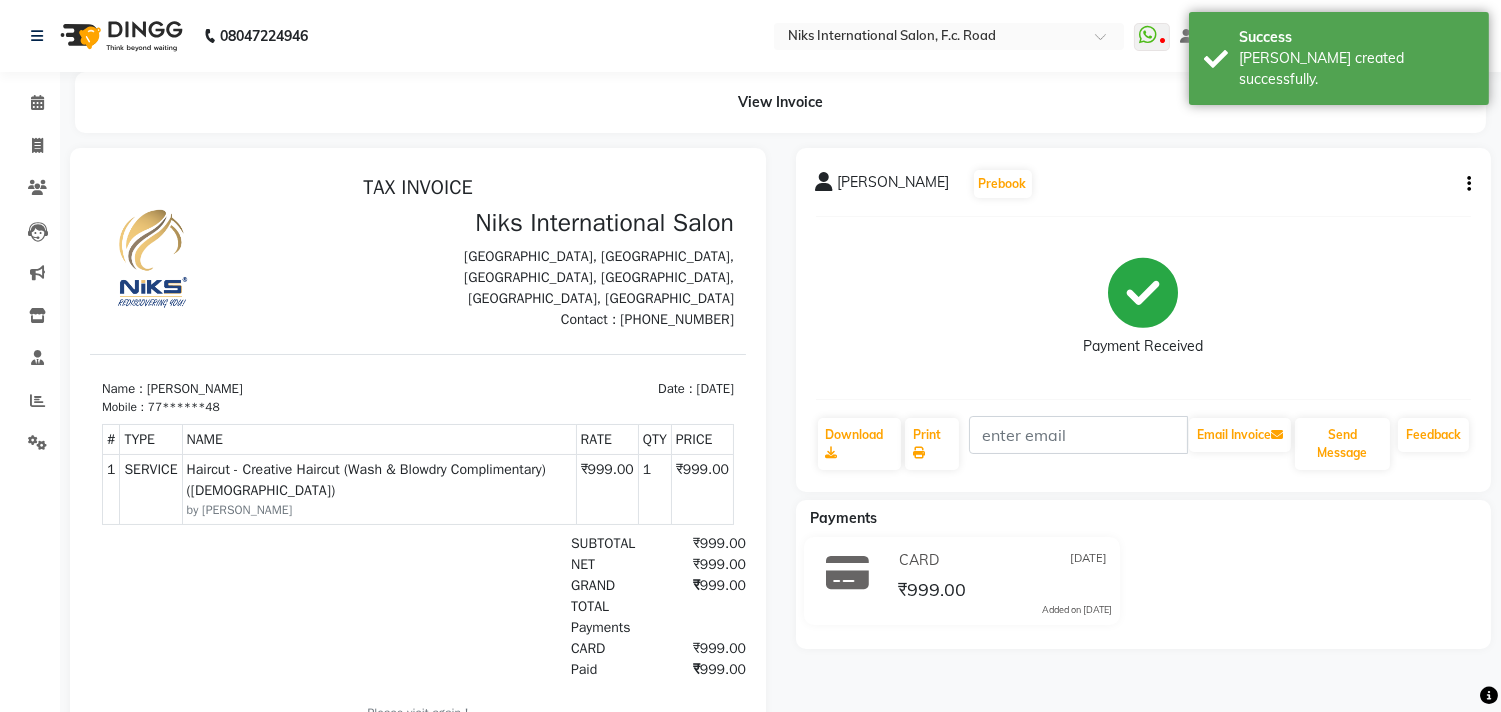 scroll, scrollTop: 0, scrollLeft: 0, axis: both 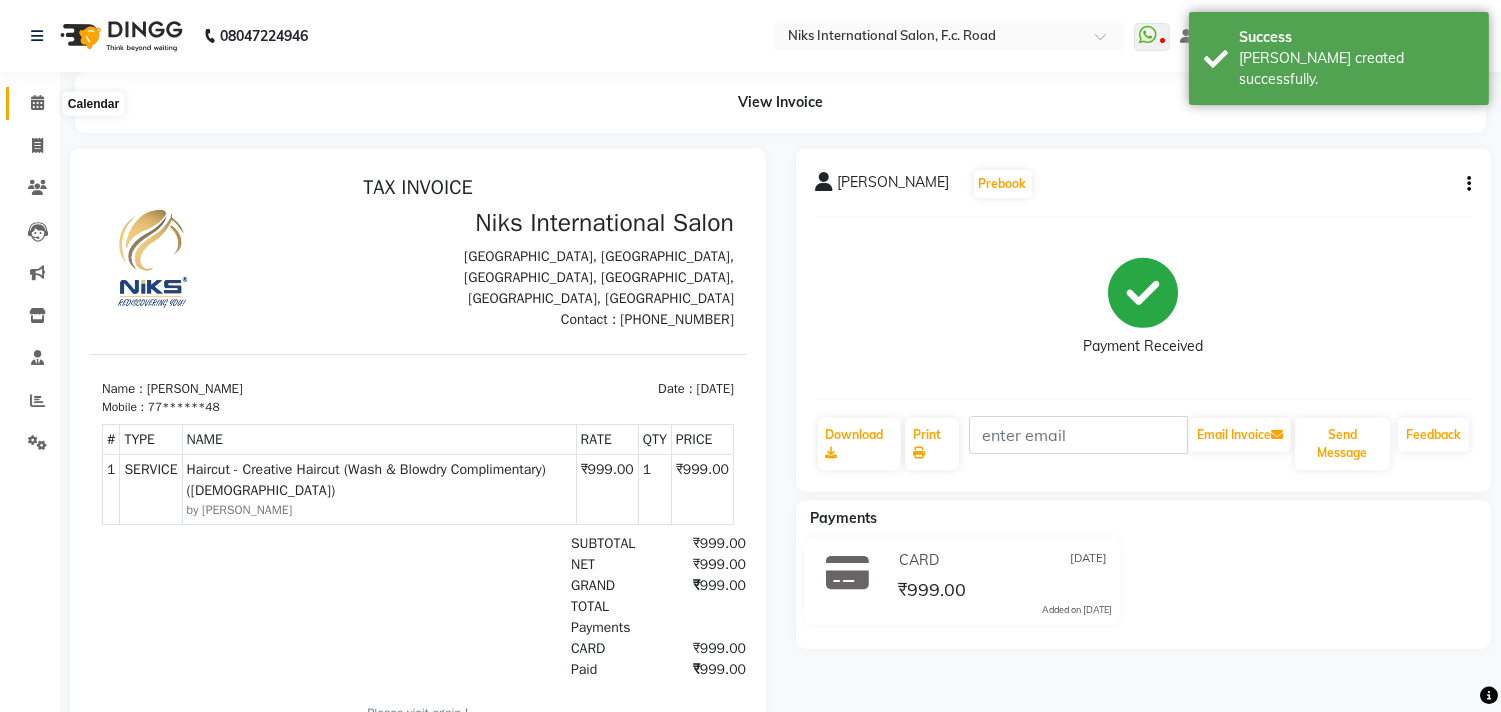 click 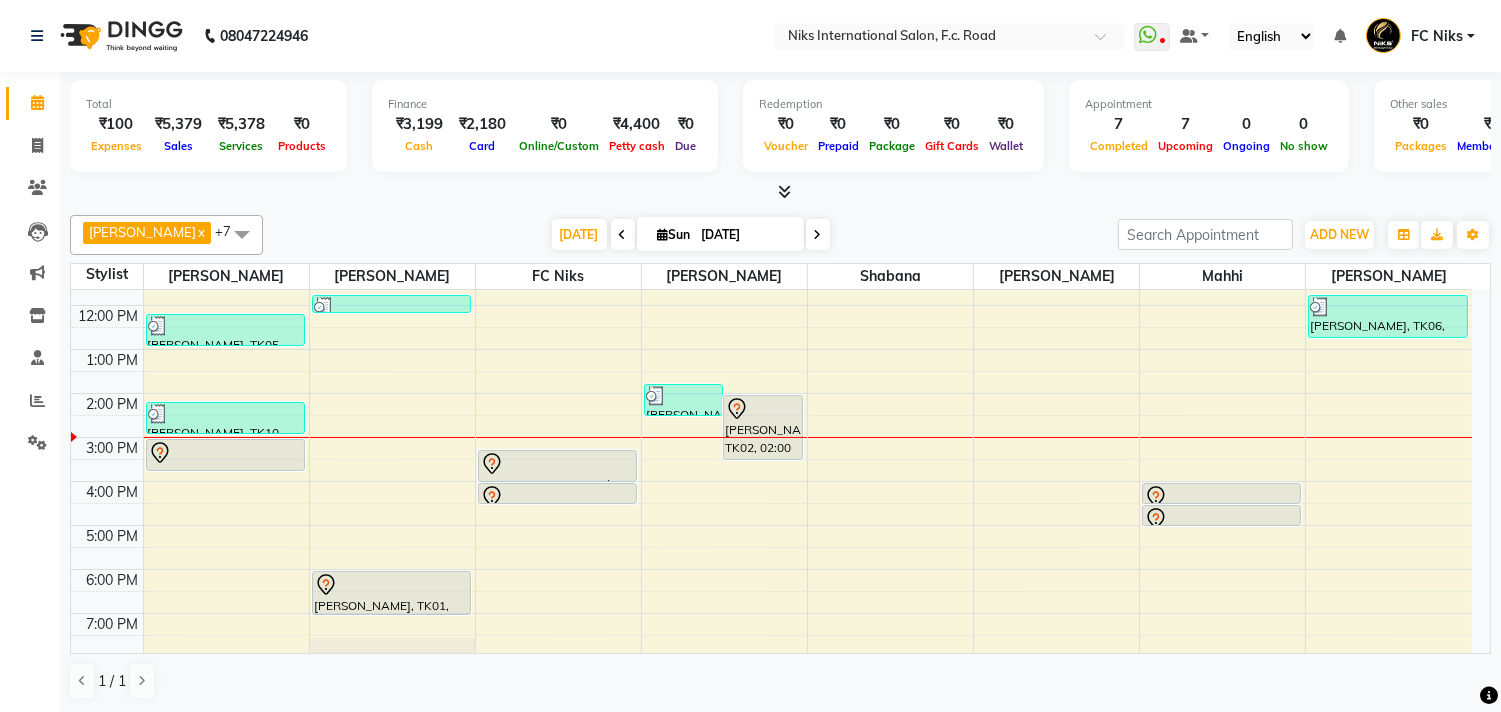 scroll, scrollTop: 168, scrollLeft: 0, axis: vertical 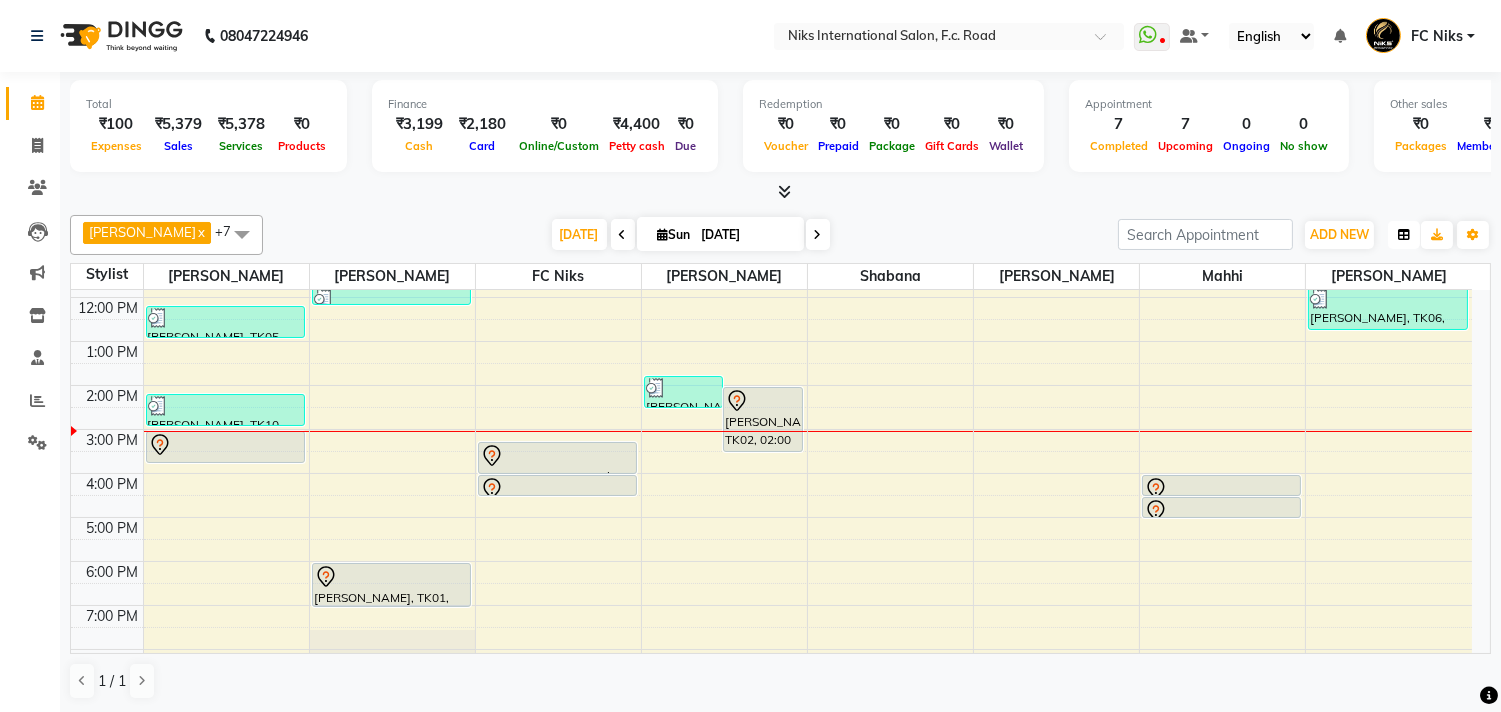click at bounding box center [1404, 235] 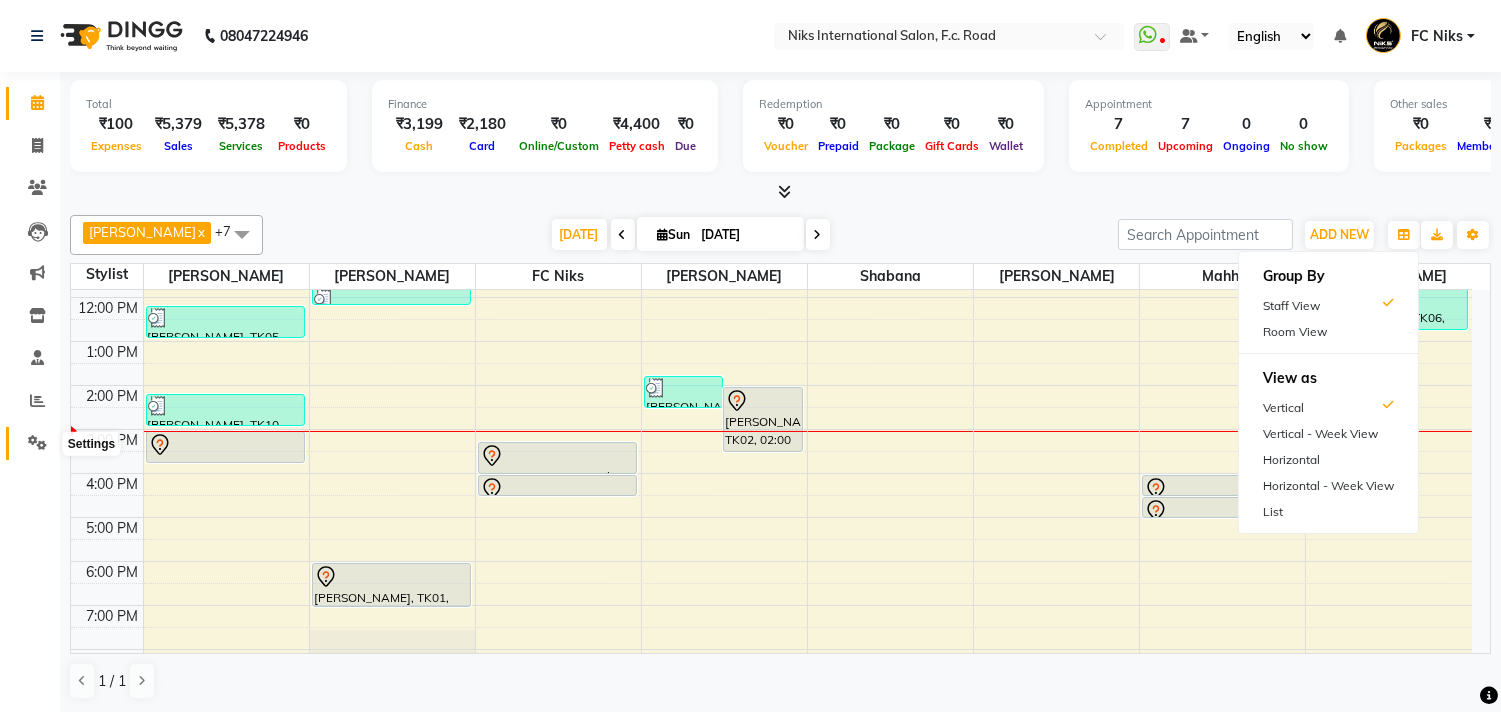 click 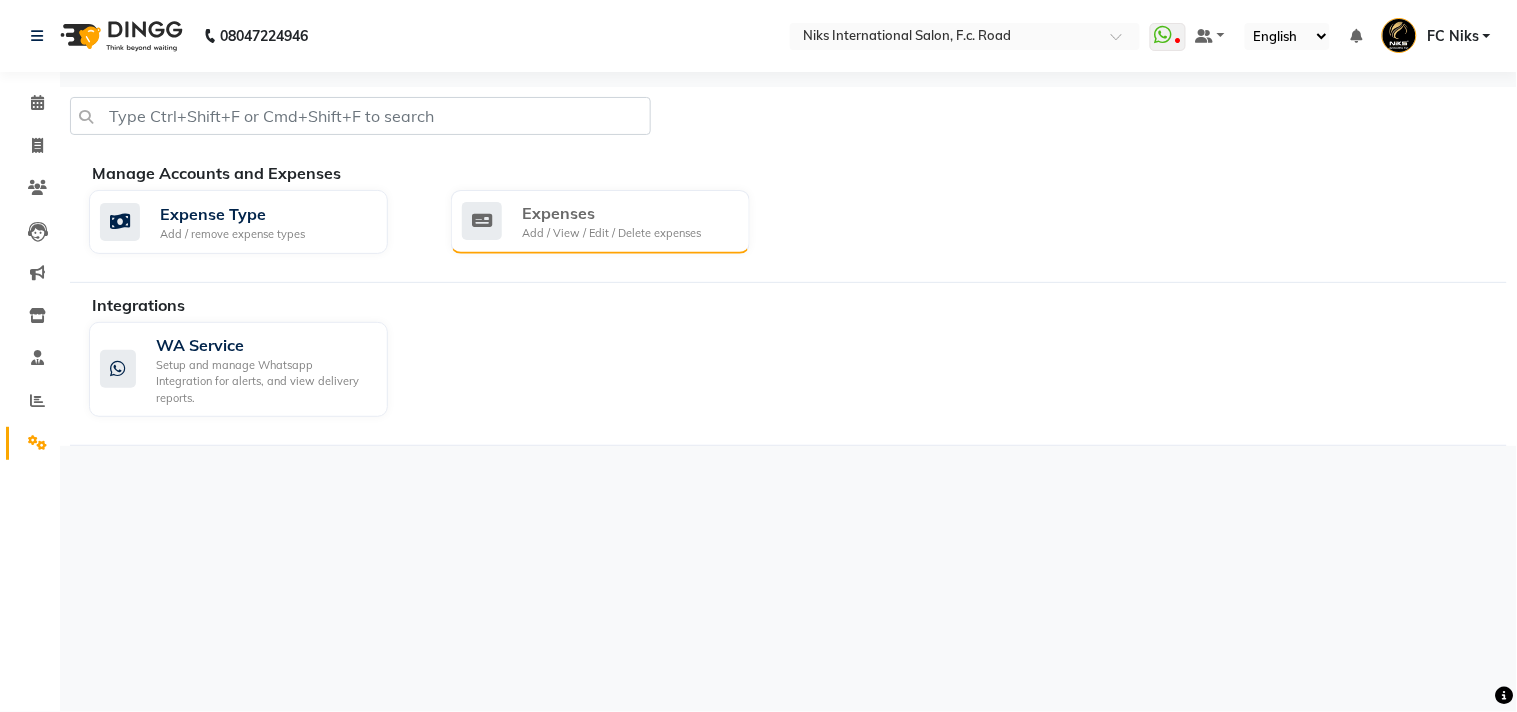 click on "Expenses" 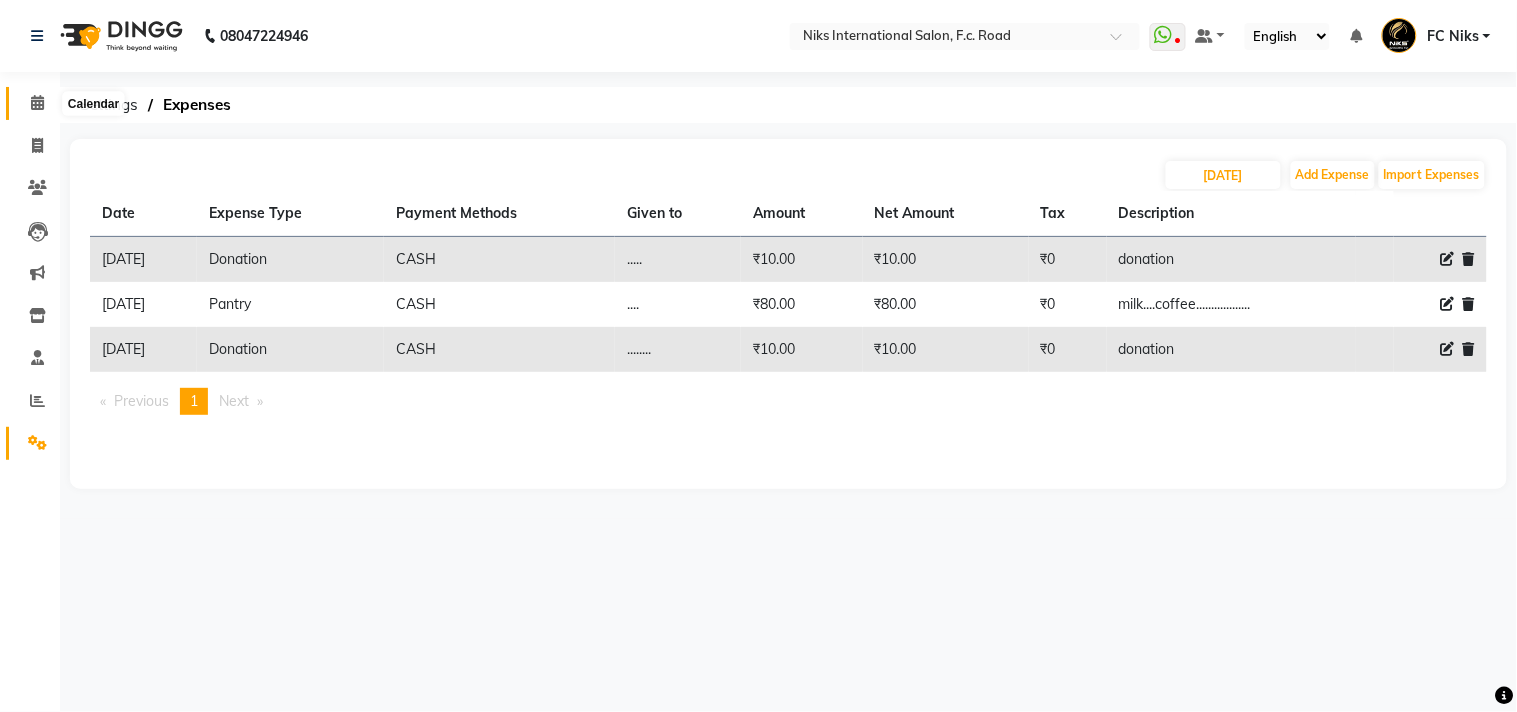 click 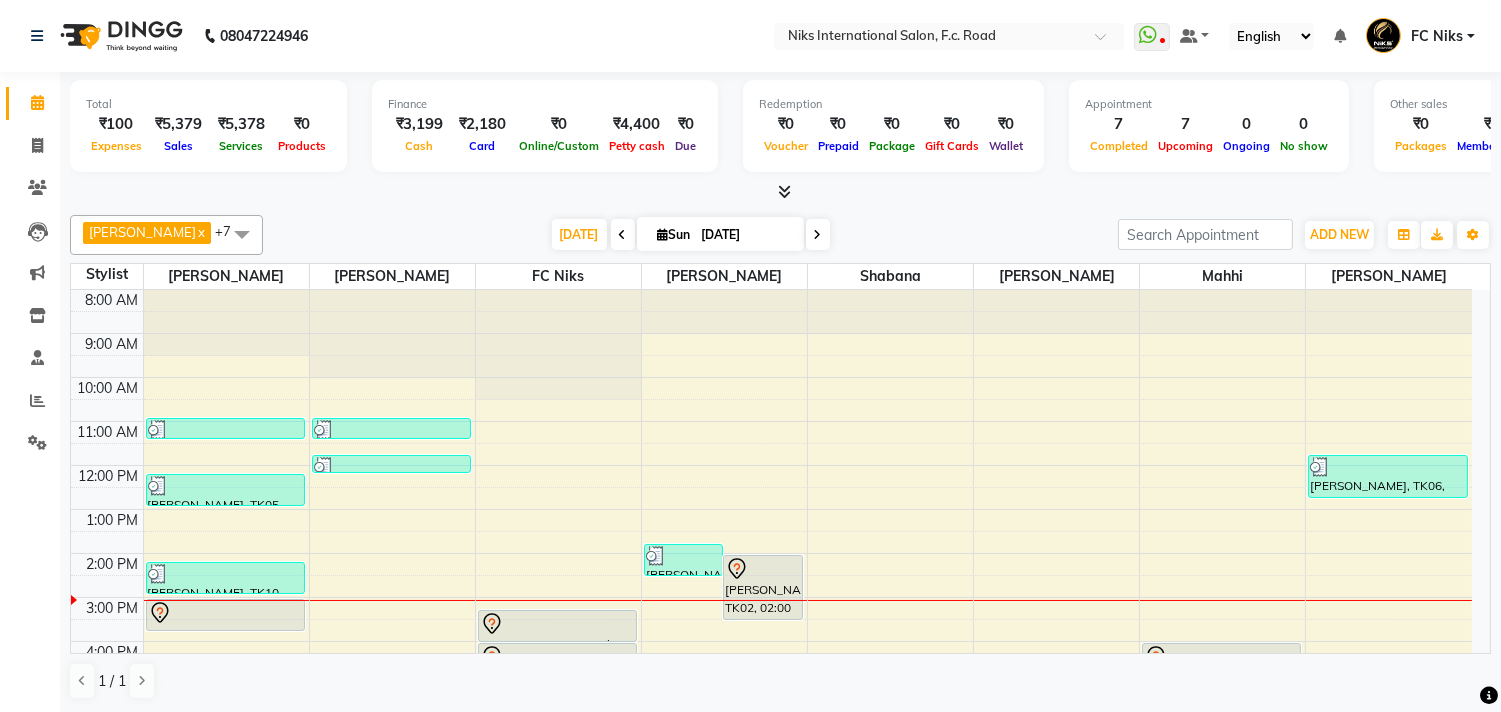 scroll, scrollTop: 1, scrollLeft: 0, axis: vertical 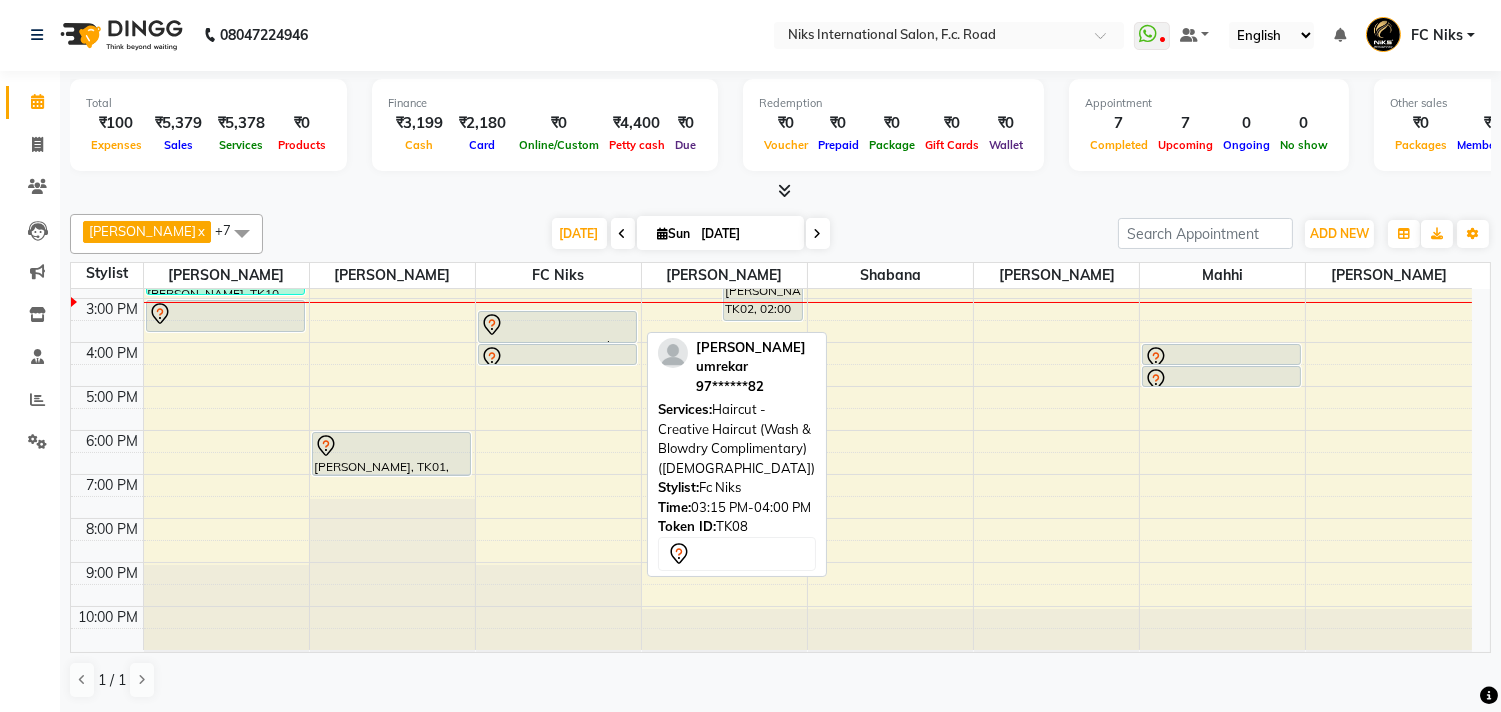 click at bounding box center [557, 325] 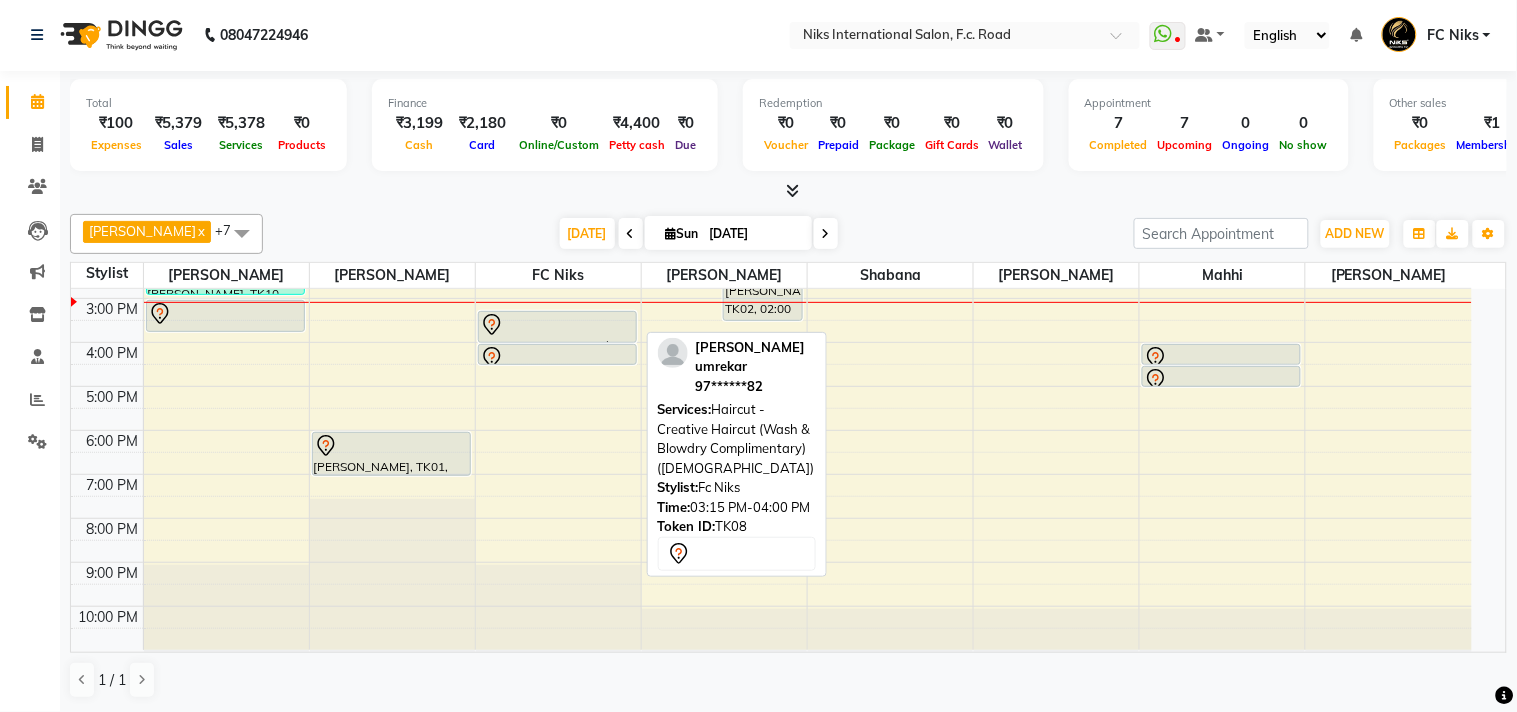 select on "7" 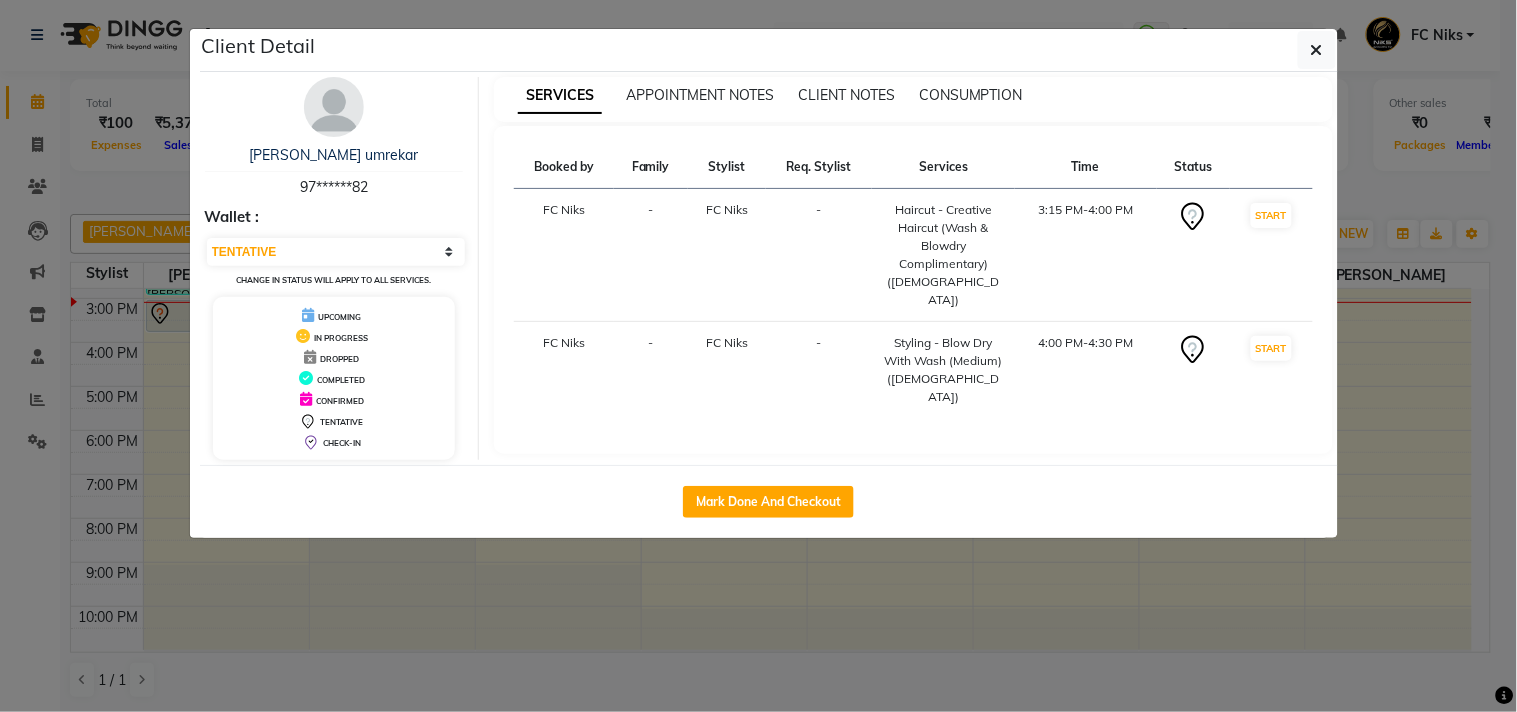 drag, startPoint x: 520, startPoint y: 333, endPoint x: 961, endPoint y: 425, distance: 450.49417 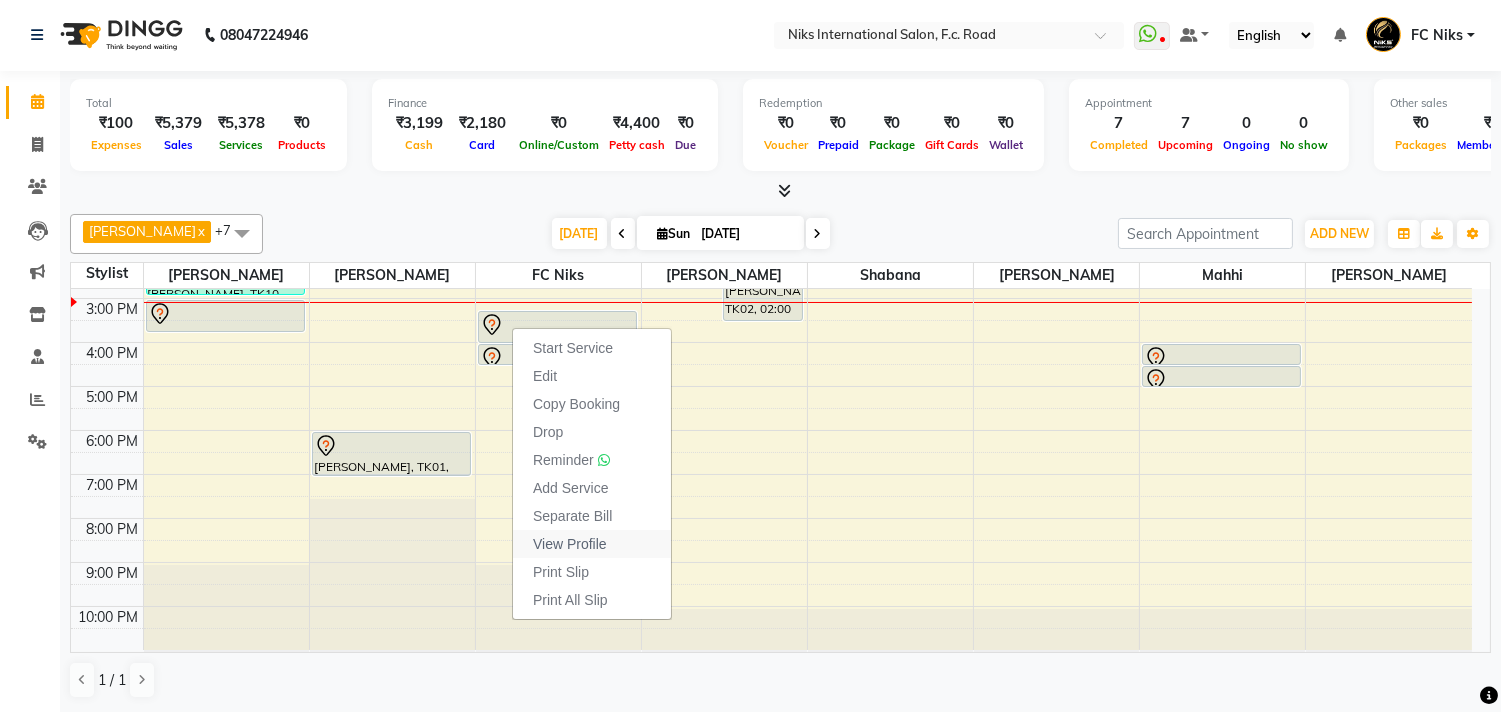 click on "View Profile" at bounding box center [592, 544] 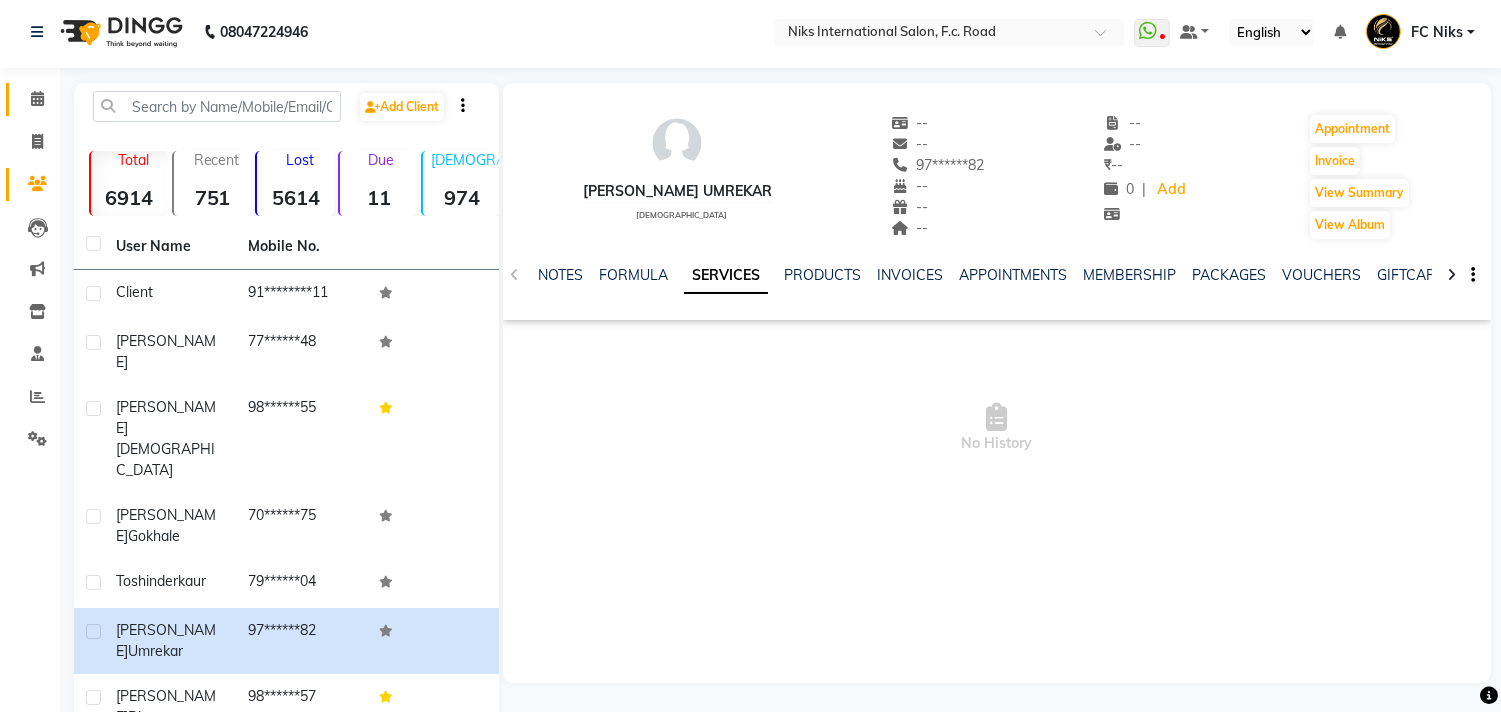 scroll, scrollTop: 0, scrollLeft: 0, axis: both 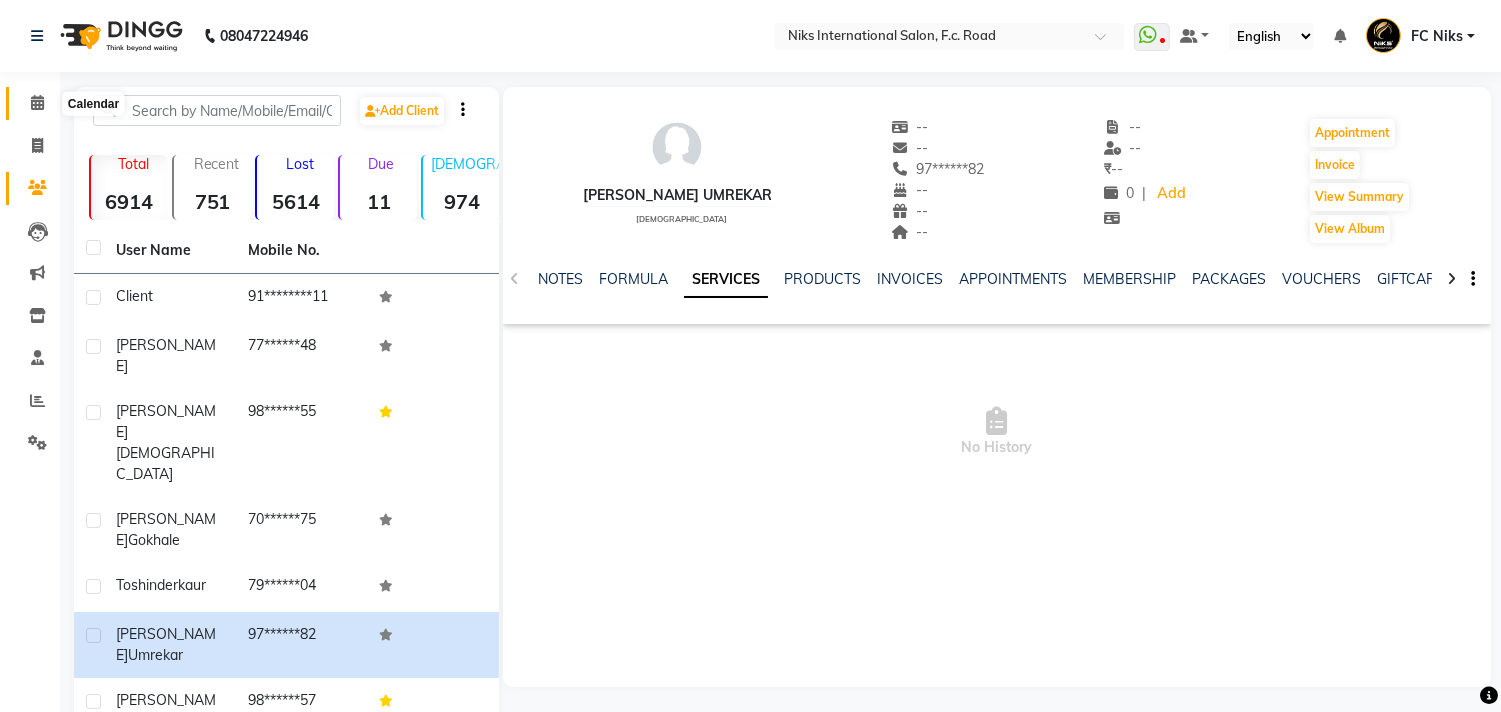 click 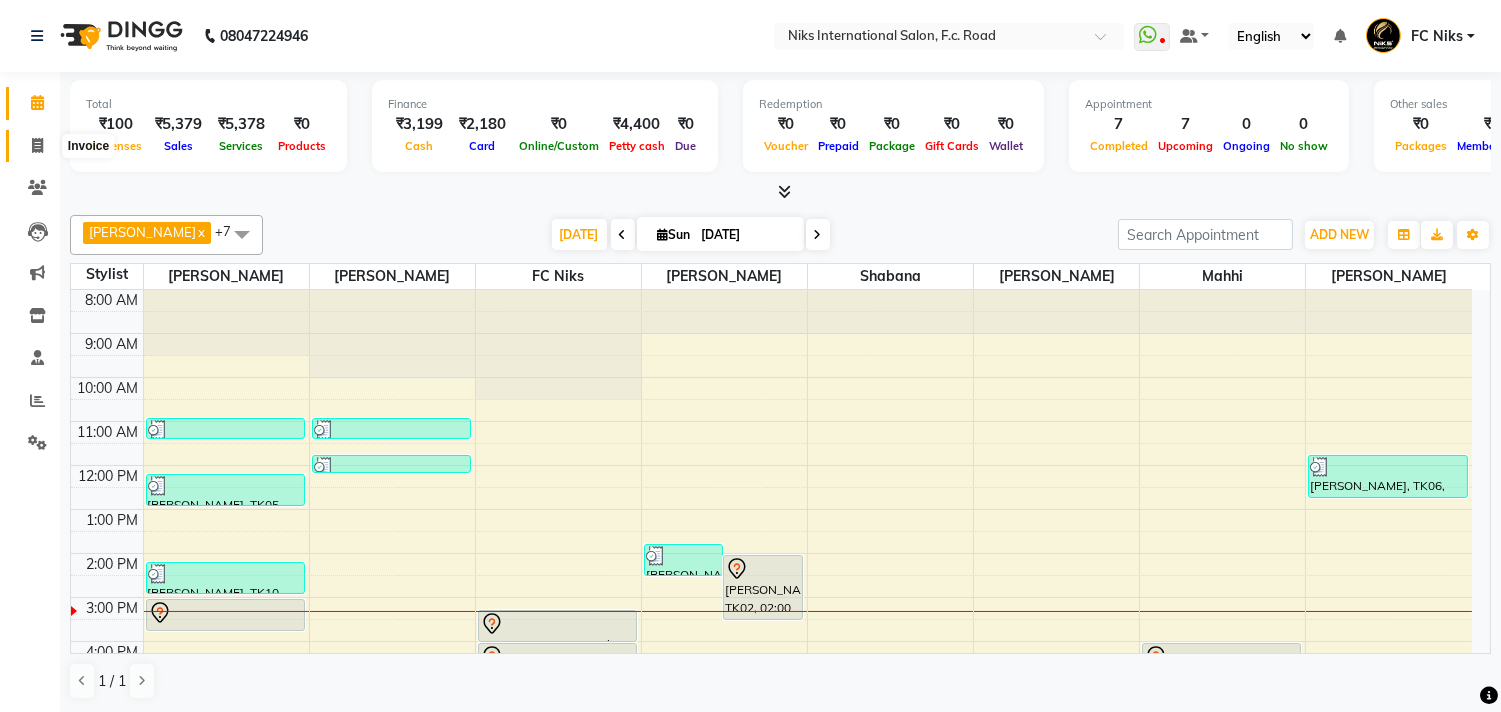 click 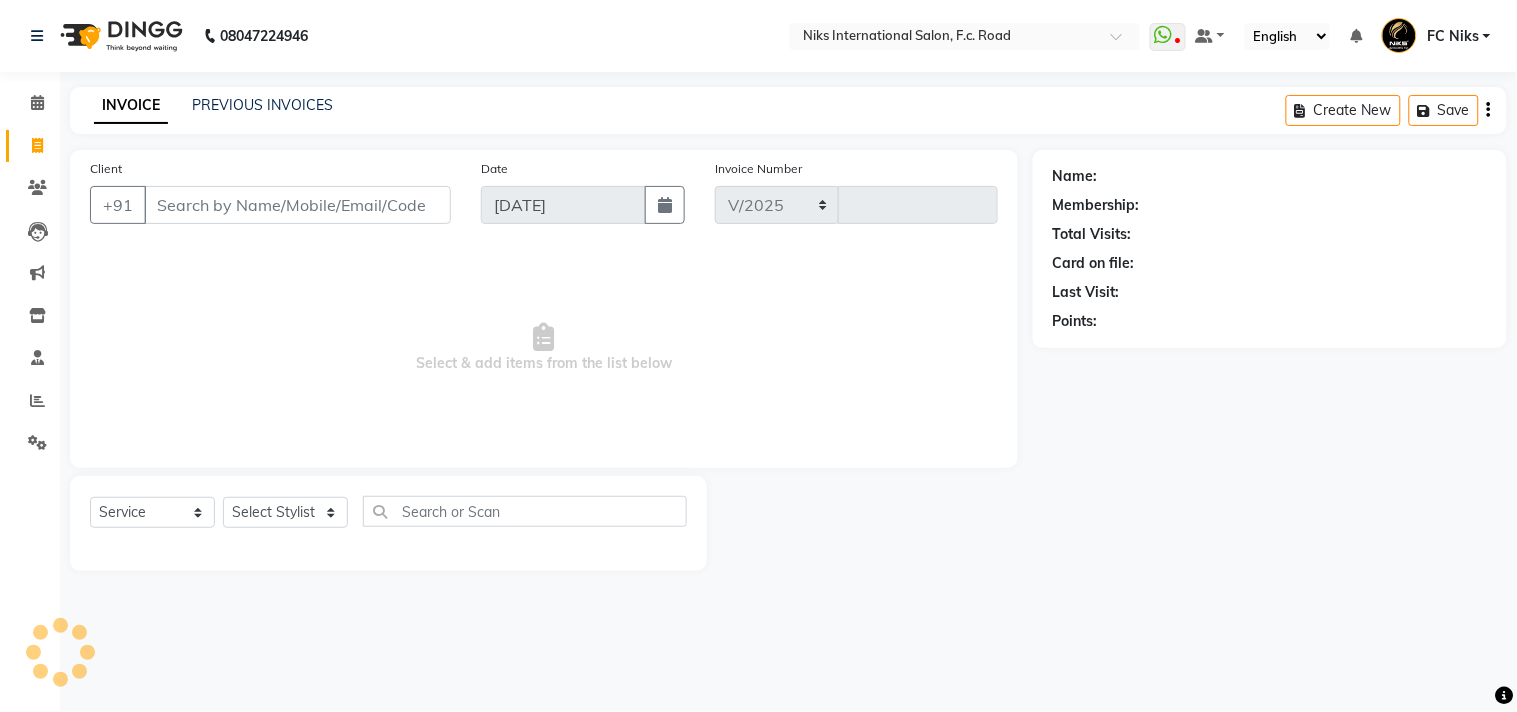 select on "7" 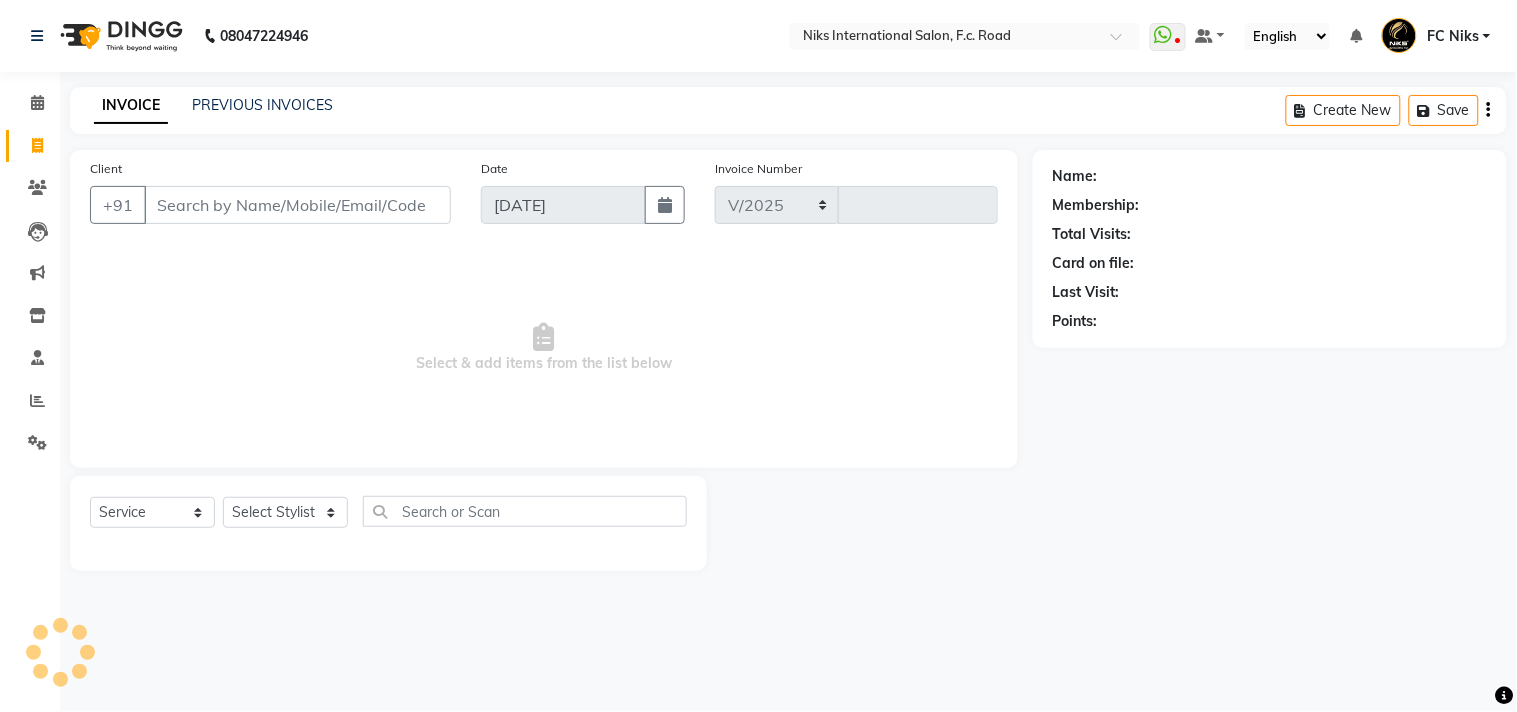 type on "1234" 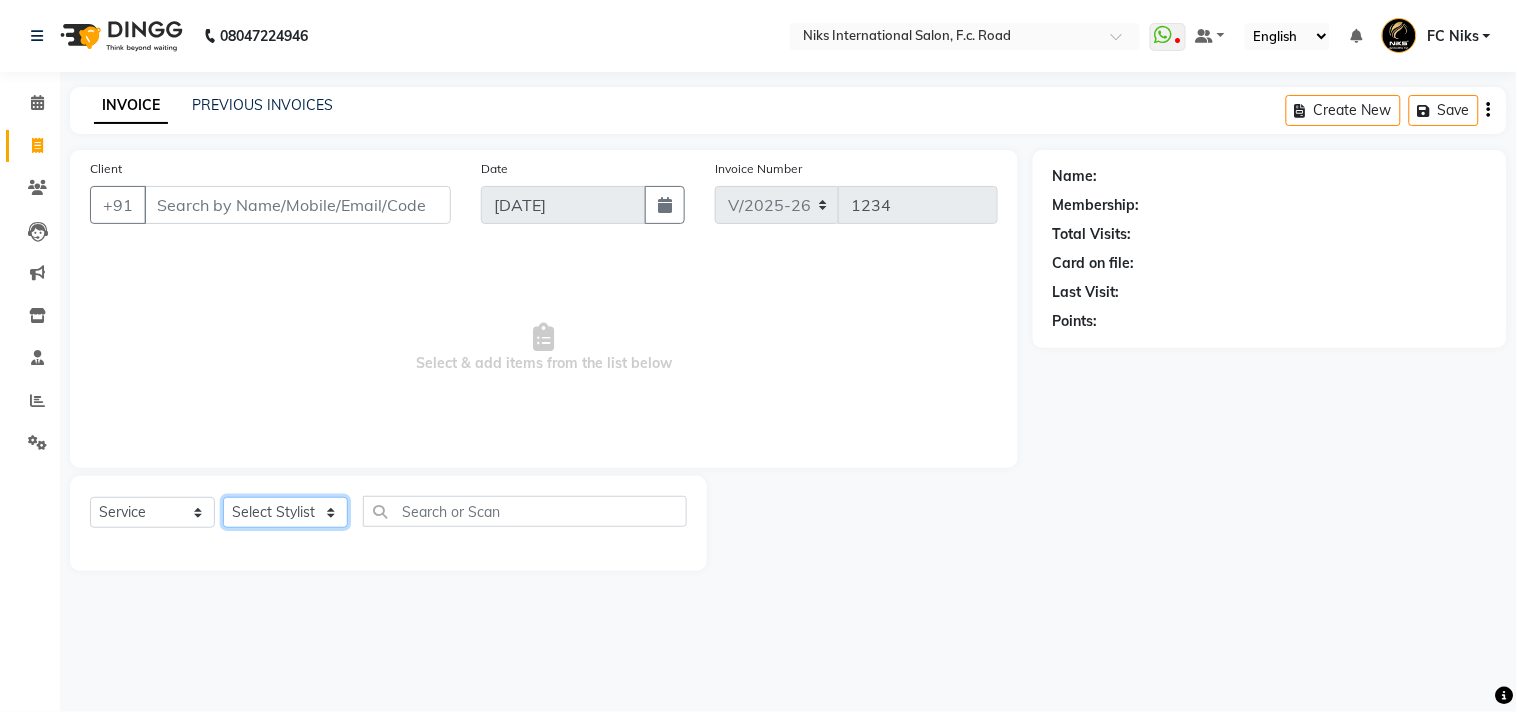 click on "Select Stylist [PERSON_NAME] [PERSON_NAME] CA [PERSON_NAME] Niks [PERSON_NAME] [PERSON_NAME] Krishi Mahhi Nakshatra Nikhil [PERSON_NAME] Savita [PERSON_NAME] [PERSON_NAME] [PERSON_NAME]" 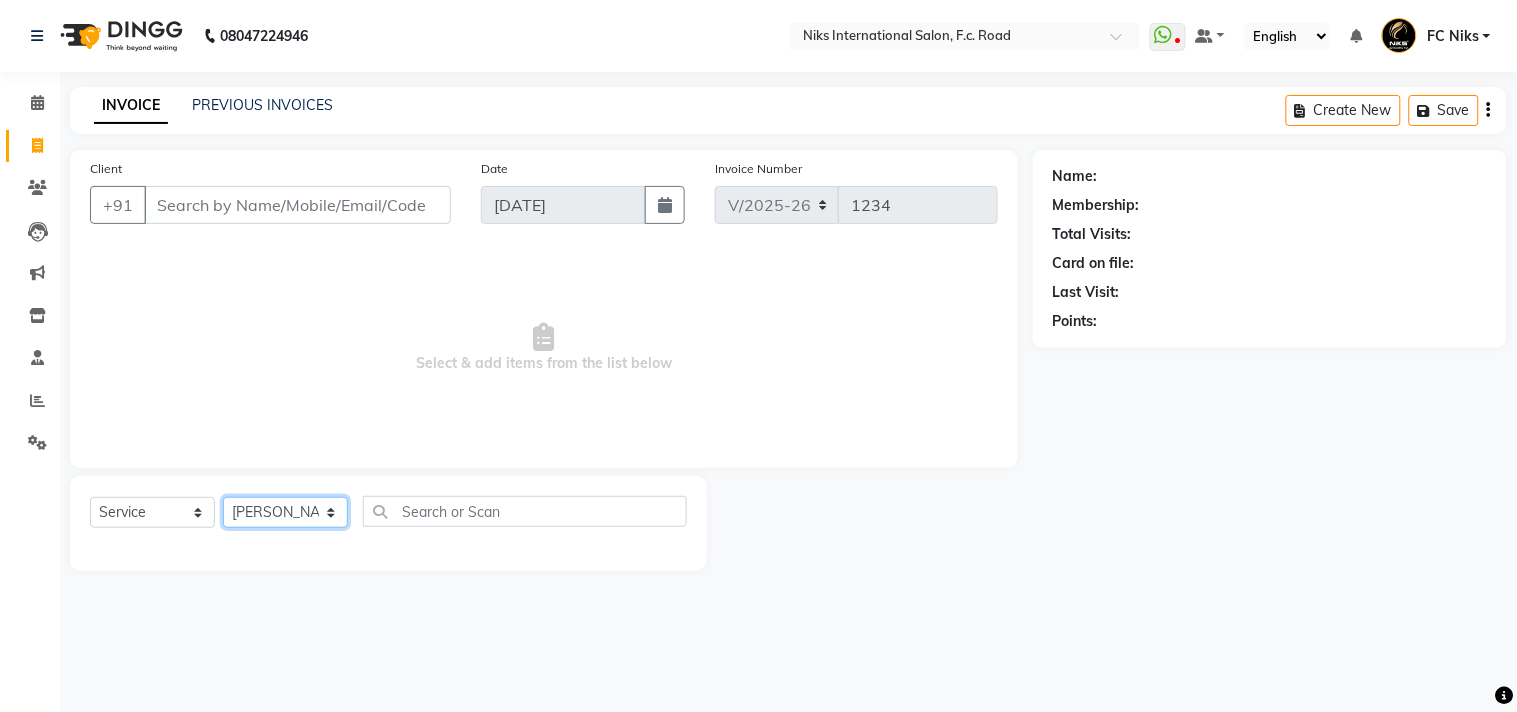 click on "Select Stylist [PERSON_NAME] [PERSON_NAME] CA [PERSON_NAME] Niks [PERSON_NAME] [PERSON_NAME] Krishi Mahhi Nakshatra Nikhil [PERSON_NAME] Savita [PERSON_NAME] [PERSON_NAME] [PERSON_NAME]" 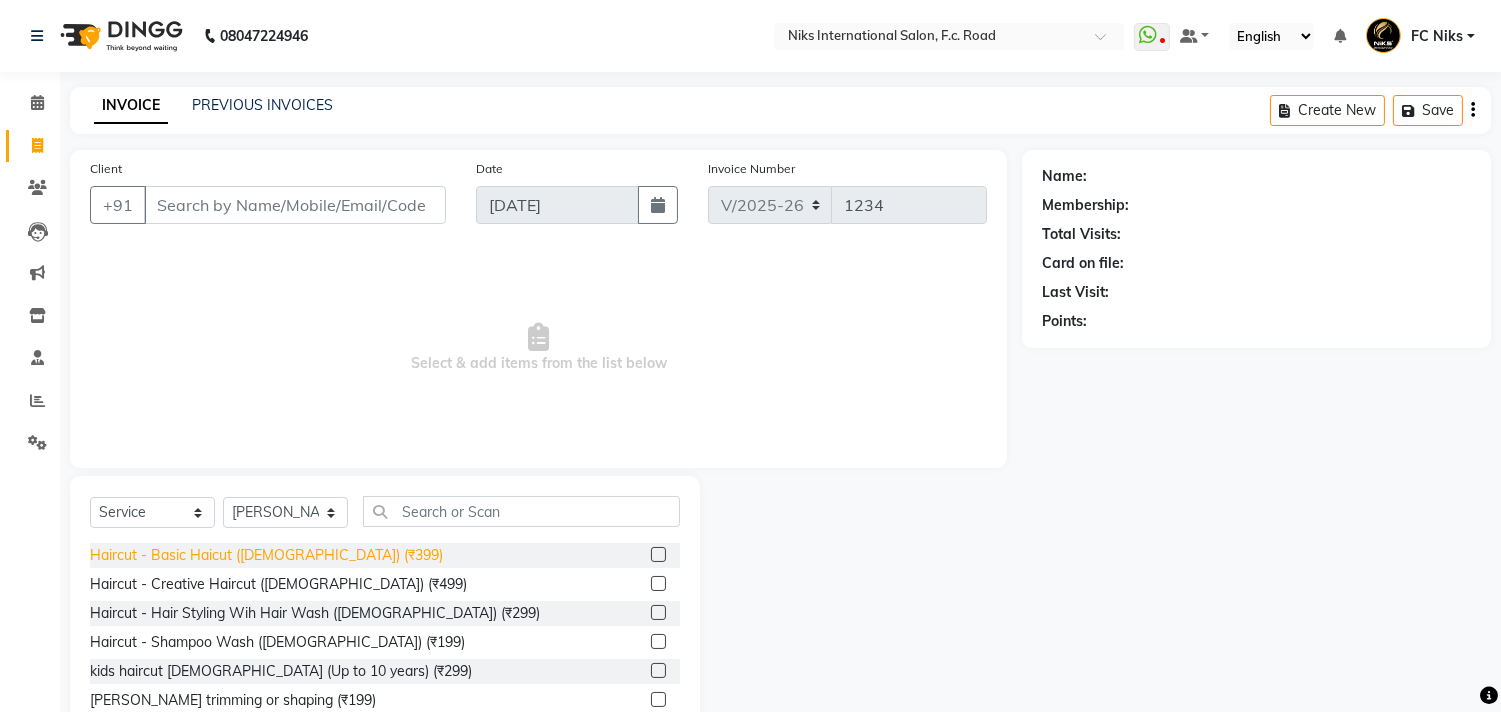 click on "Haircut - Basic Haicut ([DEMOGRAPHIC_DATA]) (₹399)" 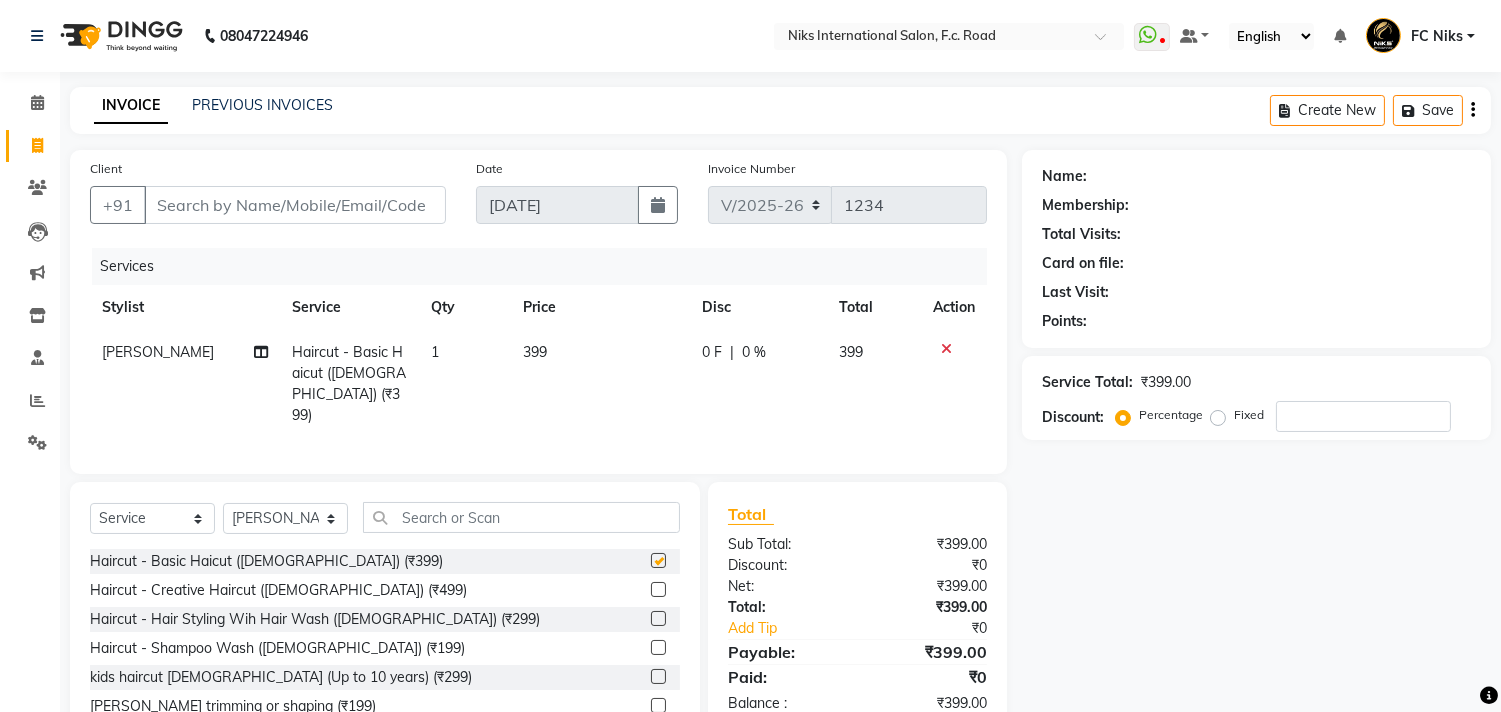 checkbox on "false" 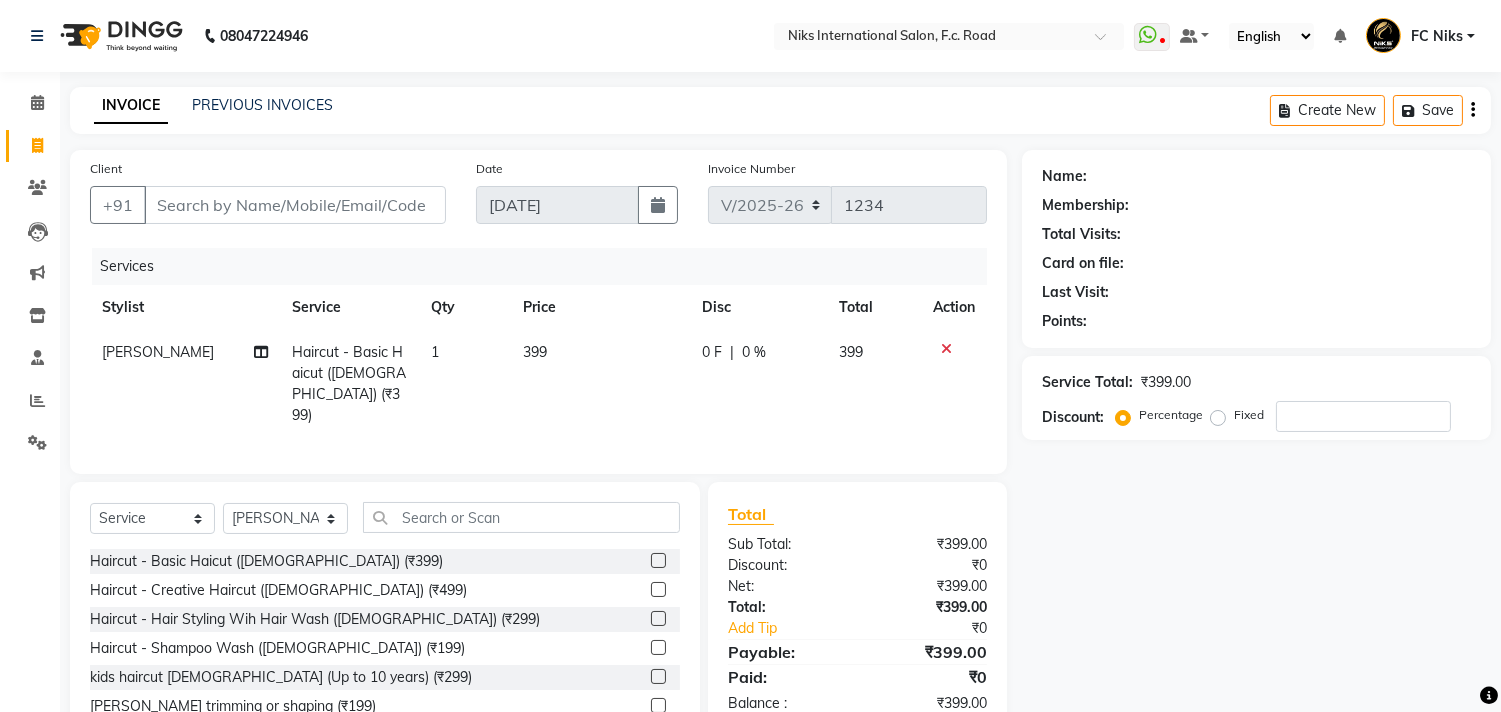 click on "399" 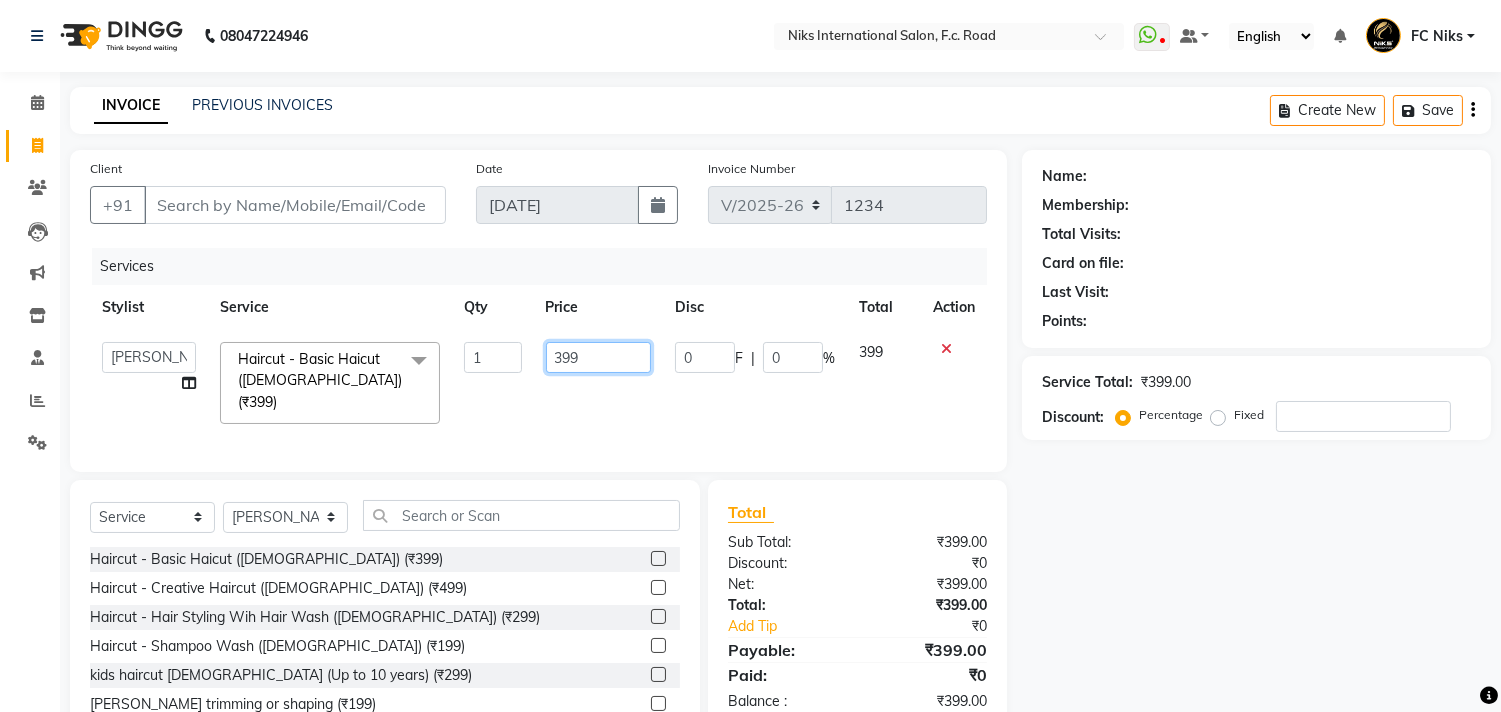 drag, startPoint x: 585, startPoint y: 350, endPoint x: 520, endPoint y: 353, distance: 65.06919 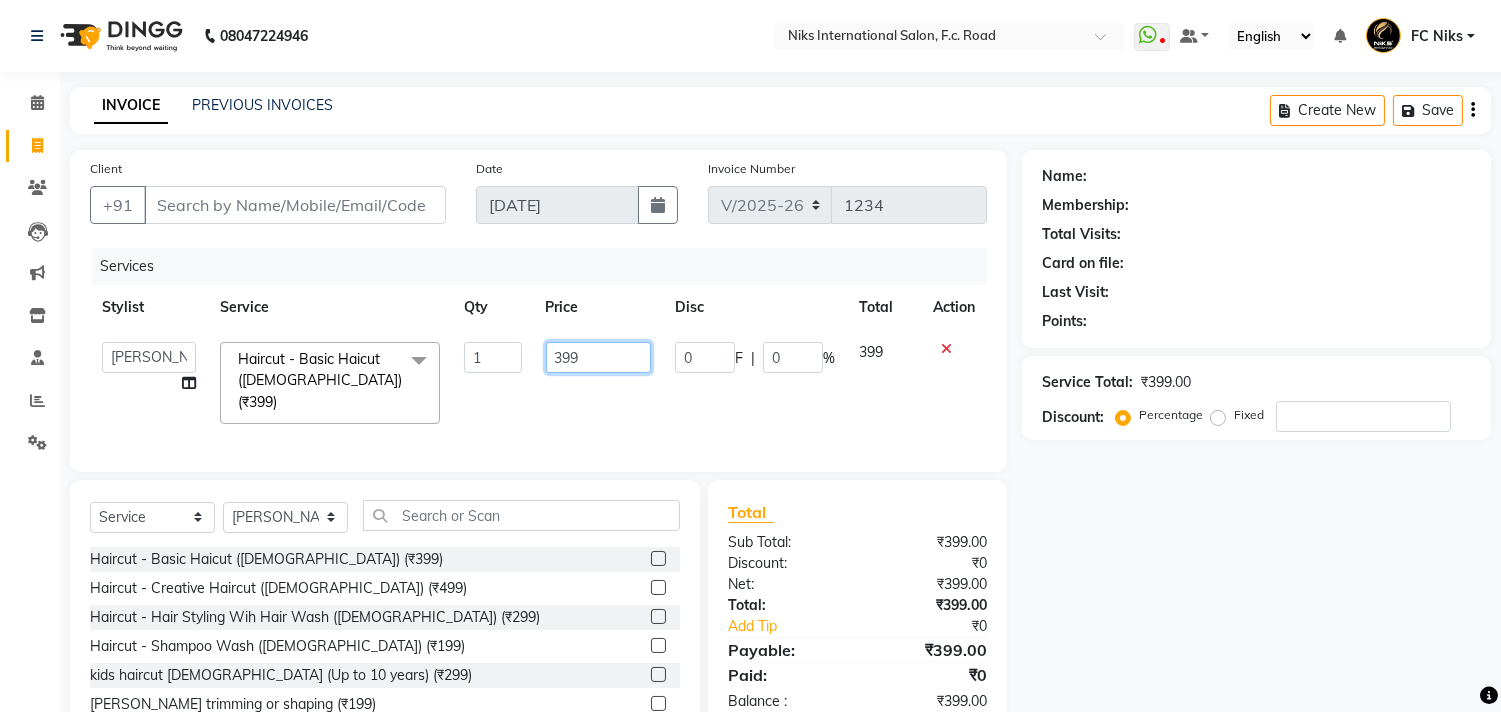 click on "Abhishek   Amruta   Bhagyashree   CA Devkar   FC Niks   Ishika   Kirti   Komal   Krishi   Mahhi   Nakshatra   Nikhil   Rajesh   Savita   Shabana   Shrikant Gaikwad   Soham  Haircut - Basic Haicut (Male) (₹399)  x Haircut - Basic Haicut (Male) (₹399) Haircut - Creative Haircut (Male) (₹499) Haircut - Hair Styling Wih Hair Wash  (Male) (₹299) Haircut - Shampoo Wash  (Male) (₹199) kids haircut male (Up to 10 years) (₹299) Beard trimming or shaping (₹199) Head Massage  - Aroma Oil Dandruff/ Hair Fall Oil (Male) (₹699) Head Massage  - Head Massage With Steam (Male) (₹899) Head Massage  - Aroma Oil Dandruff/ Hair Fall Oil (Female) (₹799) Head Massage  - Head Massage With Steam (Female) (₹999) Hair Treatment  - Loreal Hair Spa (Male) (₹999) Hair Treatment  - Protein Hair Spa (Male) (₹1499) Hair Treatment  - Shea Spa/Biotop Spa (Male) (₹1799) Hair Treatment  - Fibre Plex / Ola Plex (Male) (₹200) Hair Treatment  - Dandruff Control Treatment  (Male) (₹1799) French Nail polish (₹499)" 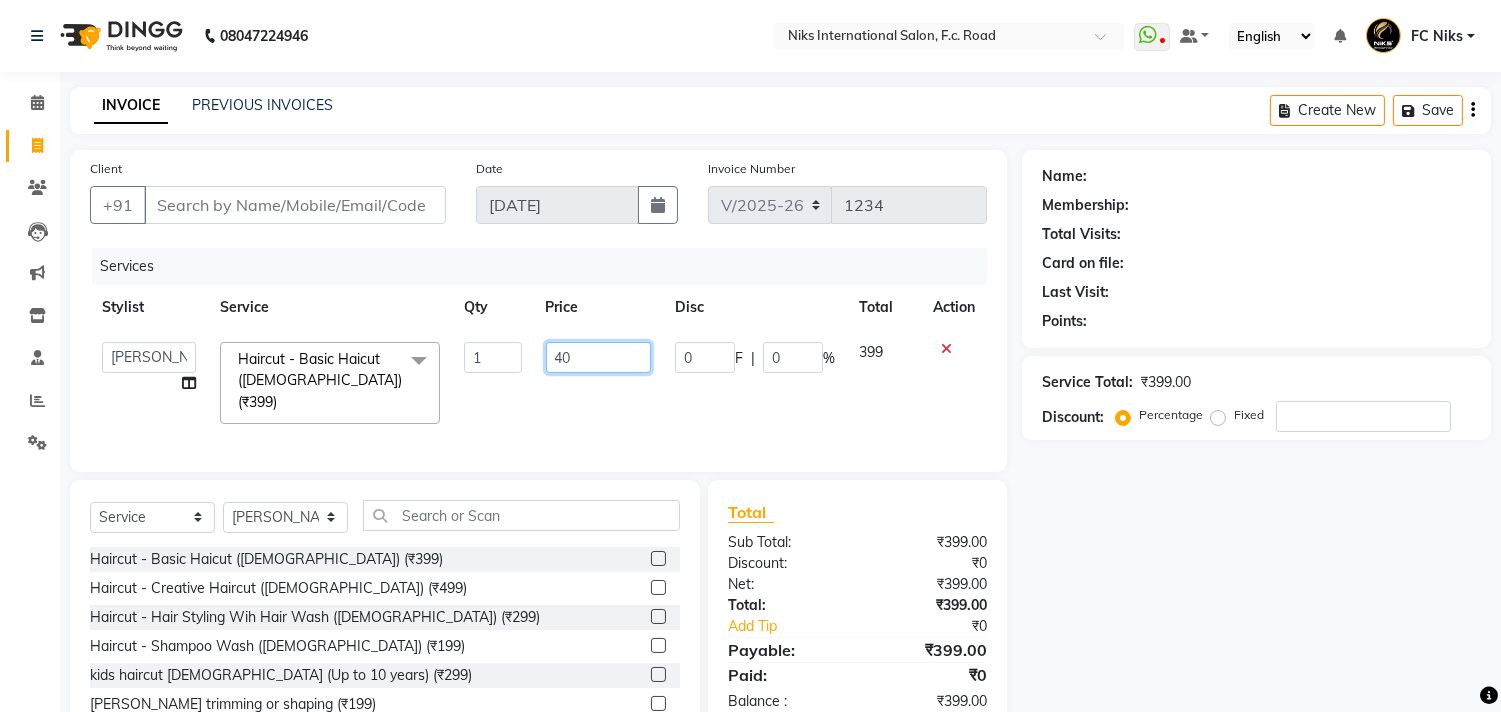 type on "400" 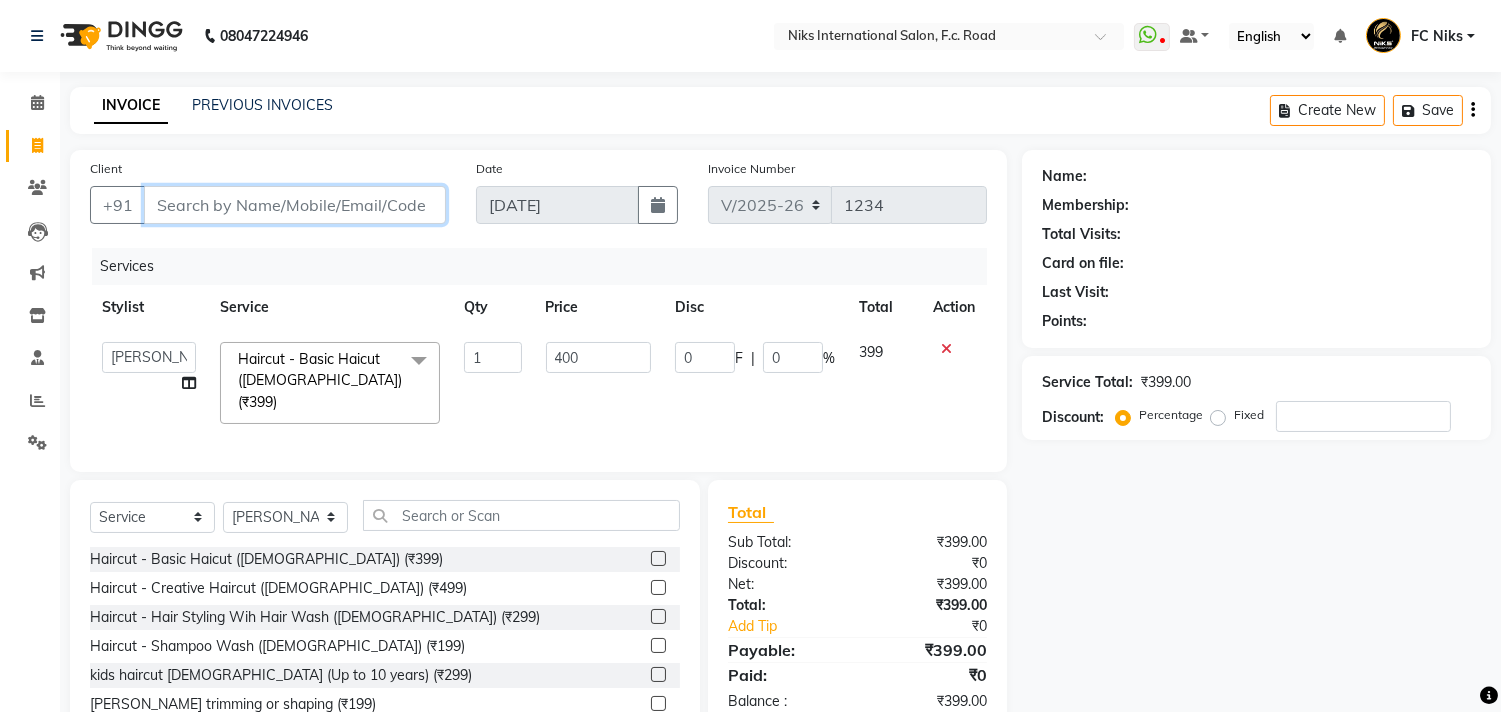 click on "Client" at bounding box center (295, 205) 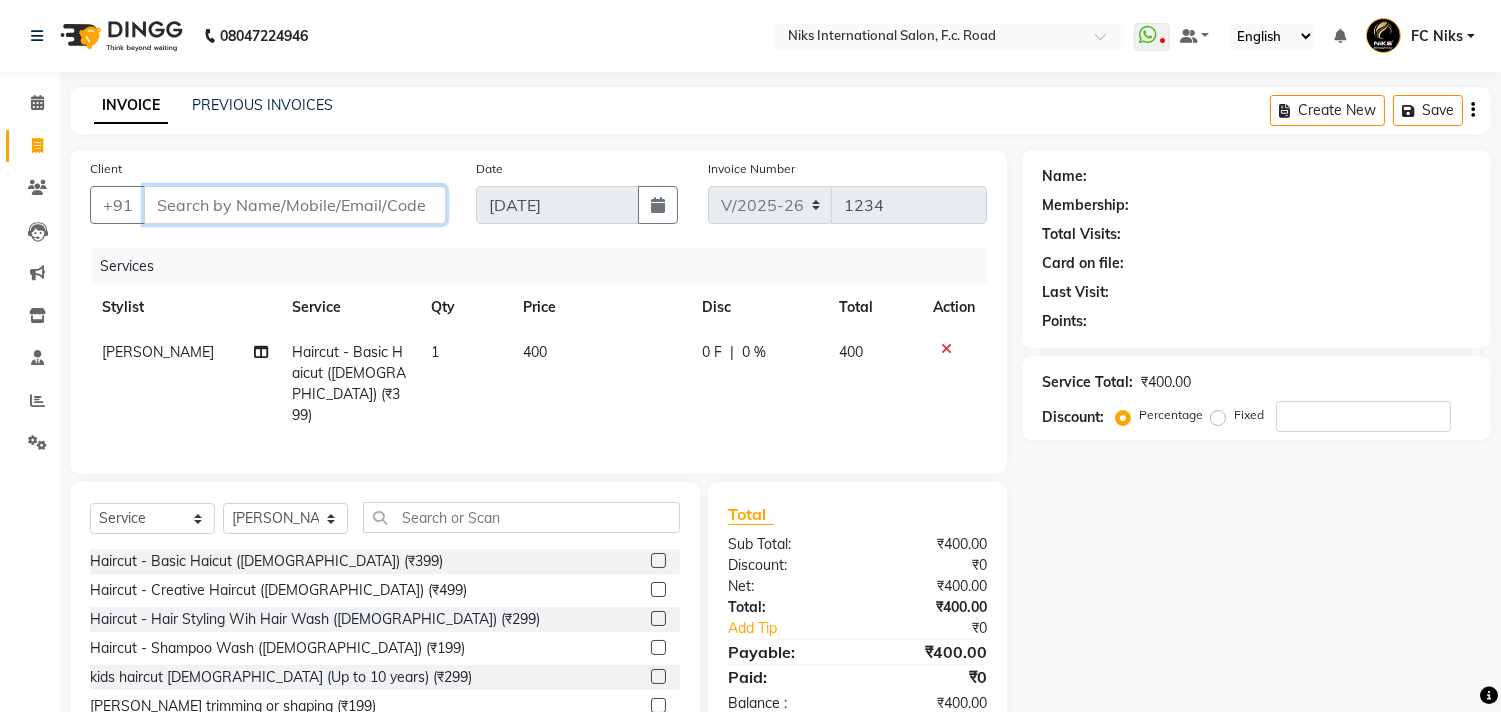 type on "l" 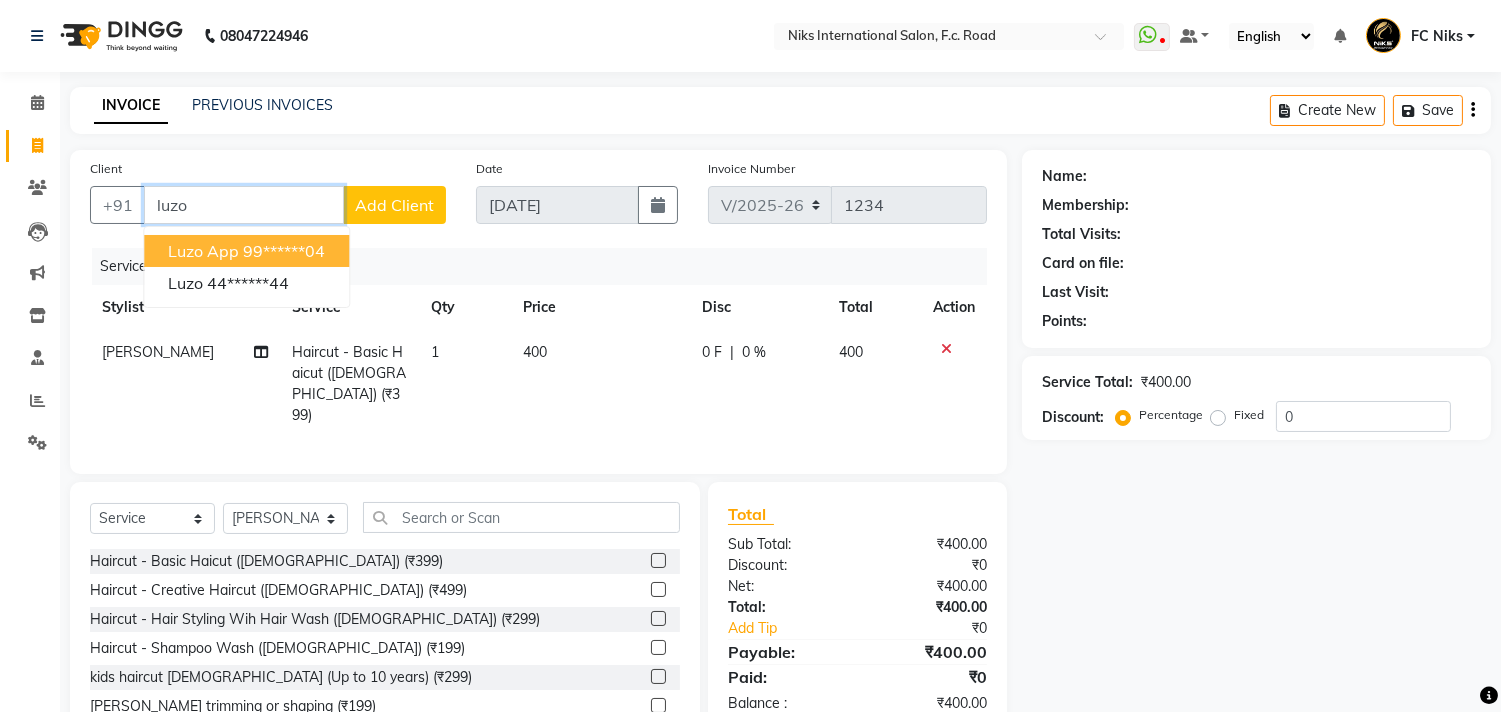 click on "99******04" at bounding box center [284, 251] 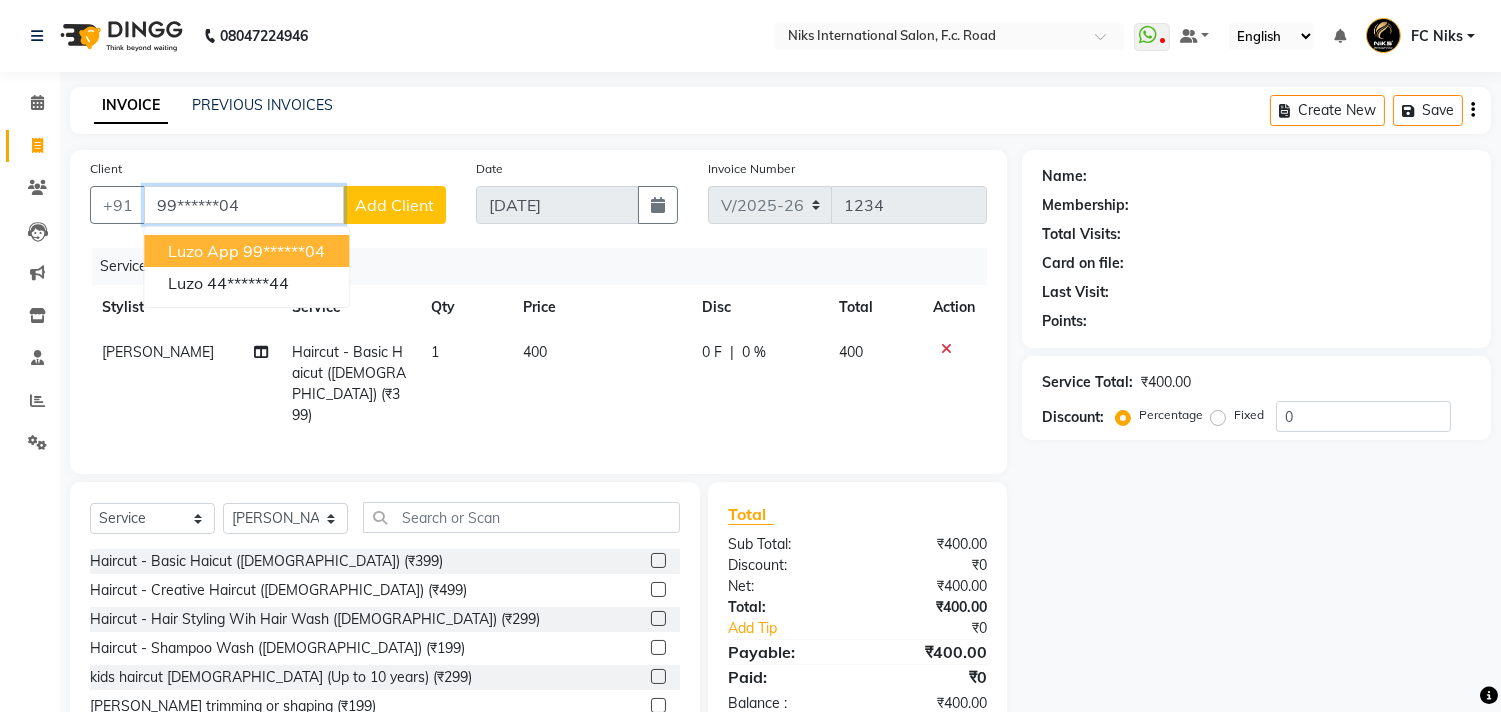type on "99******04" 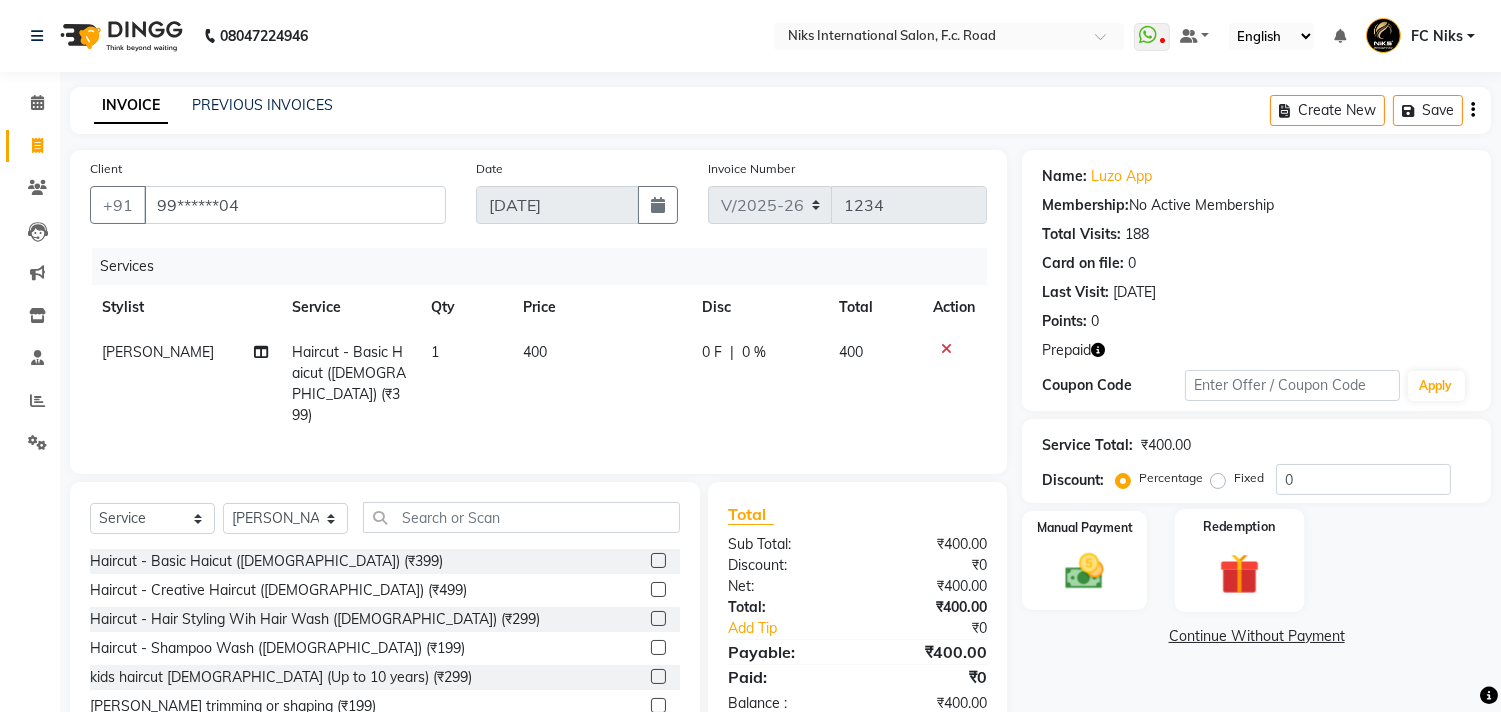 click 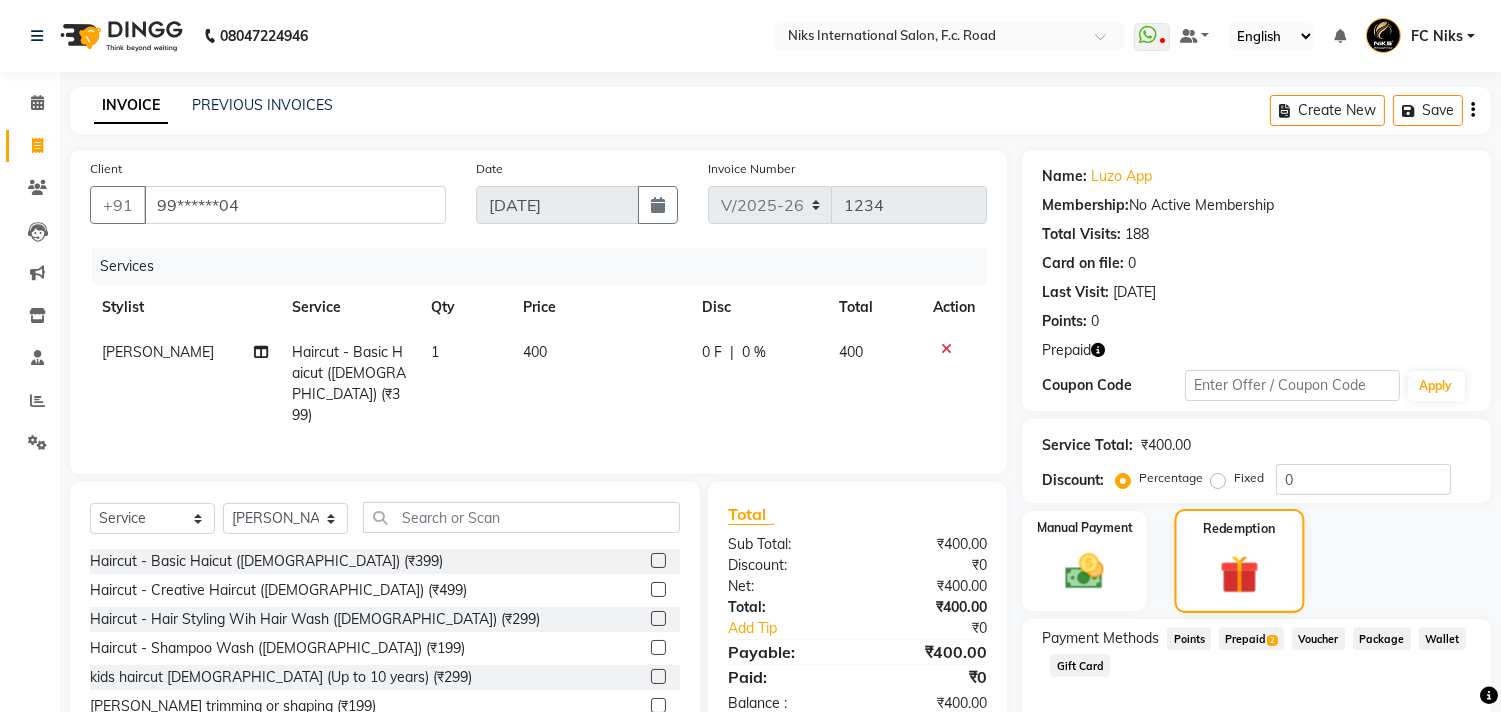 scroll, scrollTop: 36, scrollLeft: 0, axis: vertical 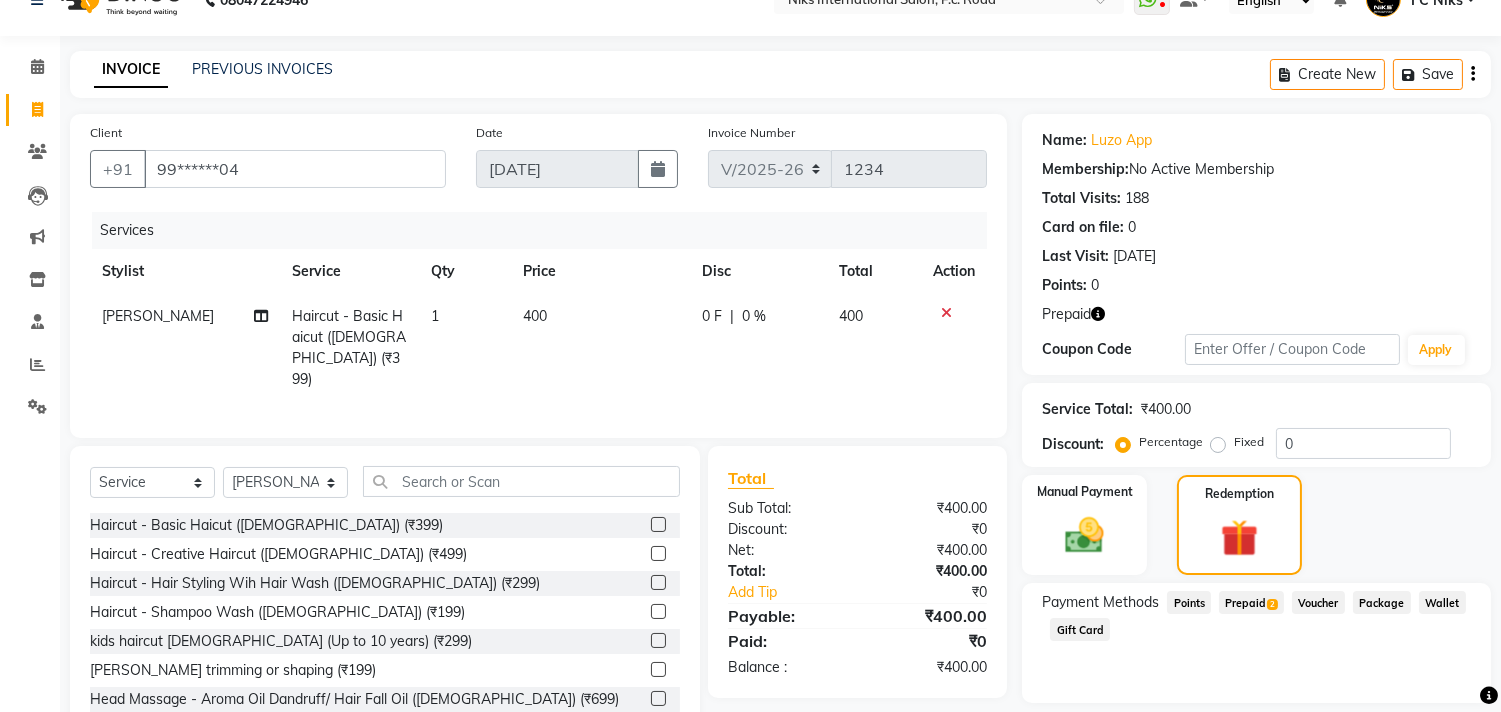 click on "Prepaid  2" 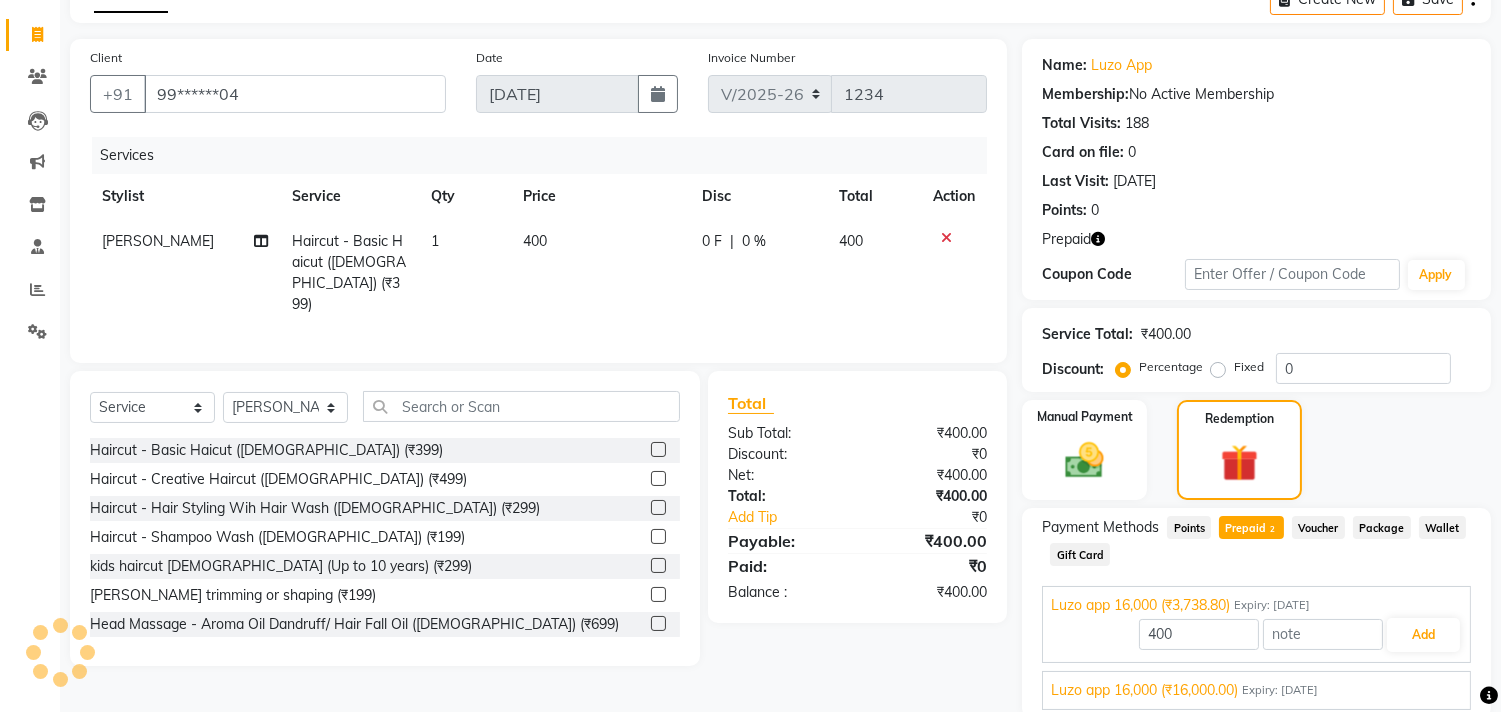 scroll, scrollTop: 147, scrollLeft: 0, axis: vertical 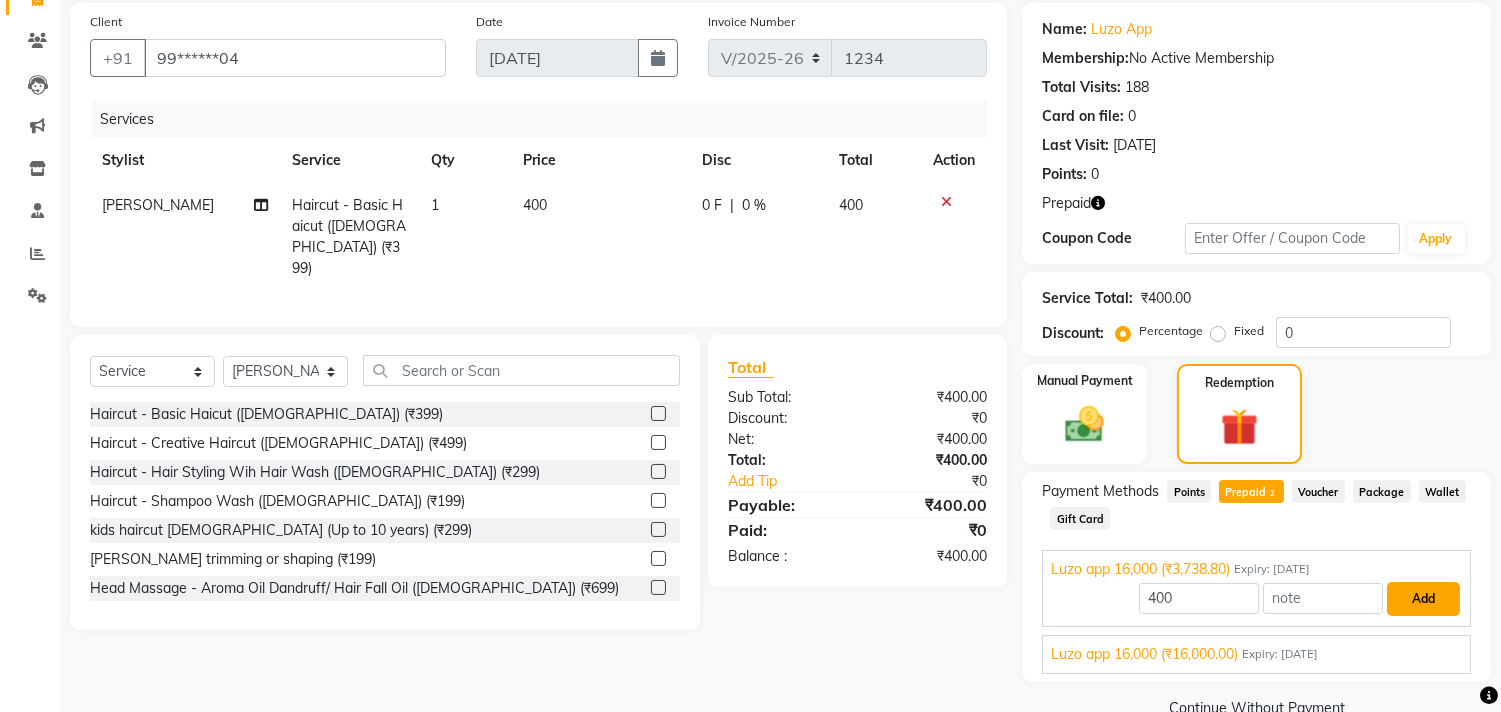 click on "Add" at bounding box center (1423, 599) 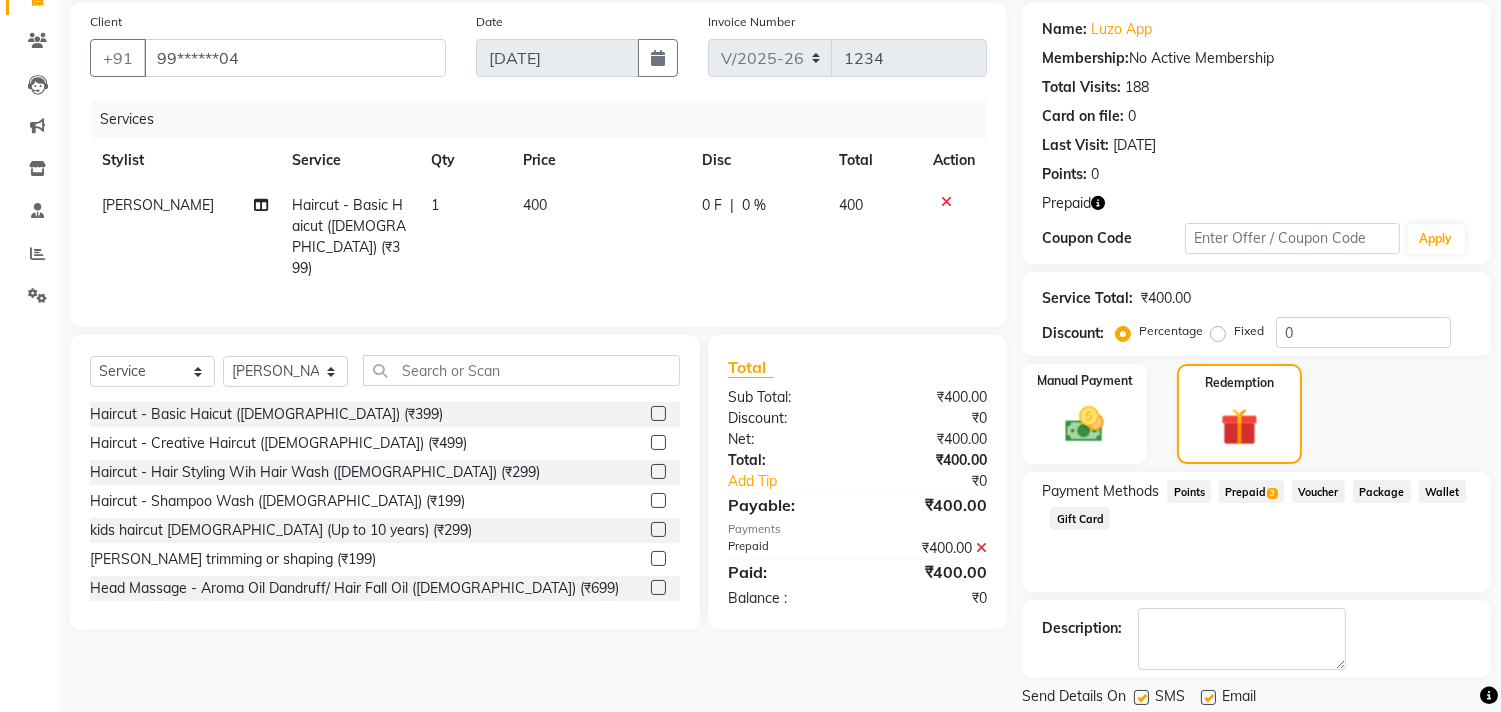 scroll, scrollTop: 210, scrollLeft: 0, axis: vertical 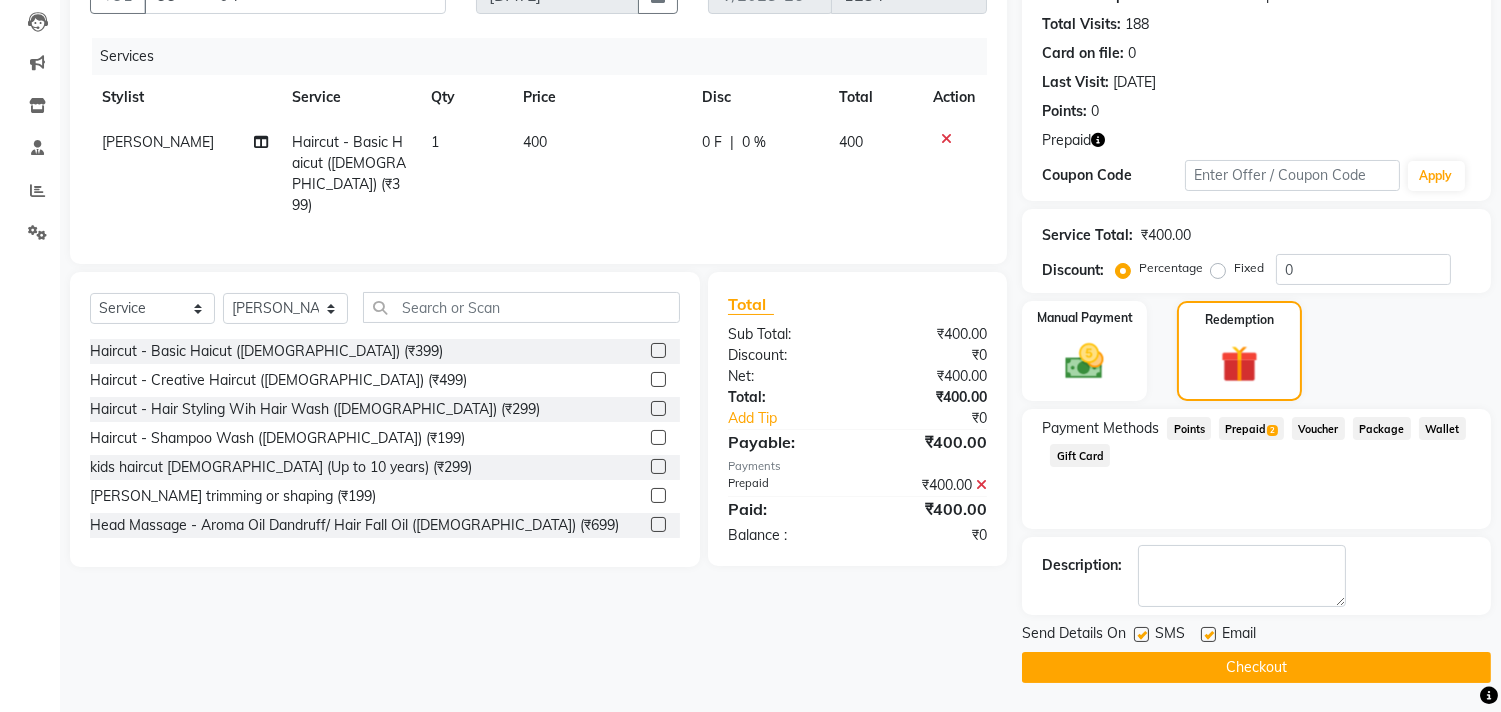 click on "Checkout" 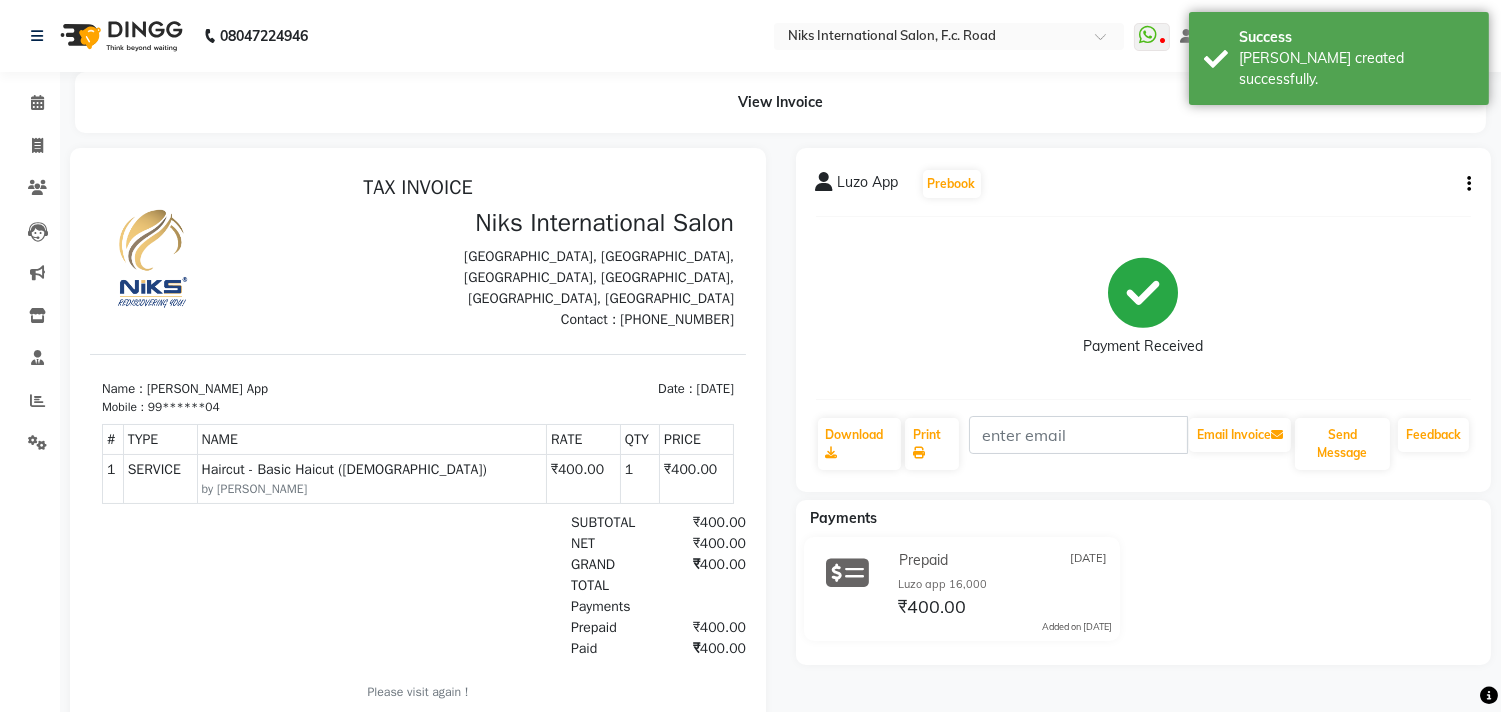 scroll, scrollTop: 0, scrollLeft: 0, axis: both 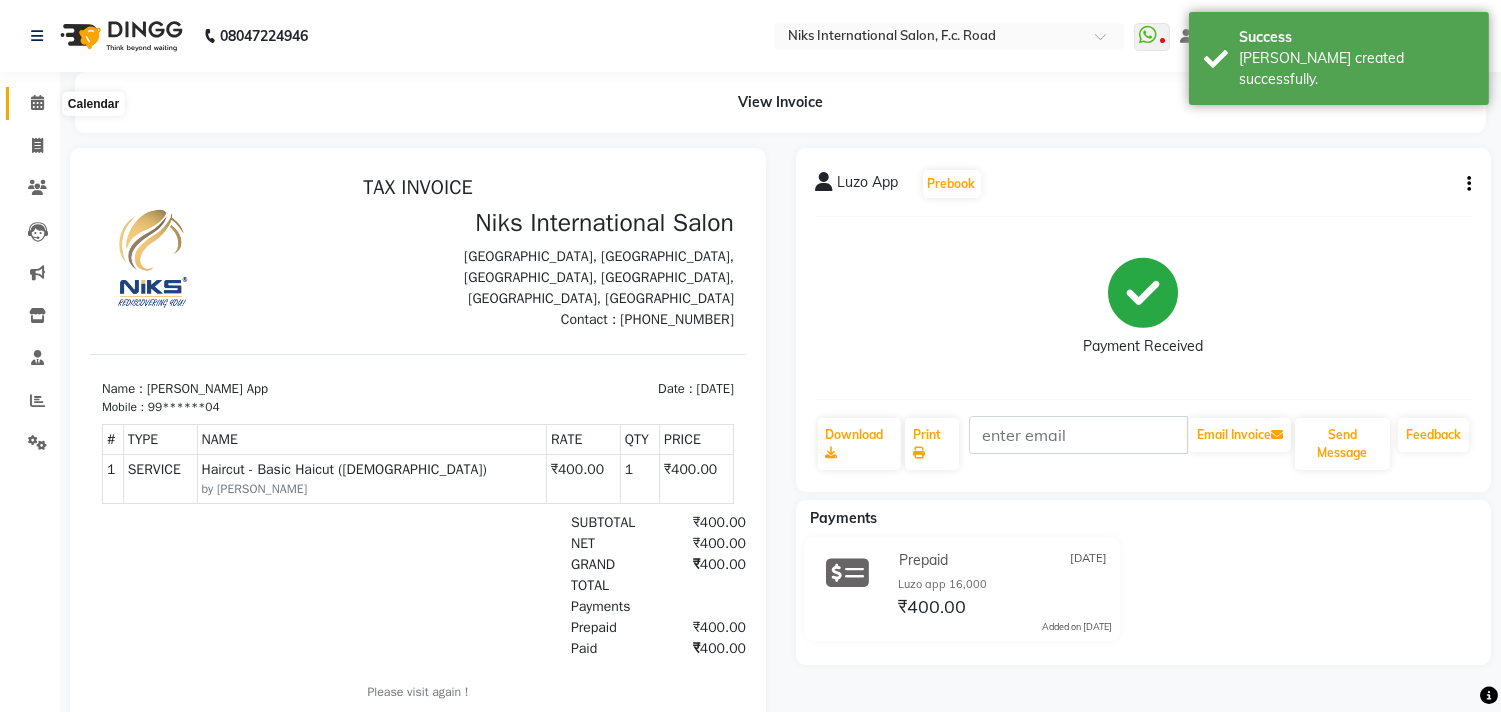 click 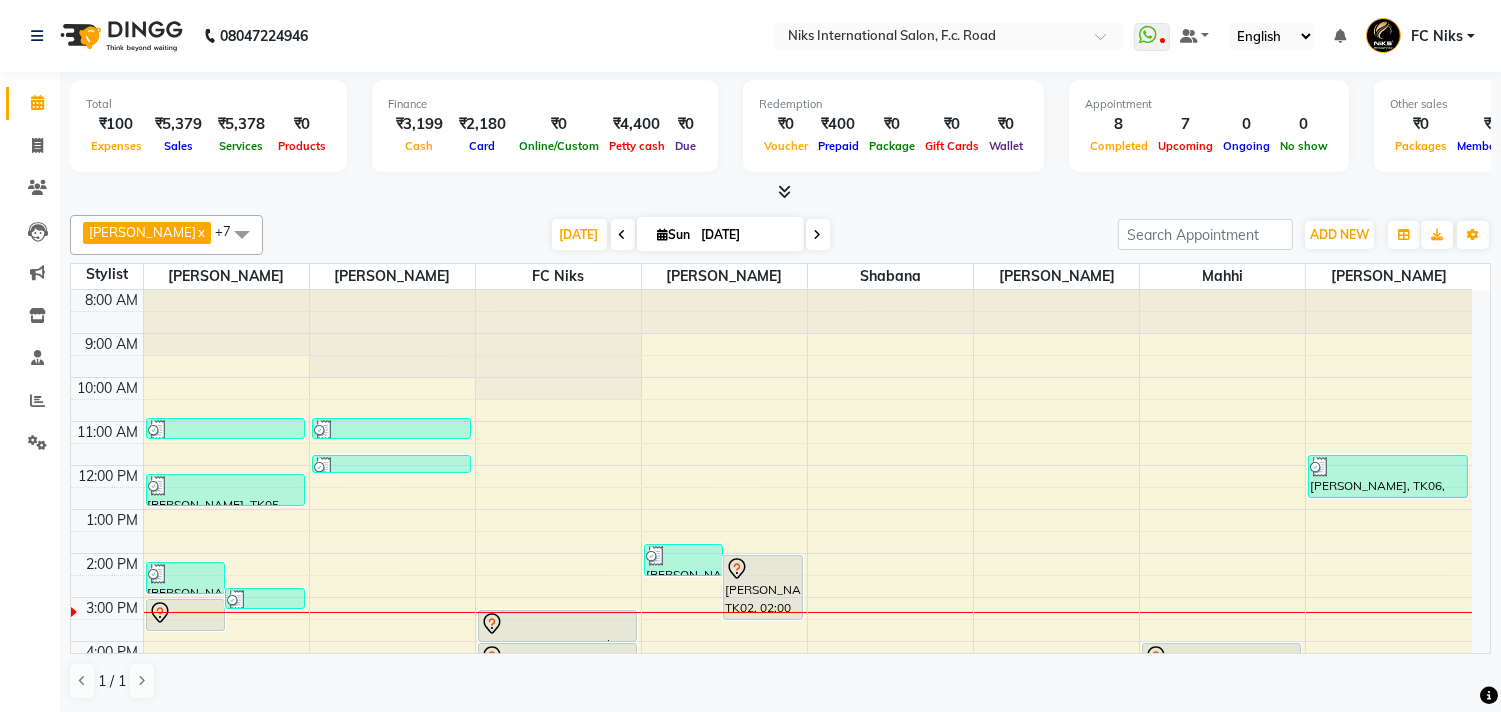 click 